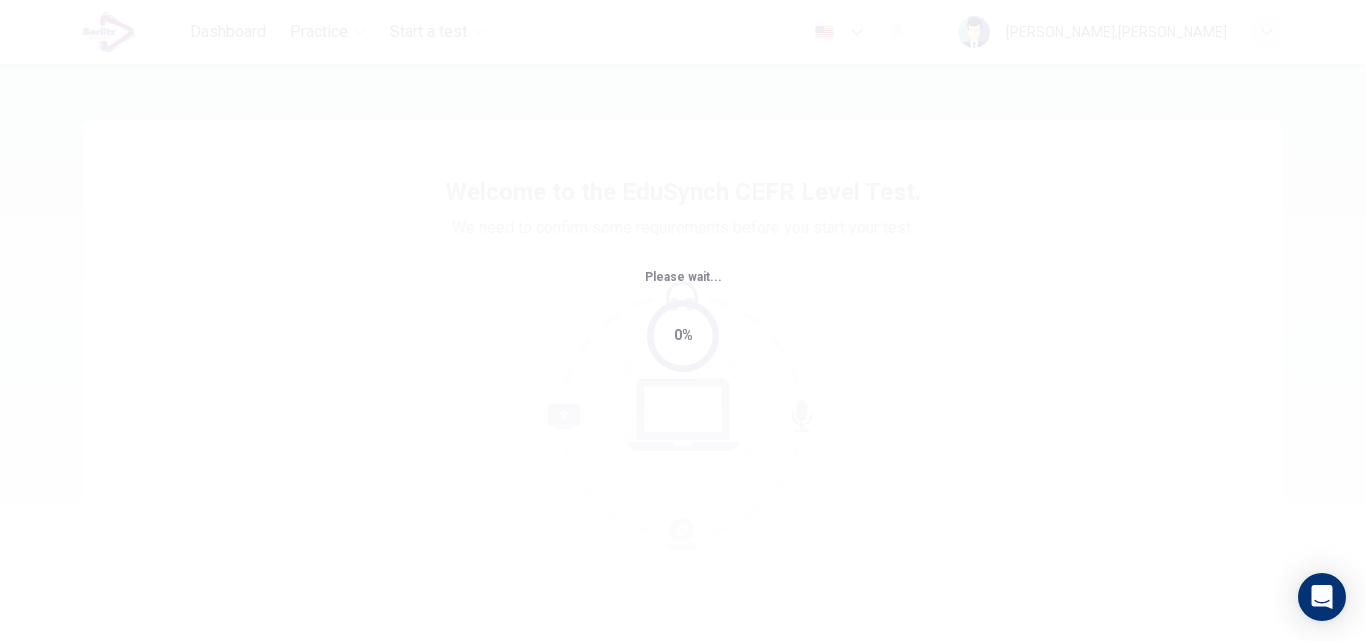 scroll, scrollTop: 0, scrollLeft: 0, axis: both 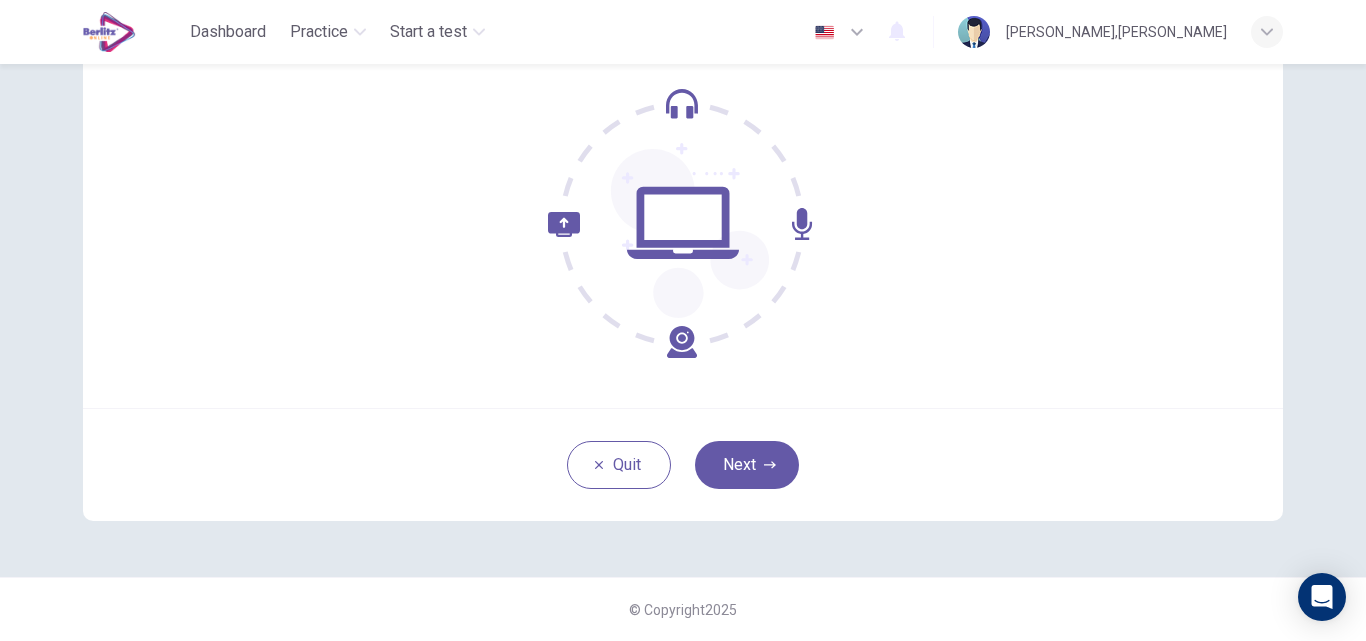 drag, startPoint x: 733, startPoint y: 458, endPoint x: 748, endPoint y: 461, distance: 15.297058 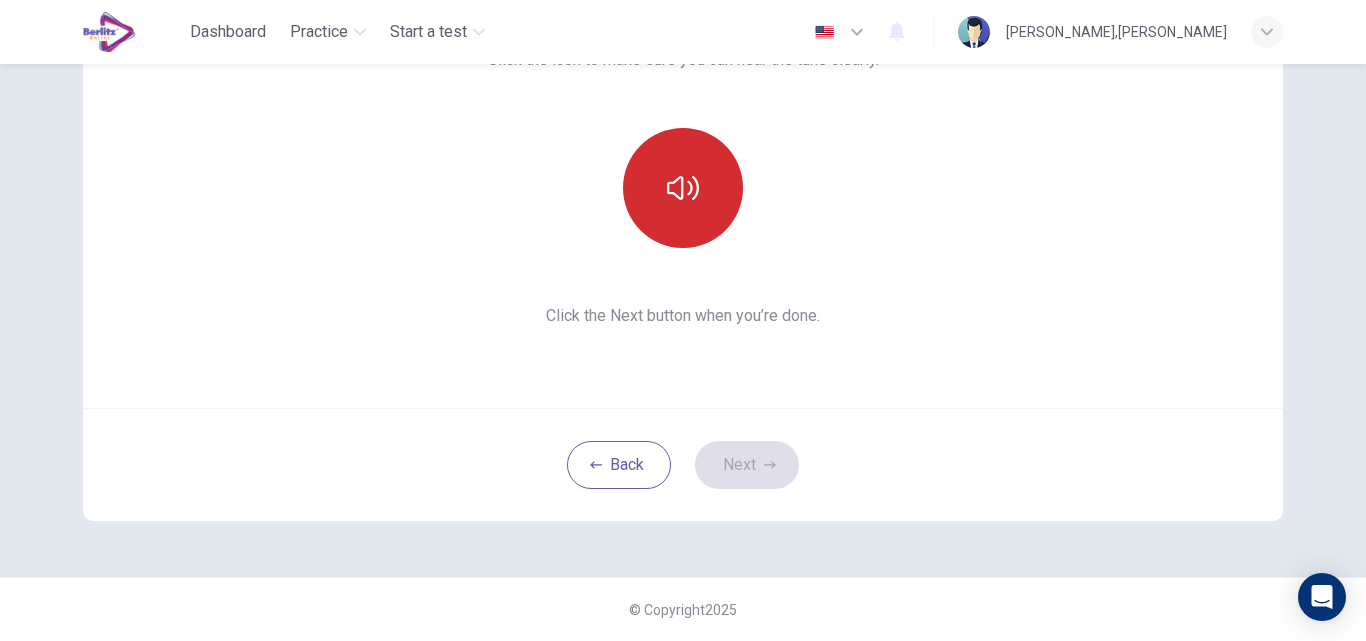 click at bounding box center [683, 188] 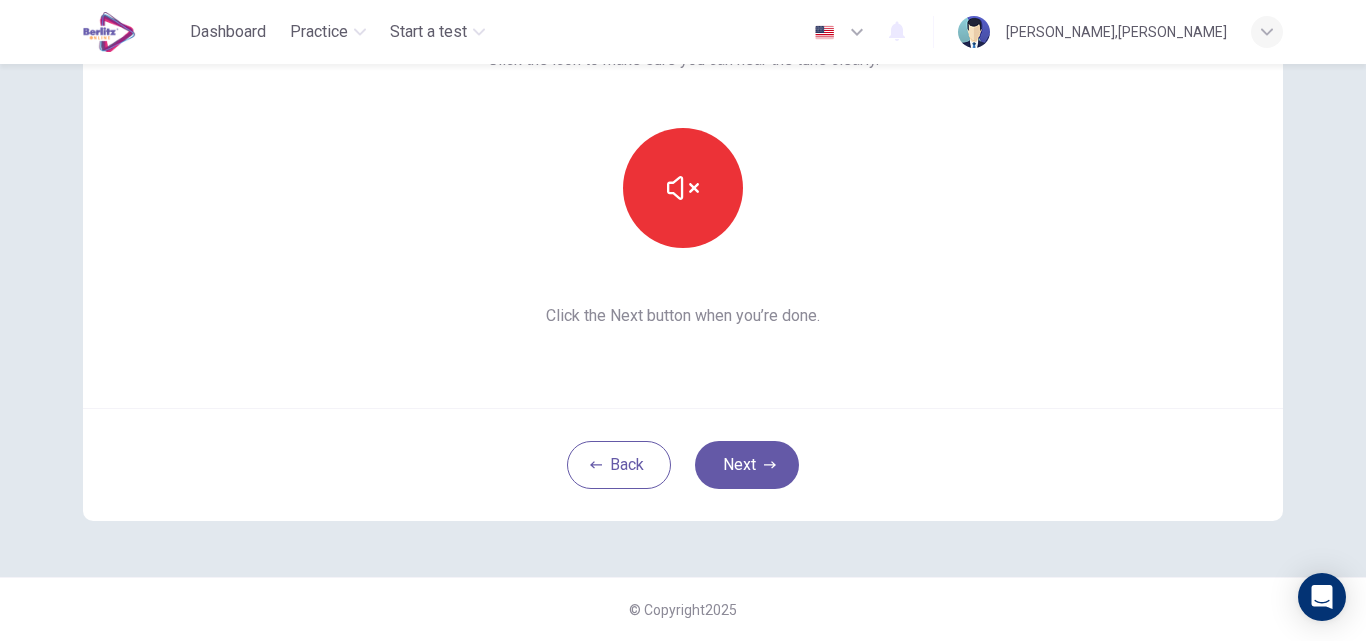 scroll, scrollTop: 92, scrollLeft: 0, axis: vertical 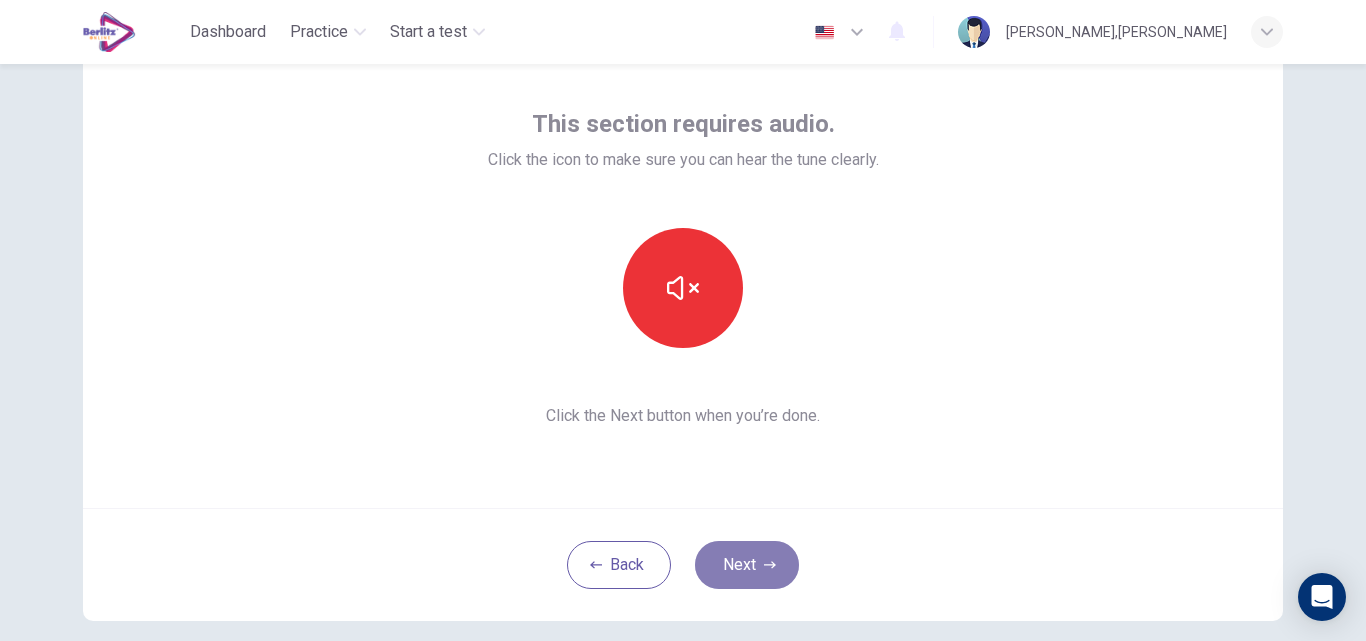 click on "Next" at bounding box center (747, 565) 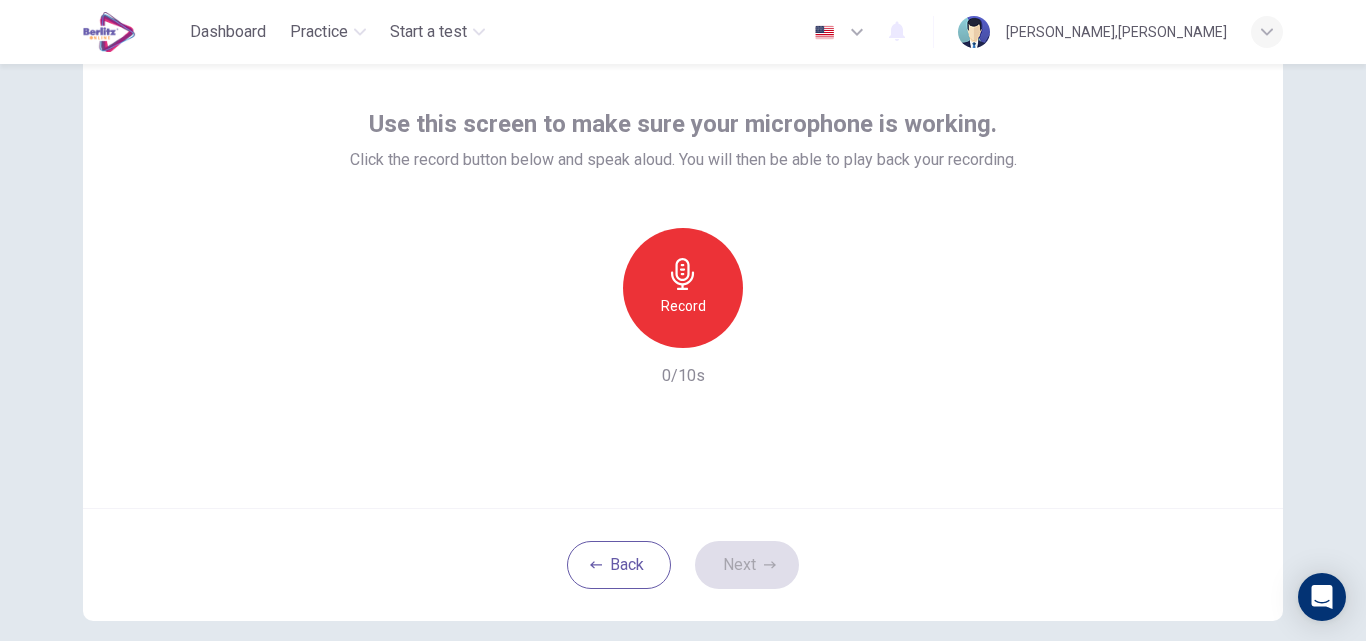 click on "Record" at bounding box center [683, 306] 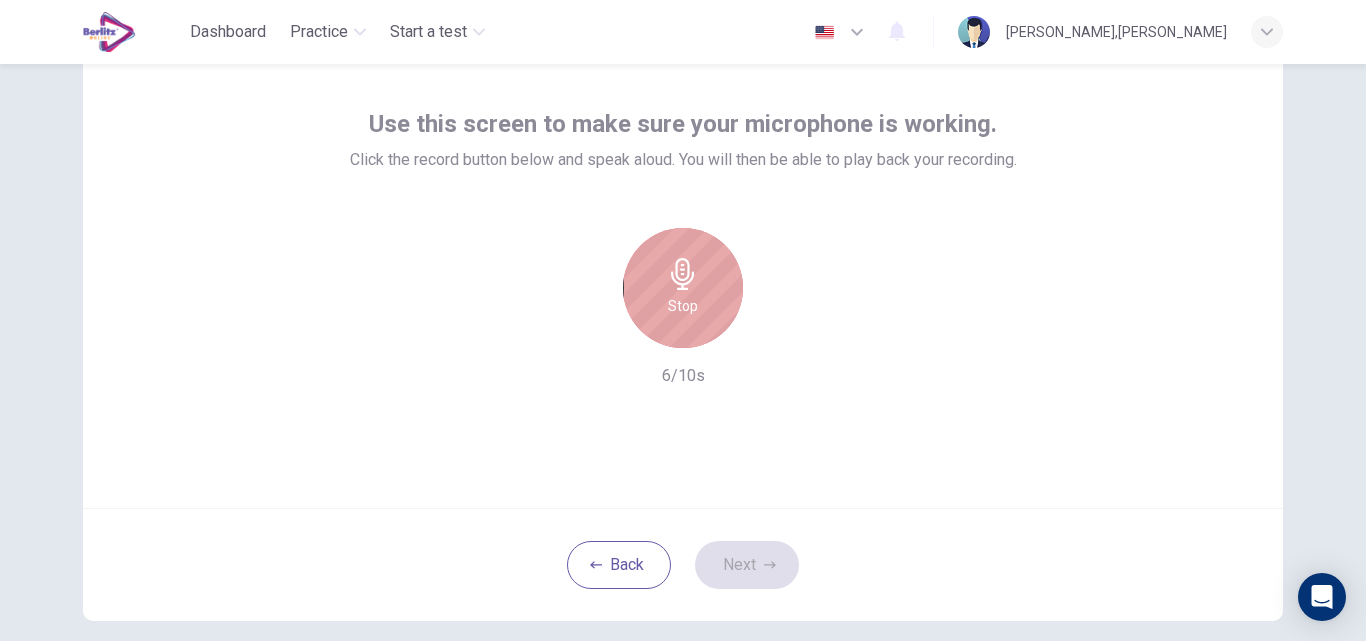 click 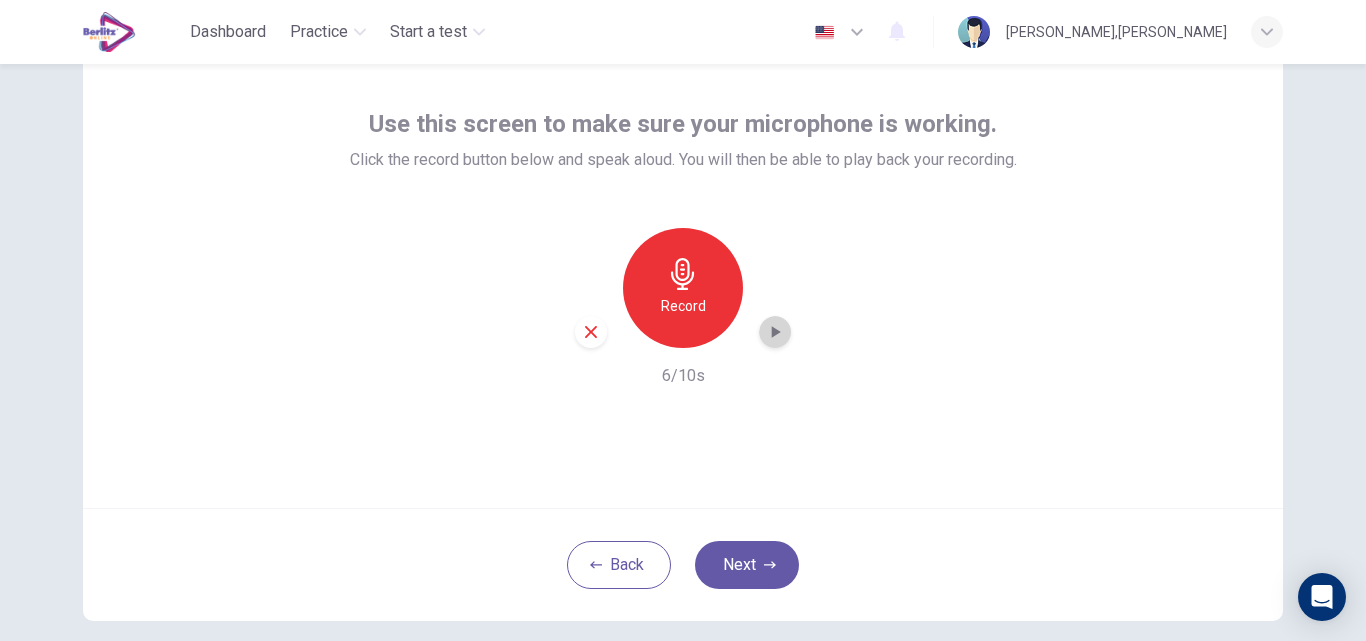 click at bounding box center (775, 332) 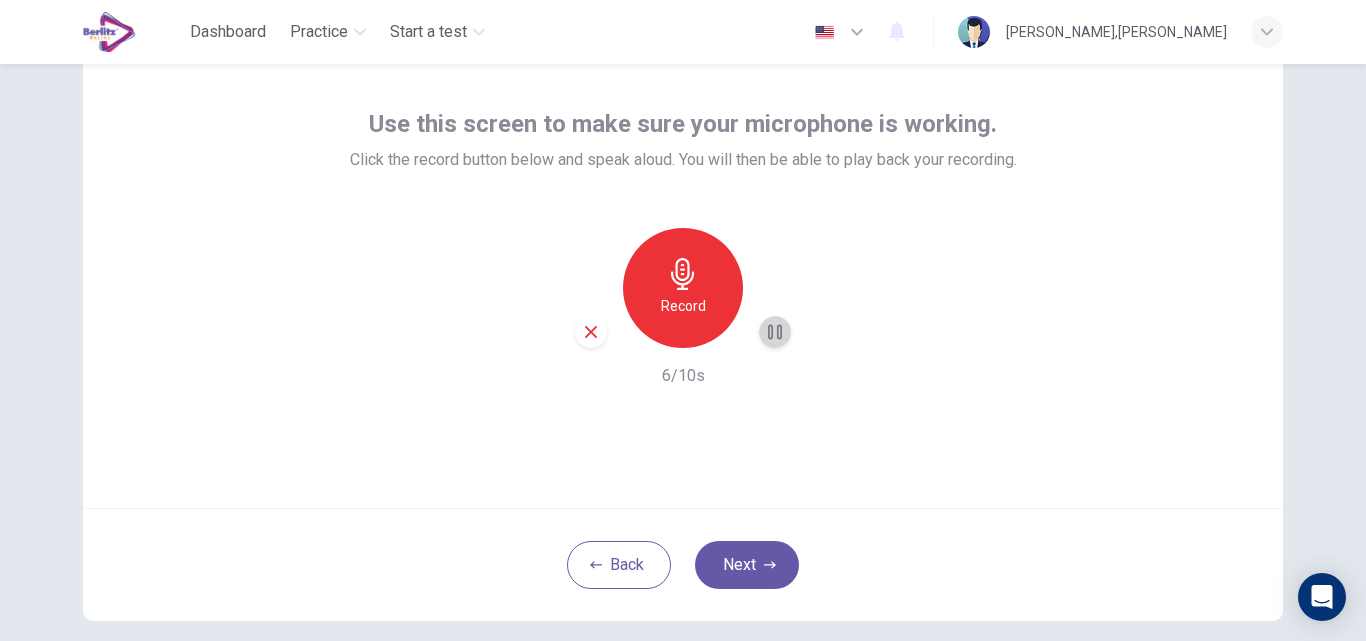 click at bounding box center [775, 332] 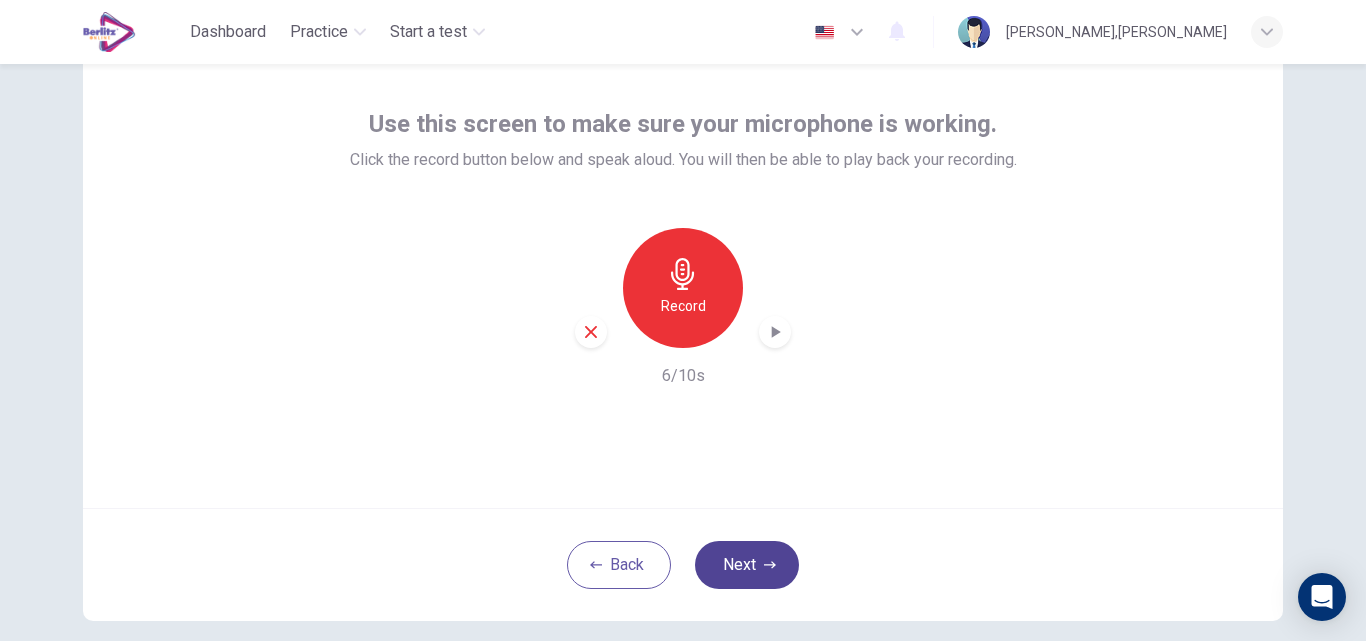 click on "Next" at bounding box center [747, 565] 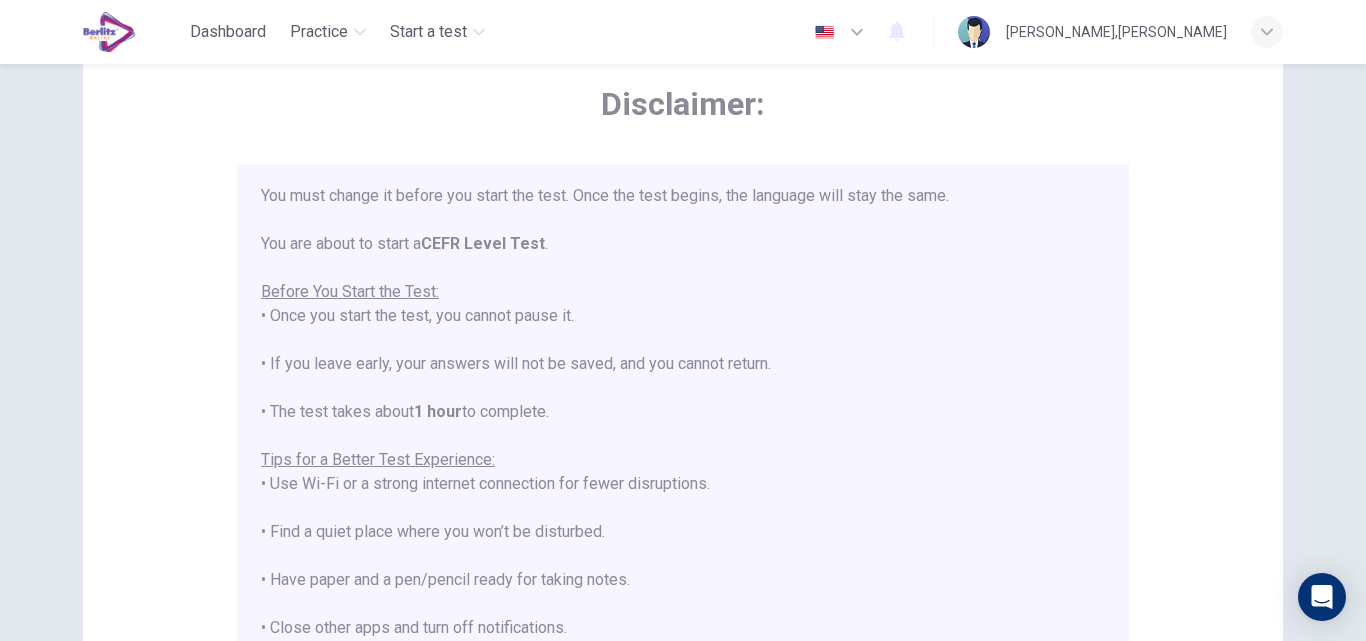 scroll, scrollTop: 0, scrollLeft: 0, axis: both 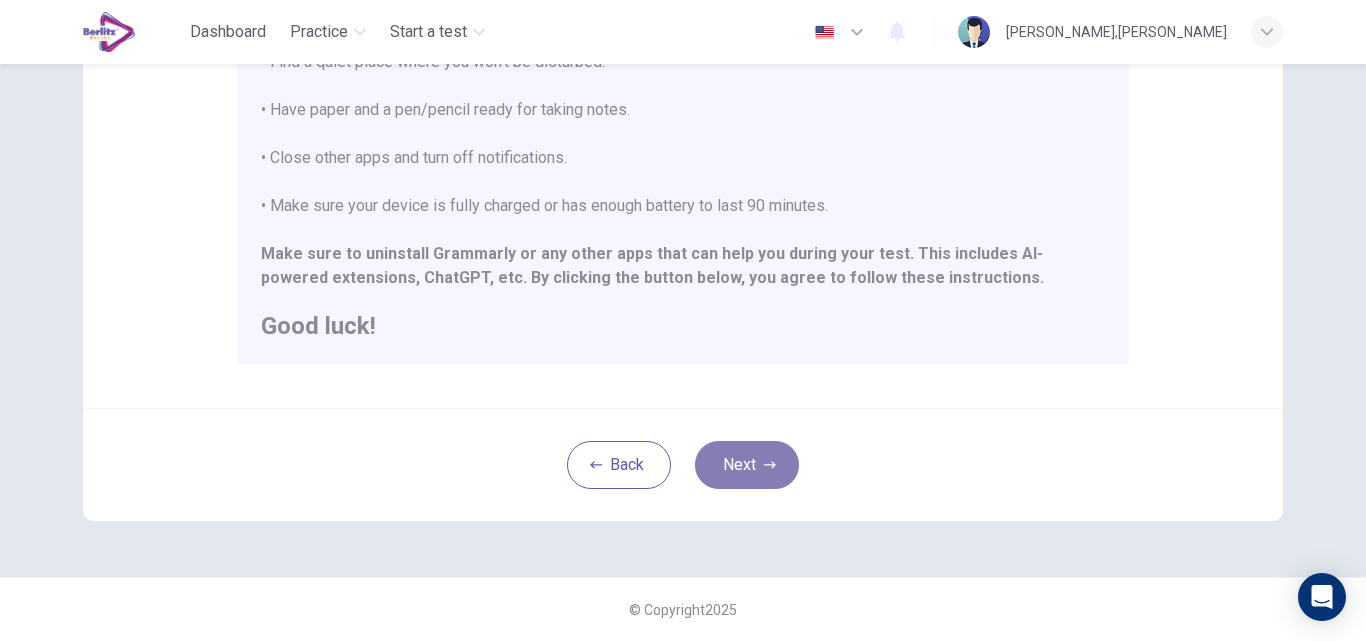 click on "Next" at bounding box center [747, 465] 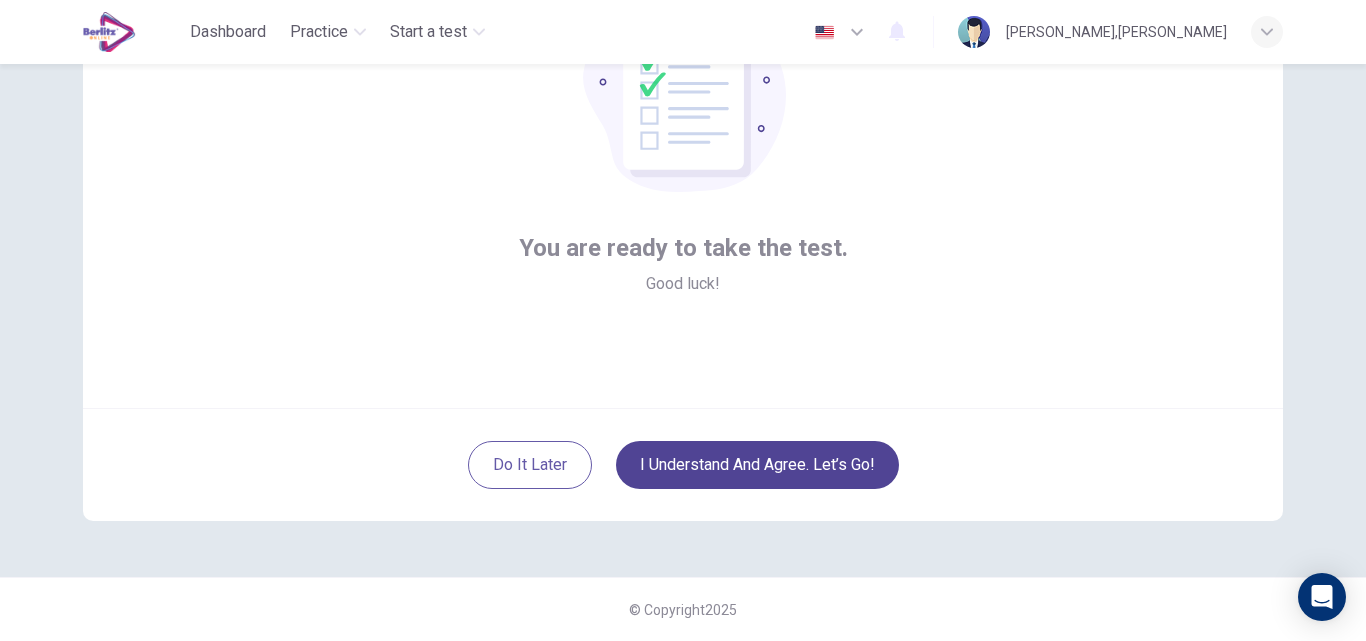 scroll, scrollTop: 192, scrollLeft: 0, axis: vertical 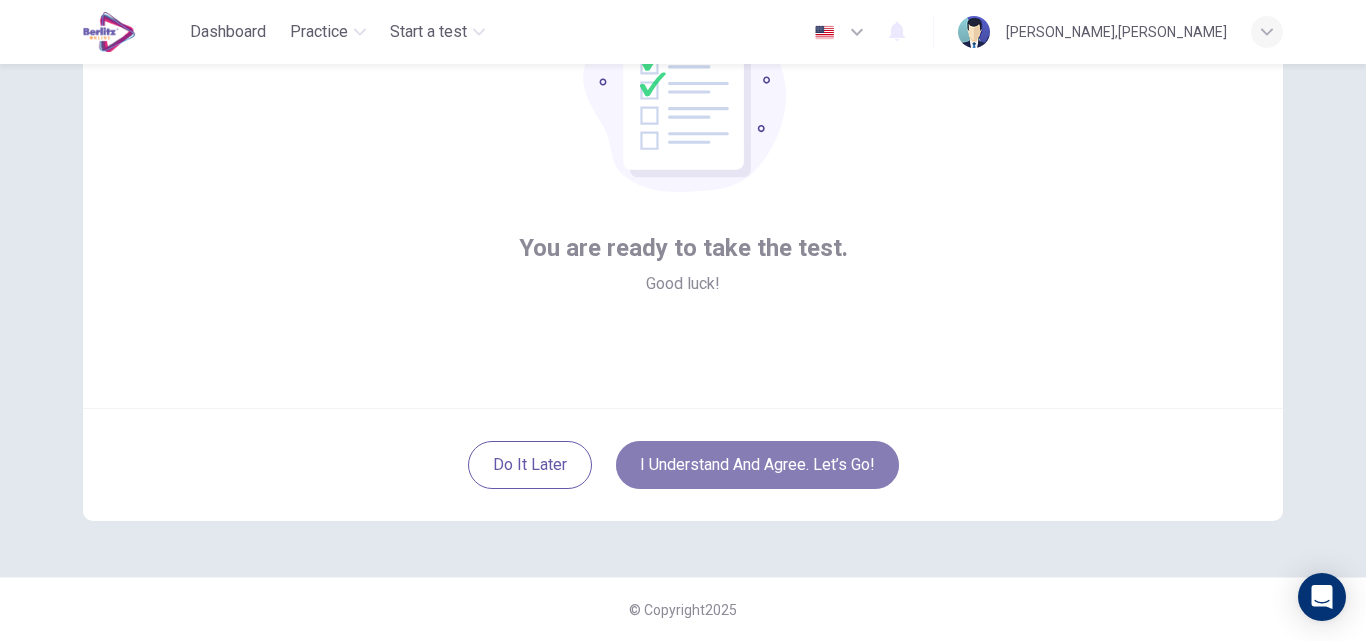 click on "I understand and agree. Let’s go!" at bounding box center [757, 465] 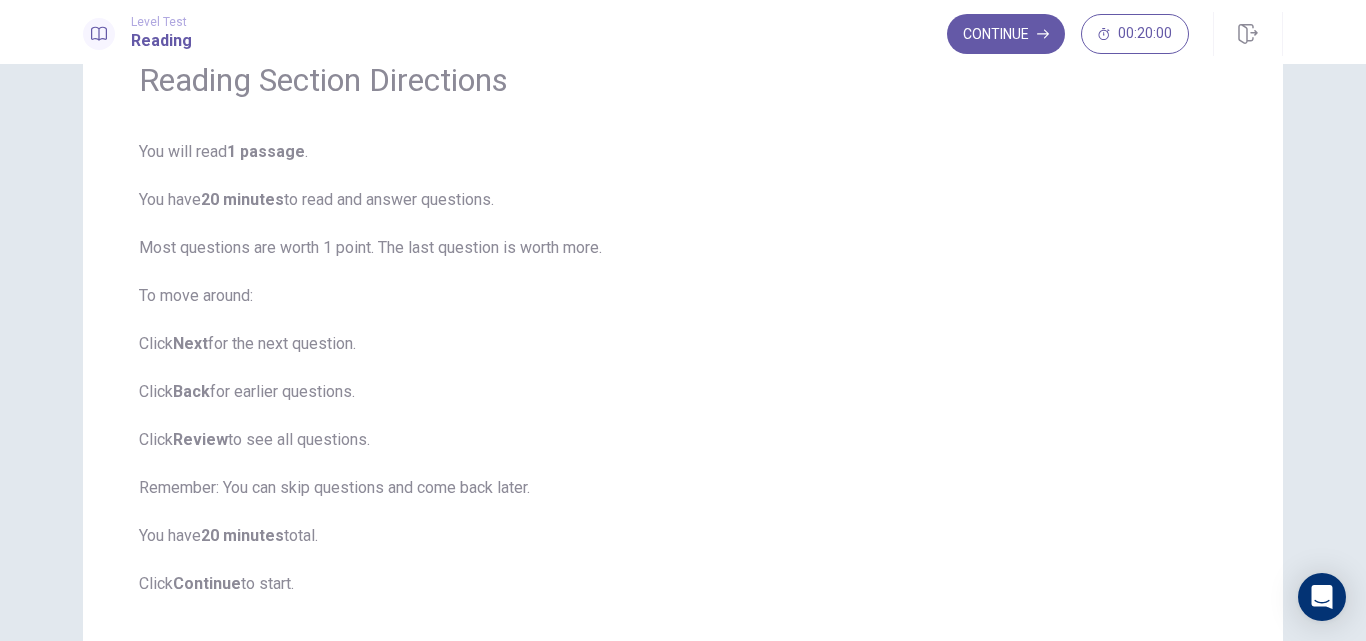 scroll, scrollTop: 200, scrollLeft: 0, axis: vertical 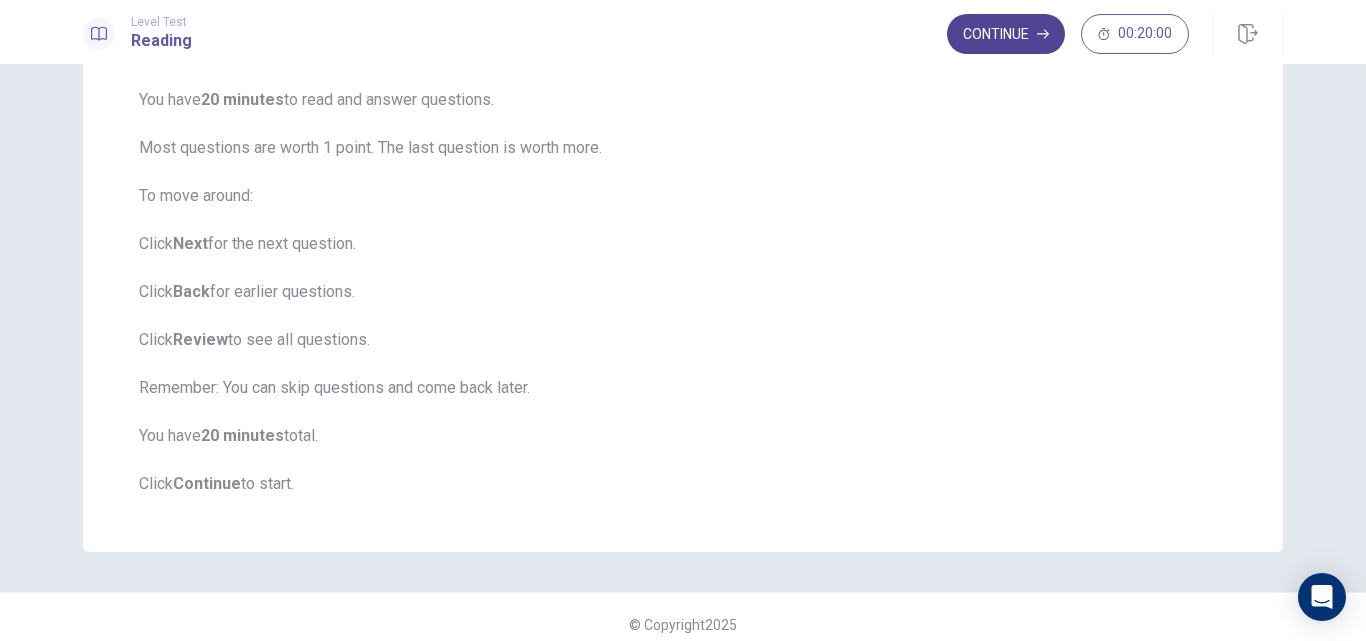 click on "Continue" at bounding box center [1006, 34] 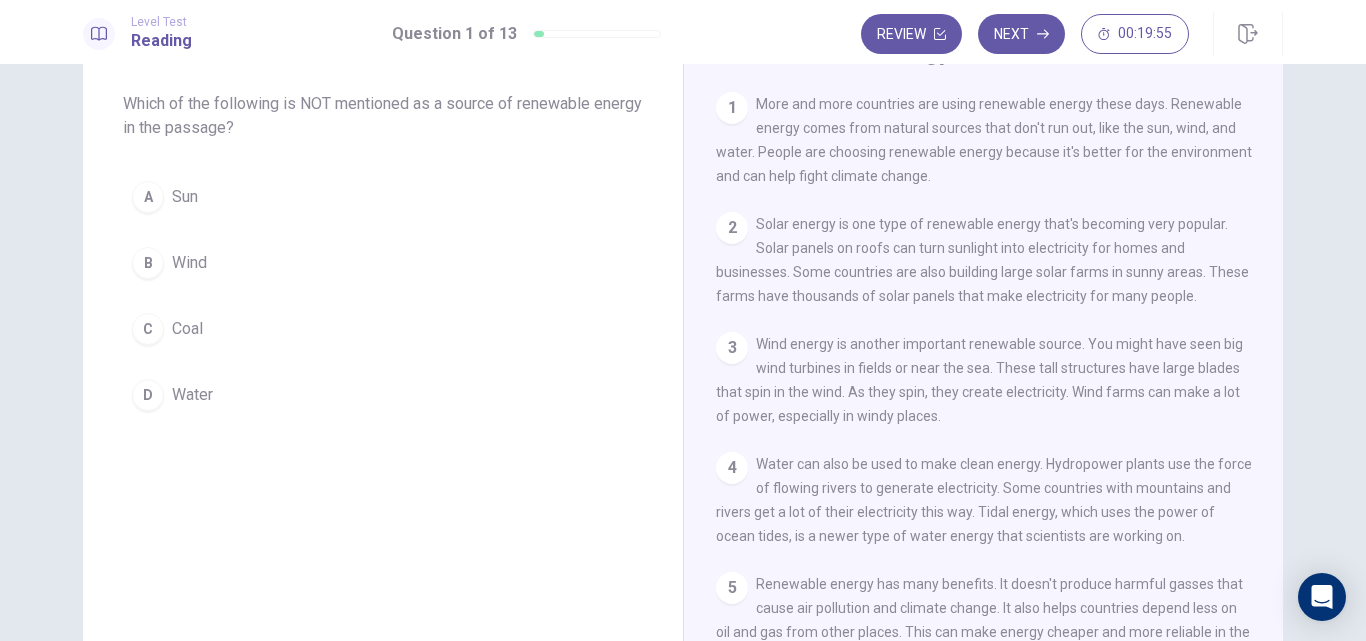 scroll, scrollTop: 0, scrollLeft: 0, axis: both 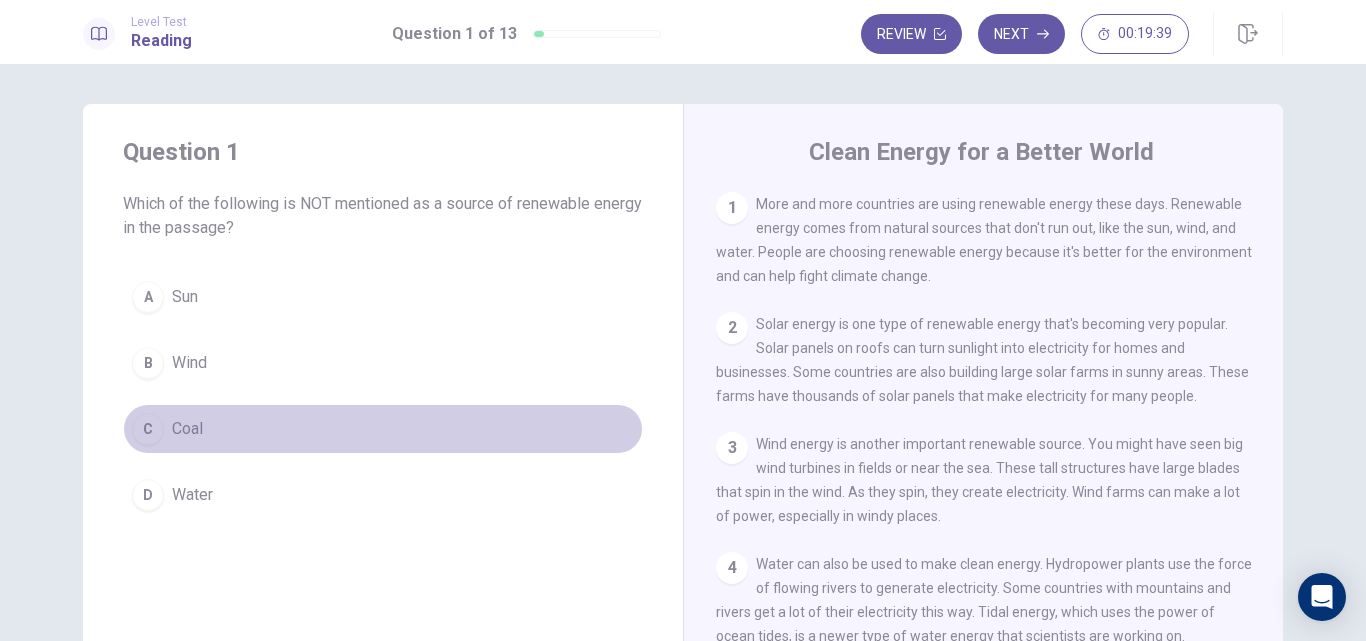 click on "Coal" at bounding box center (187, 429) 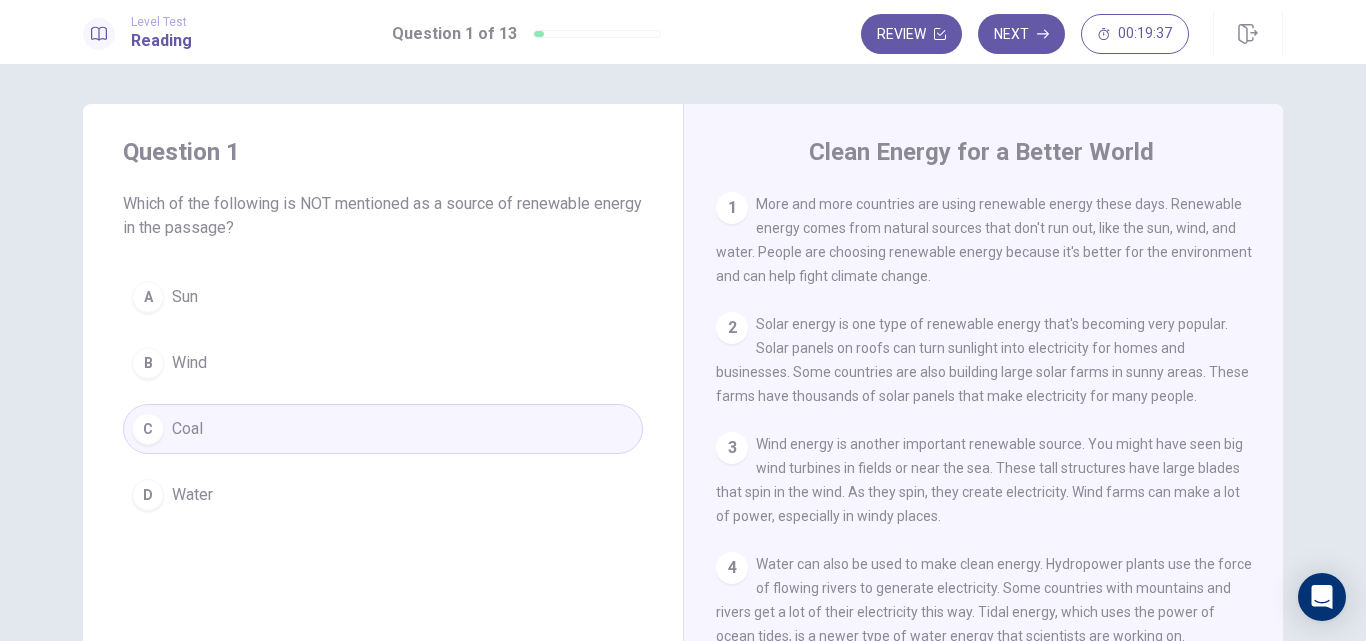 click on "C Coal" at bounding box center [383, 429] 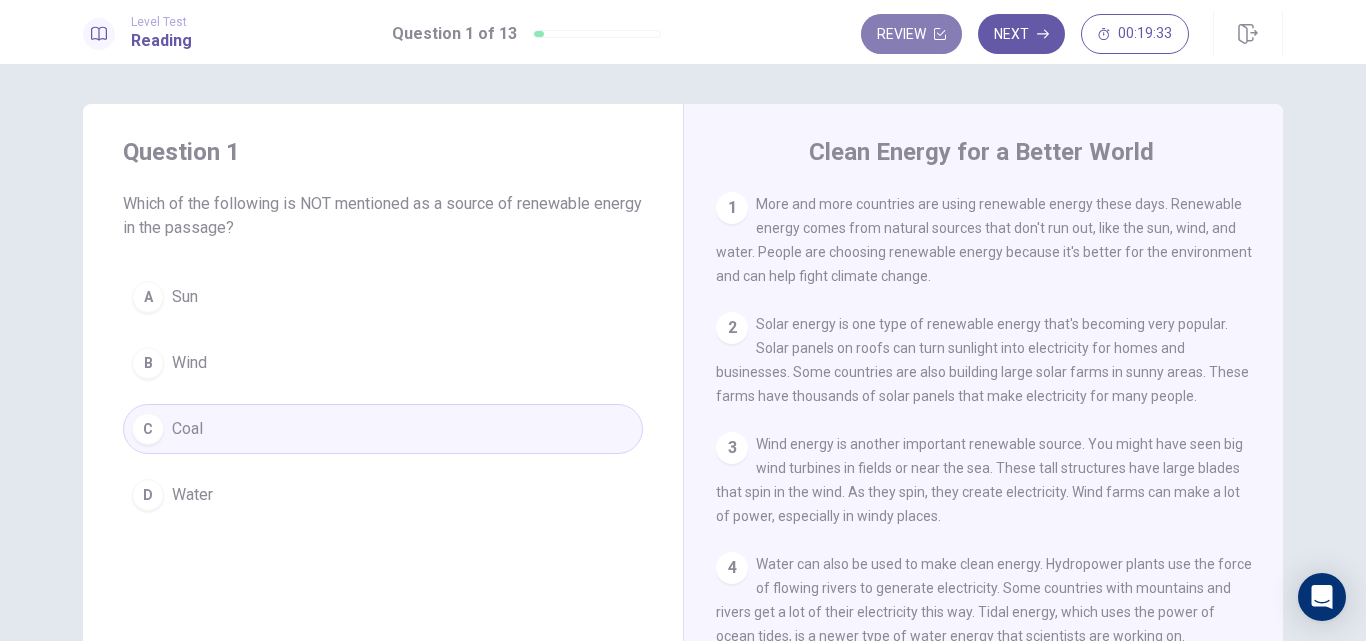 click on "Review" at bounding box center (911, 34) 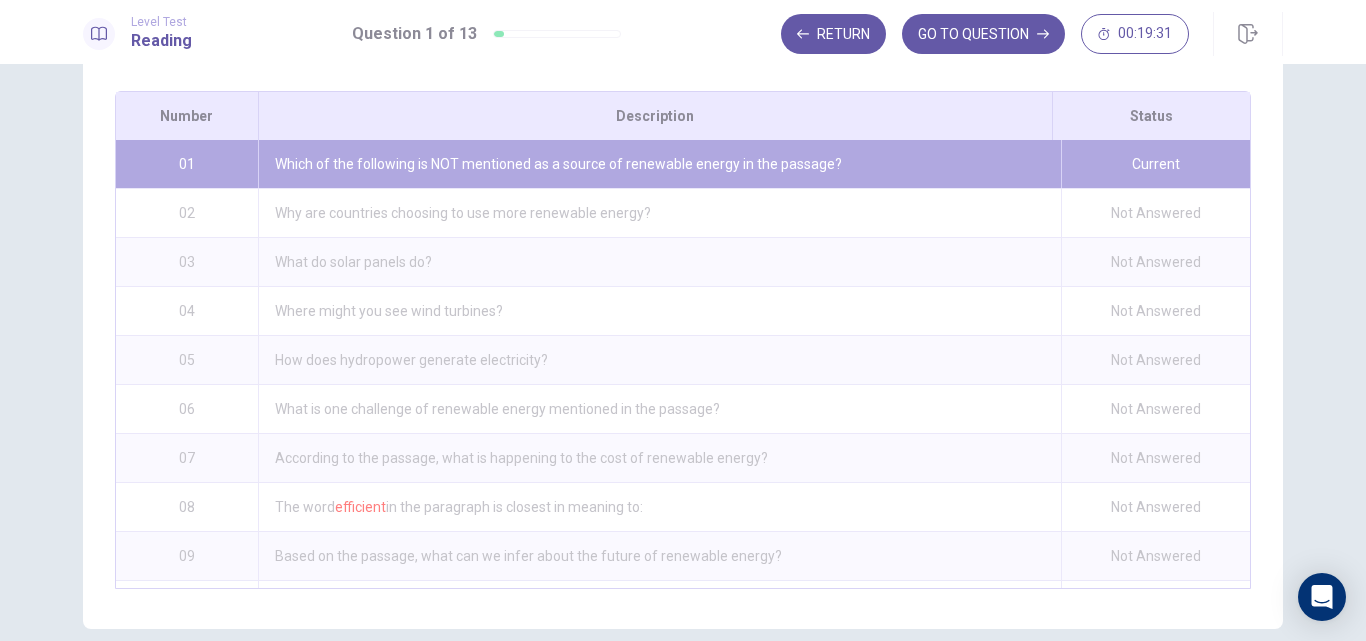 scroll, scrollTop: 153, scrollLeft: 0, axis: vertical 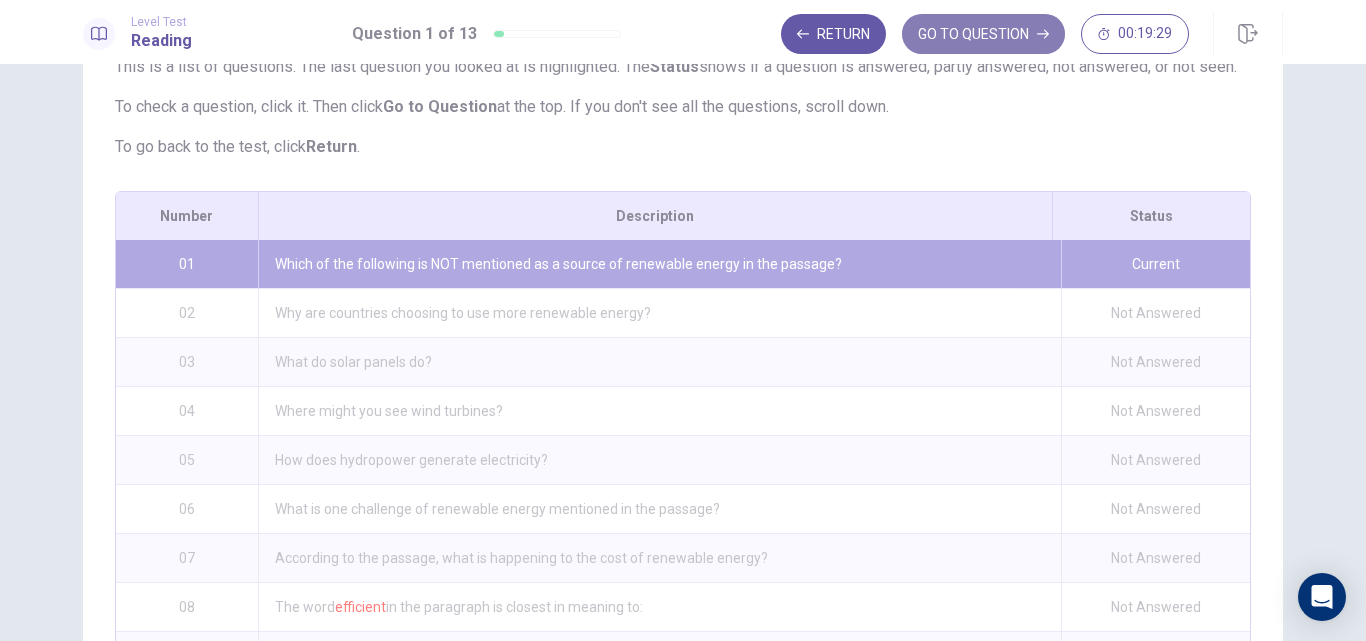 click on "GO TO QUESTION" at bounding box center [983, 34] 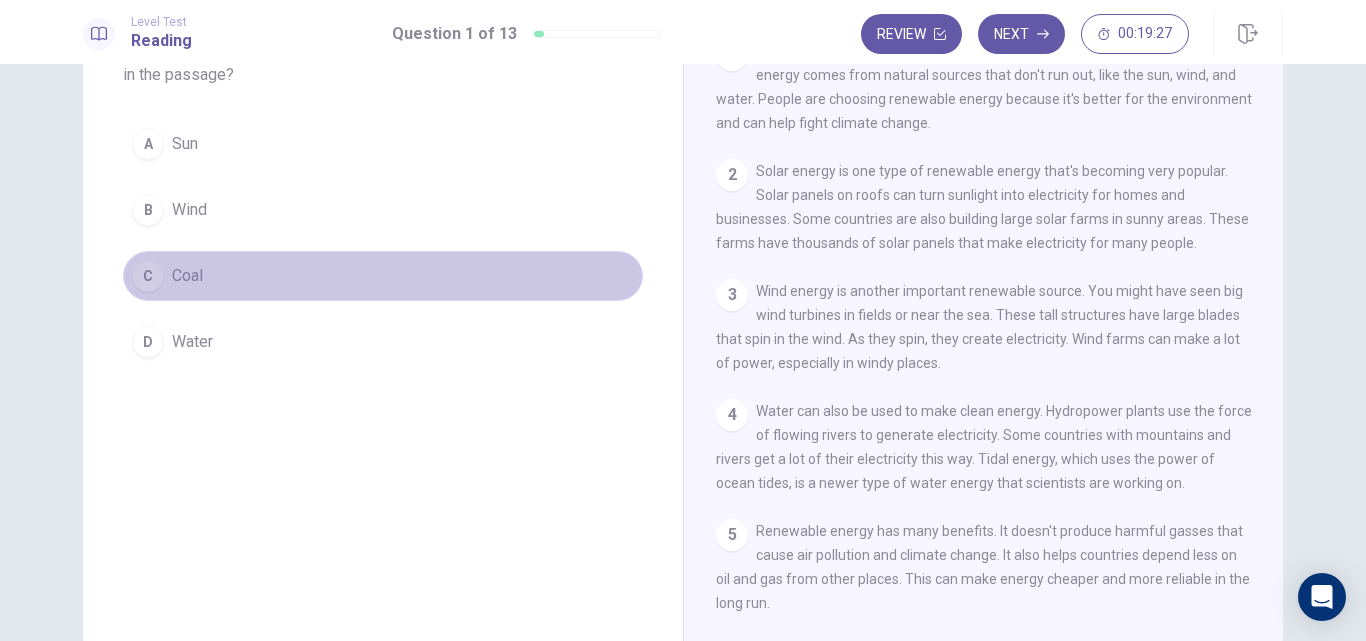 click on "C Coal" at bounding box center (383, 276) 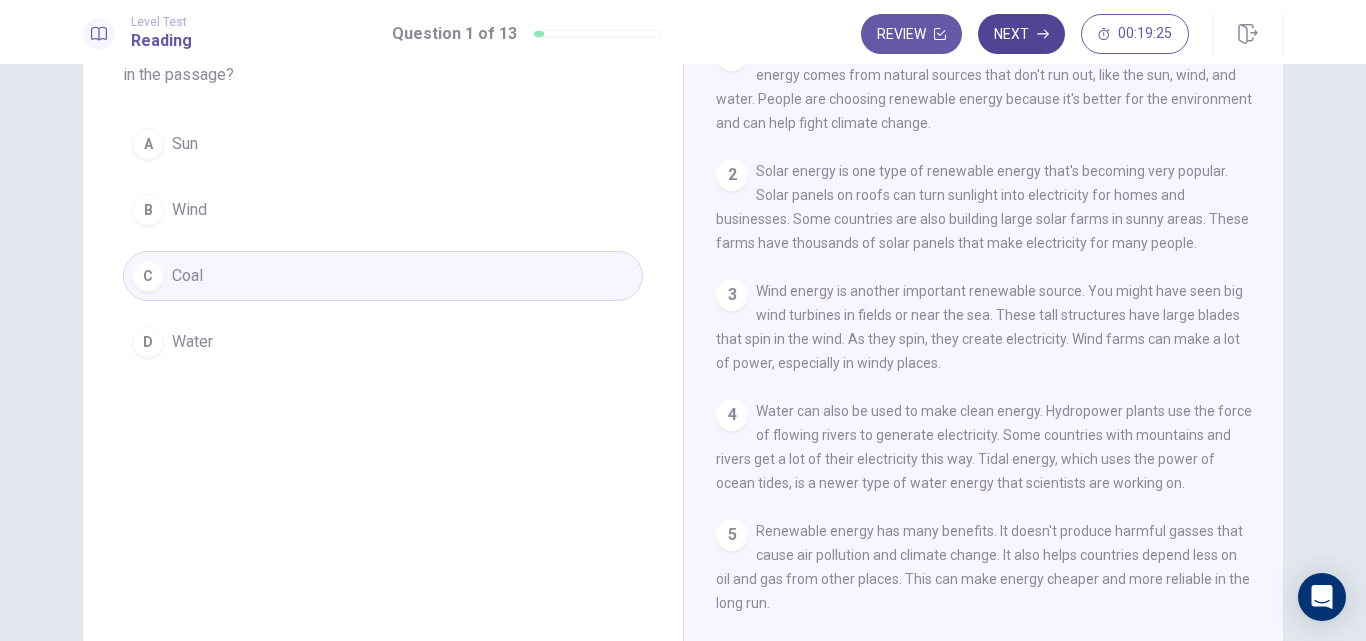 scroll, scrollTop: 262, scrollLeft: 0, axis: vertical 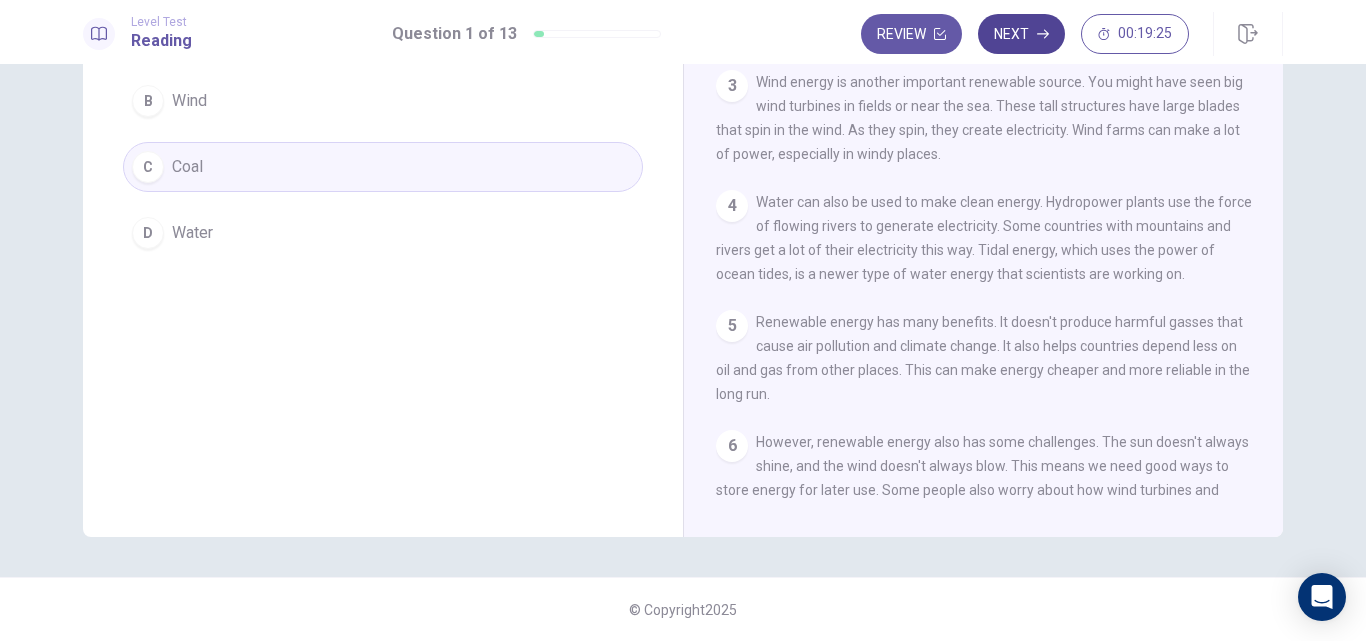 click on "Next" at bounding box center (1021, 34) 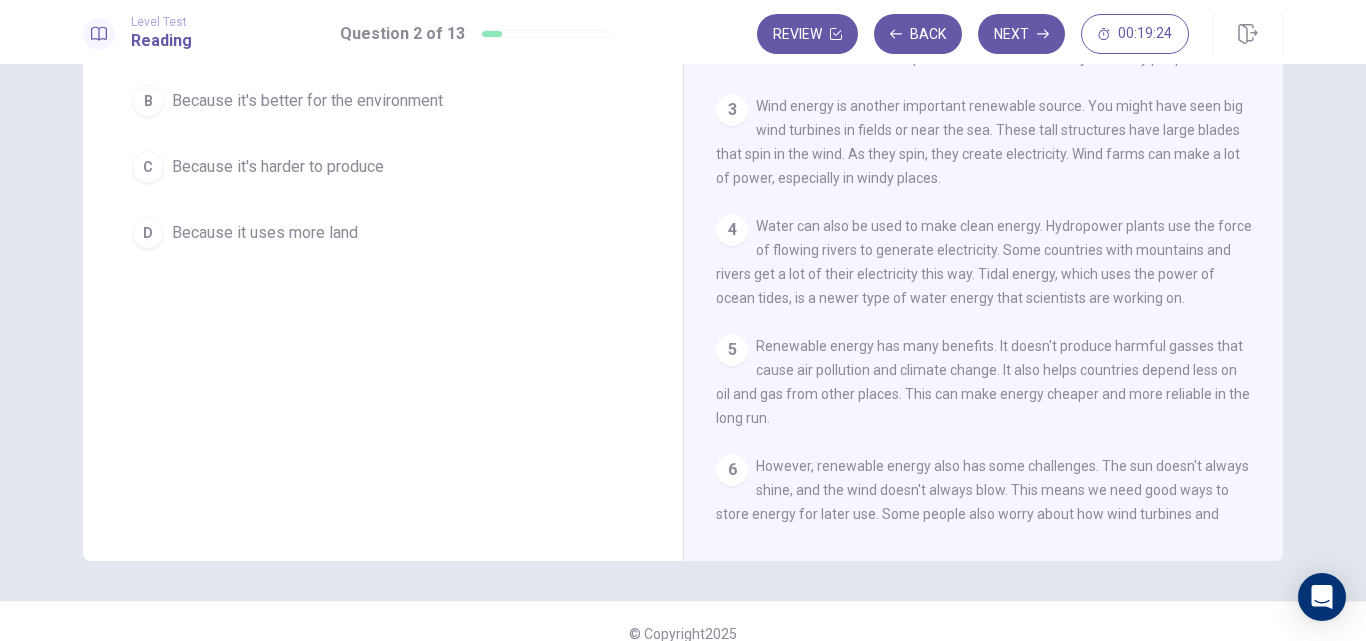 scroll, scrollTop: 38, scrollLeft: 0, axis: vertical 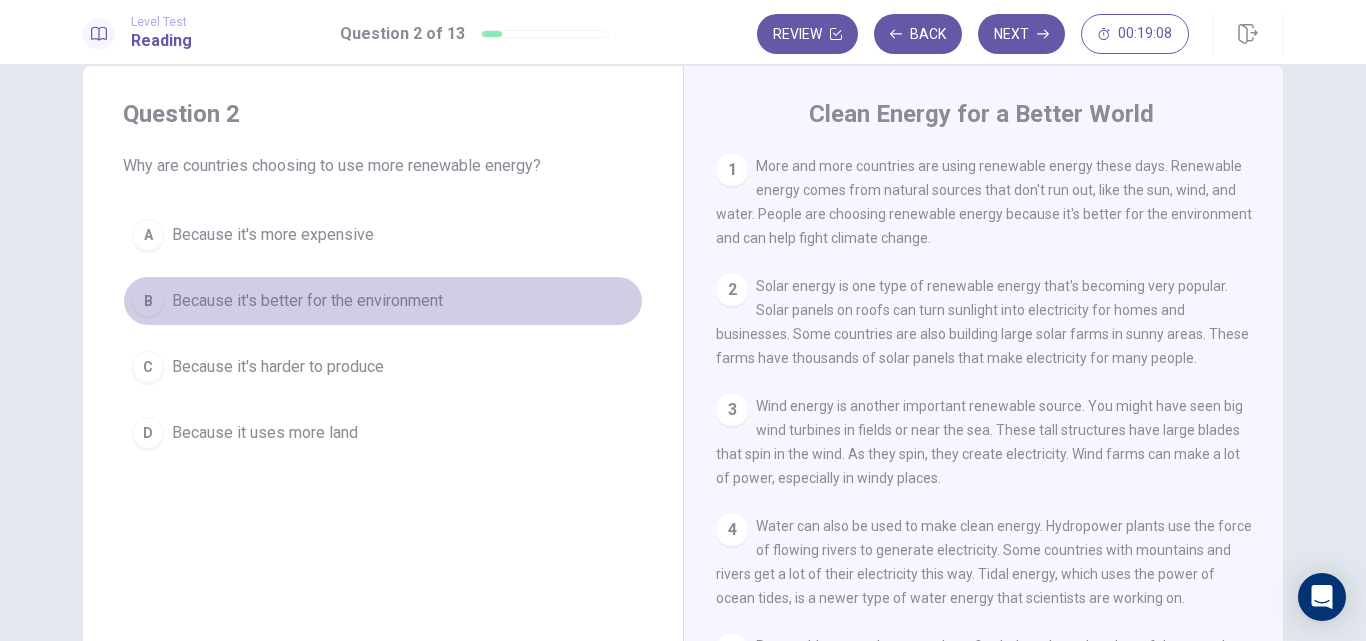 click on "B Because it's better for the environment" at bounding box center [383, 301] 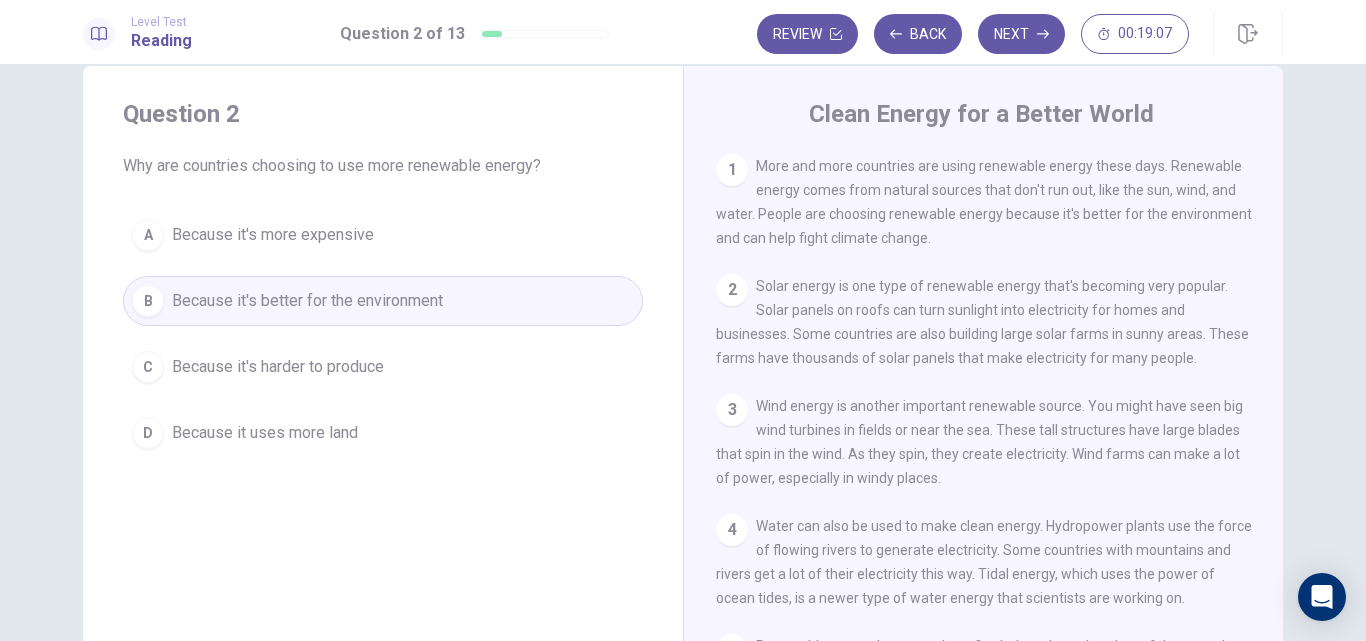 click on "Because it's better for the environment" at bounding box center [307, 301] 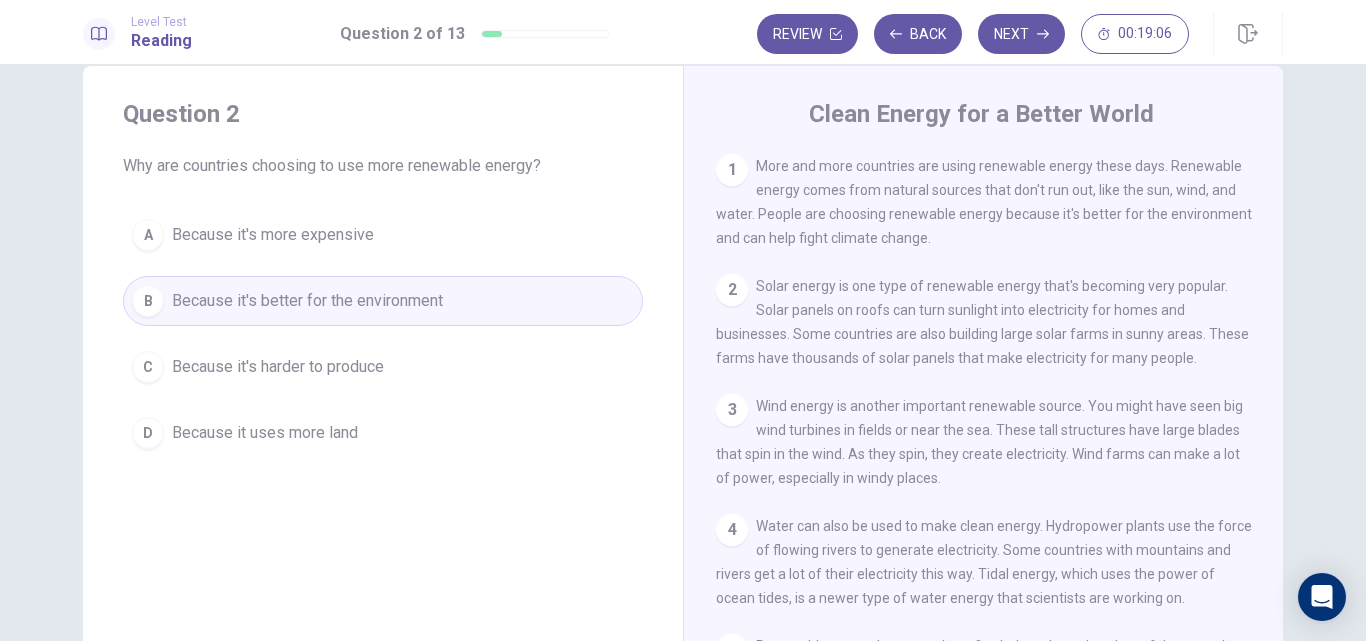click on "Because it's better for the environment" at bounding box center (307, 301) 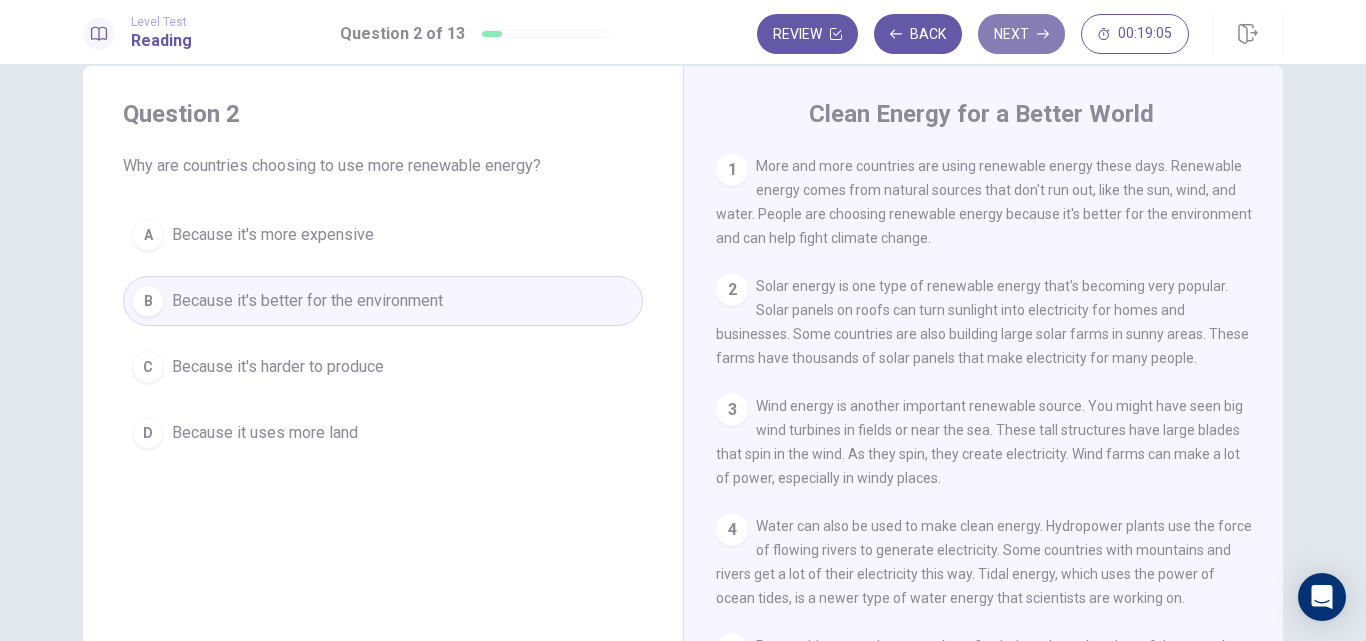 click on "Next" at bounding box center [1021, 34] 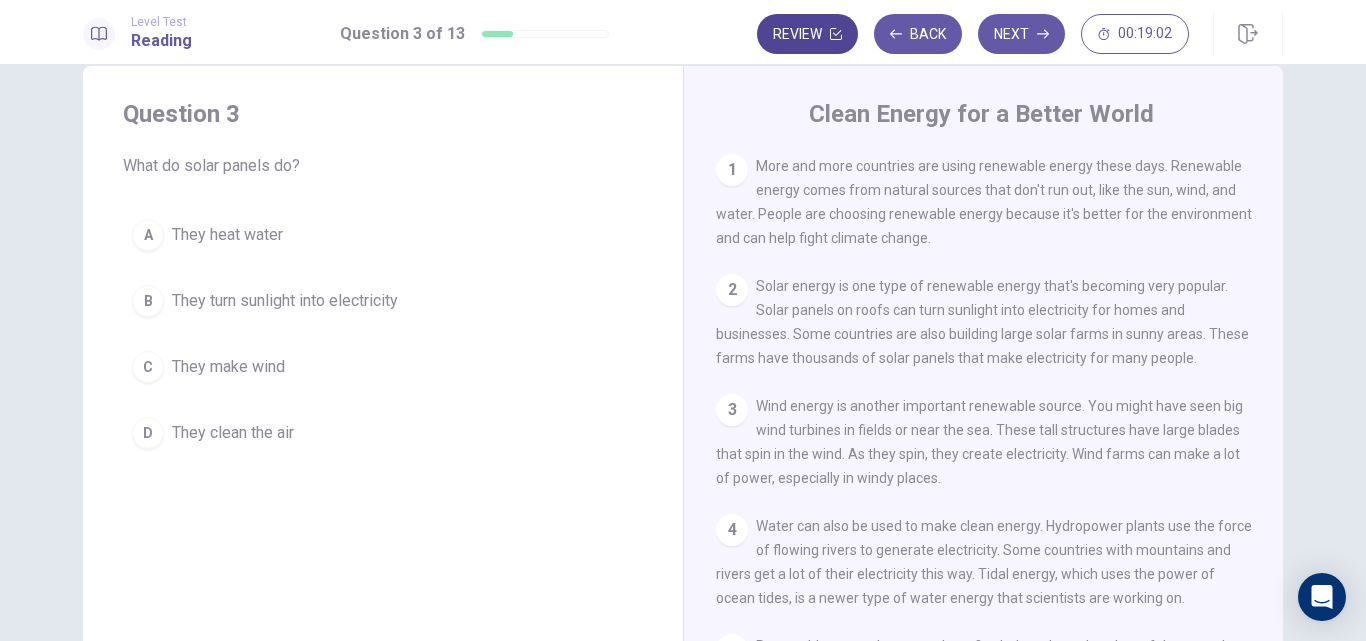 click on "Review" at bounding box center [807, 34] 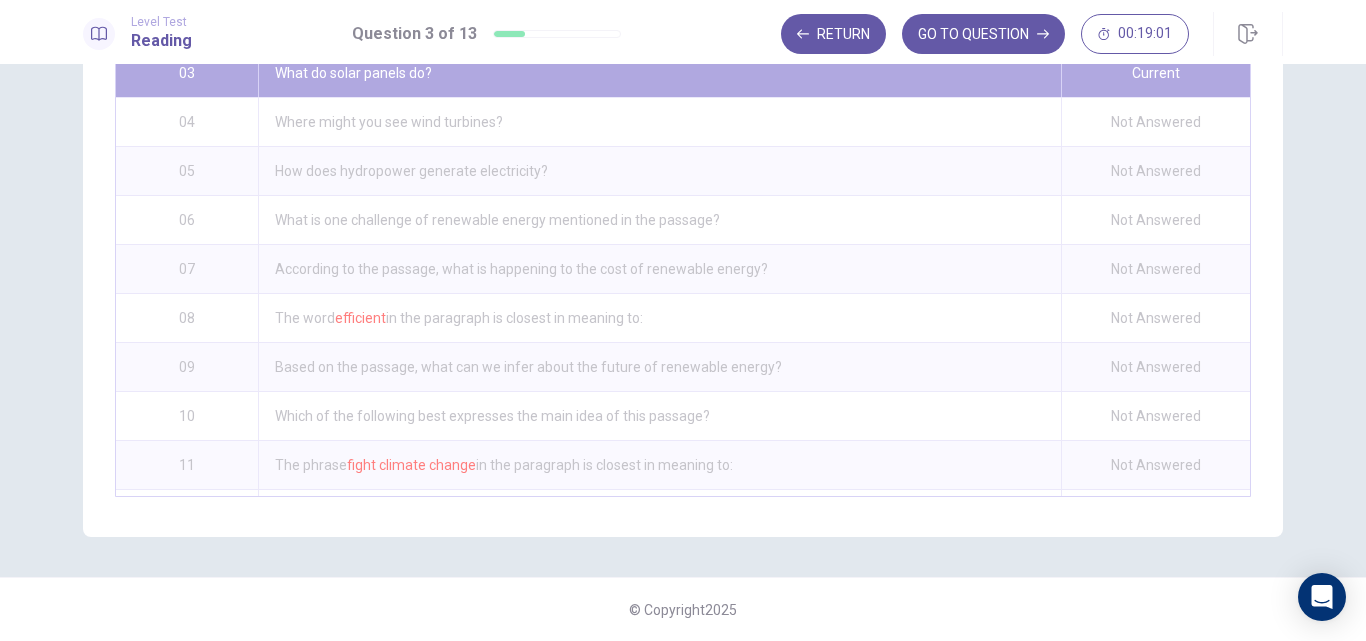 scroll, scrollTop: 0, scrollLeft: 0, axis: both 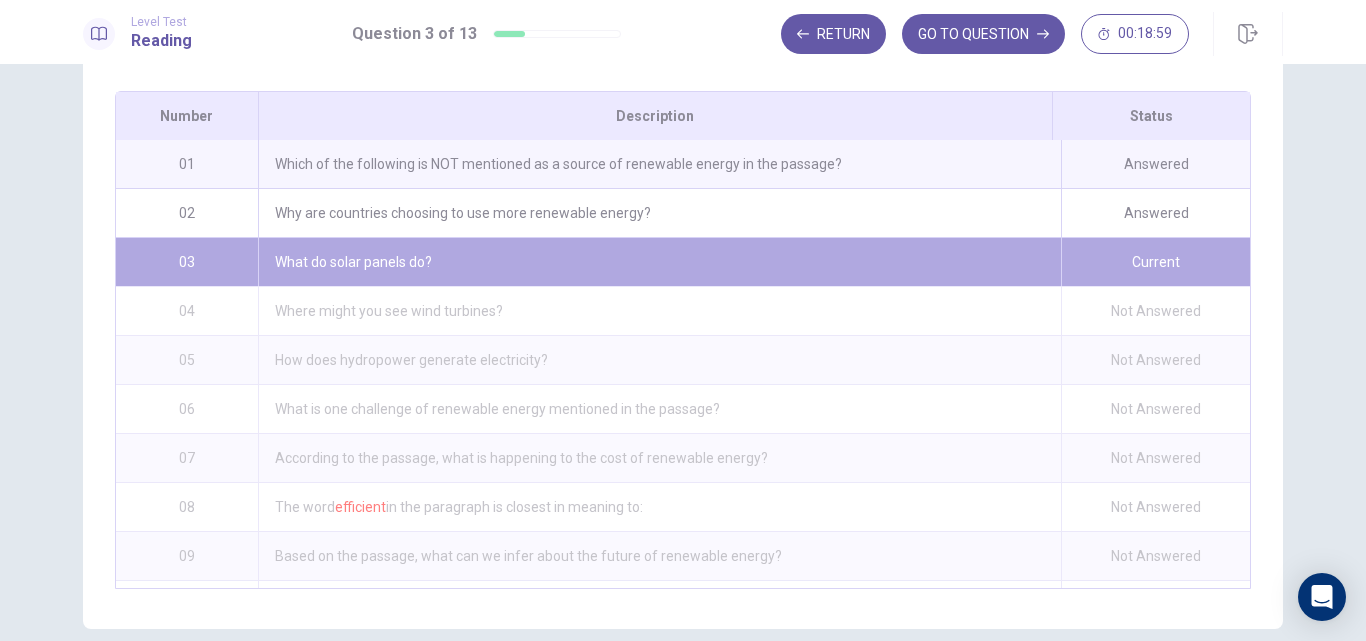 click on "What do solar panels do?" at bounding box center [659, 262] 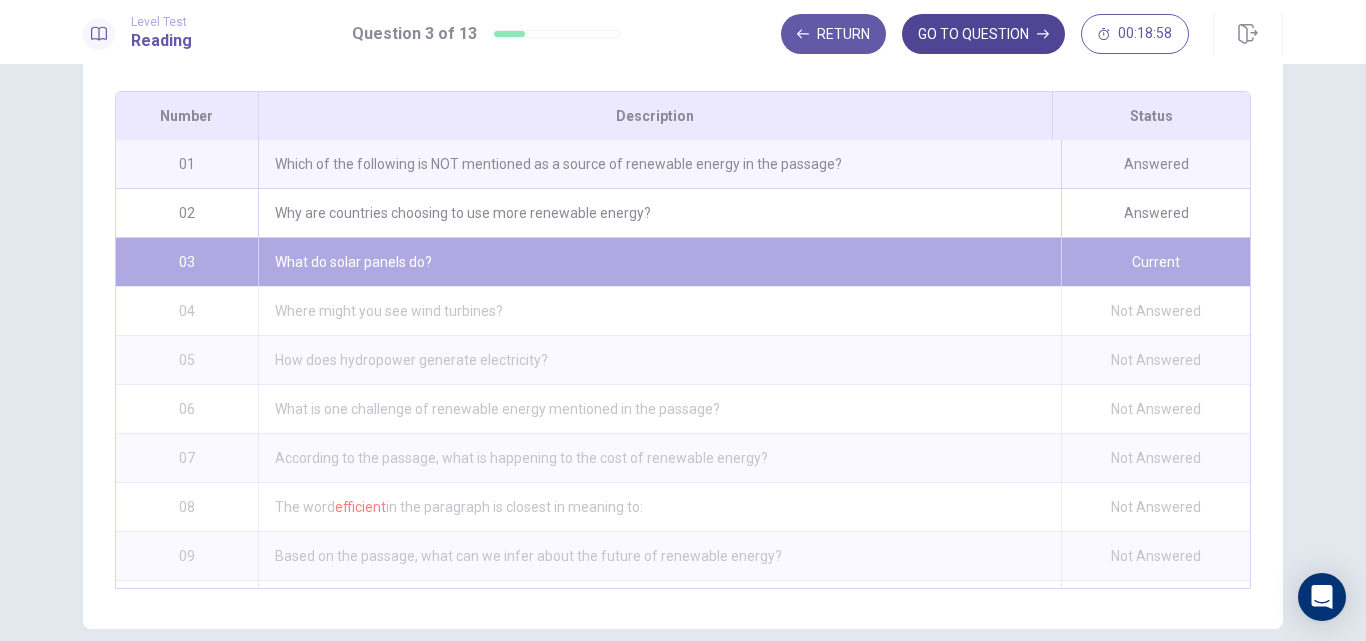 click on "GO TO QUESTION" at bounding box center [983, 34] 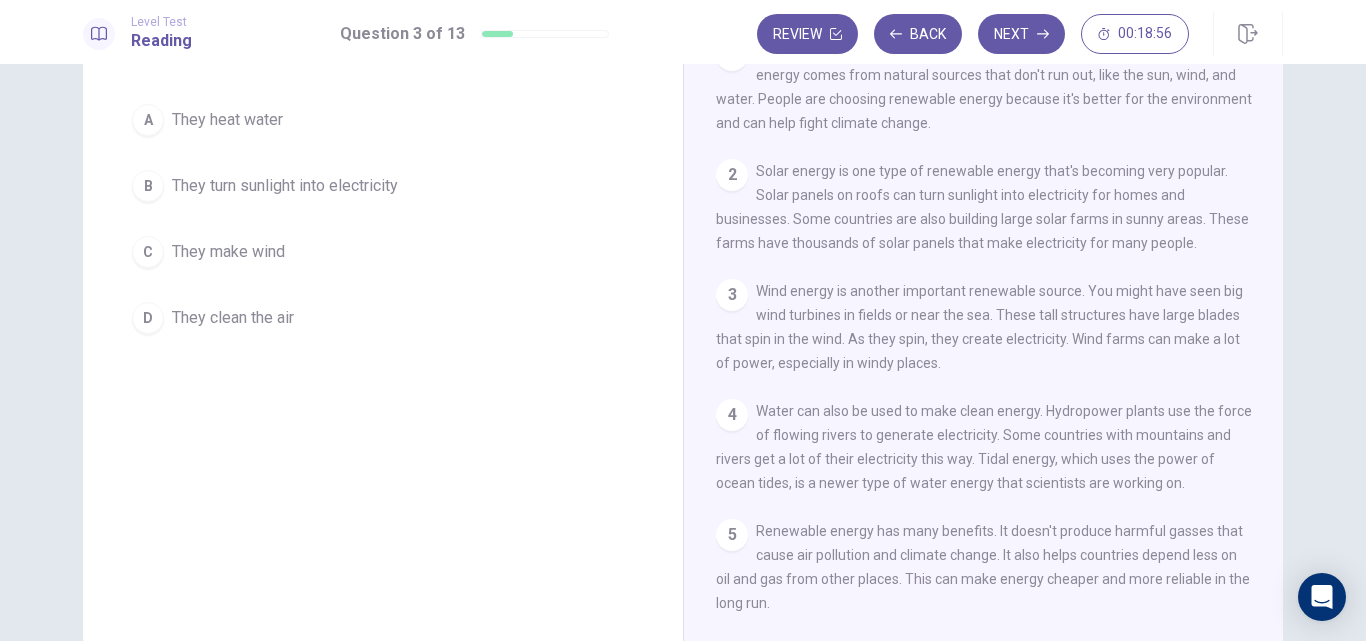 scroll, scrollTop: 53, scrollLeft: 0, axis: vertical 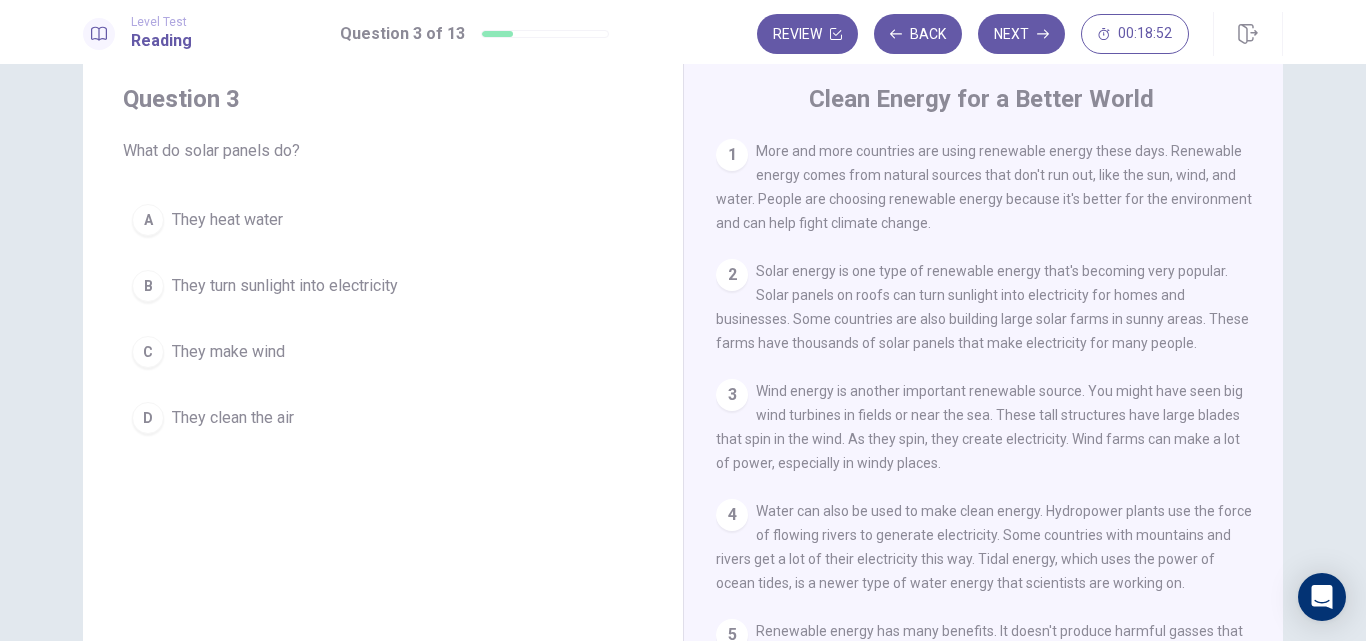 click on "They turn sunlight into electricity" at bounding box center [285, 286] 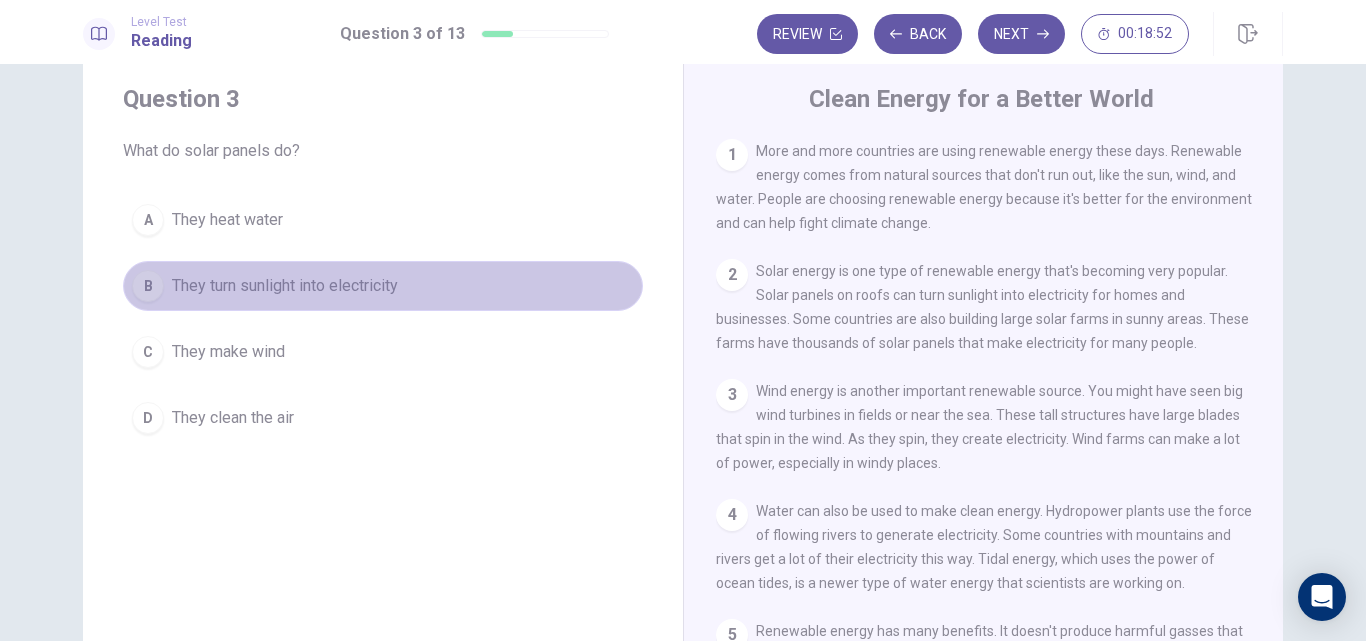 click on "They turn sunlight into electricity" at bounding box center (285, 286) 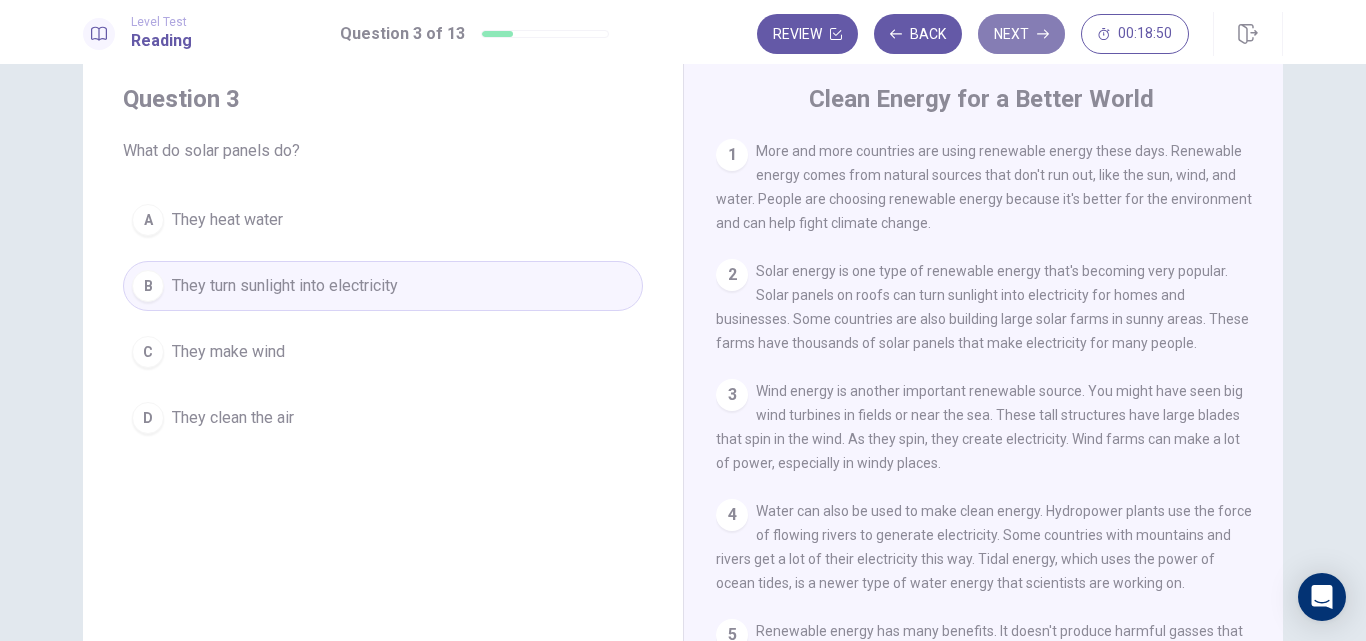 click on "Next" at bounding box center (1021, 34) 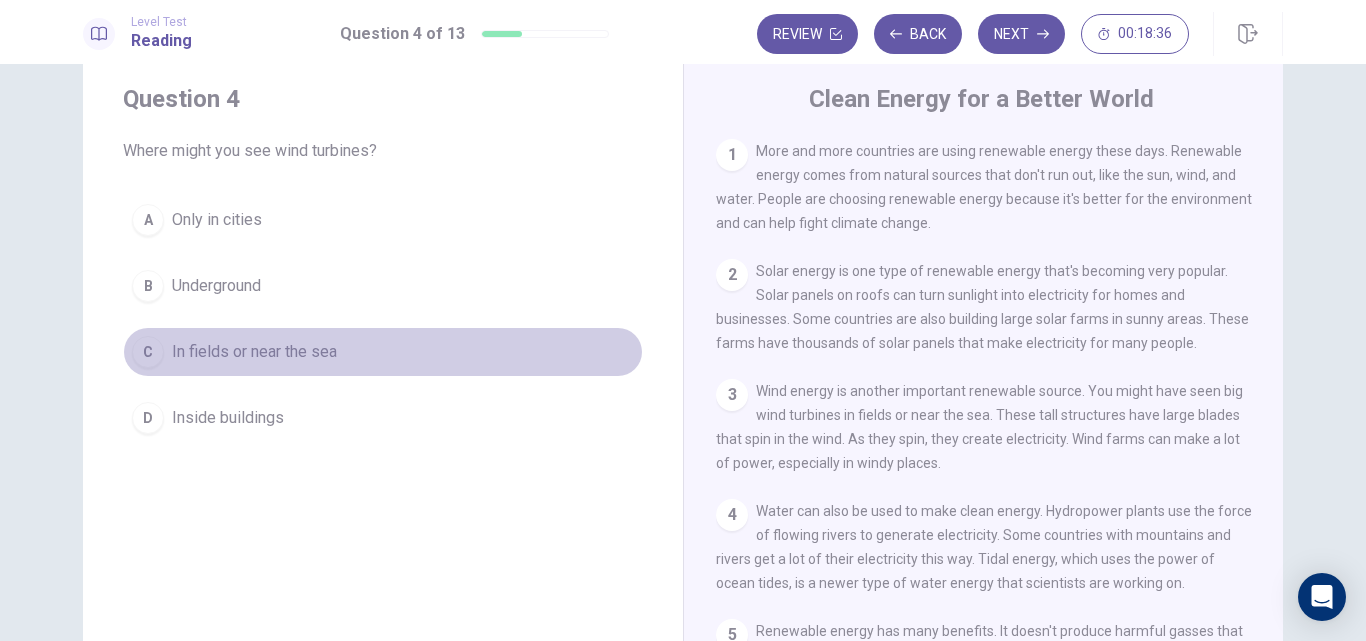click on "In fields or near the sea" at bounding box center (254, 352) 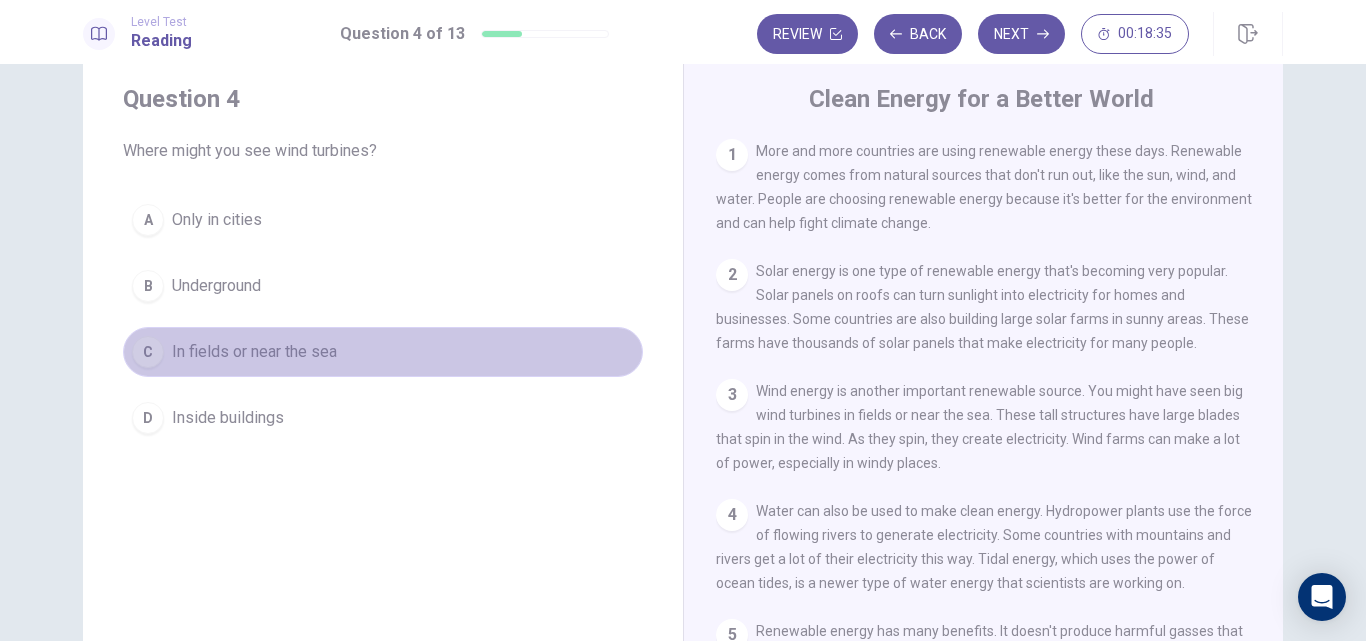 click on "In fields or near the sea" at bounding box center (254, 352) 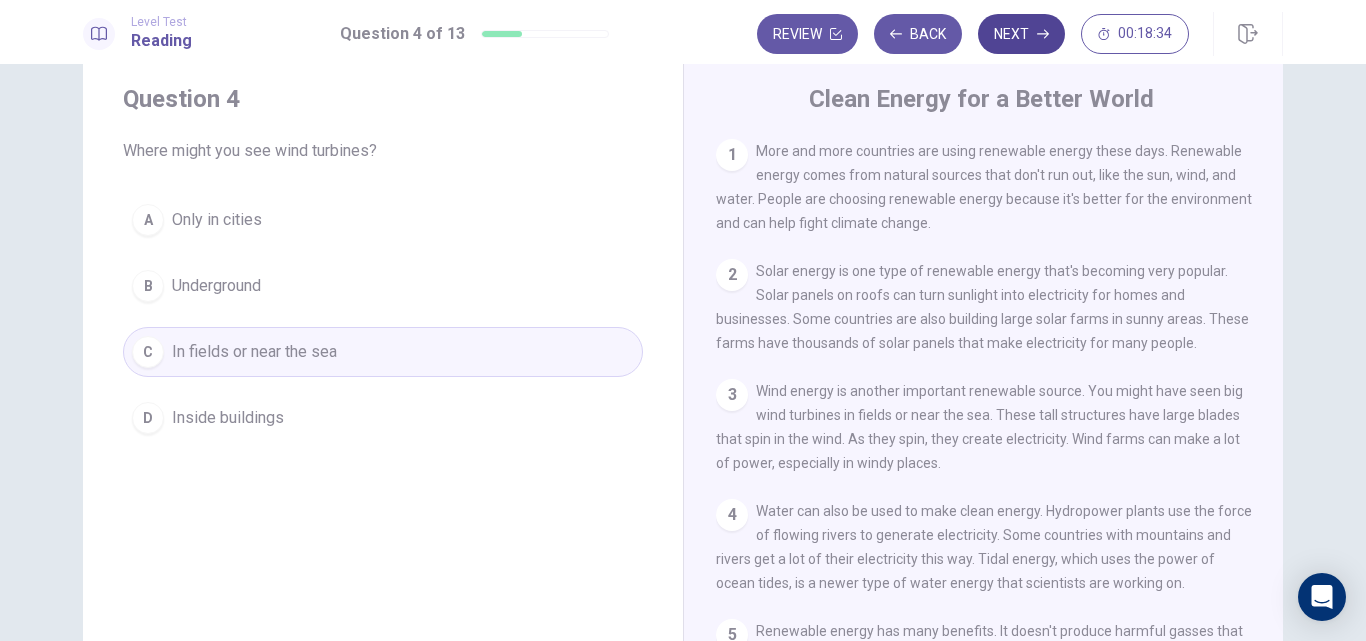 click on "Next" at bounding box center [1021, 34] 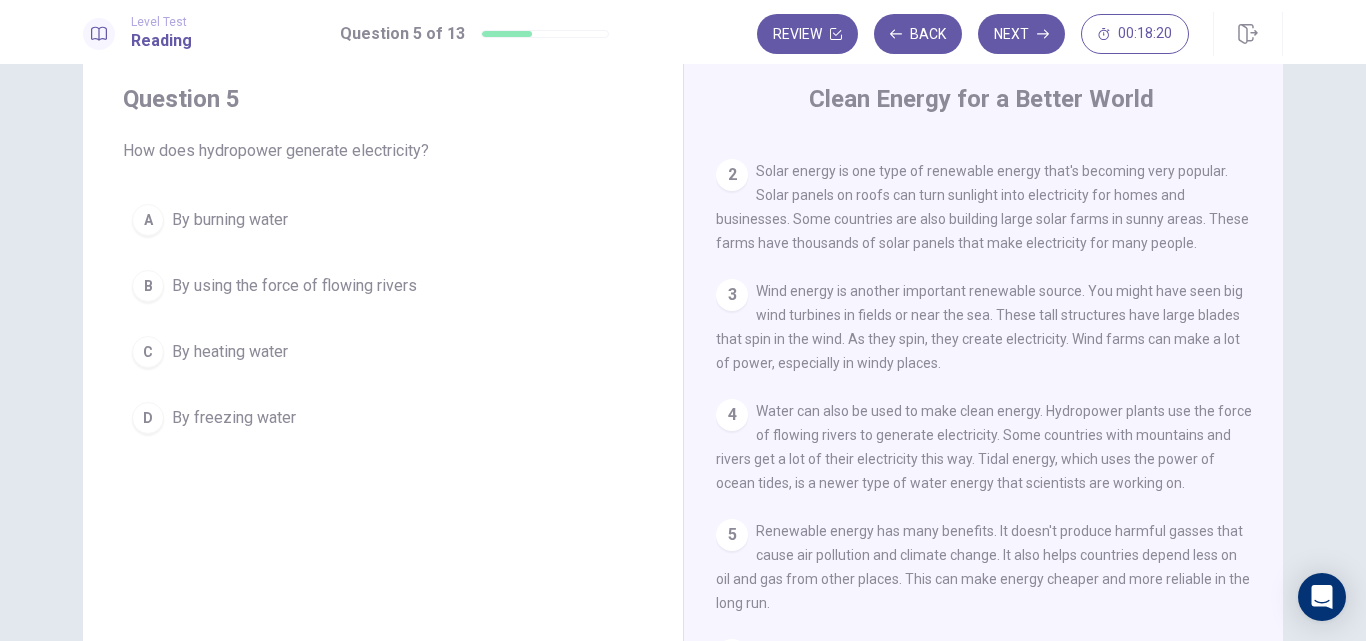 scroll, scrollTop: 200, scrollLeft: 0, axis: vertical 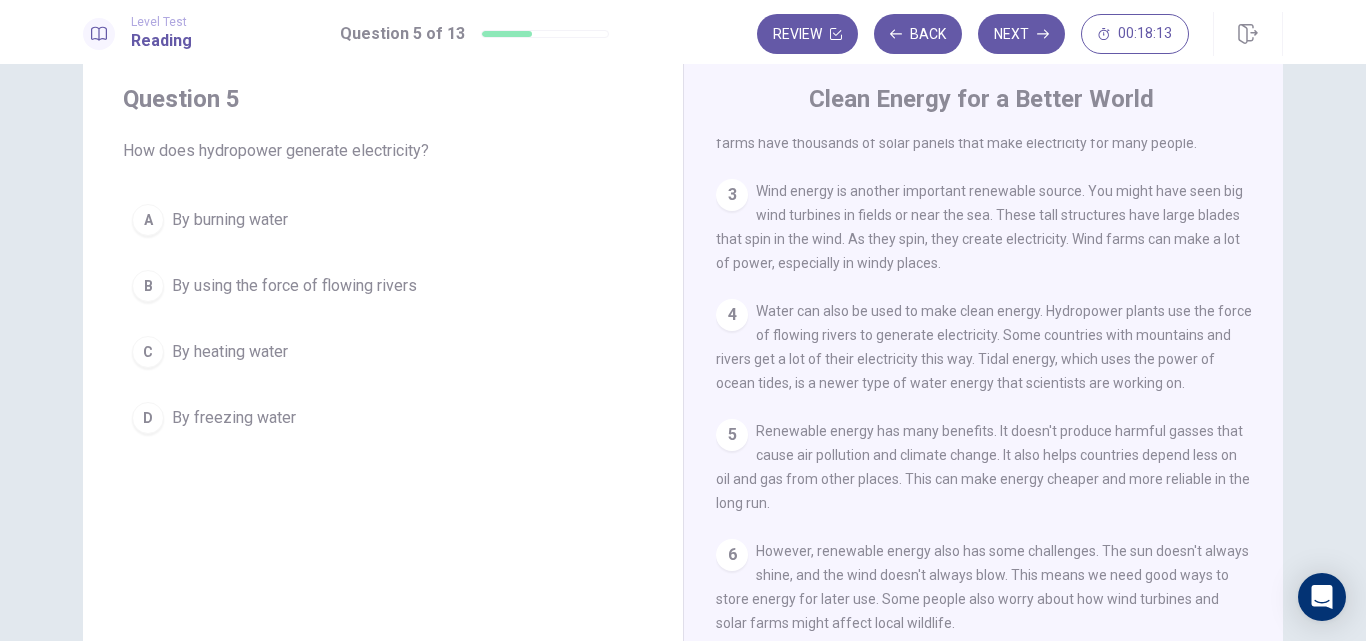 click on "By using the force of flowing rivers" at bounding box center [294, 286] 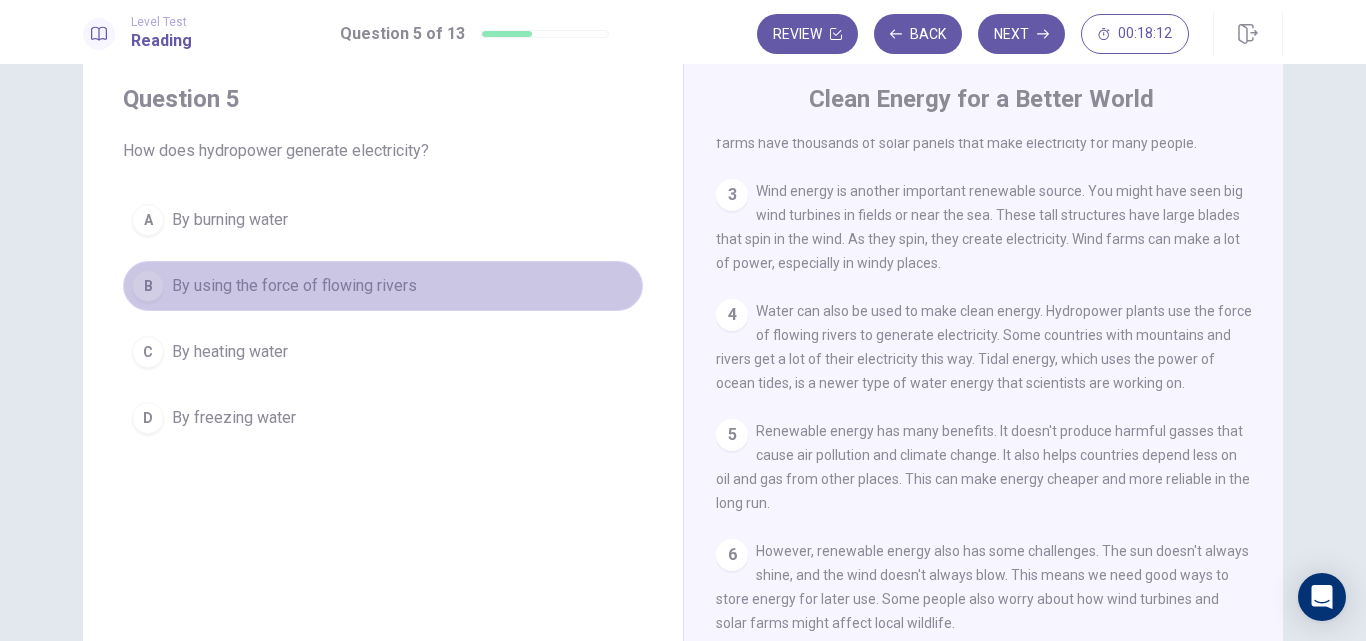 click on "By using the force of flowing rivers" at bounding box center [294, 286] 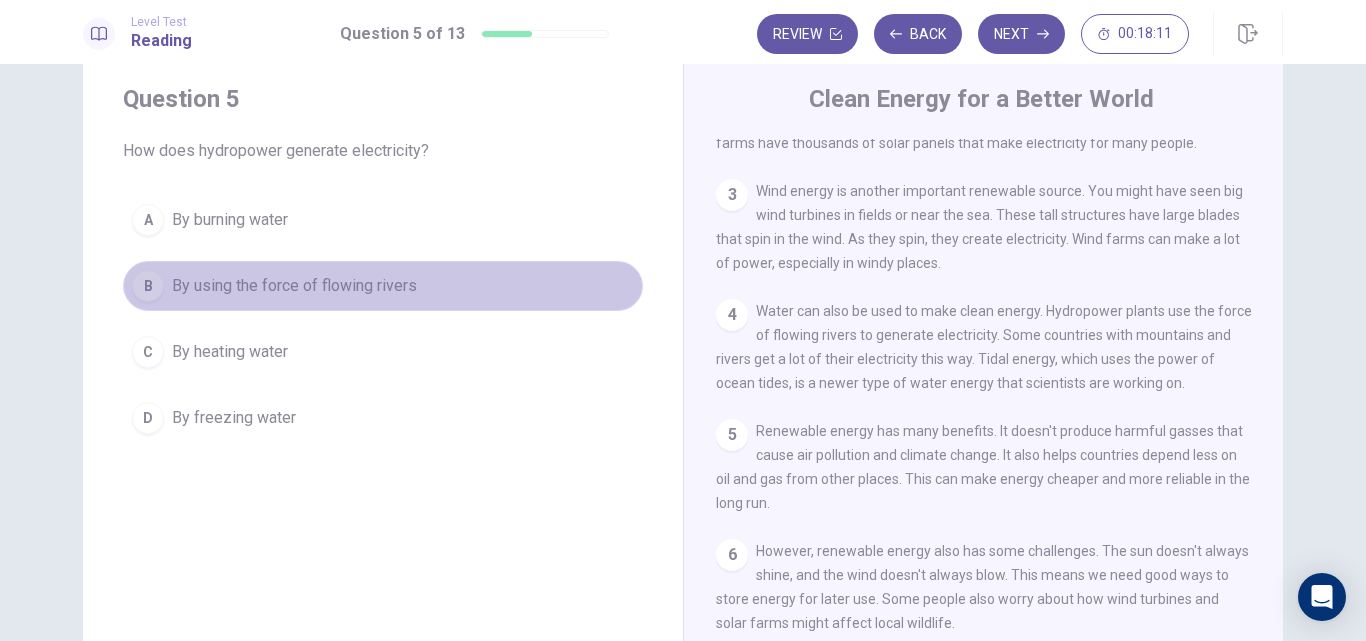 click on "By using the force of flowing rivers" at bounding box center [294, 286] 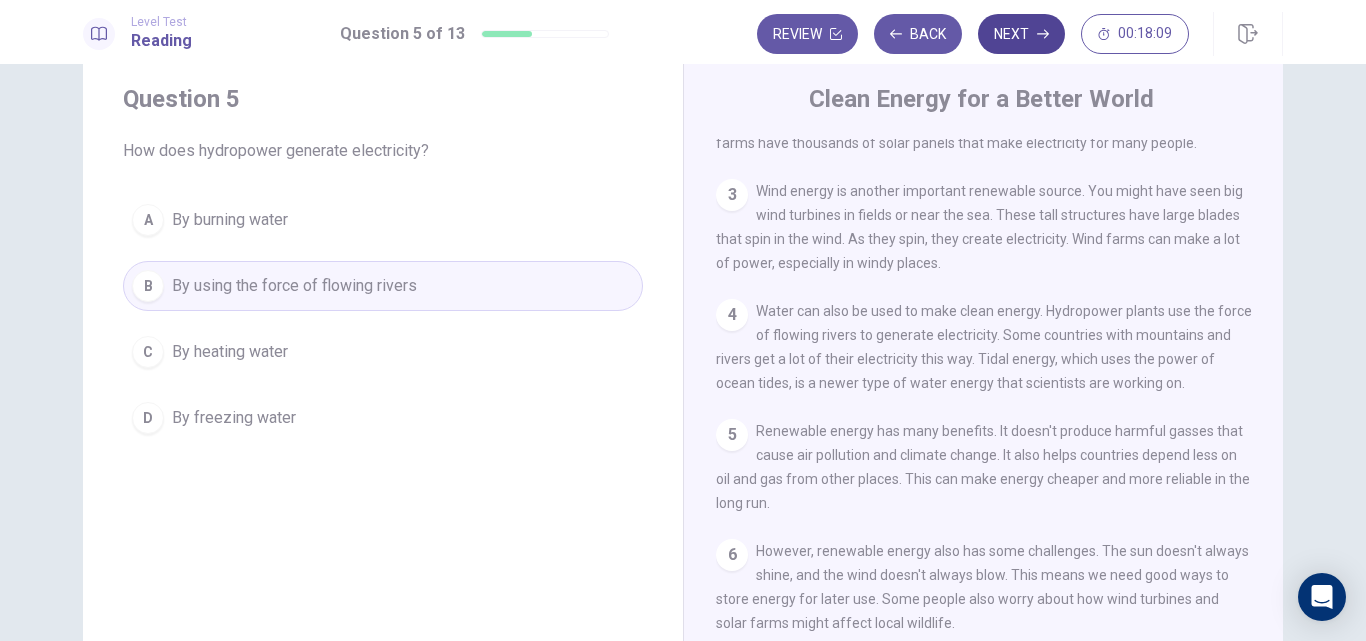click on "Next" at bounding box center [1021, 34] 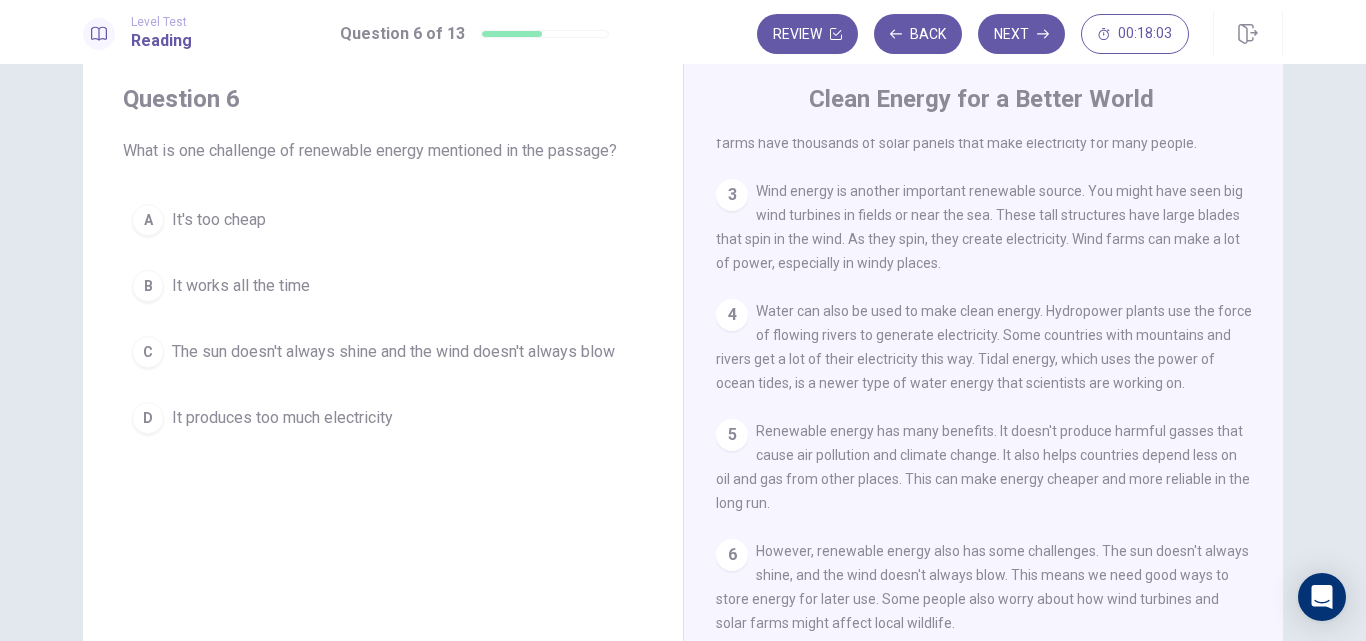 click on "It works all the time" at bounding box center [241, 286] 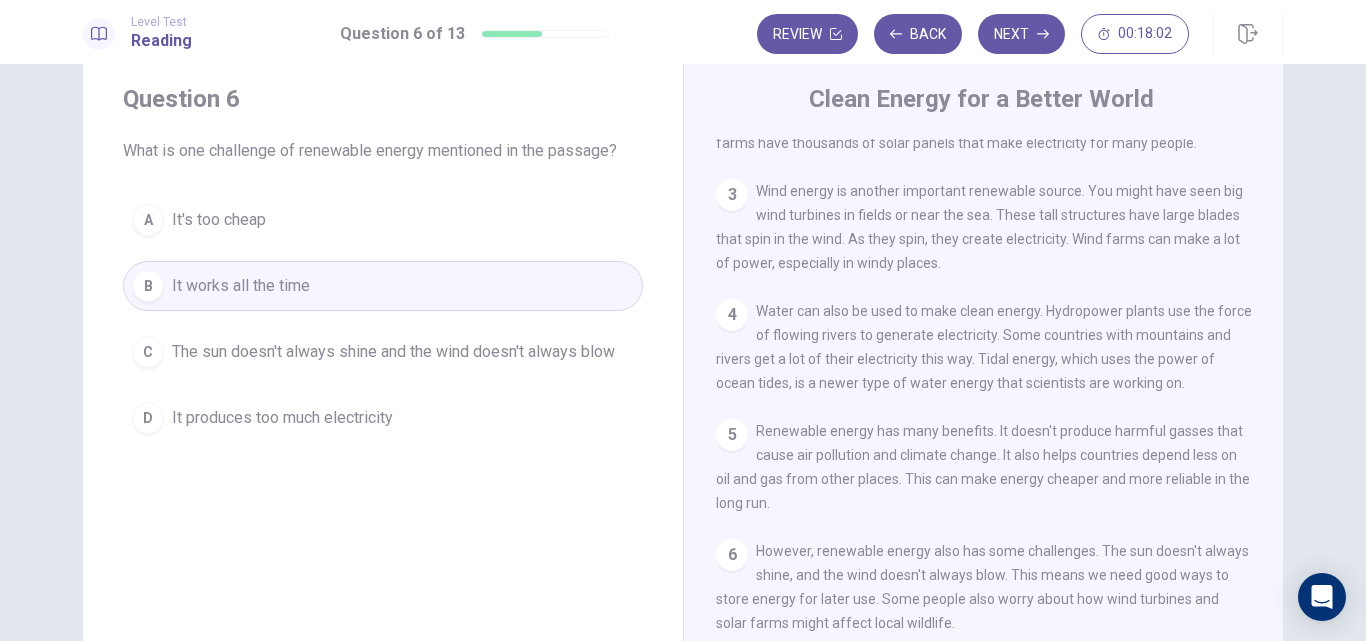 type 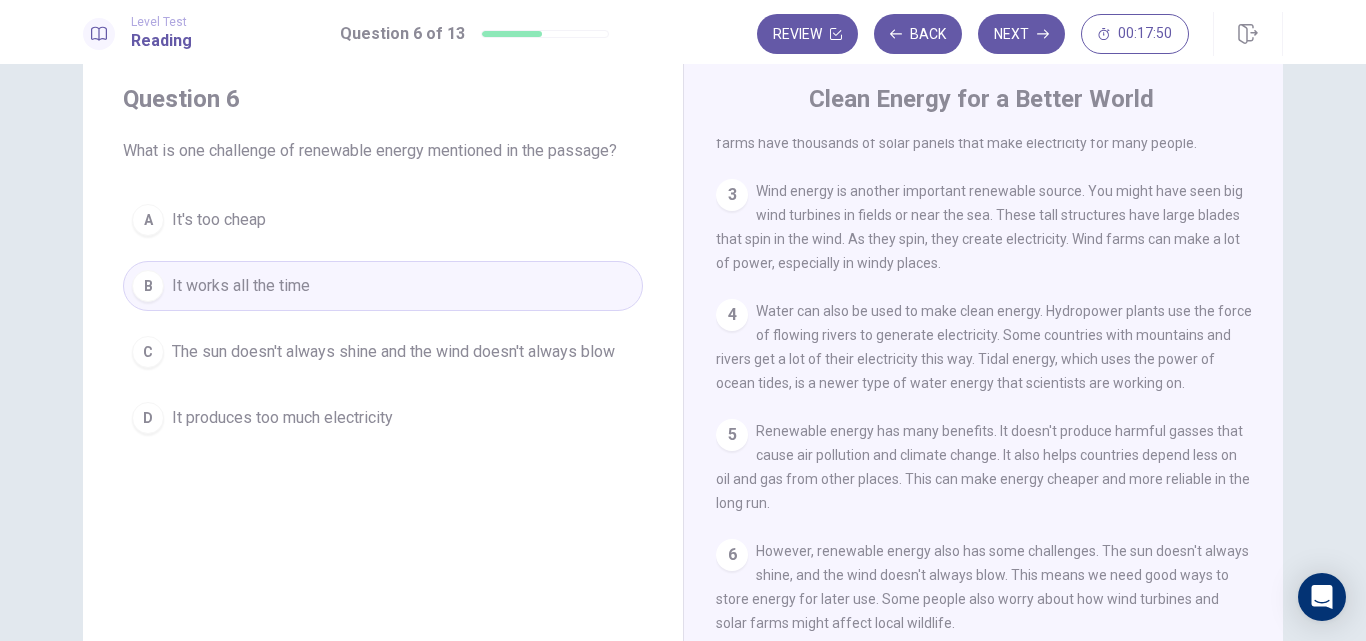 scroll, scrollTop: 300, scrollLeft: 0, axis: vertical 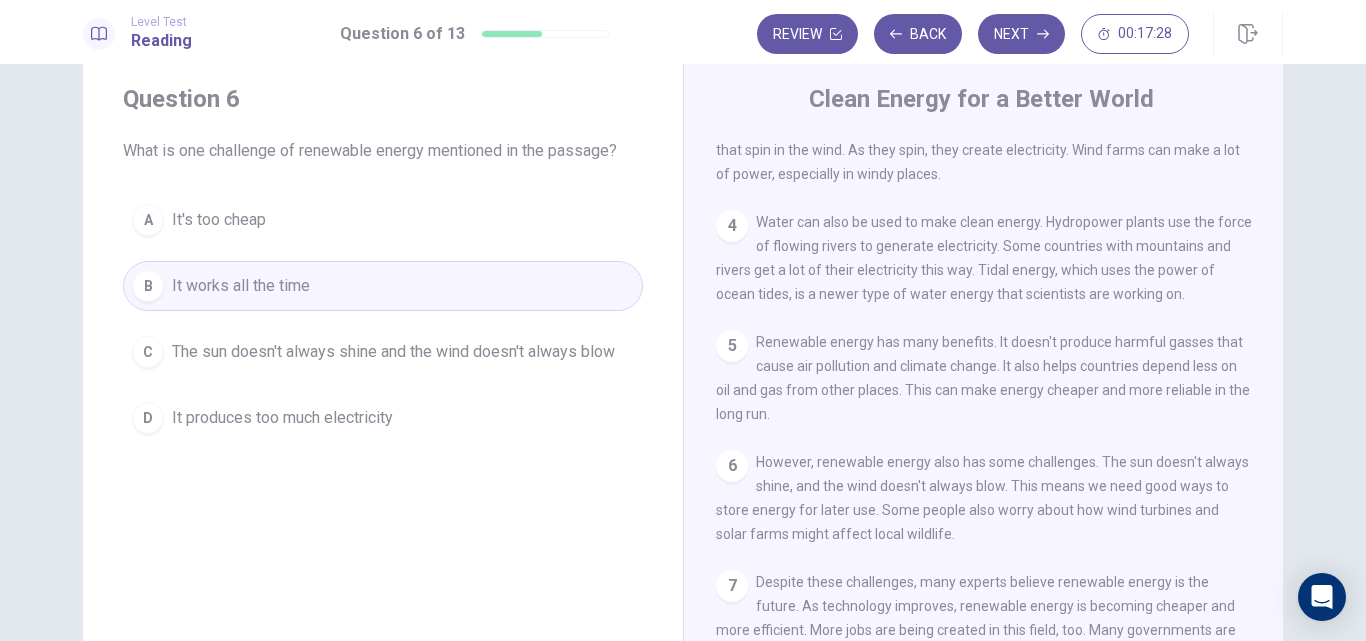 click on "A It's too cheap" at bounding box center (383, 220) 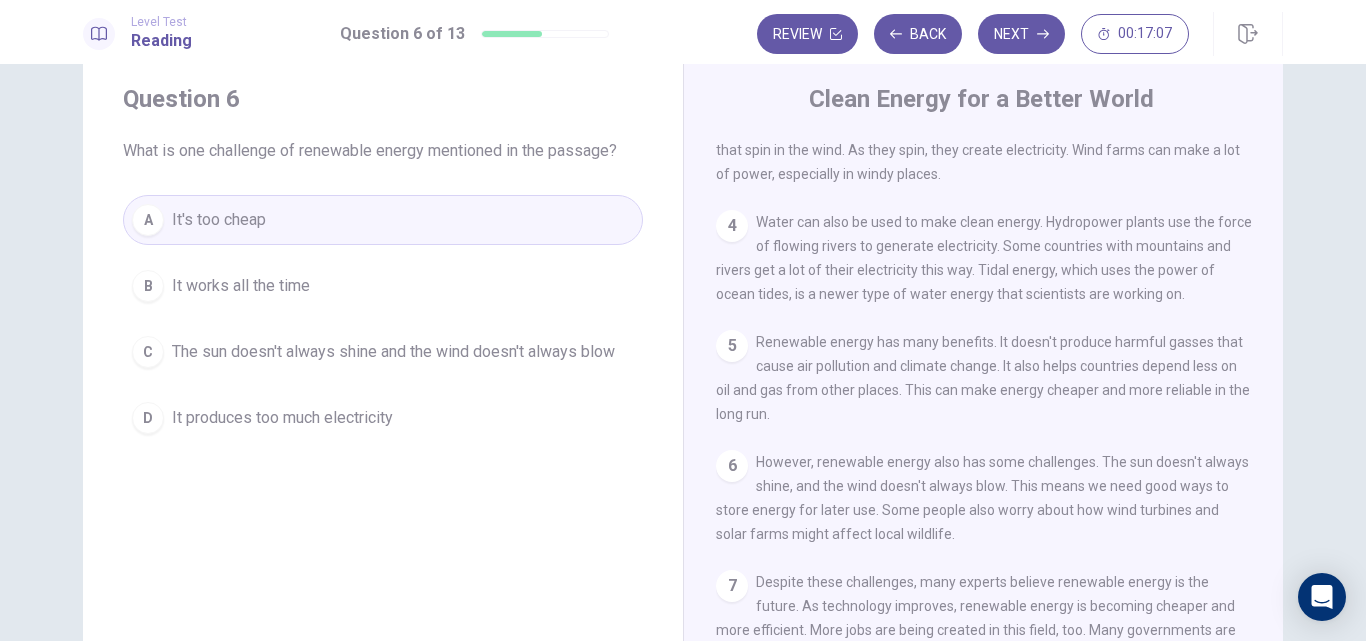 scroll, scrollTop: 318, scrollLeft: 0, axis: vertical 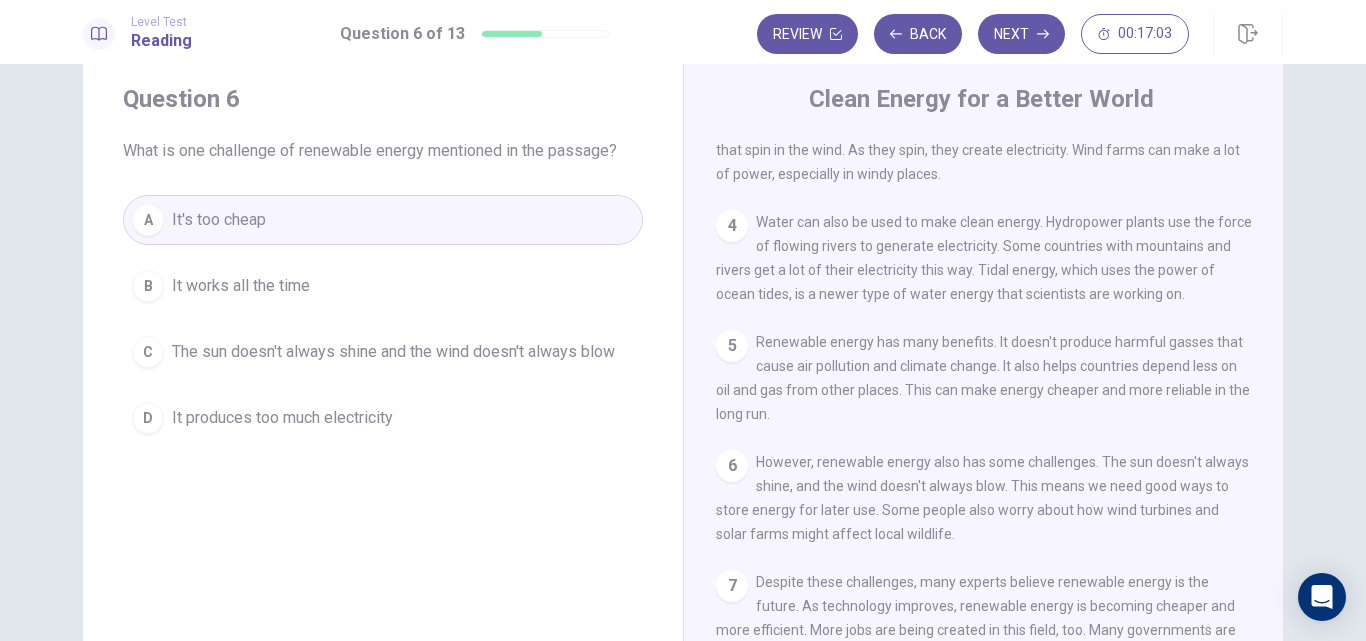 click on "C The sun doesn't always shine and the wind doesn't always blow" at bounding box center (383, 352) 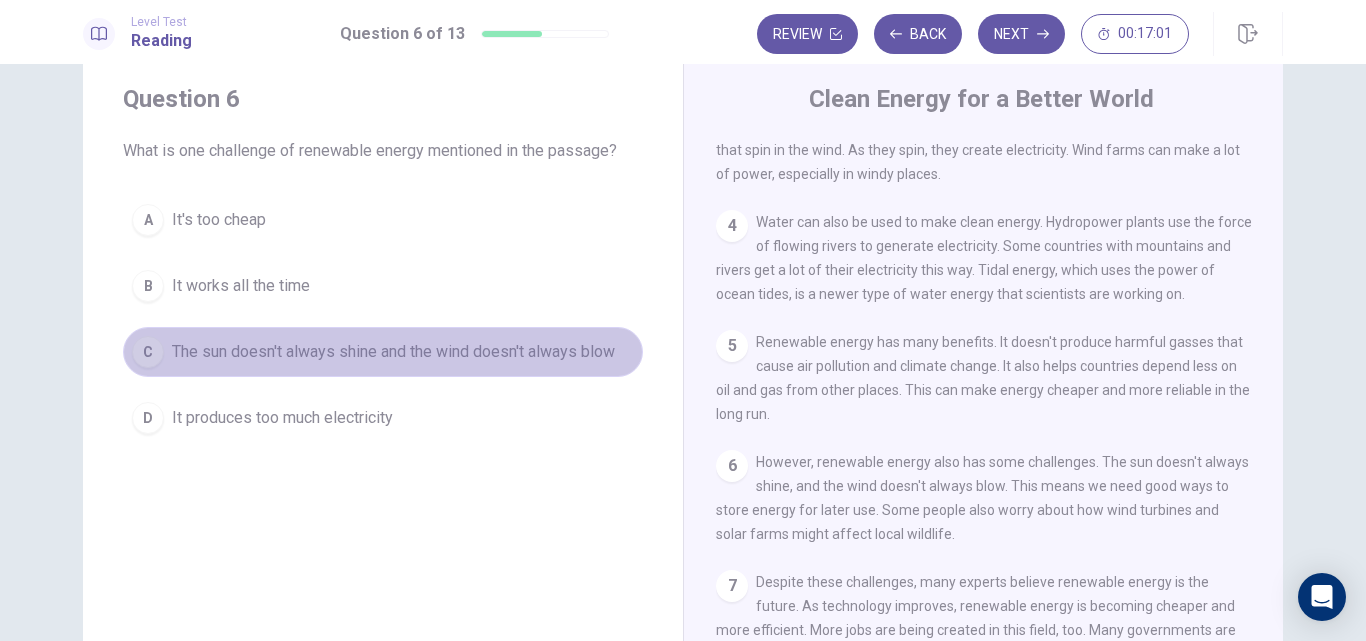 click on "The sun doesn't always shine and the wind doesn't always blow" at bounding box center [393, 352] 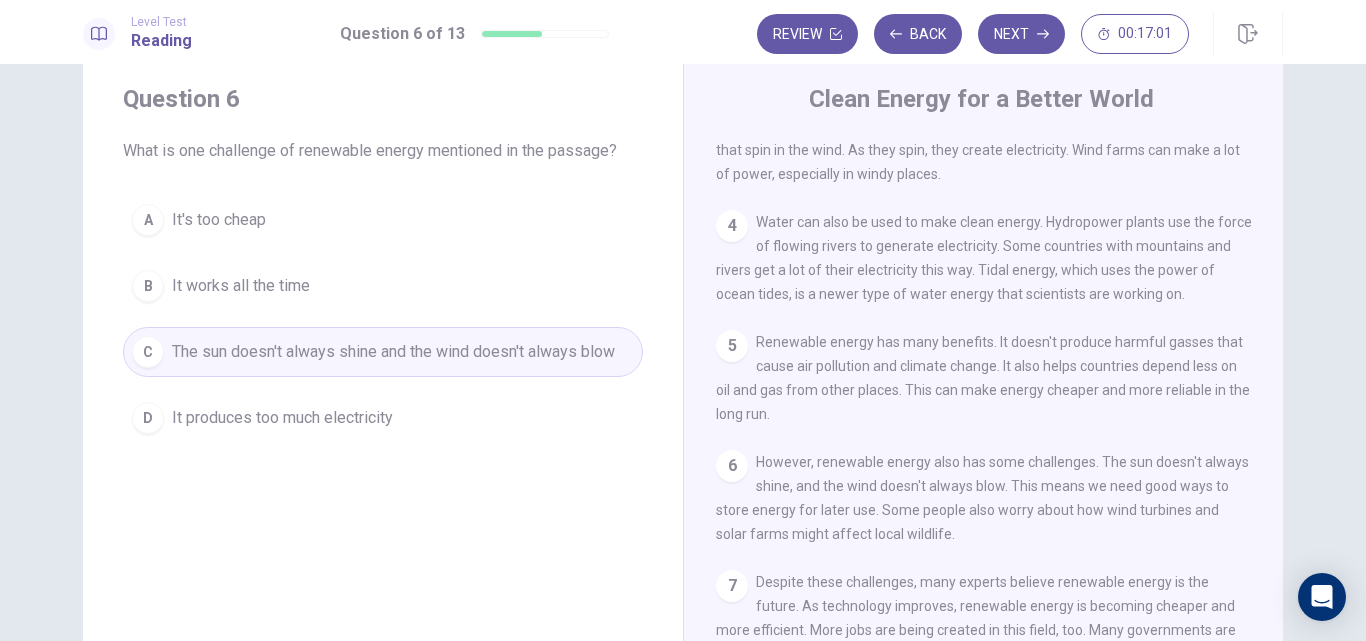 click on "The sun doesn't always shine and the wind doesn't always blow" at bounding box center (393, 352) 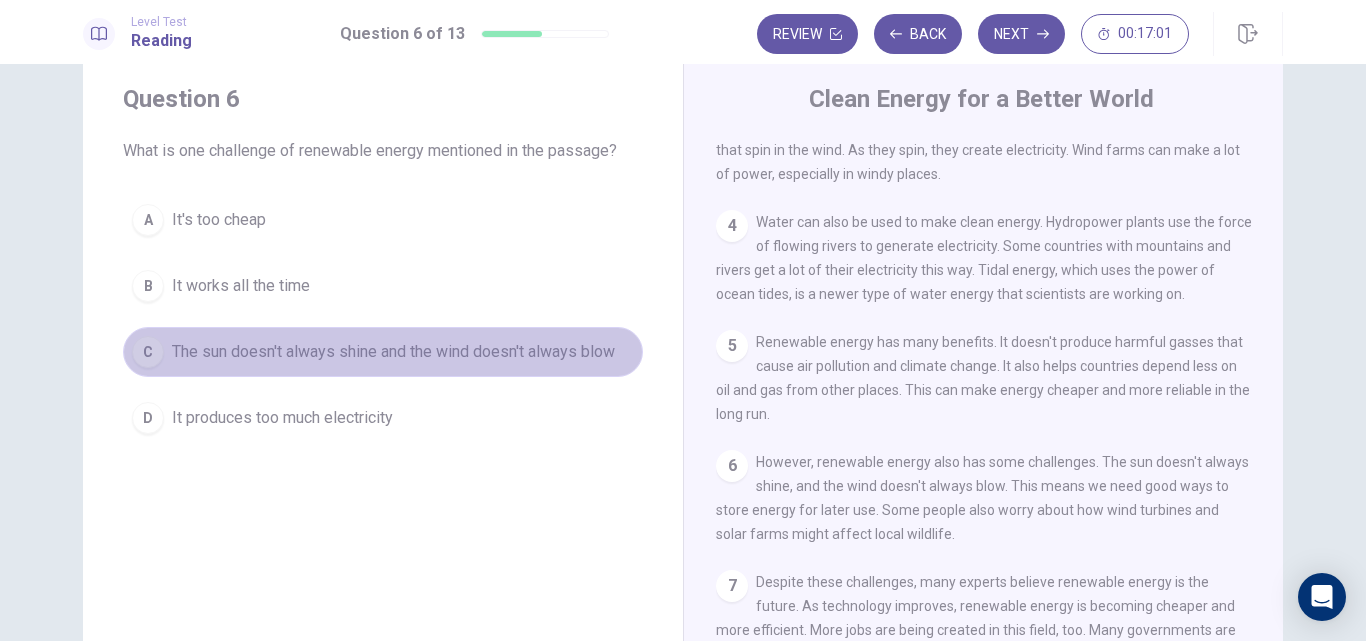click on "The sun doesn't always shine and the wind doesn't always blow" at bounding box center [393, 352] 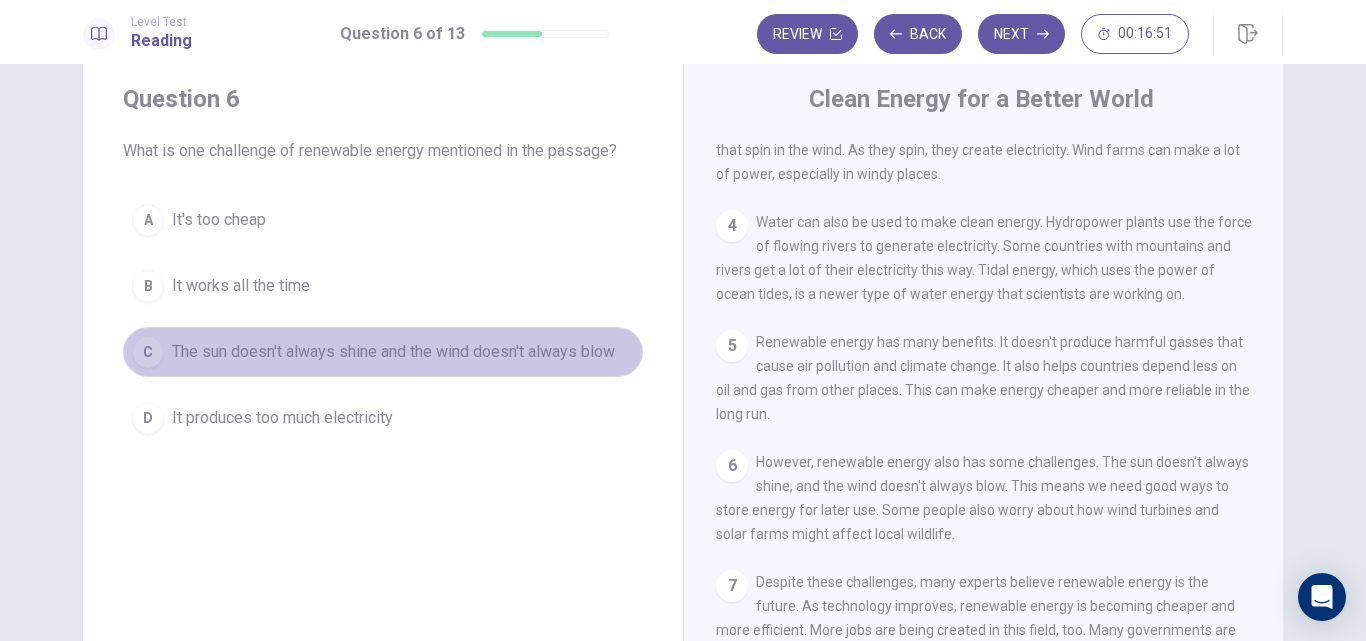click on "The sun doesn't always shine and the wind doesn't always blow" at bounding box center [393, 352] 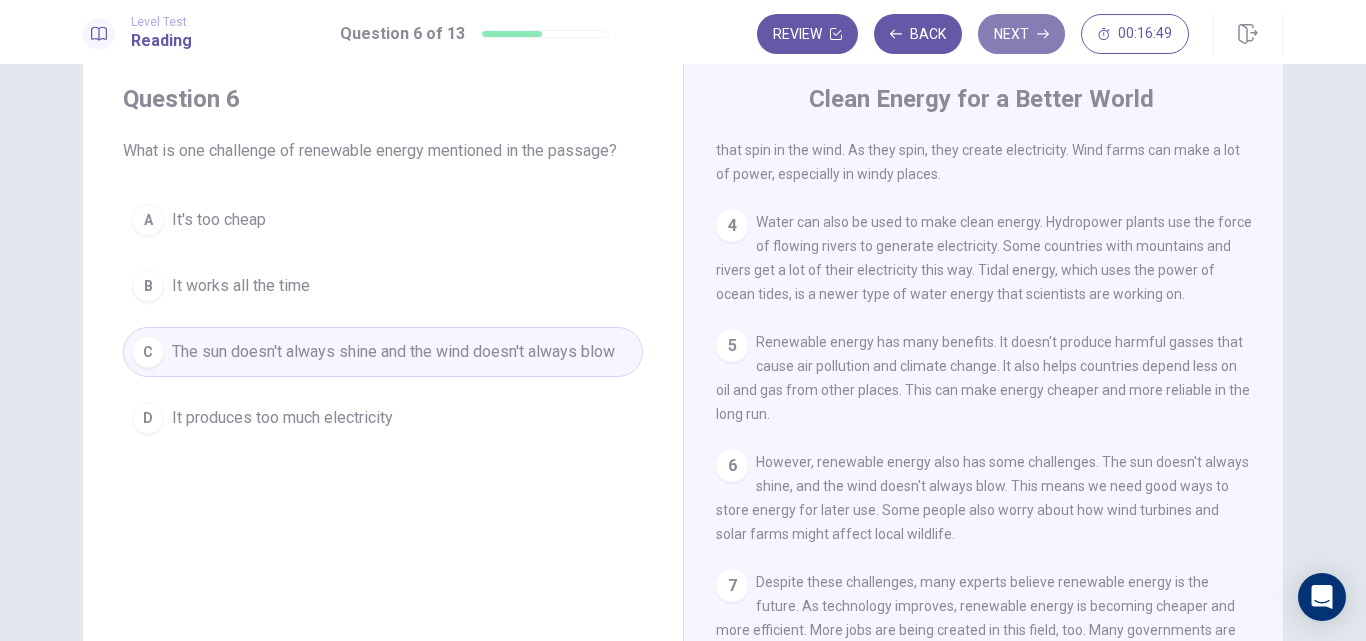 click on "Next" at bounding box center [1021, 34] 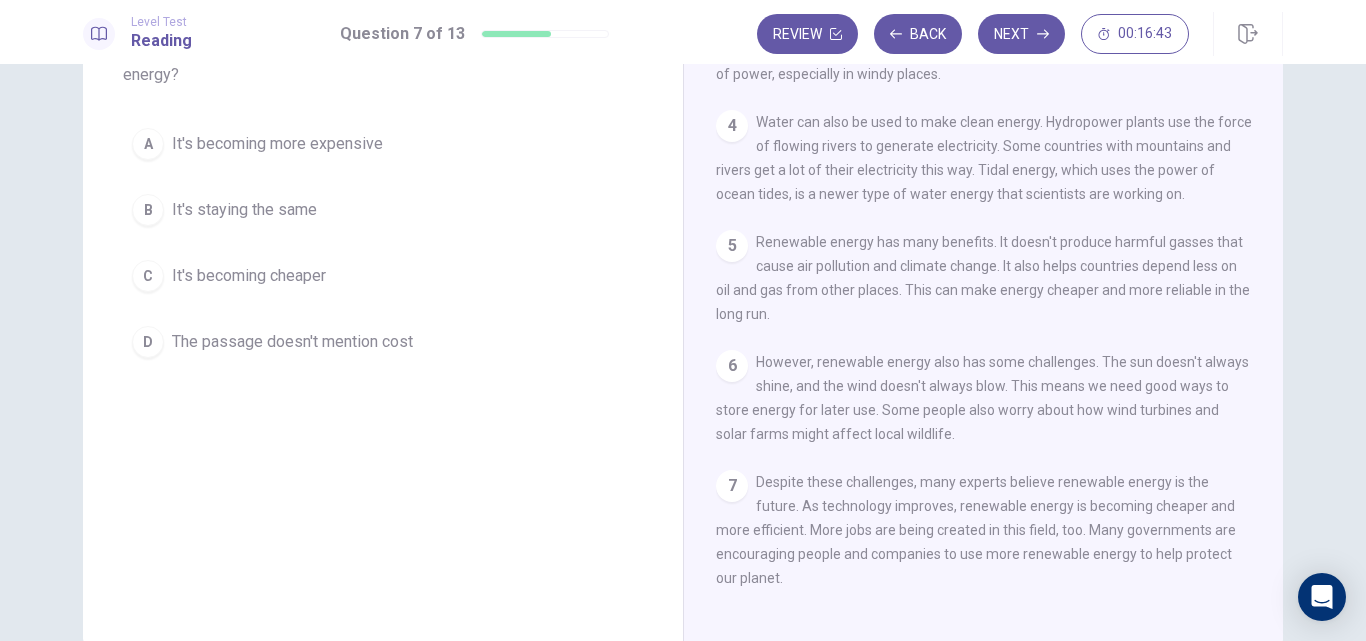 scroll, scrollTop: 253, scrollLeft: 0, axis: vertical 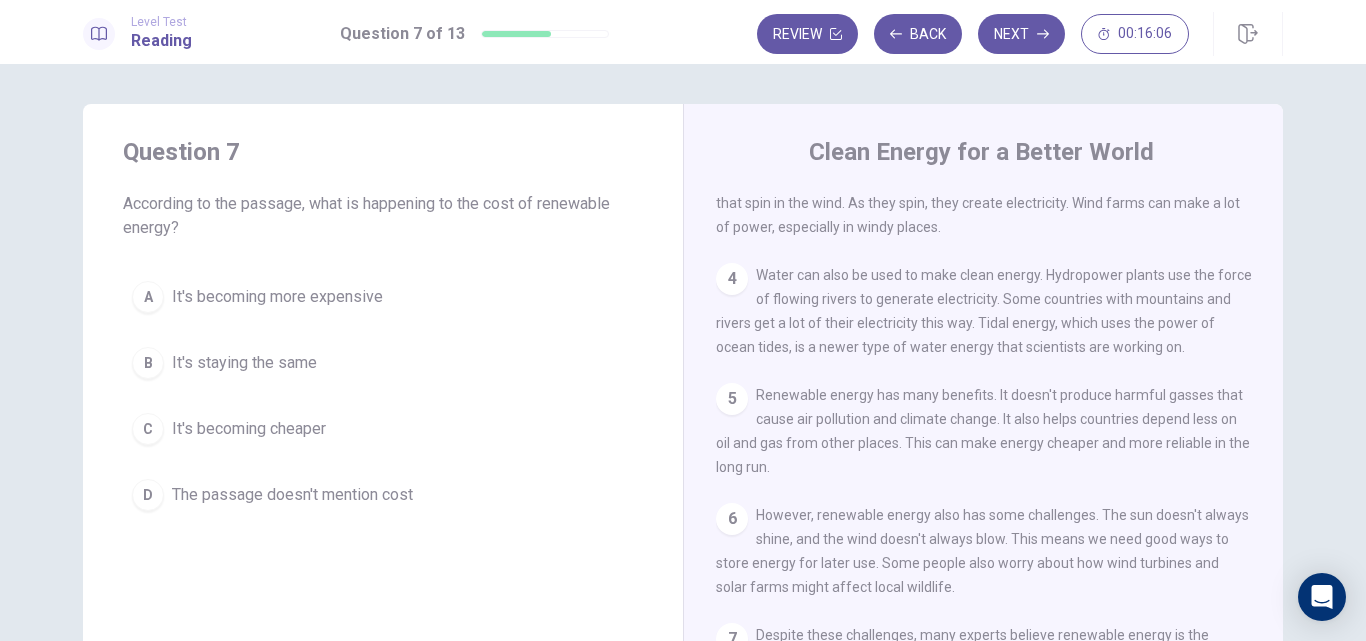 click on "C It's becoming cheaper" at bounding box center [383, 429] 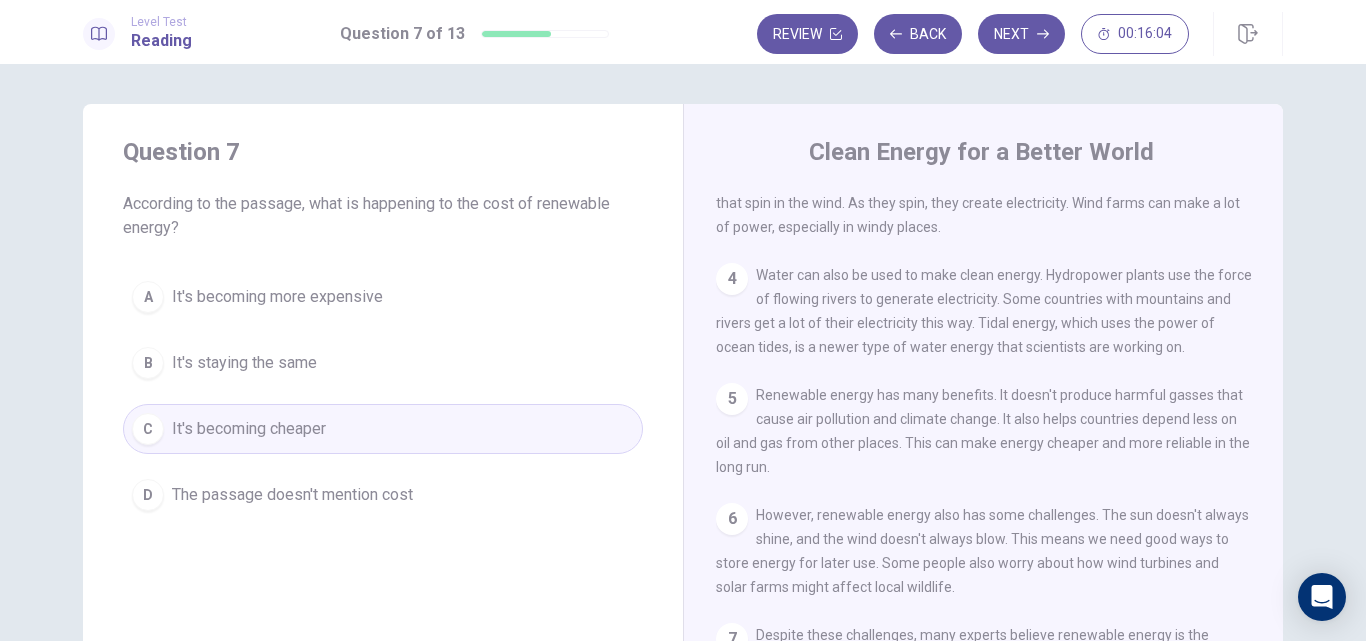 click on "It's becoming cheaper" at bounding box center (249, 429) 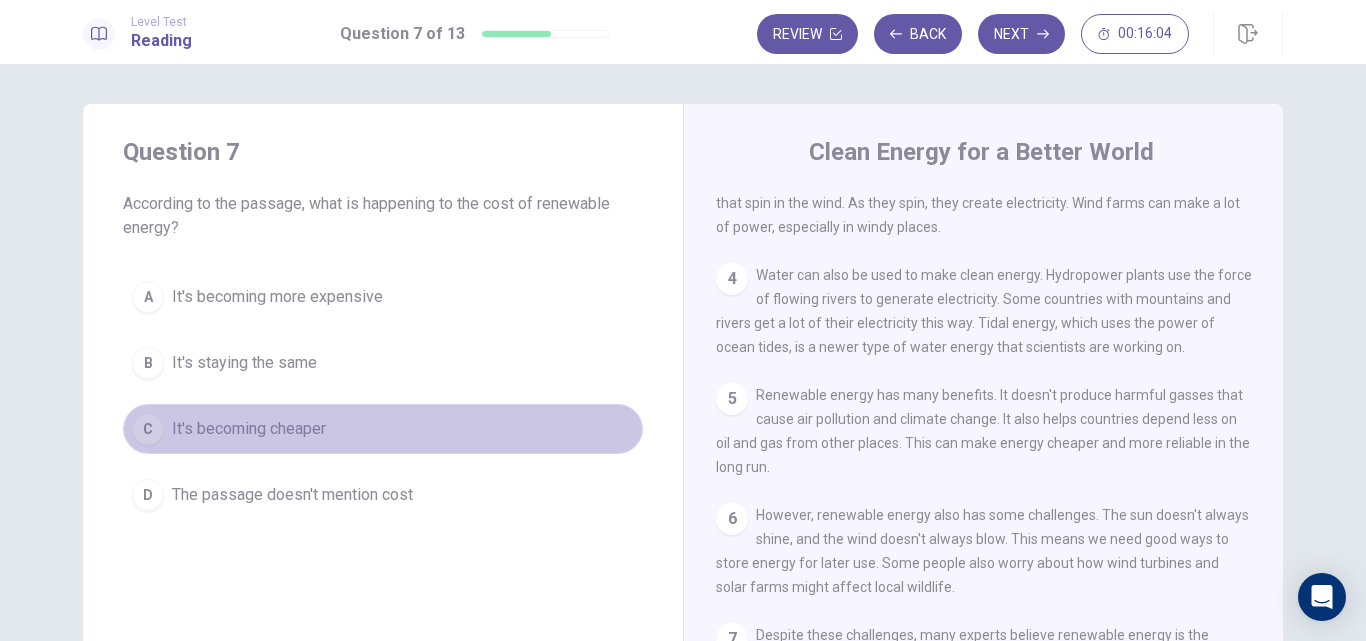 click on "It's becoming cheaper" at bounding box center (249, 429) 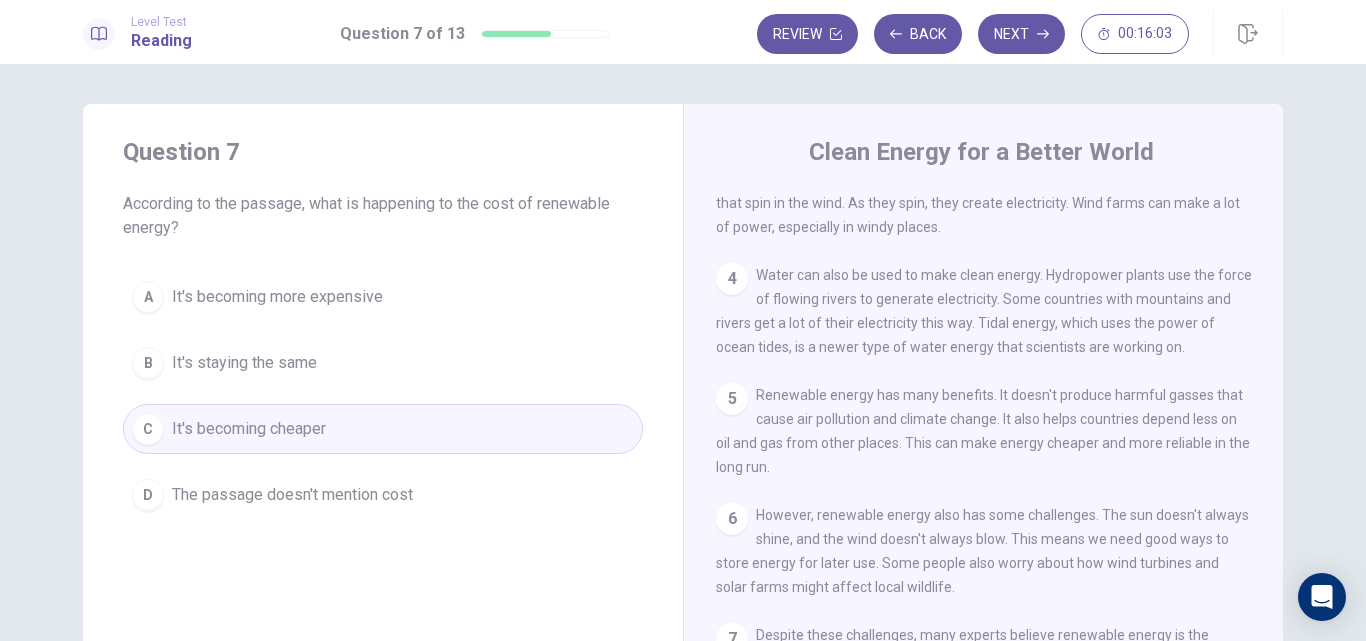 click on "It's becoming cheaper" at bounding box center [249, 429] 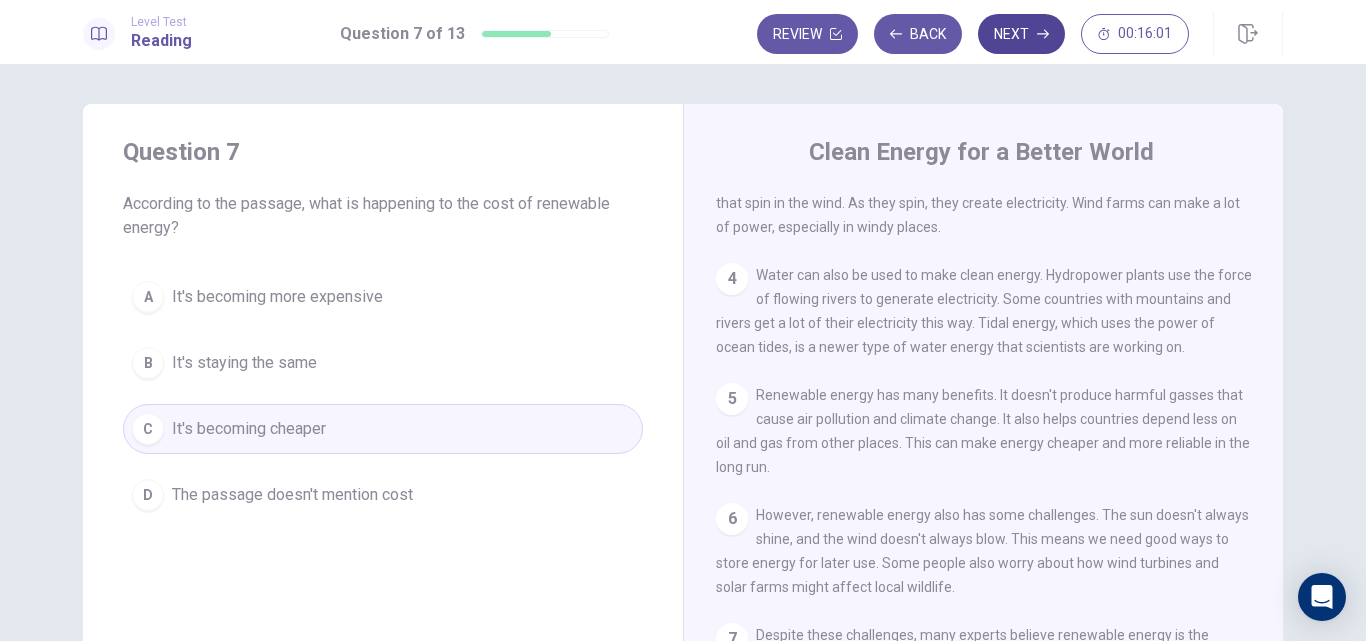 click on "Next" at bounding box center (1021, 34) 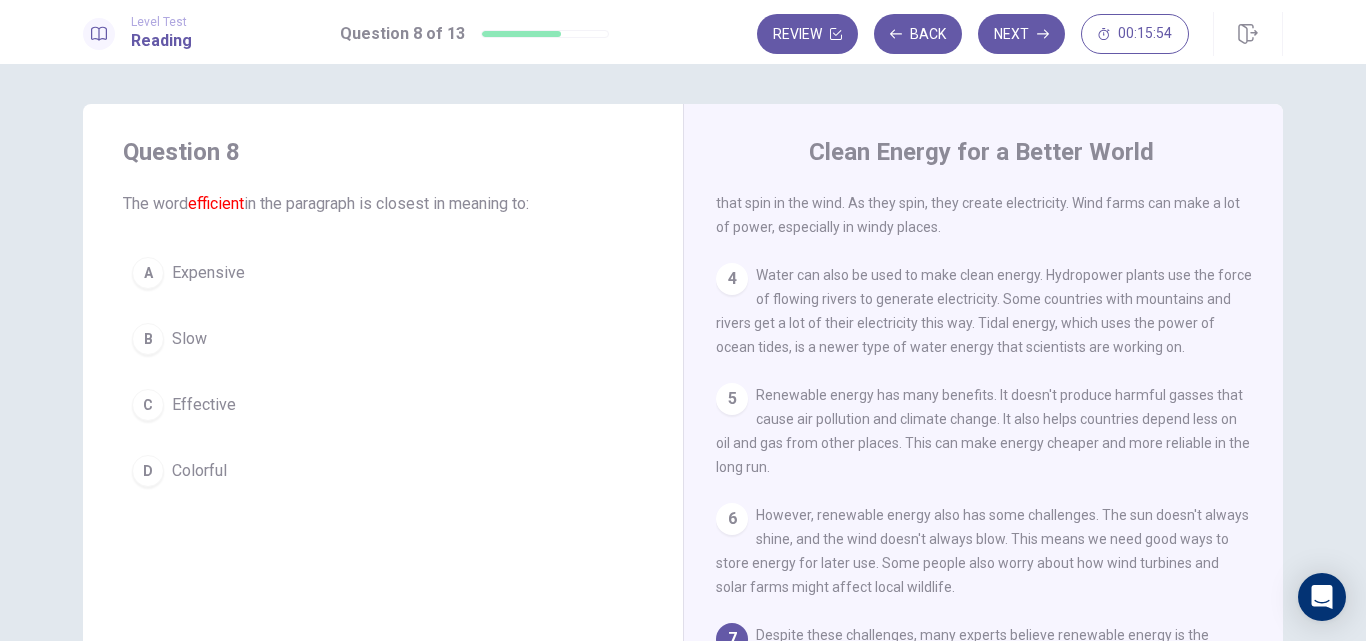 click on "Effective" at bounding box center (204, 405) 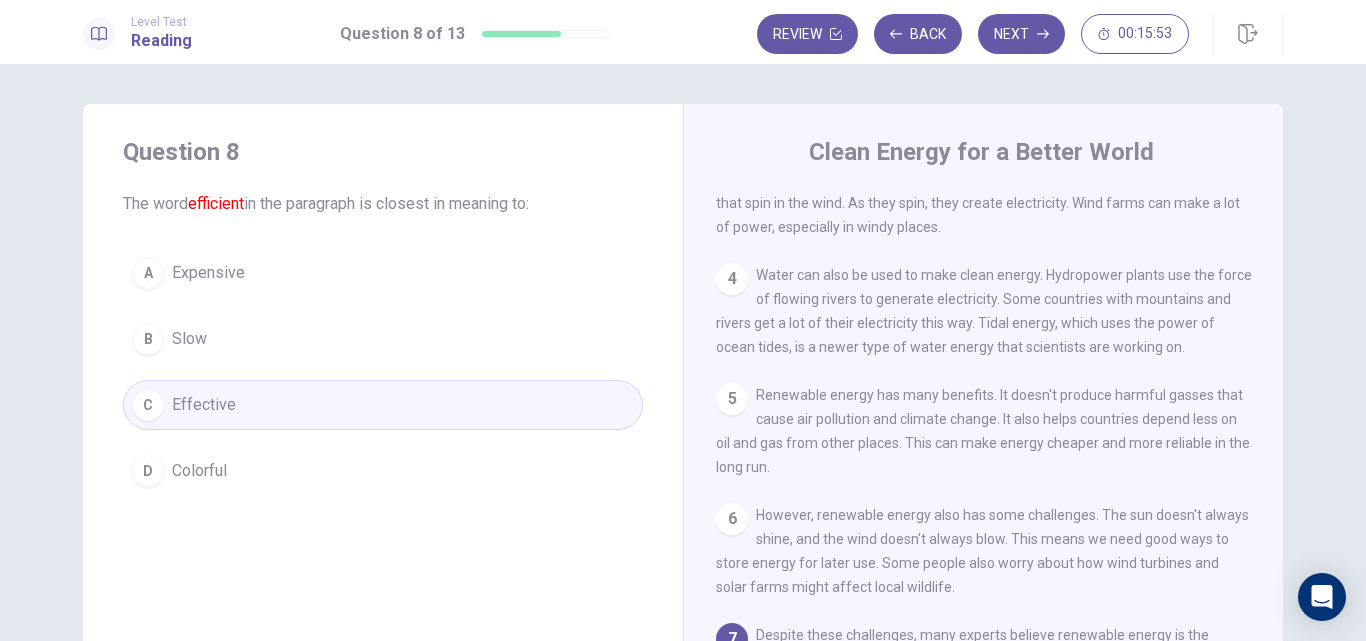 click on "C Effective" at bounding box center [383, 405] 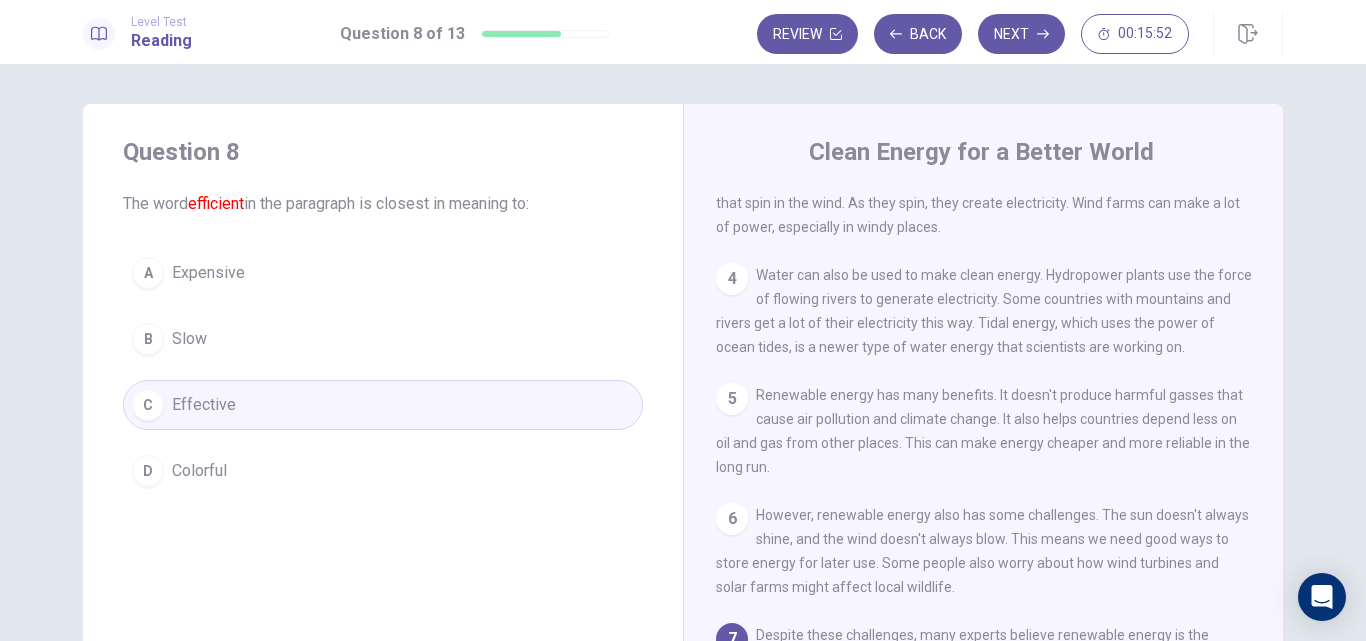 click on "C Effective" at bounding box center (383, 405) 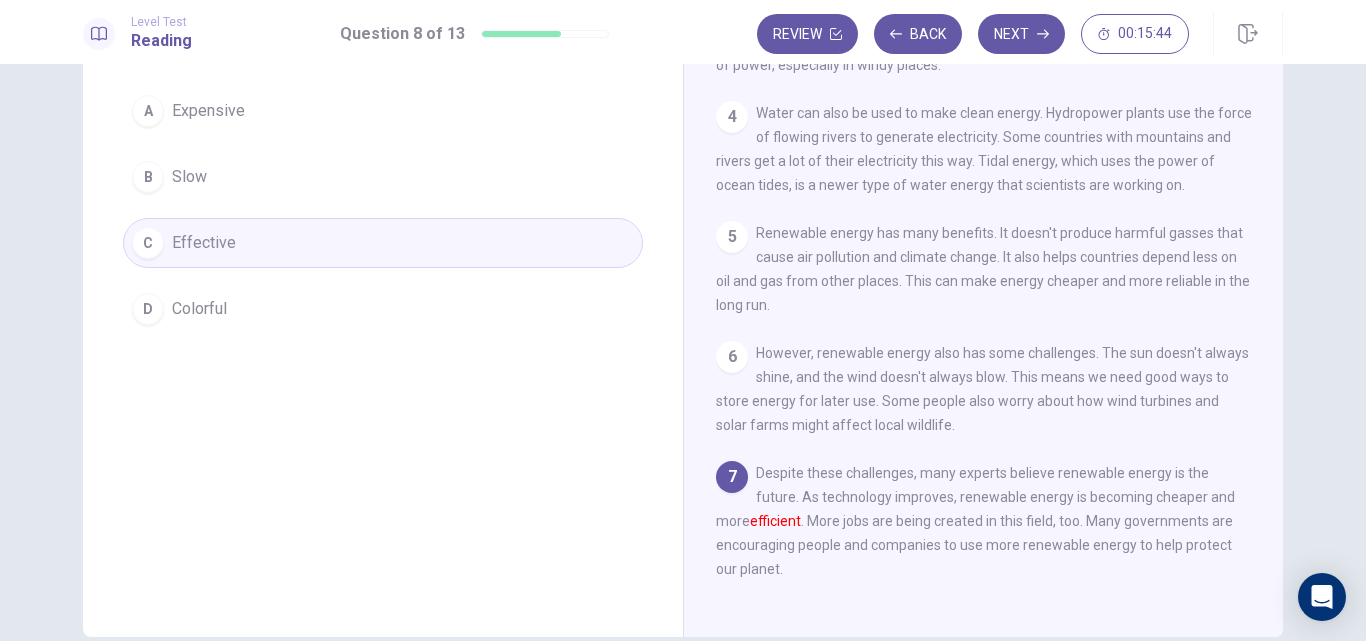 scroll, scrollTop: 0, scrollLeft: 0, axis: both 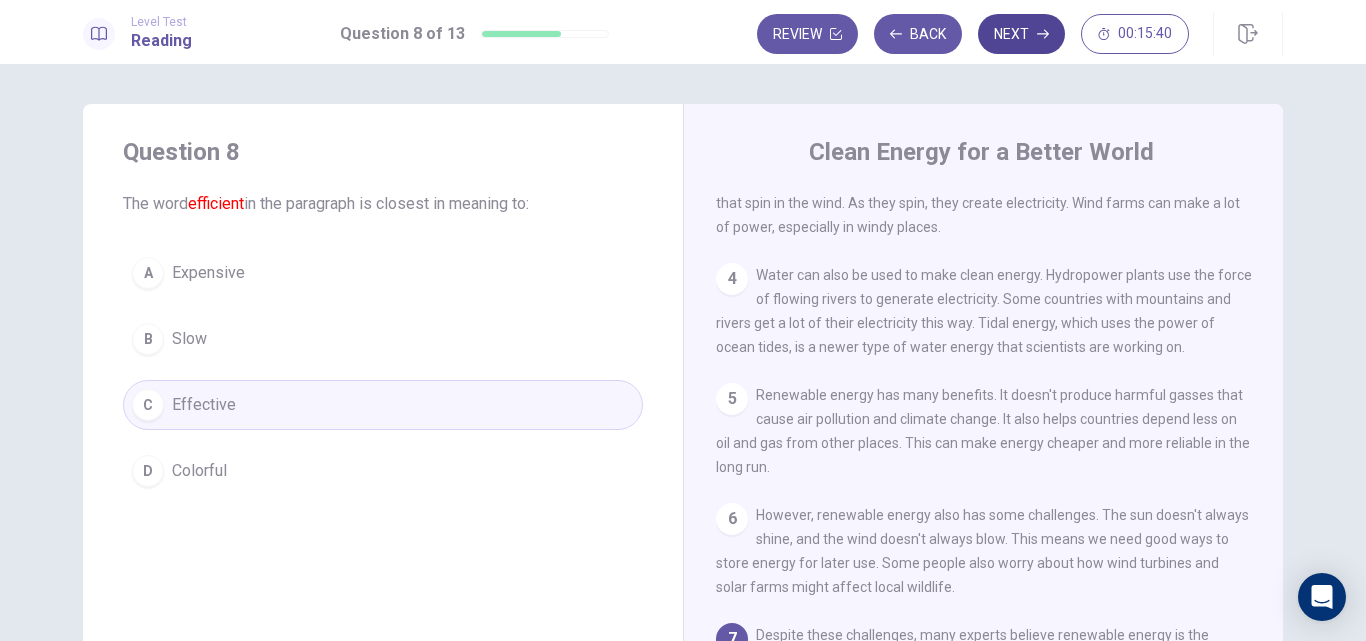 click on "Next" at bounding box center [1021, 34] 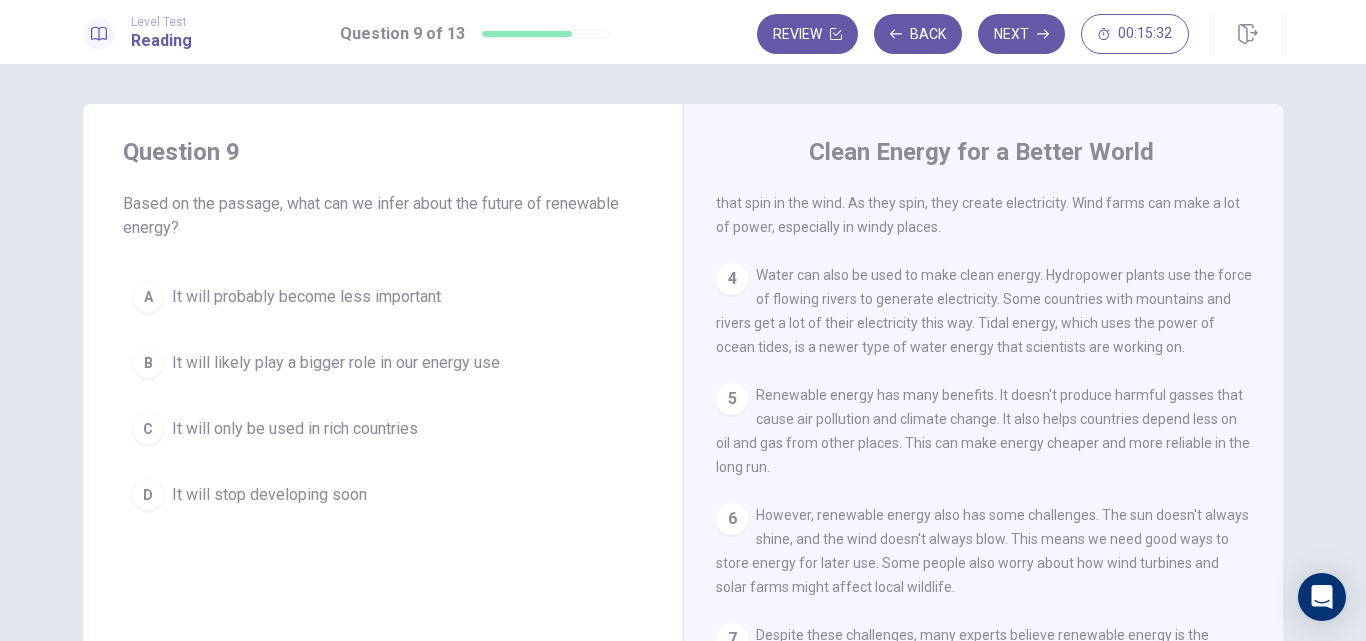 click on "It will likely play a bigger role in our energy use" at bounding box center [336, 363] 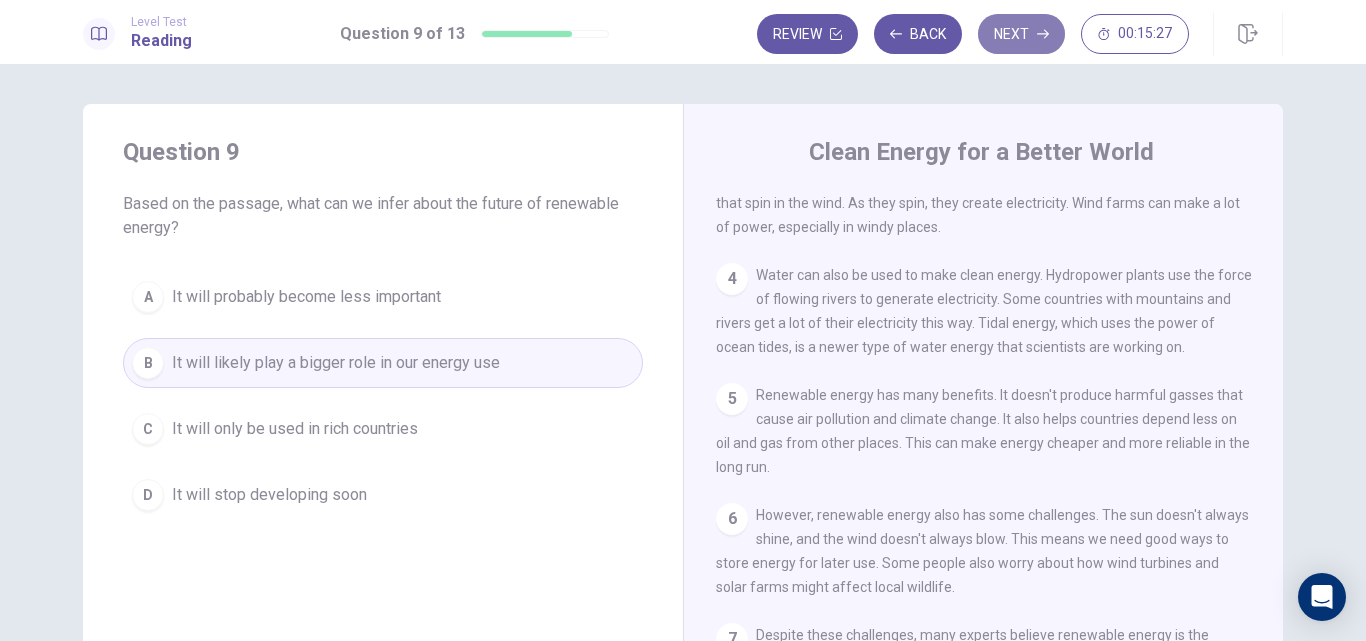 click on "Next" at bounding box center (1021, 34) 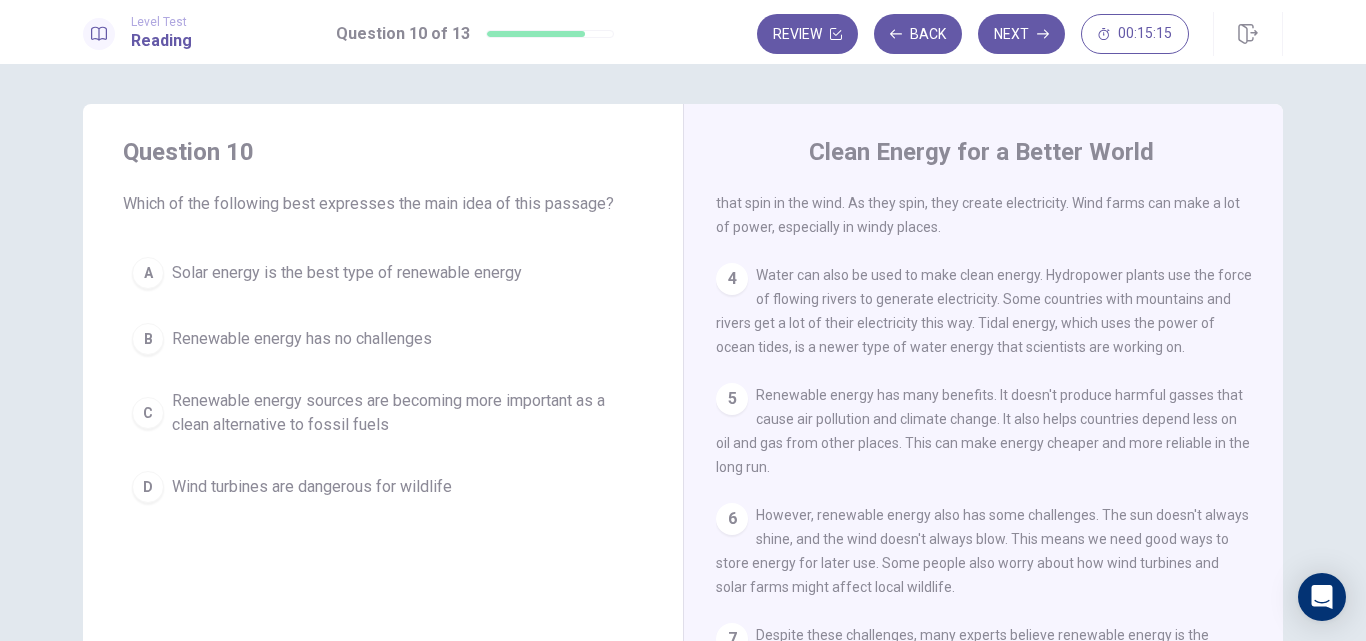 click on "Renewable energy sources are becoming more important as a clean alternative to fossil fuels" at bounding box center [403, 413] 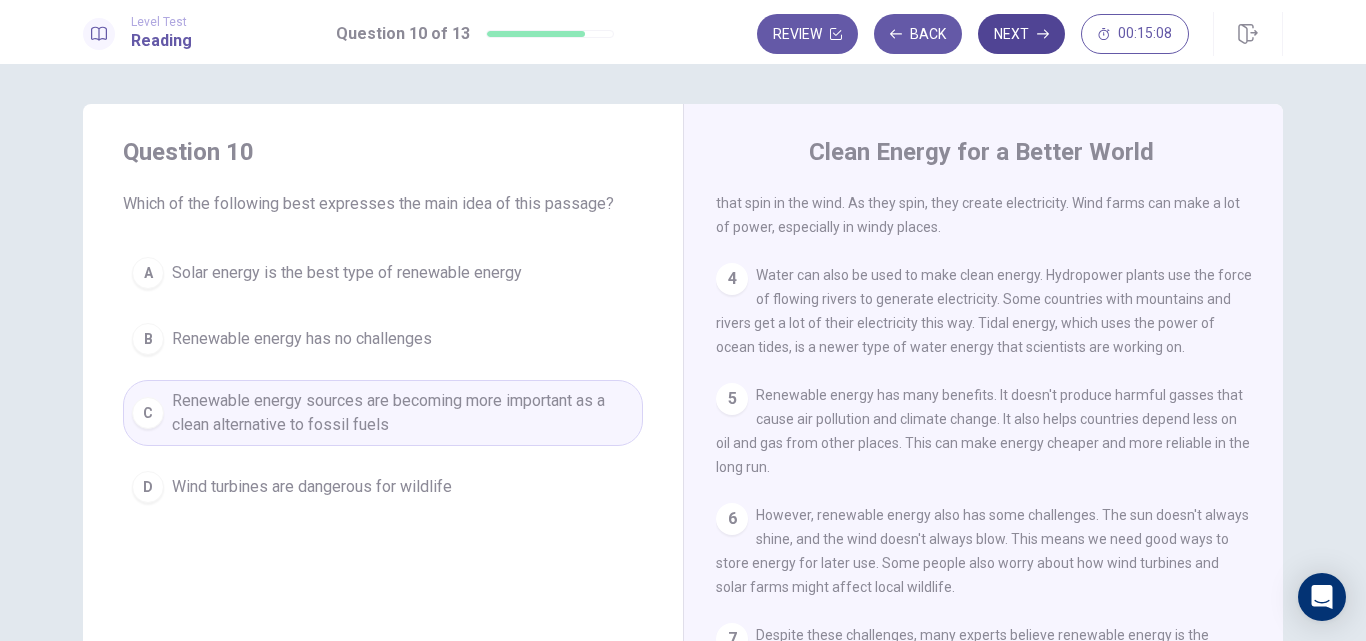 click on "Next" at bounding box center (1021, 34) 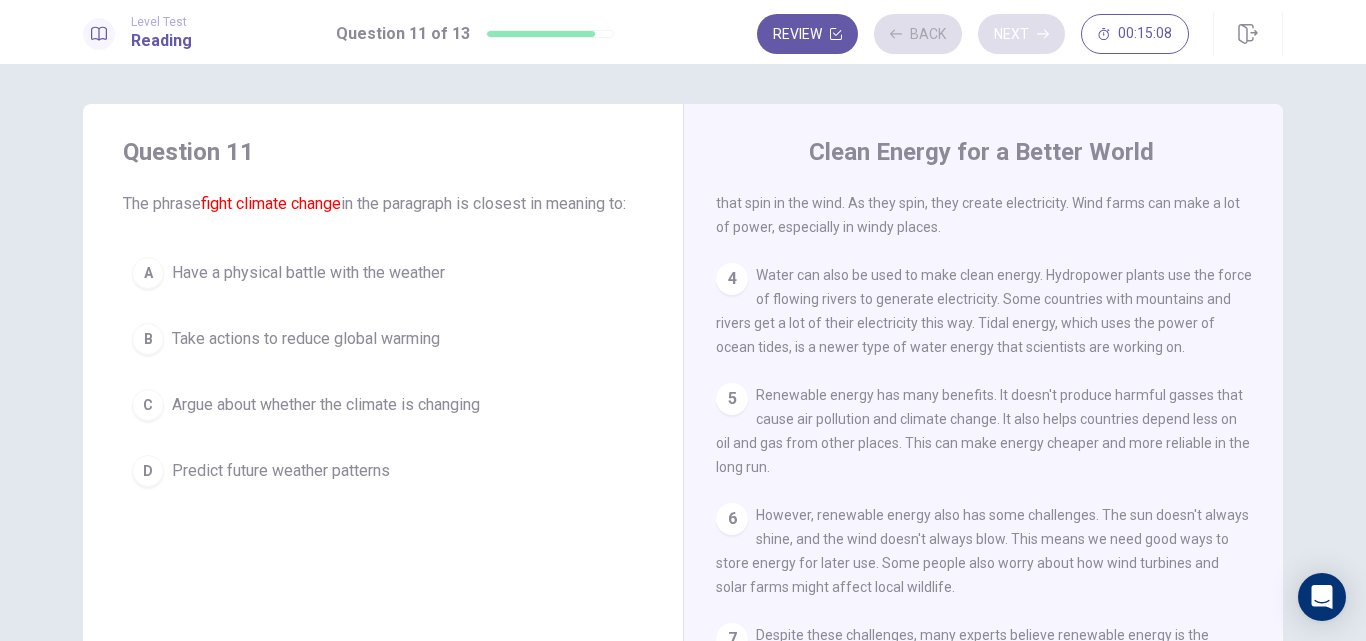 scroll, scrollTop: 0, scrollLeft: 0, axis: both 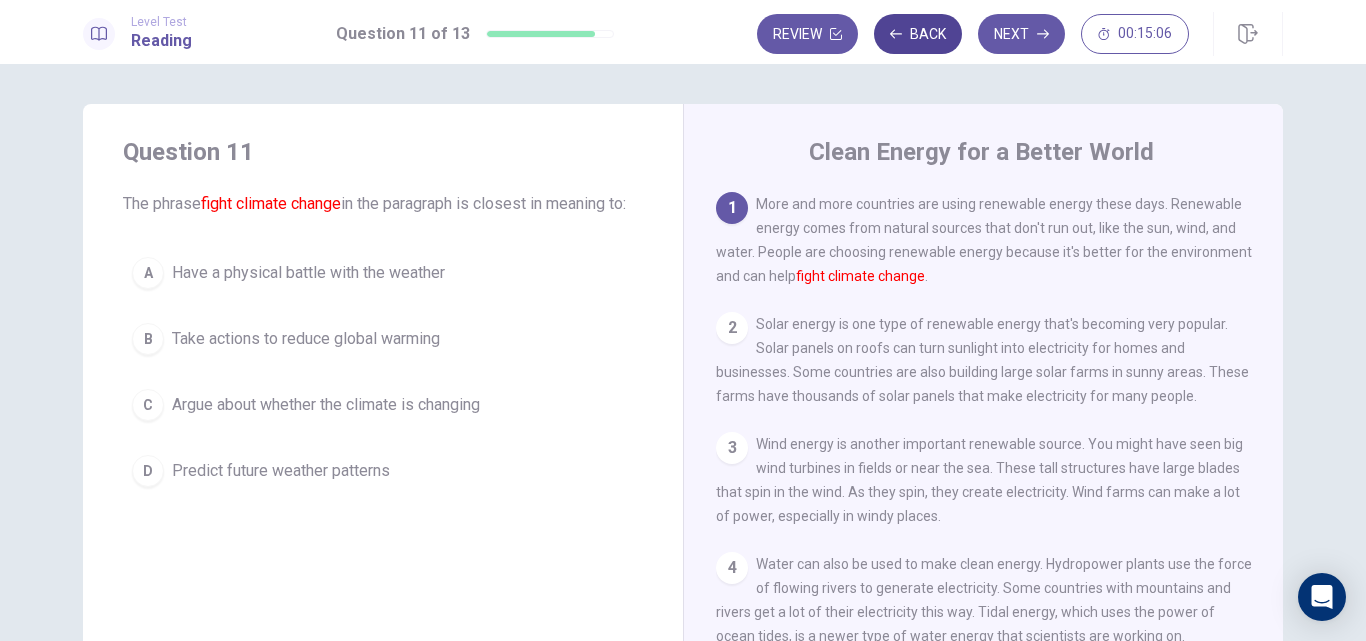 click on "Back" at bounding box center (918, 34) 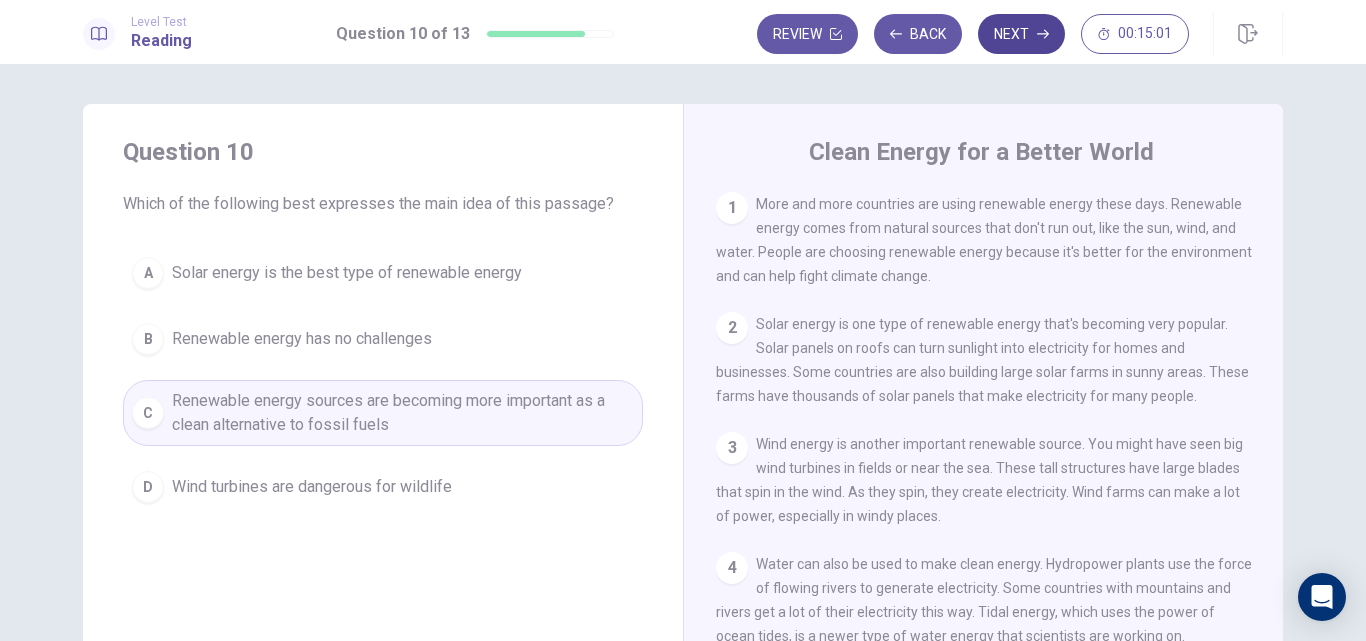 click on "Next" at bounding box center (1021, 34) 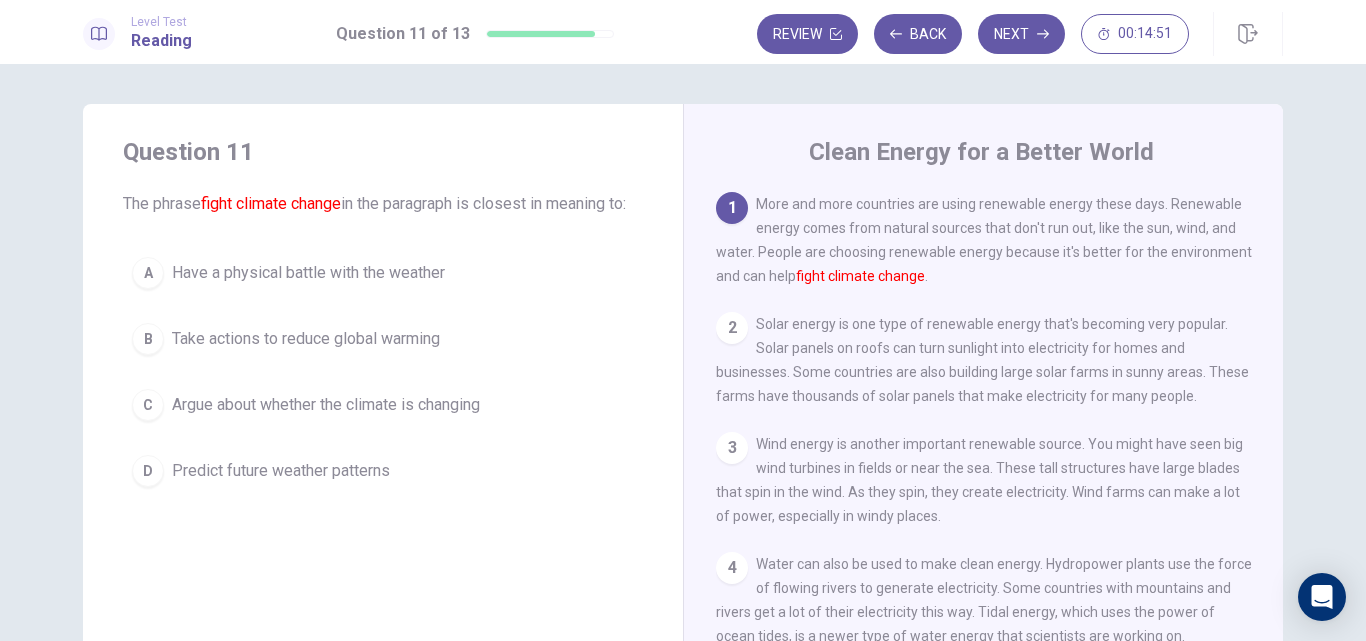 click on "Take actions to reduce global warming" at bounding box center [306, 339] 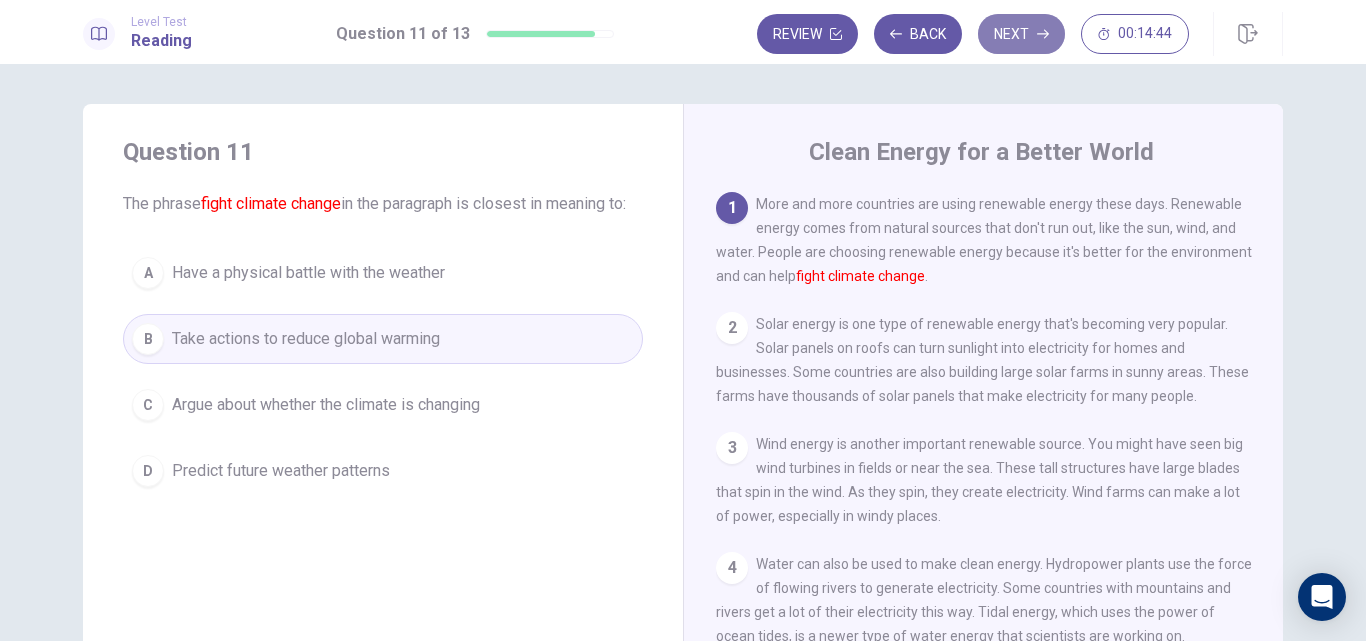 click on "Next" at bounding box center (1021, 34) 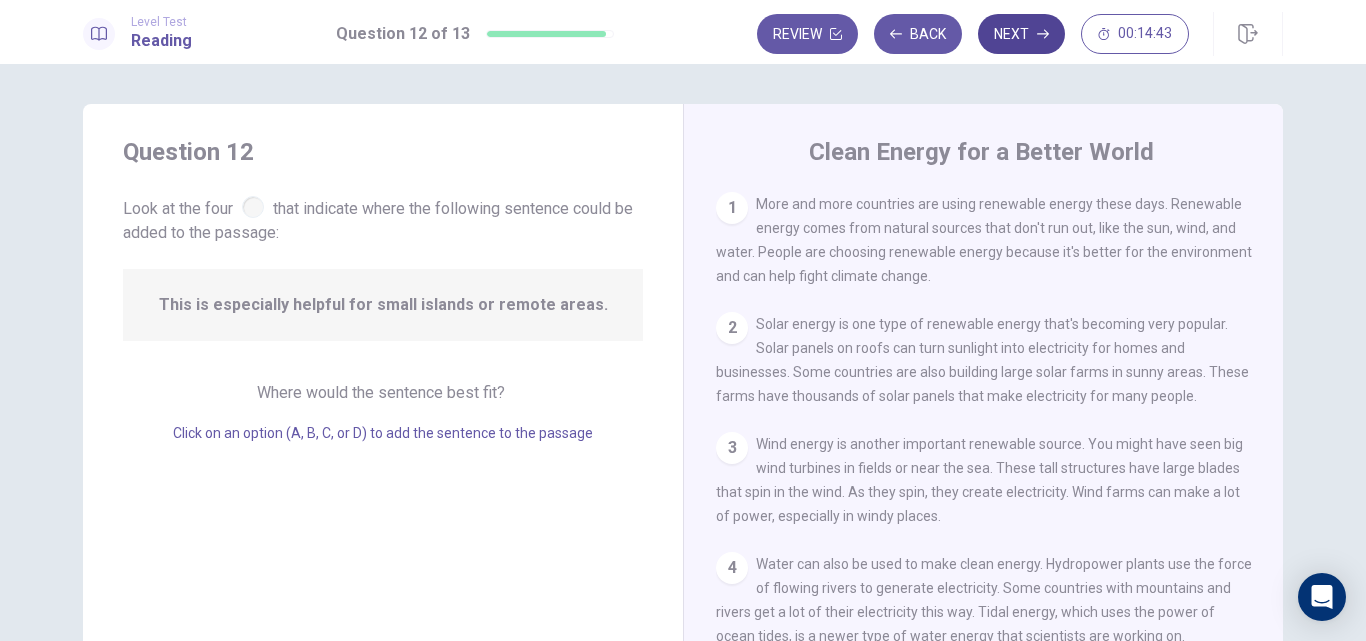 scroll, scrollTop: 249, scrollLeft: 0, axis: vertical 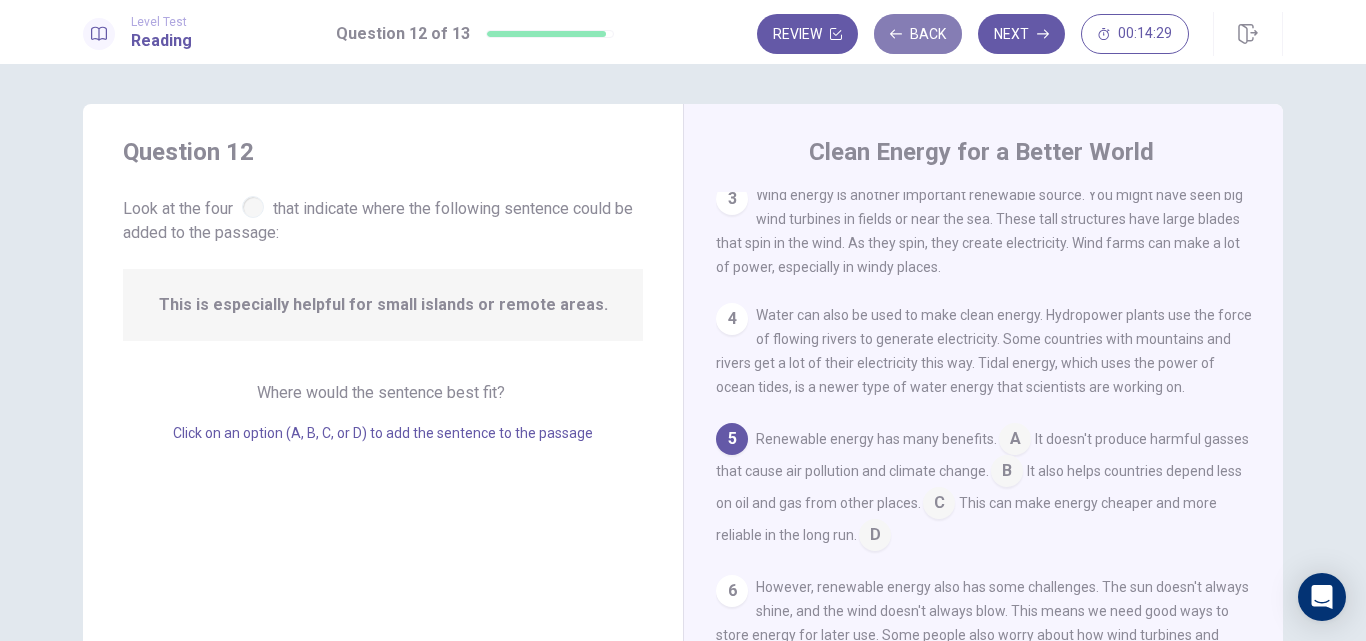 click on "Back" at bounding box center [918, 34] 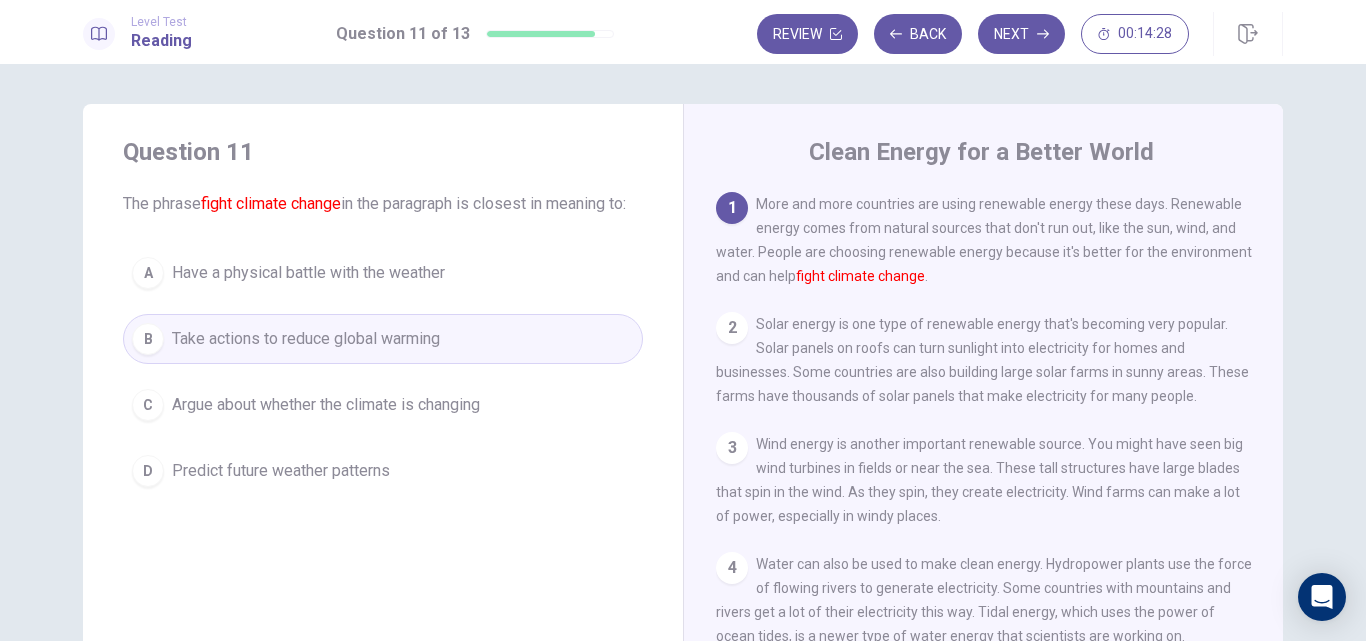 scroll, scrollTop: 200, scrollLeft: 0, axis: vertical 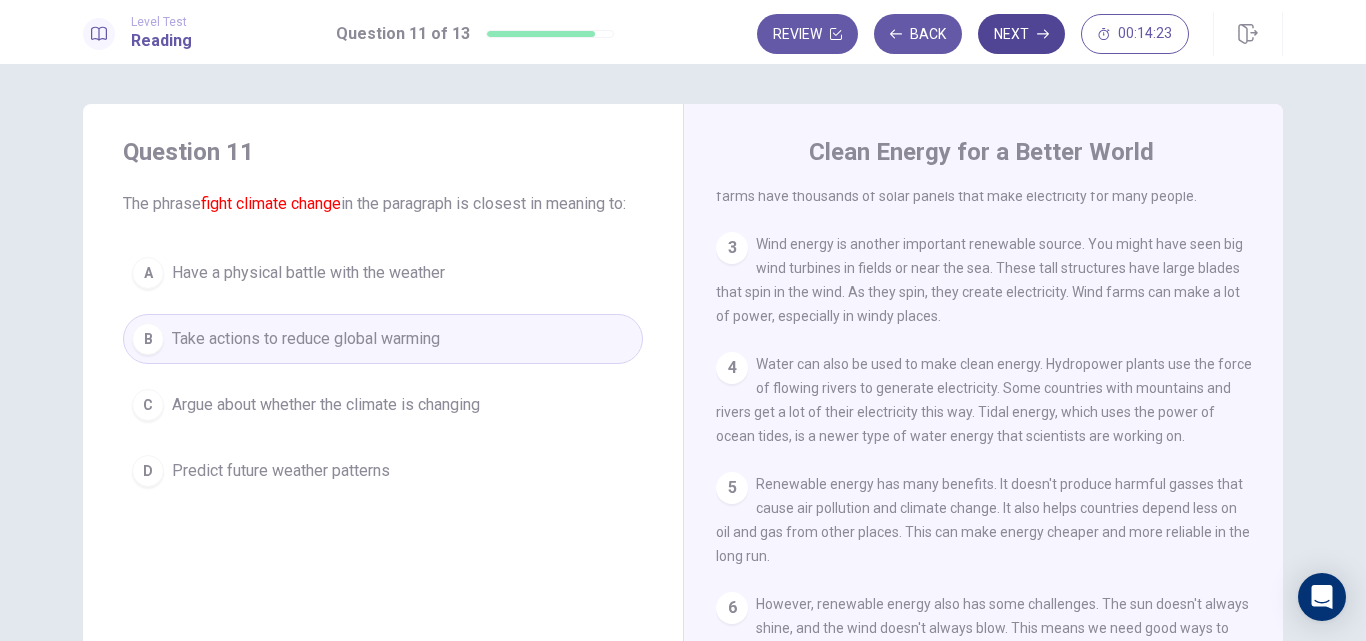click on "Next" at bounding box center (1021, 34) 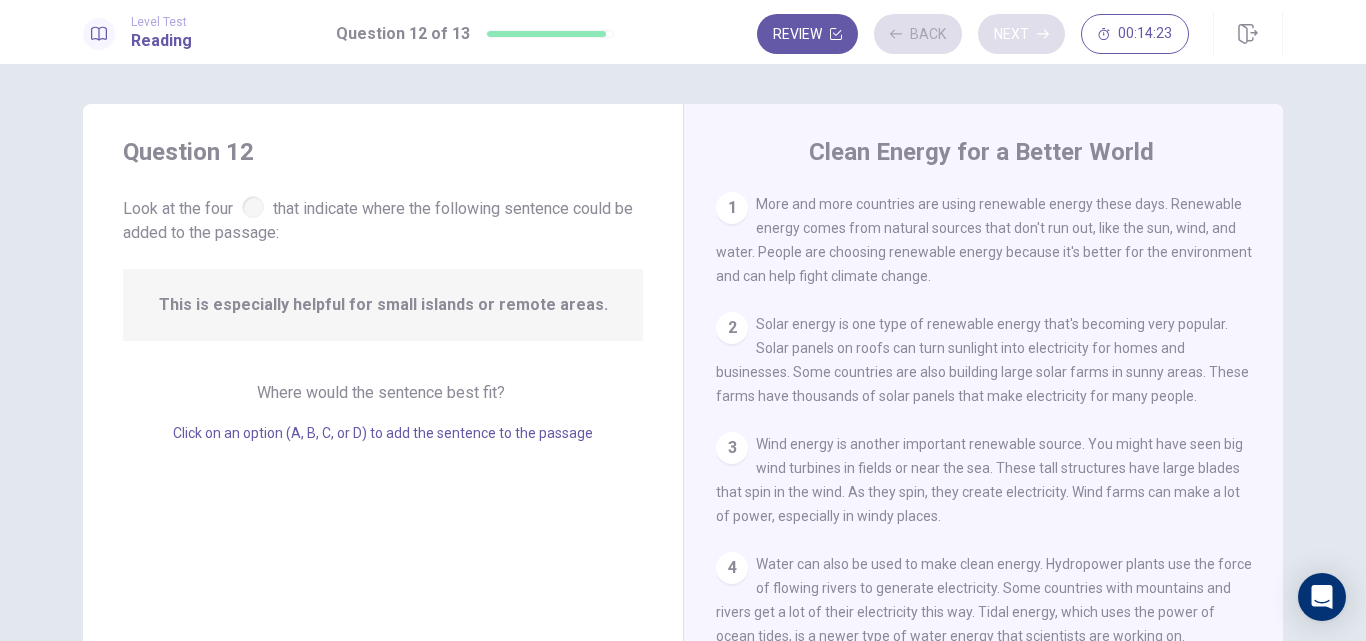 scroll, scrollTop: 249, scrollLeft: 0, axis: vertical 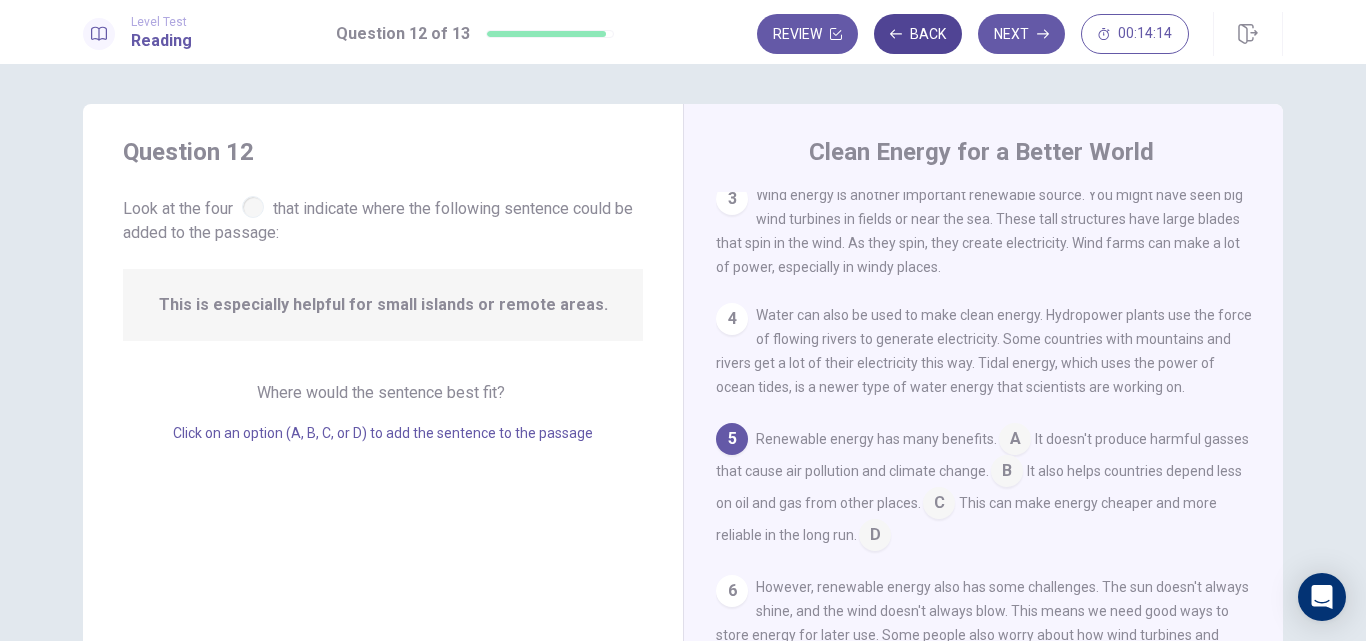 click on "Back" at bounding box center [918, 34] 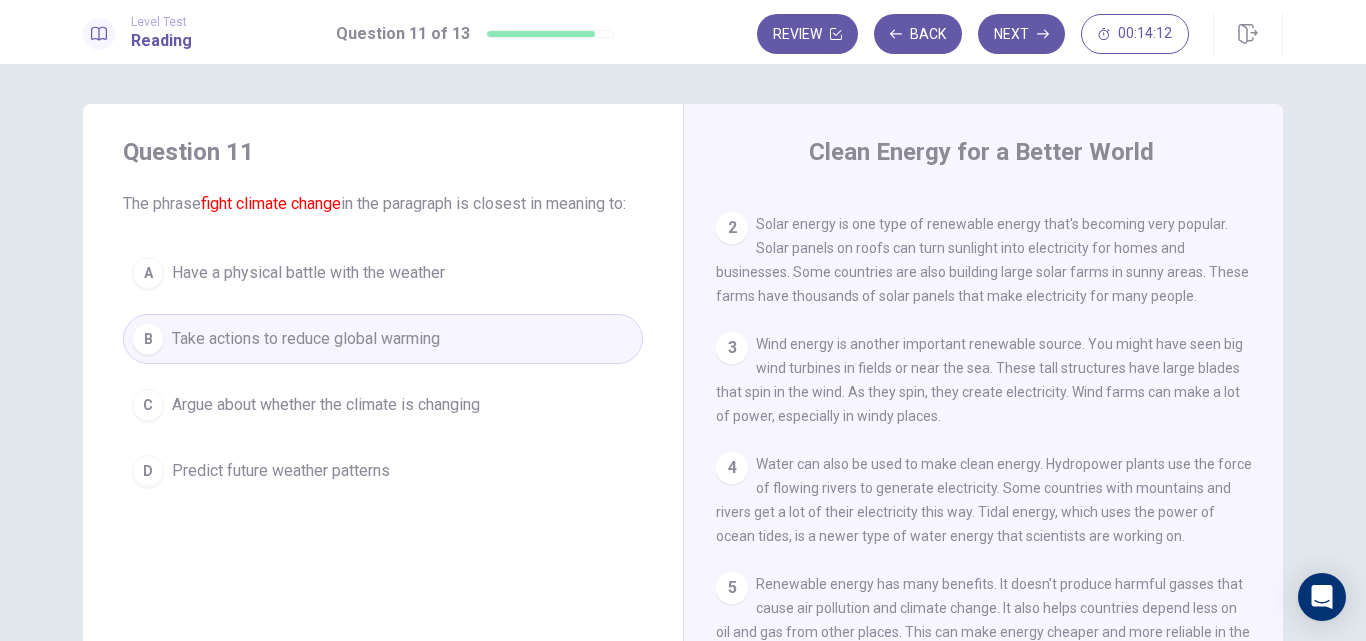 scroll, scrollTop: 300, scrollLeft: 0, axis: vertical 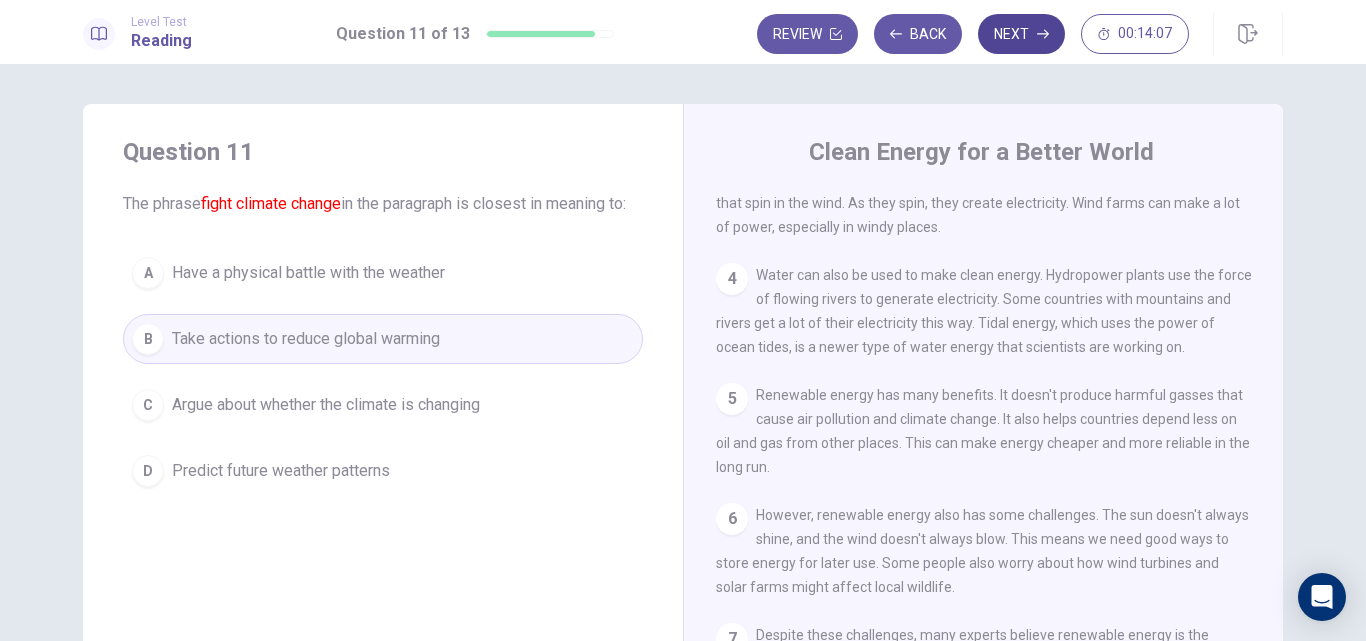 click on "Next" at bounding box center (1021, 34) 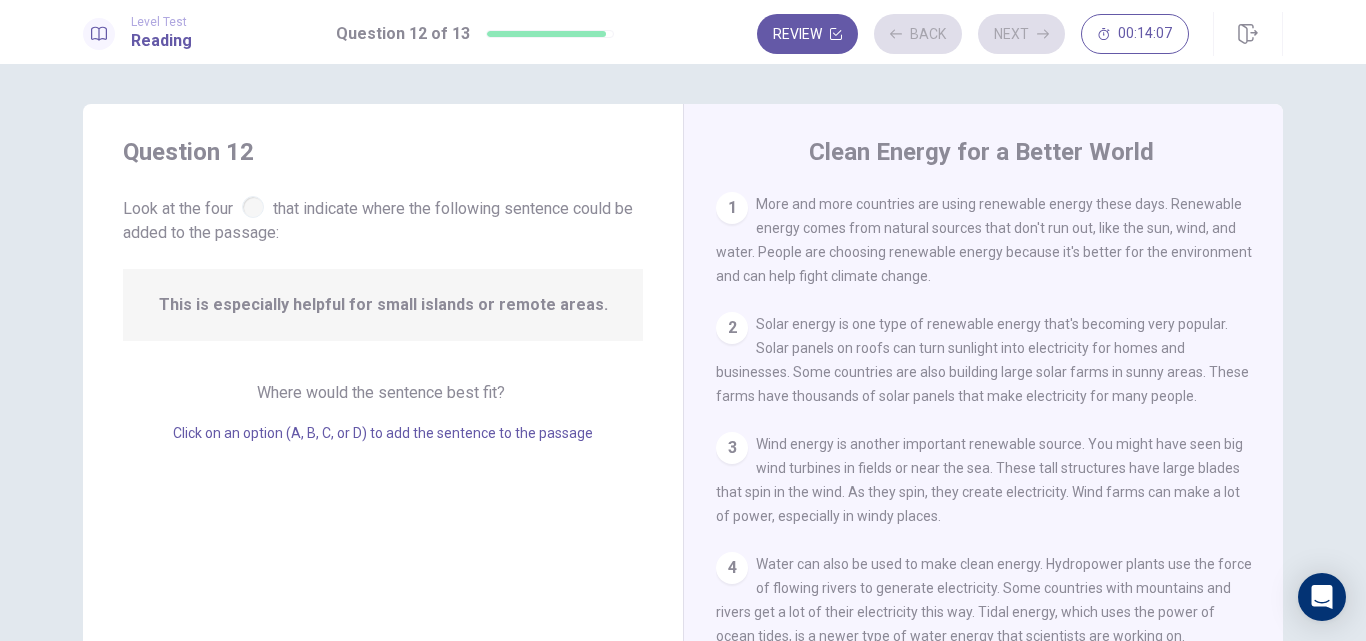 scroll, scrollTop: 249, scrollLeft: 0, axis: vertical 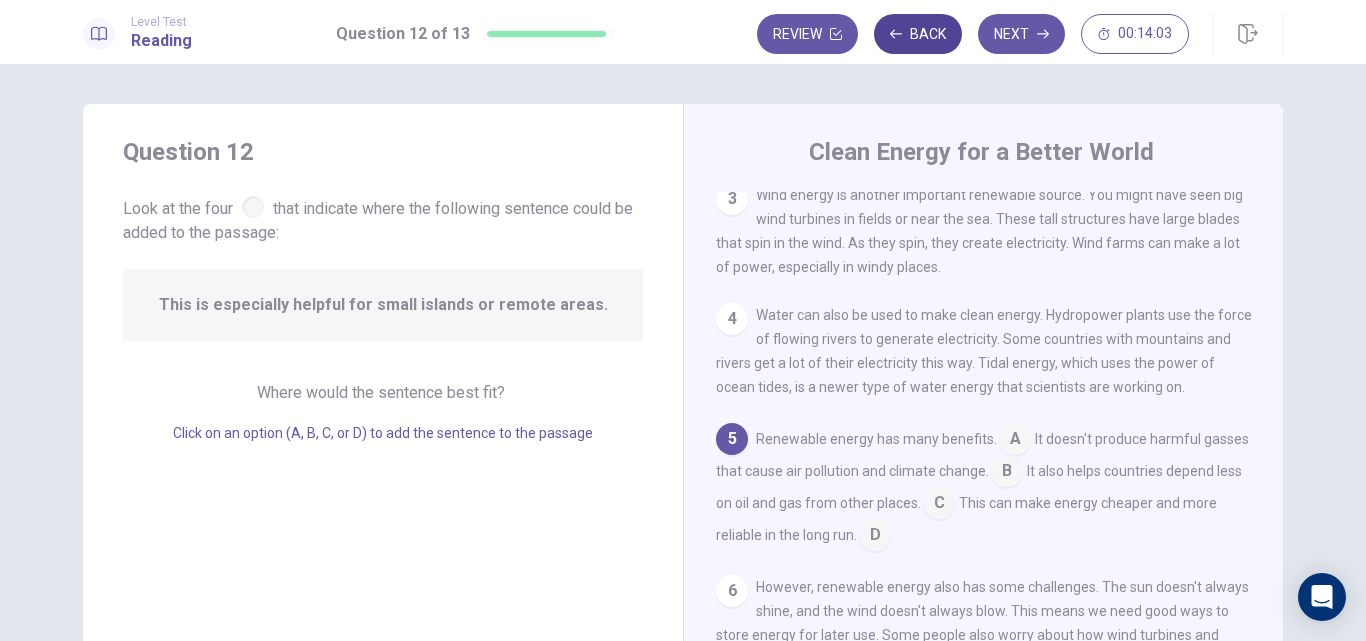 click on "Back" at bounding box center (918, 34) 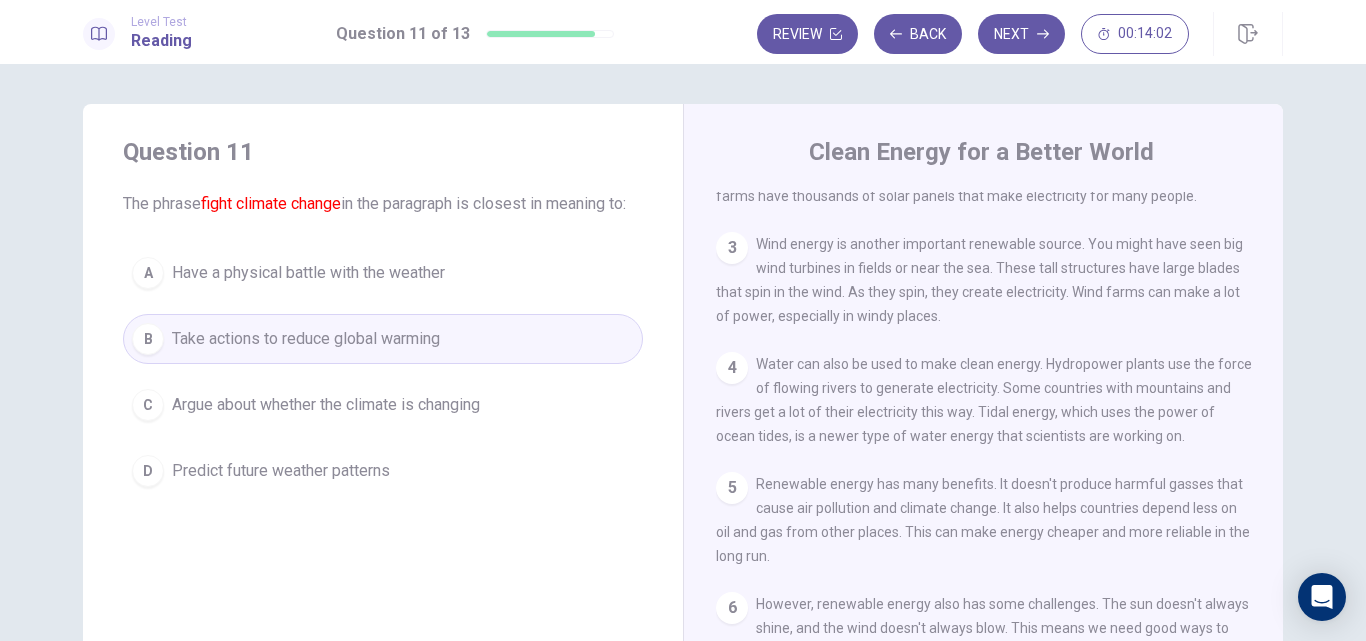 scroll, scrollTop: 300, scrollLeft: 0, axis: vertical 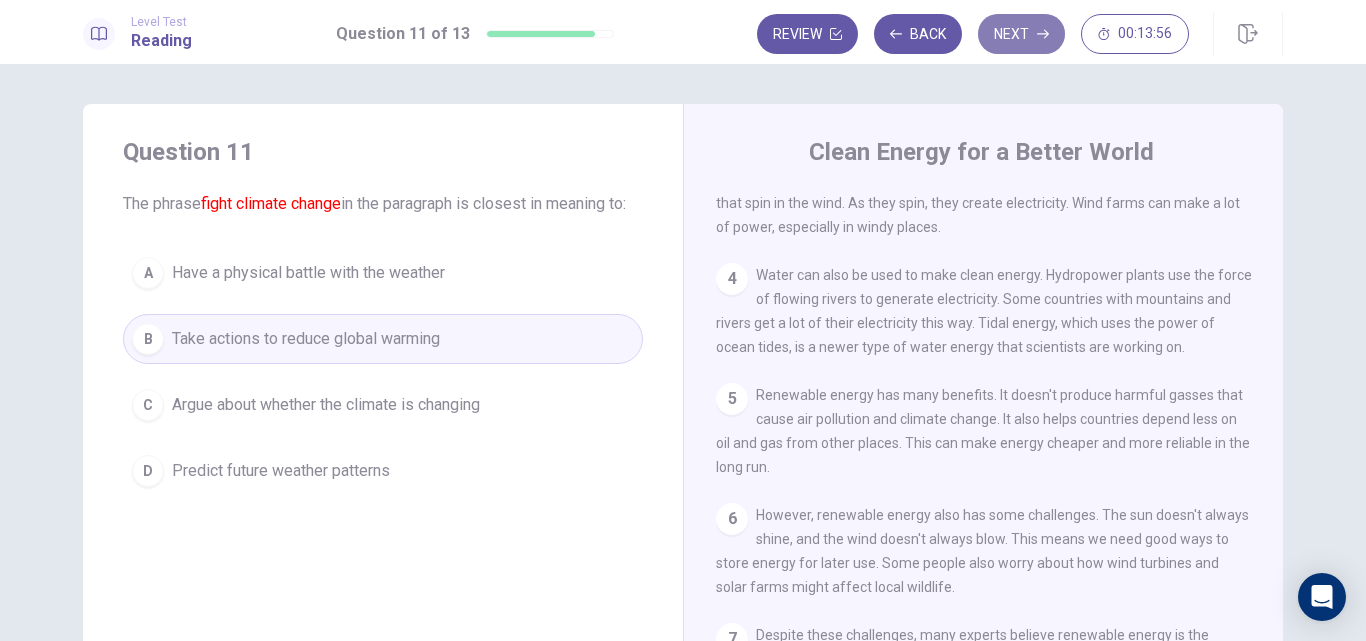 click on "Next" at bounding box center (1021, 34) 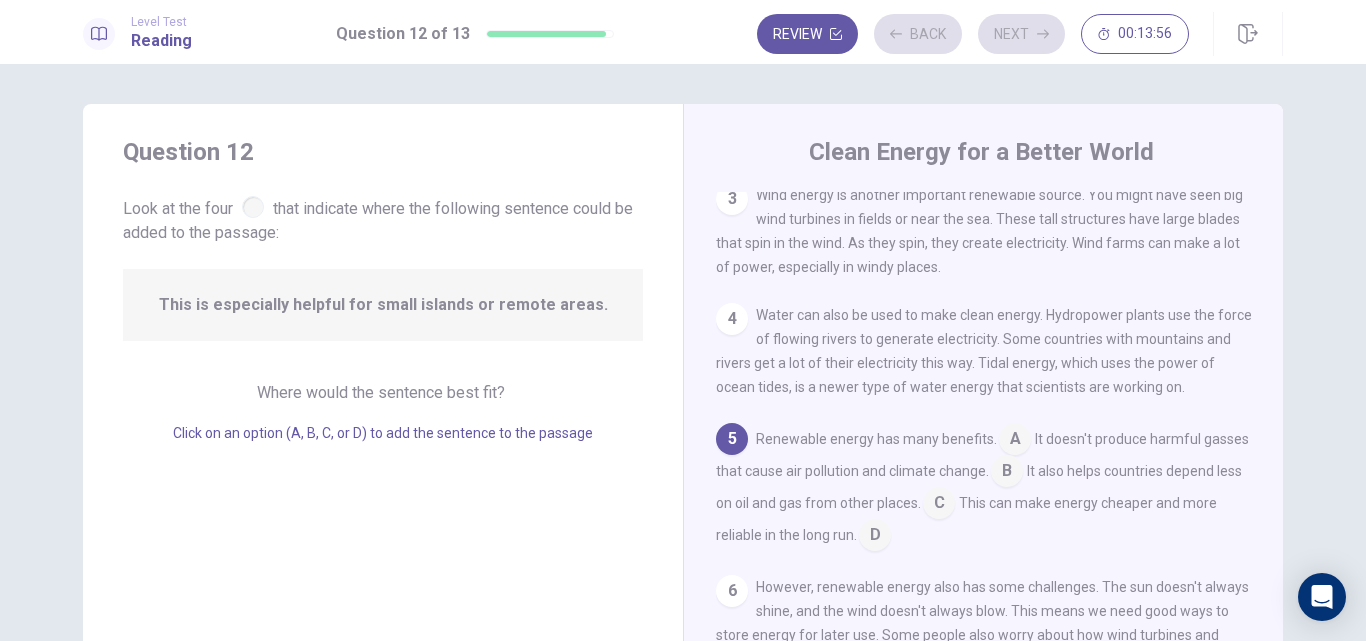 scroll, scrollTop: 346, scrollLeft: 0, axis: vertical 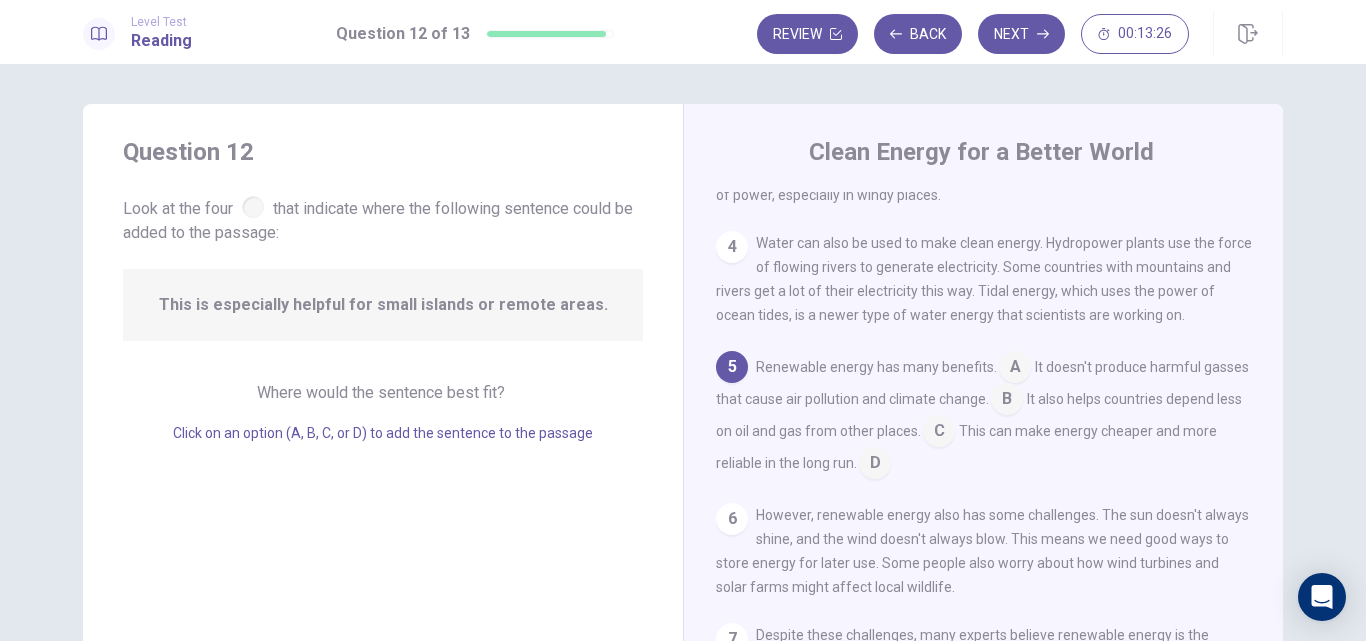 click at bounding box center (1007, 401) 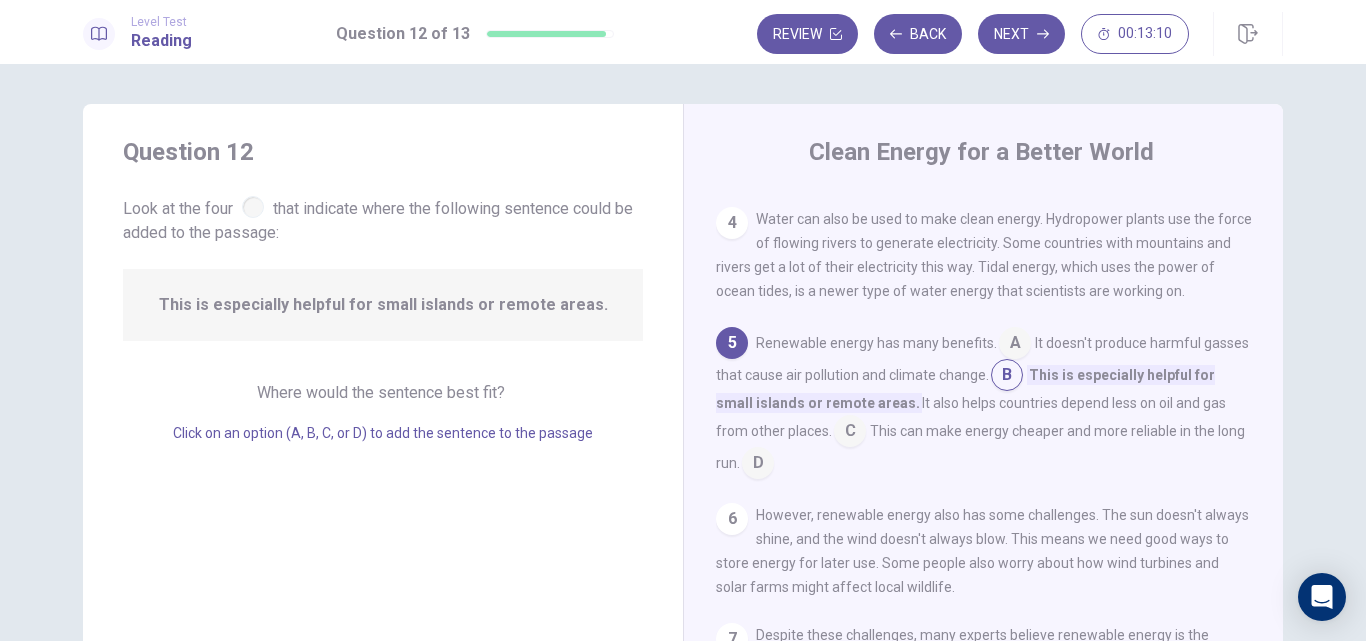 click at bounding box center (1007, 377) 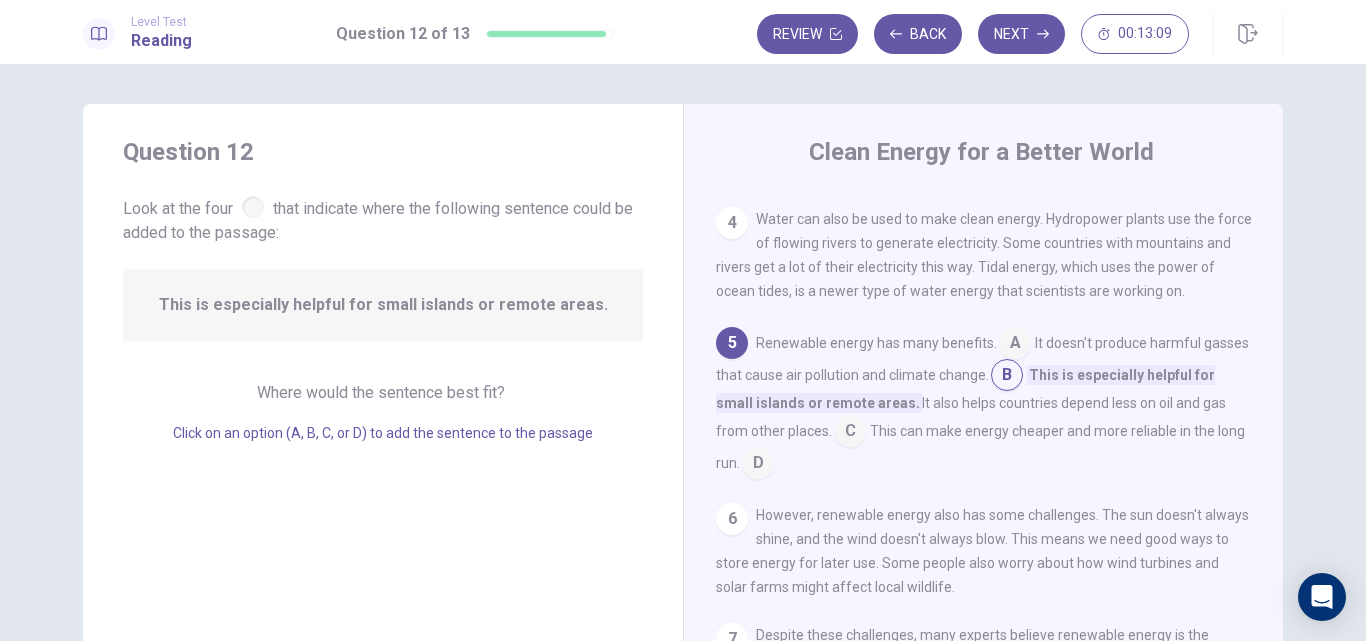 click at bounding box center (1007, 377) 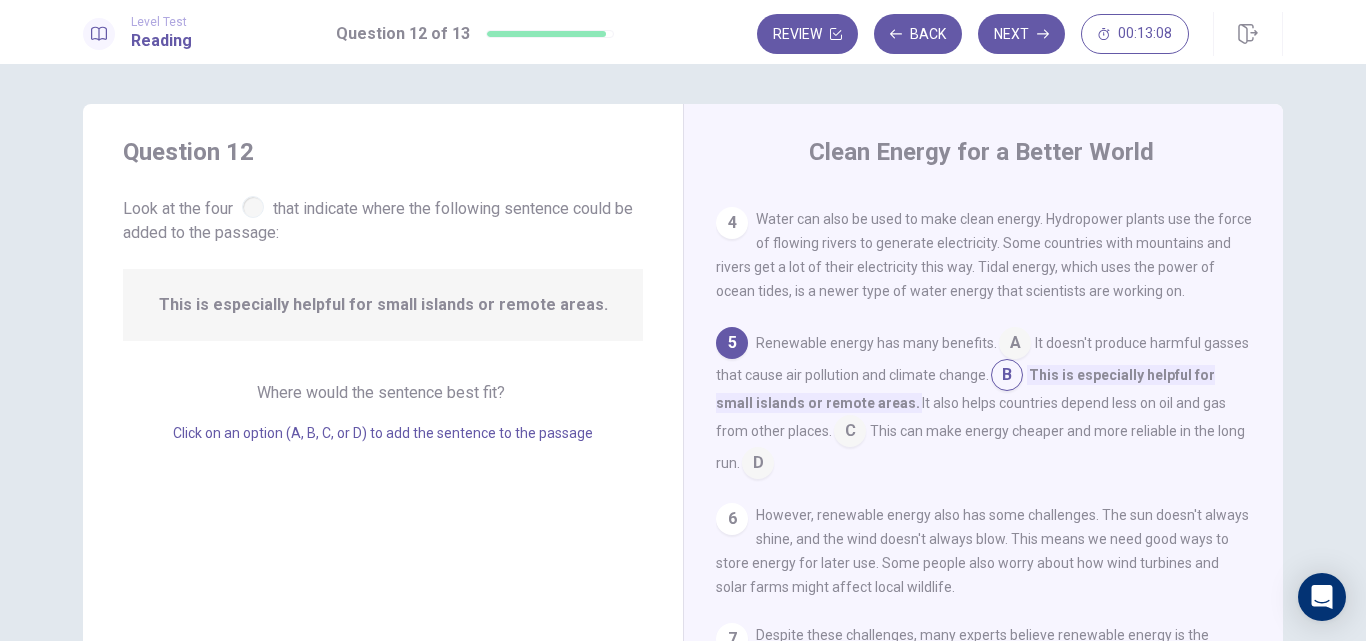 click at bounding box center (850, 433) 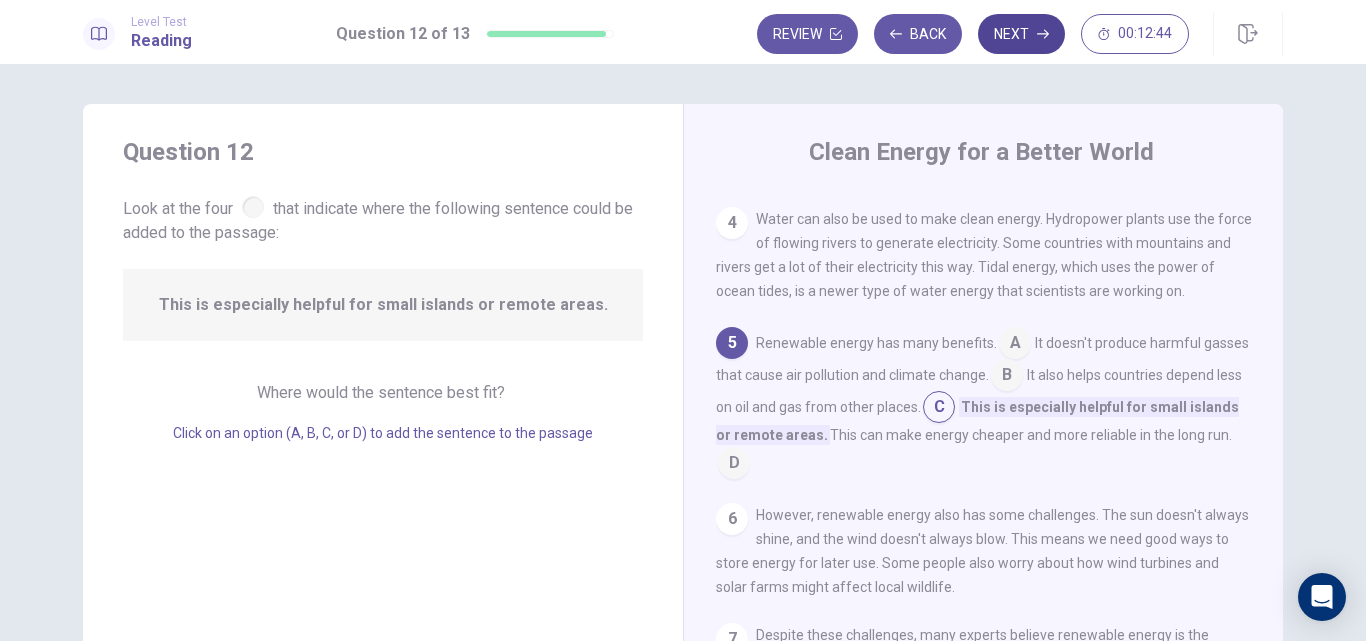 click on "Next" at bounding box center [1021, 34] 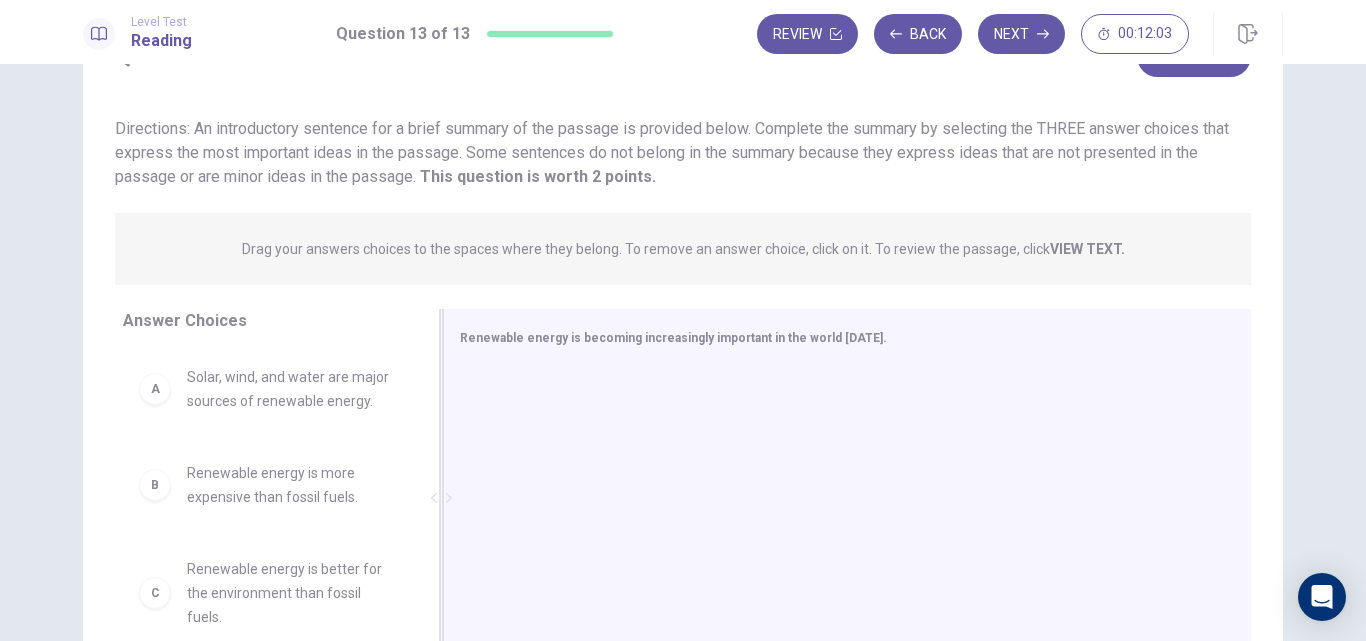 scroll, scrollTop: 262, scrollLeft: 0, axis: vertical 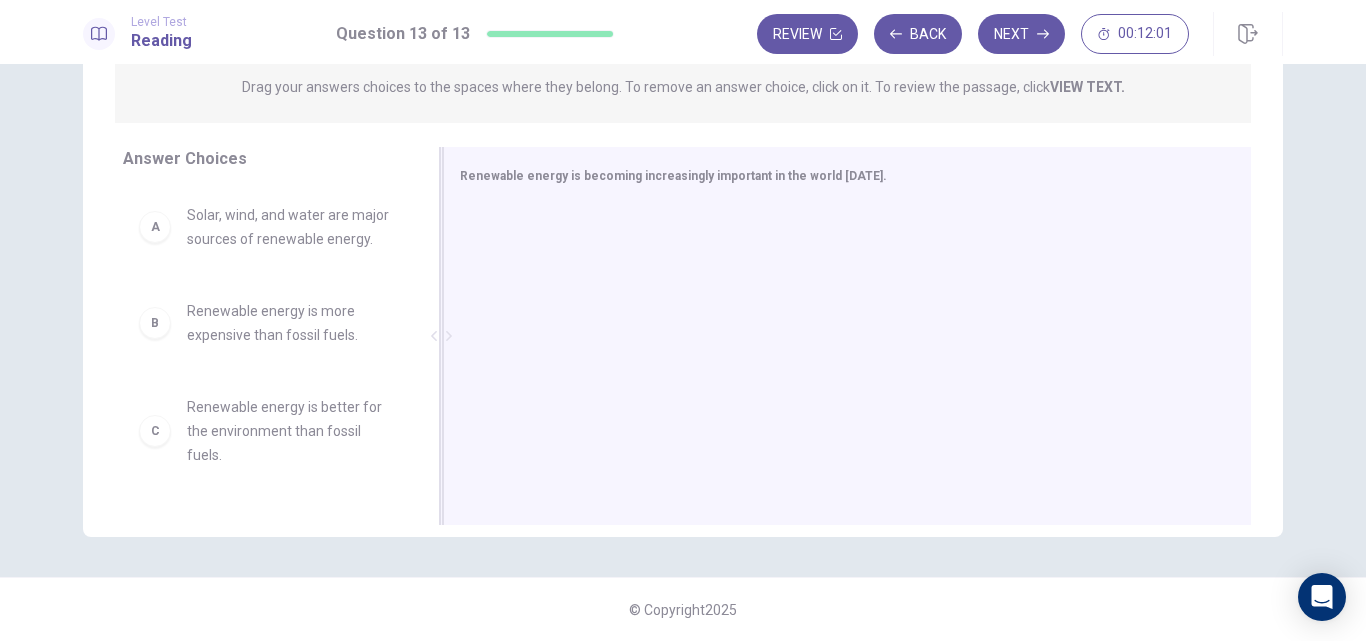 click at bounding box center (839, 338) 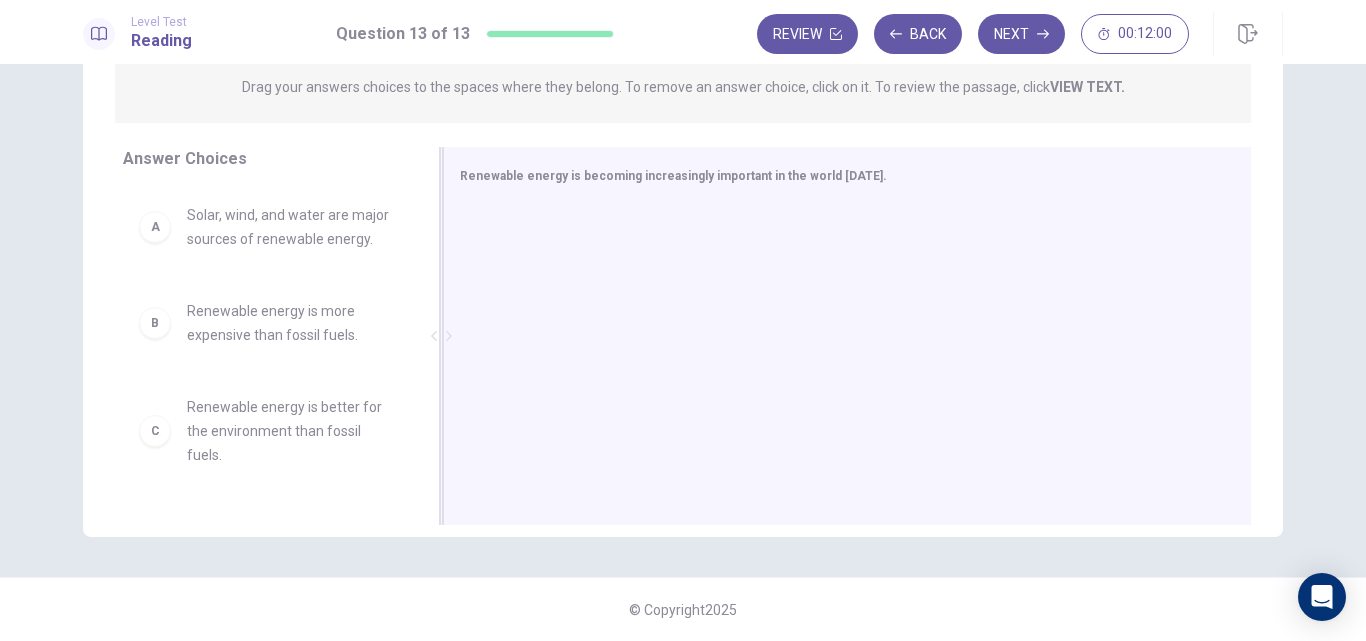click on "Renewable energy is becoming increasingly important in the world [DATE]." at bounding box center (673, 176) 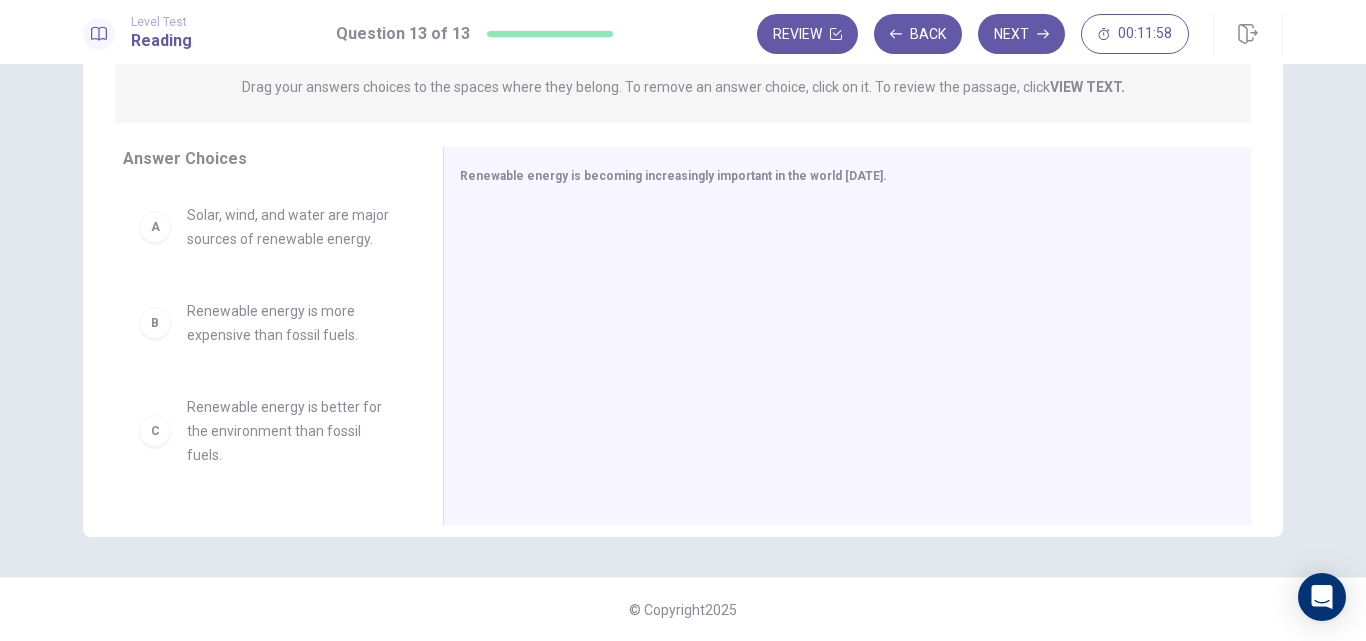 scroll, scrollTop: 100, scrollLeft: 0, axis: vertical 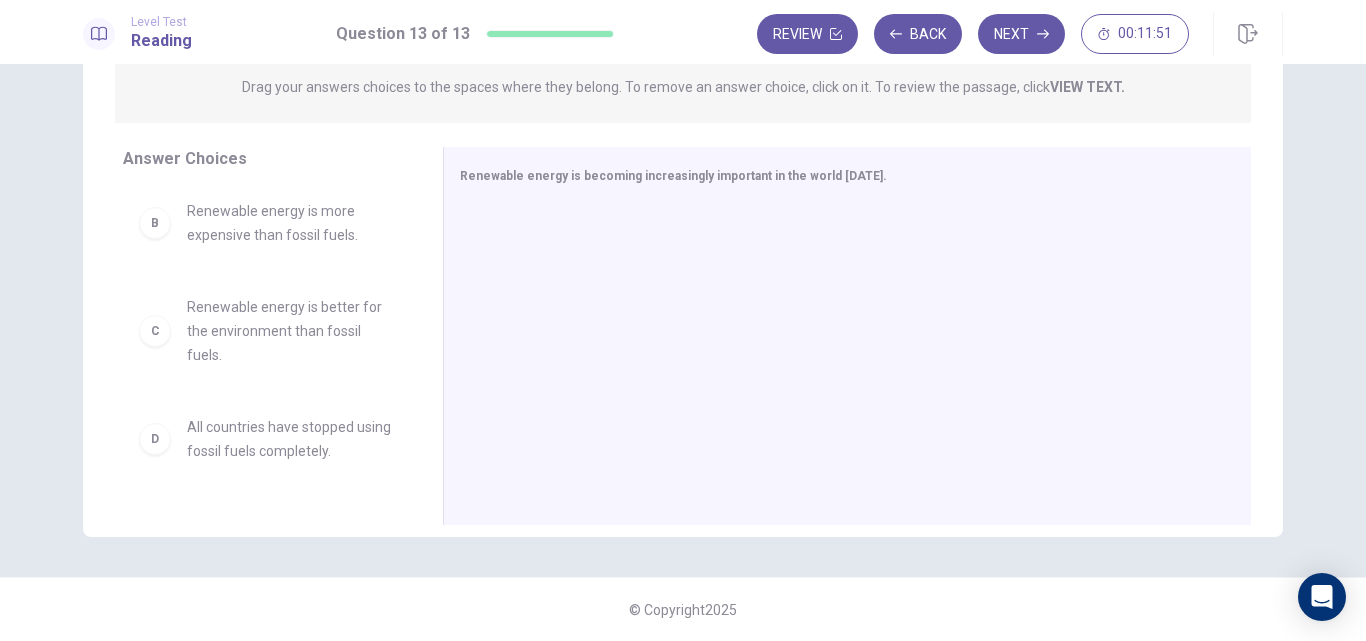click on "Renewable energy is better for the environment than fossil fuels." at bounding box center (291, 331) 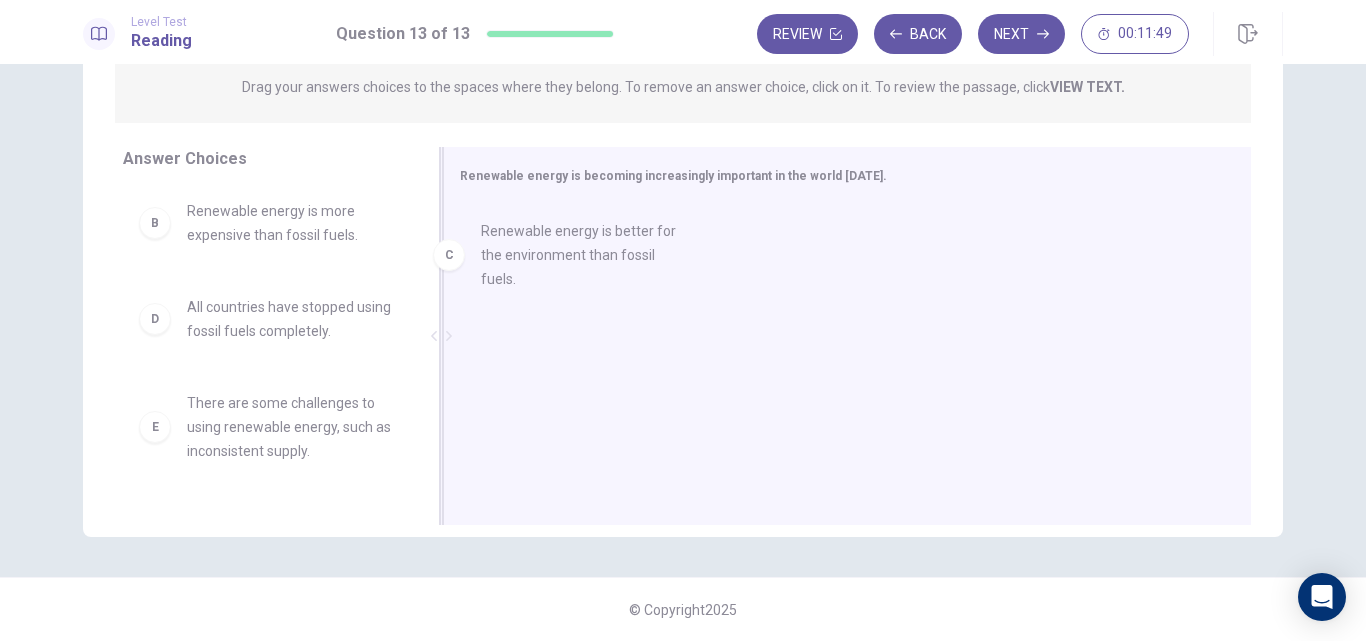 drag, startPoint x: 309, startPoint y: 338, endPoint x: 627, endPoint y: 253, distance: 329.1641 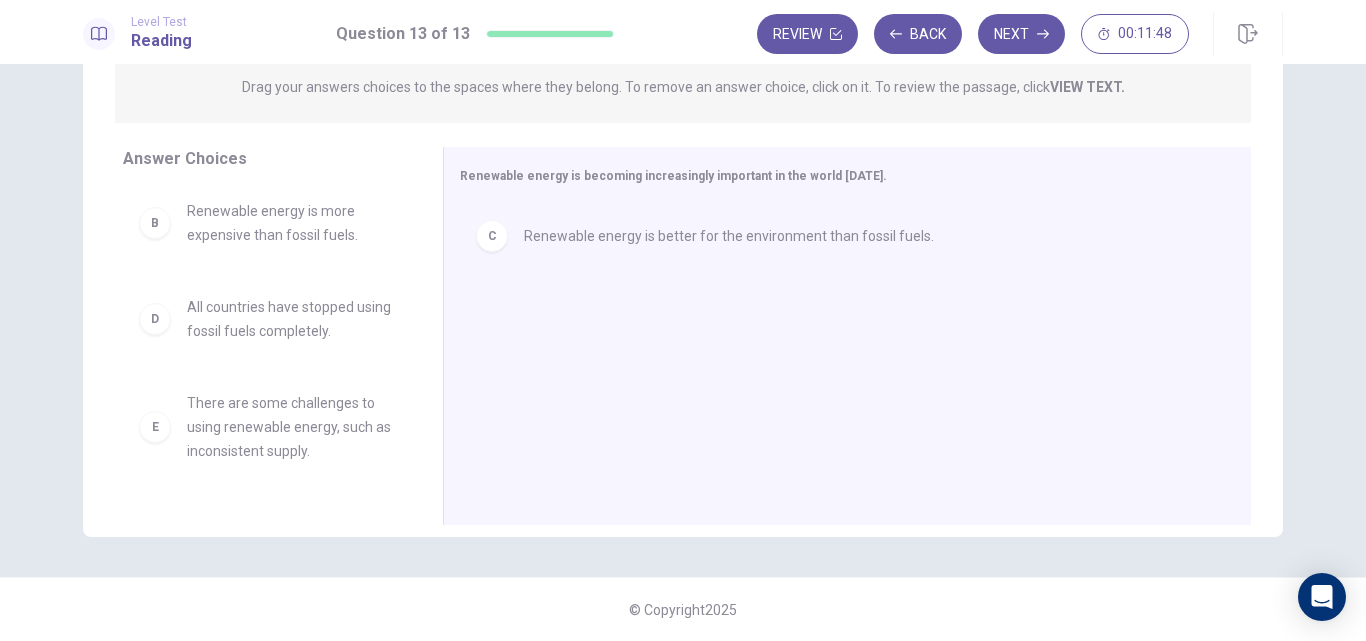 scroll, scrollTop: 180, scrollLeft: 0, axis: vertical 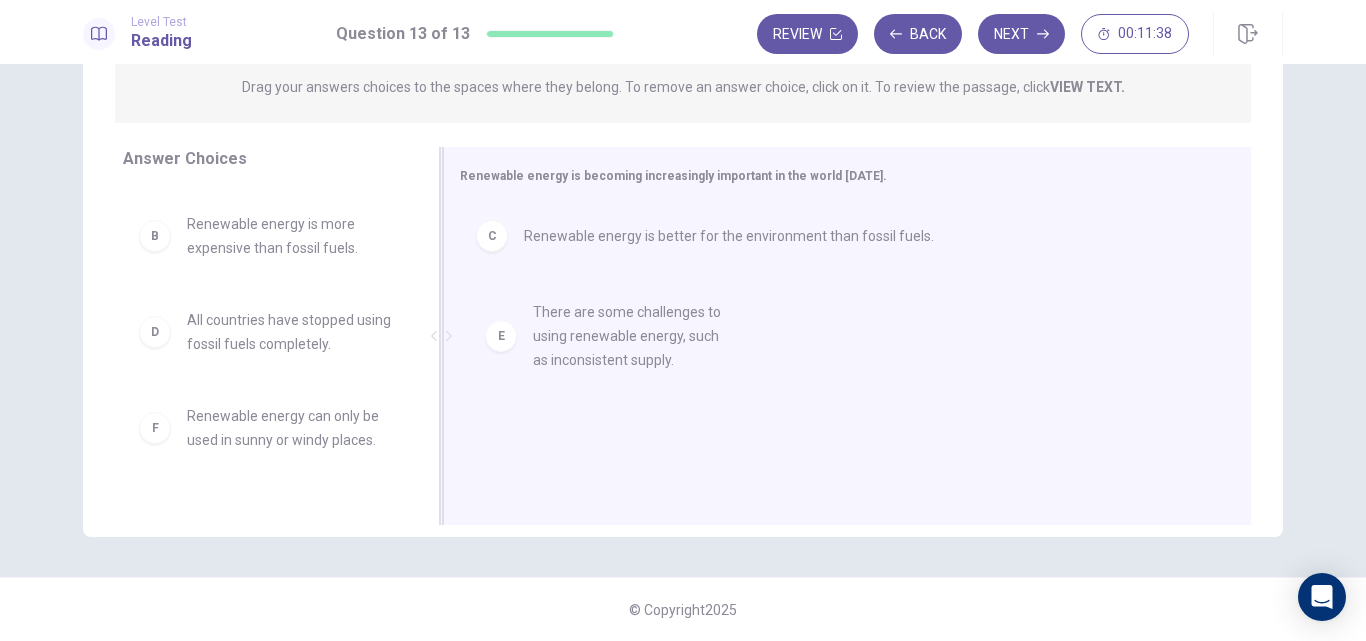 drag, startPoint x: 282, startPoint y: 454, endPoint x: 650, endPoint y: 339, distance: 385.55026 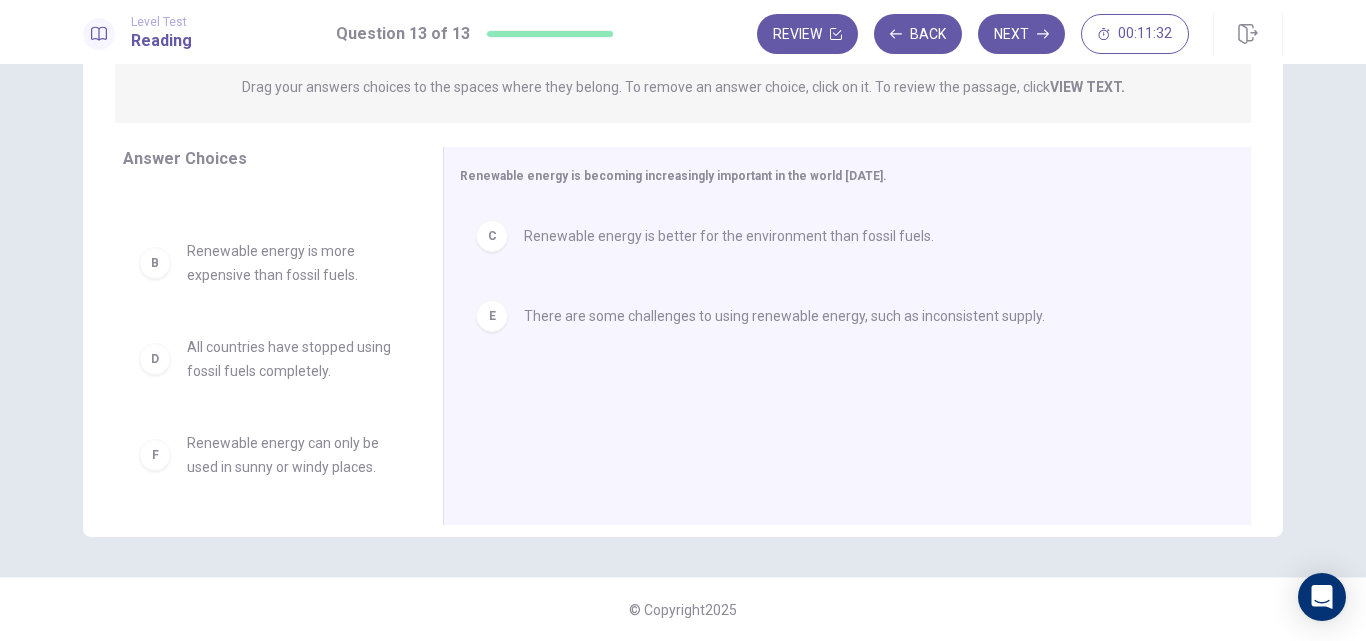 scroll, scrollTop: 0, scrollLeft: 0, axis: both 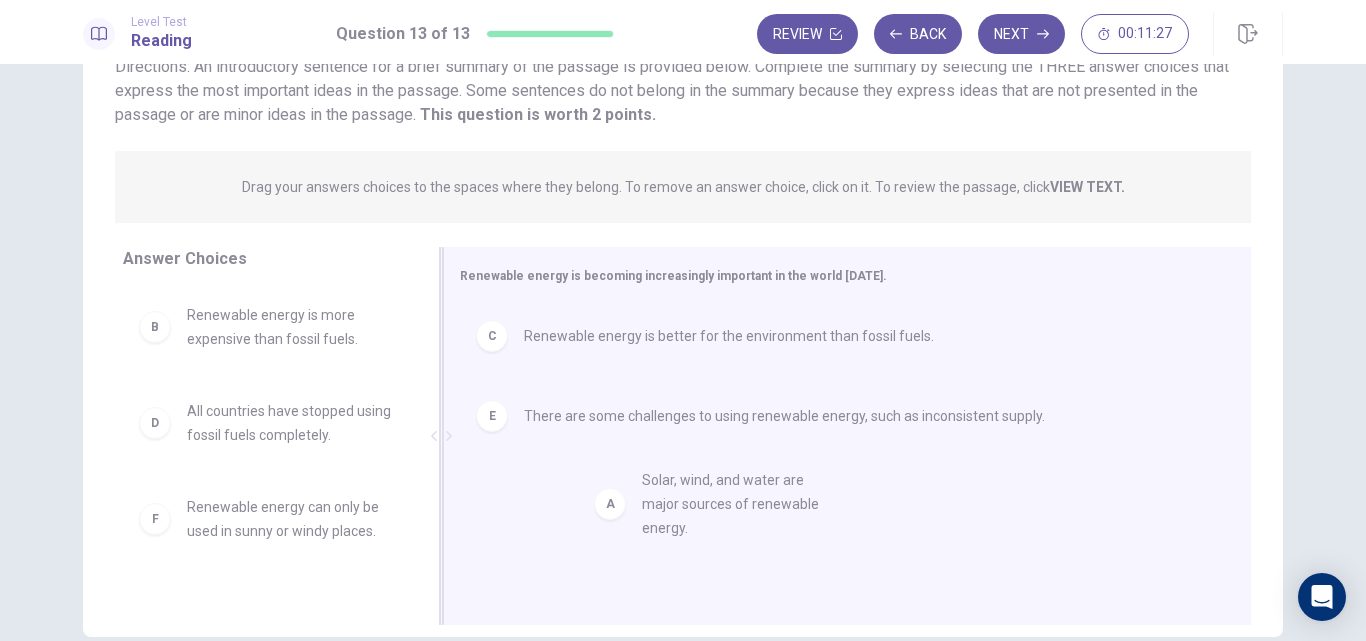 drag, startPoint x: 264, startPoint y: 339, endPoint x: 737, endPoint y: 502, distance: 500.2979 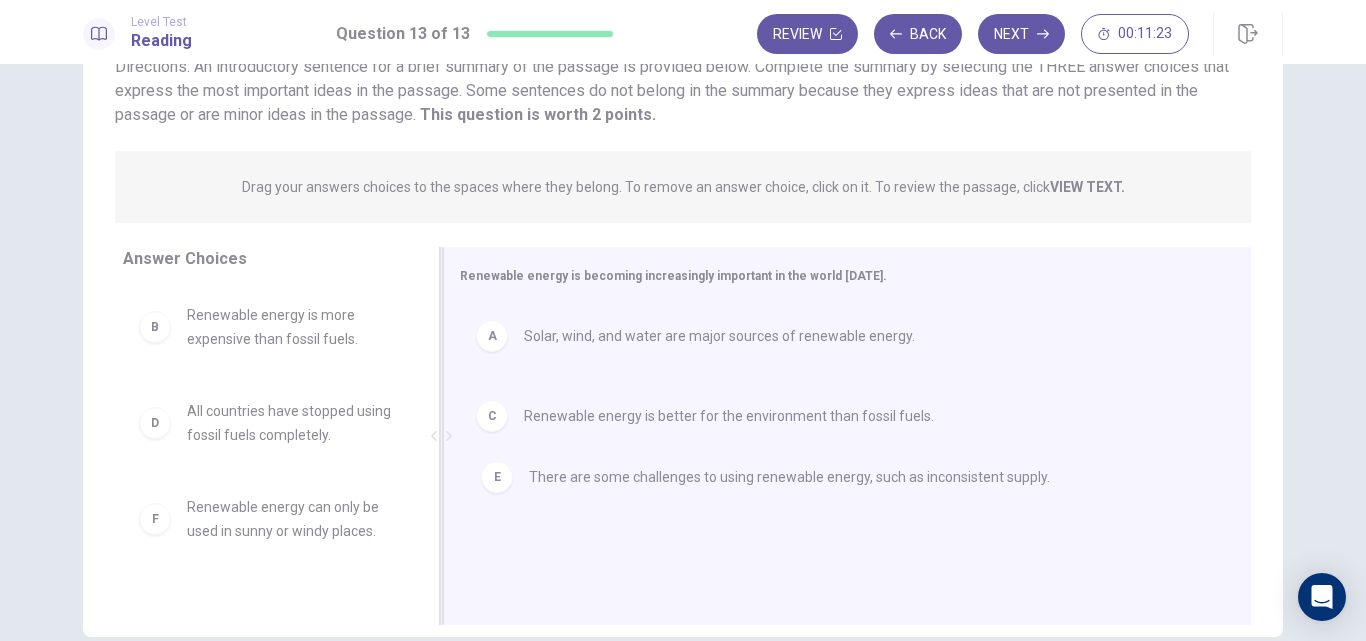 drag, startPoint x: 623, startPoint y: 507, endPoint x: 637, endPoint y: 464, distance: 45.221676 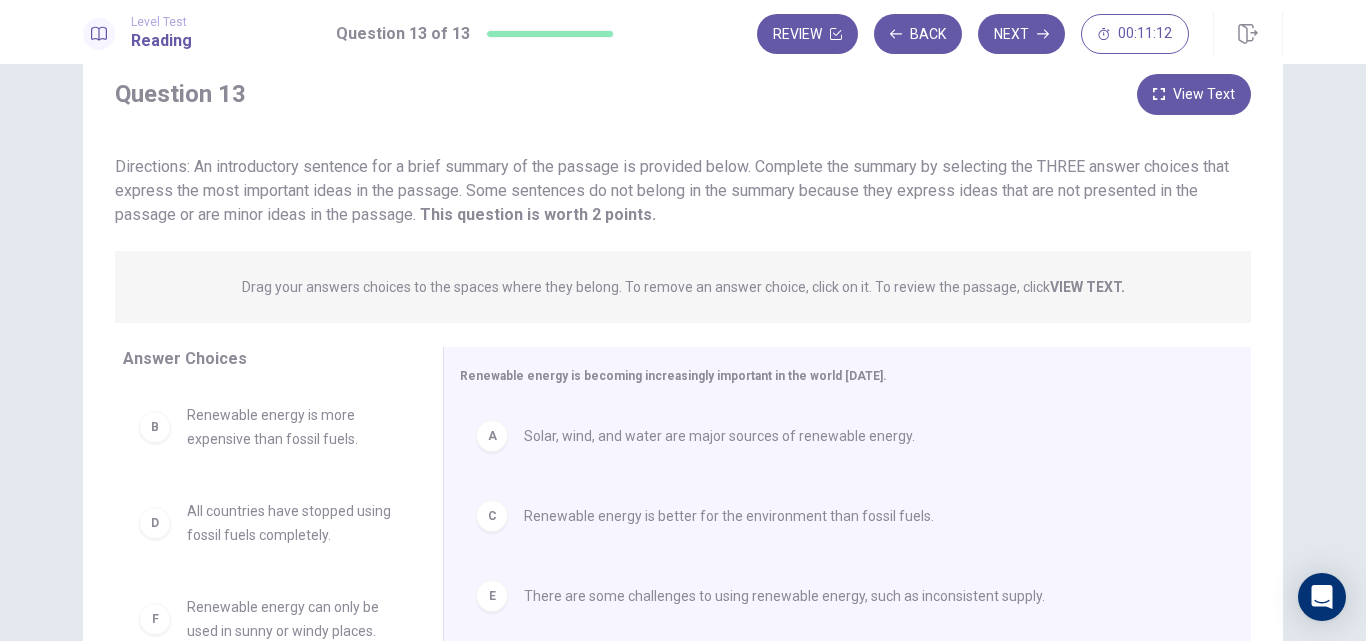 scroll, scrollTop: 0, scrollLeft: 0, axis: both 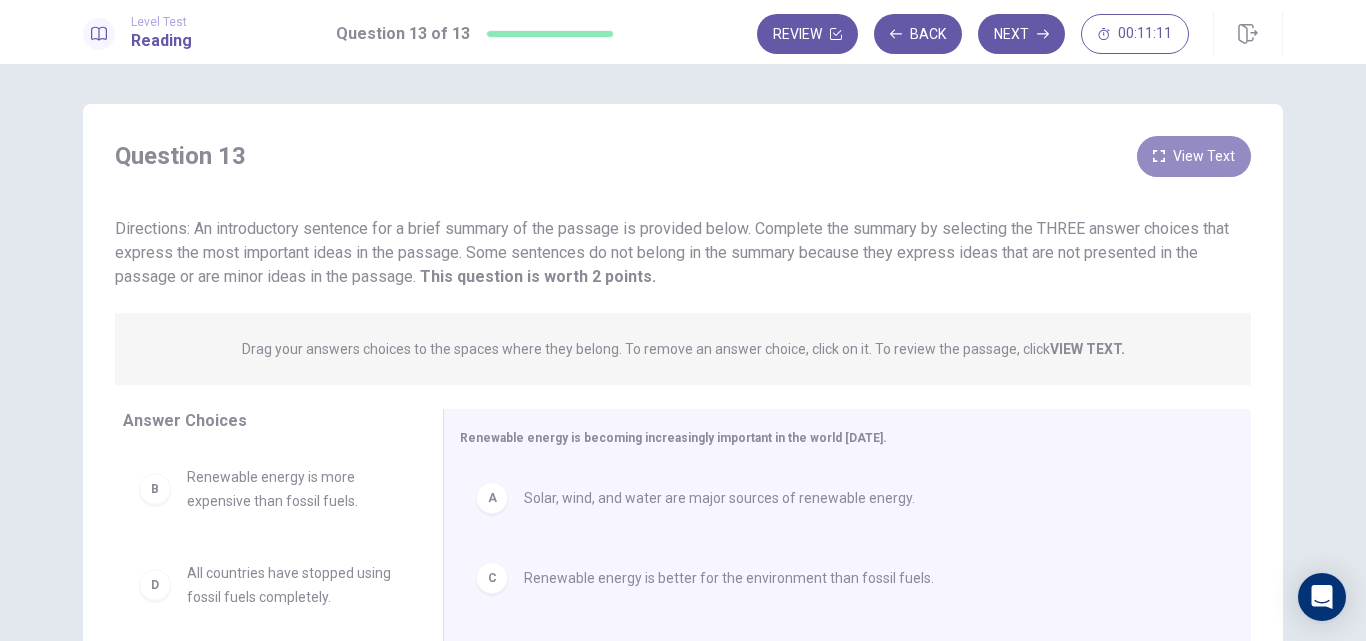 click on "View Text" at bounding box center [1194, 156] 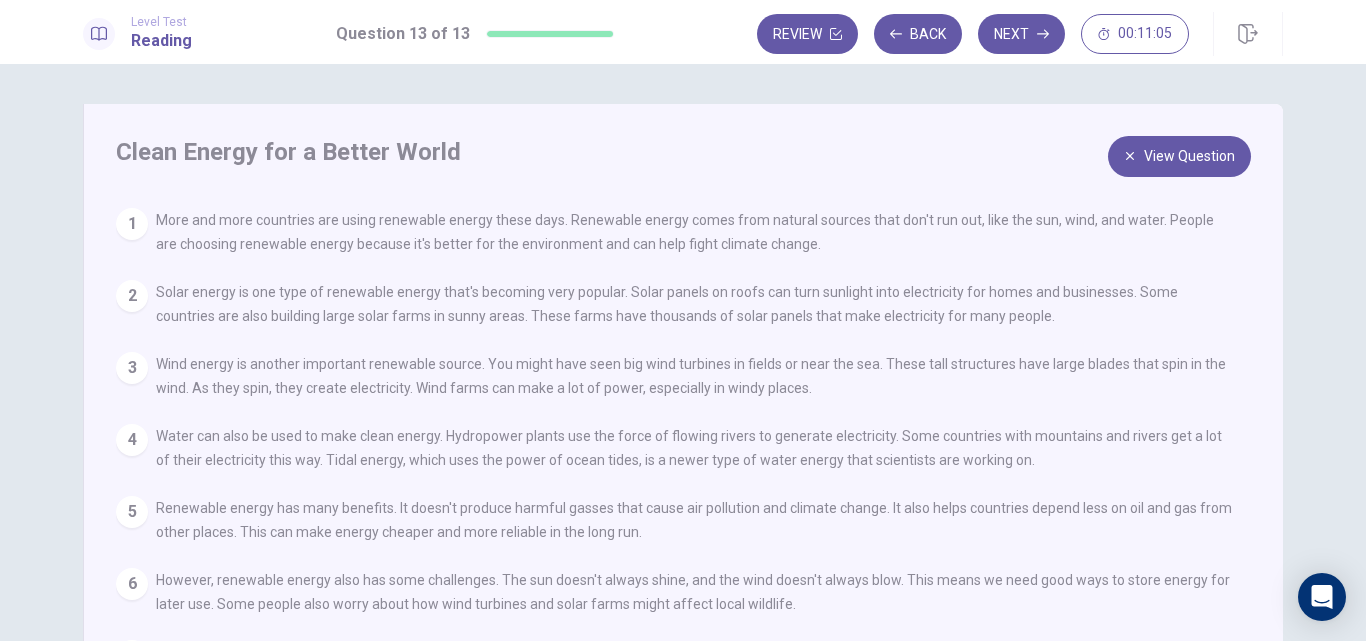 click on "View Question" at bounding box center [1179, 156] 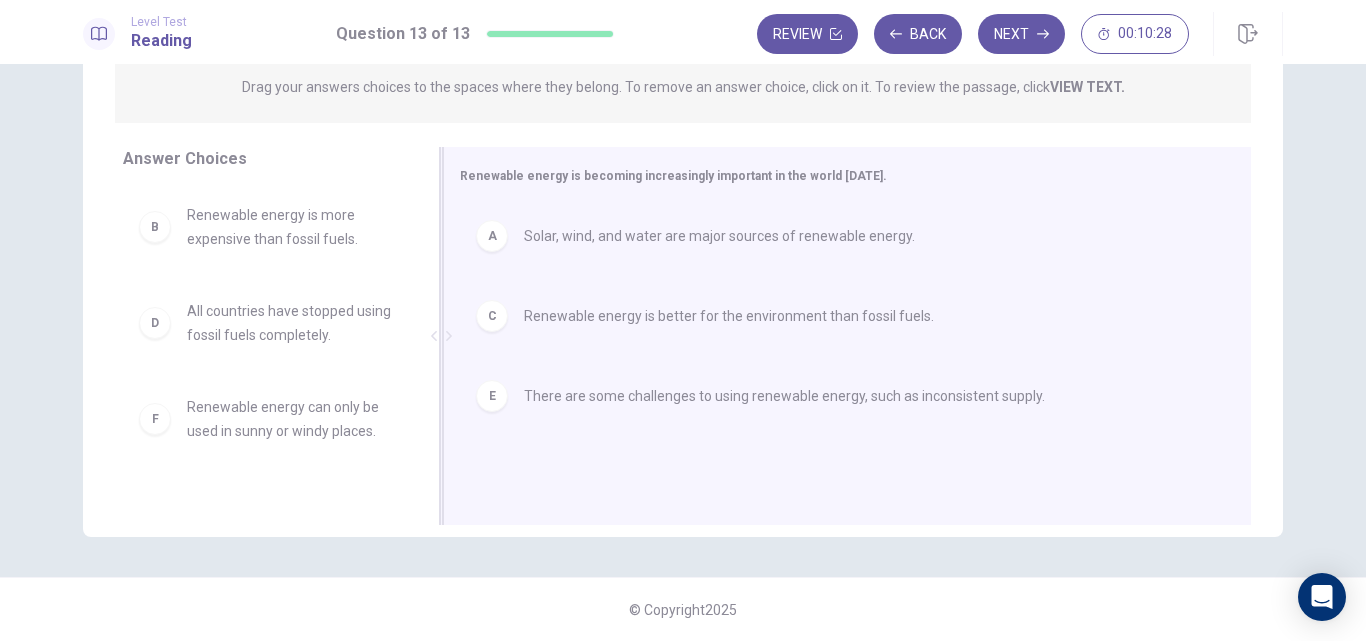 scroll, scrollTop: 162, scrollLeft: 0, axis: vertical 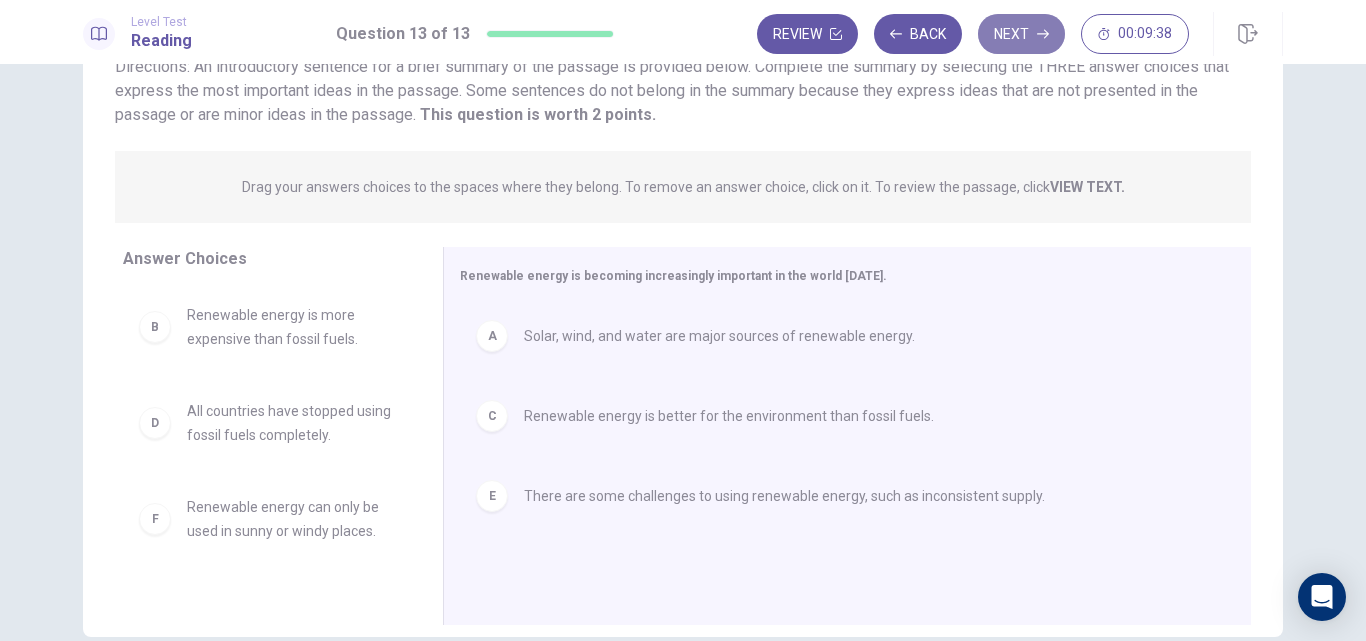 click on "Next" at bounding box center (1021, 34) 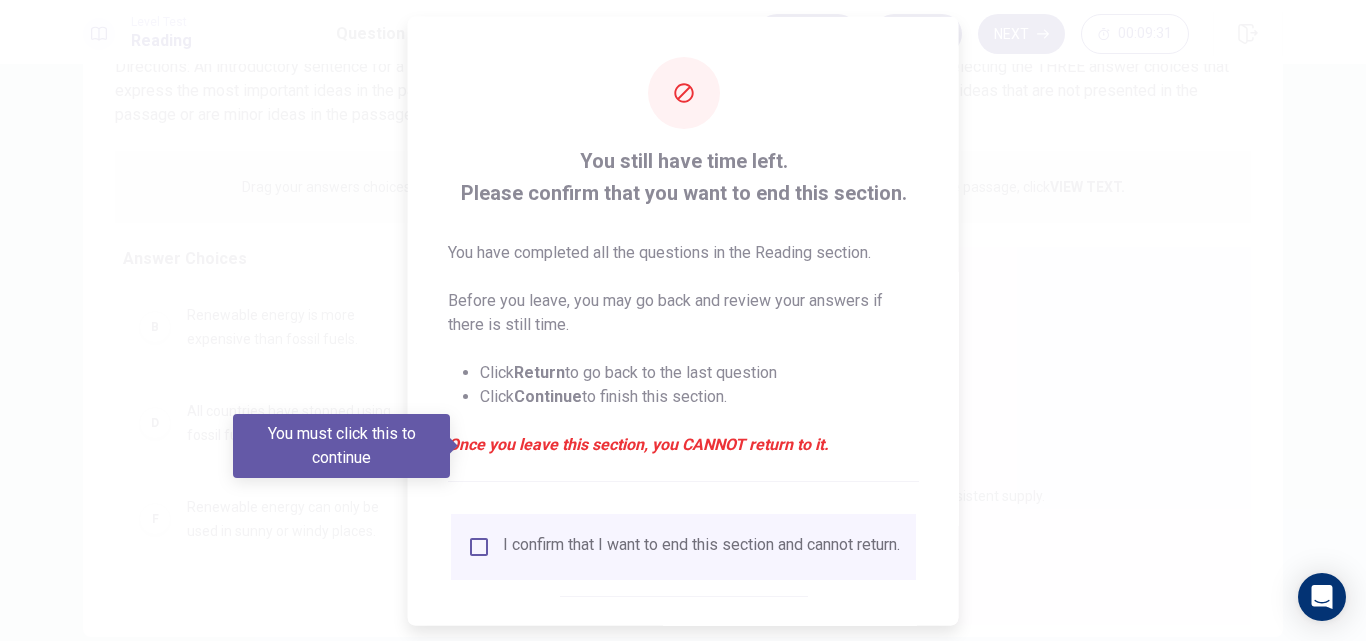 scroll, scrollTop: 100, scrollLeft: 0, axis: vertical 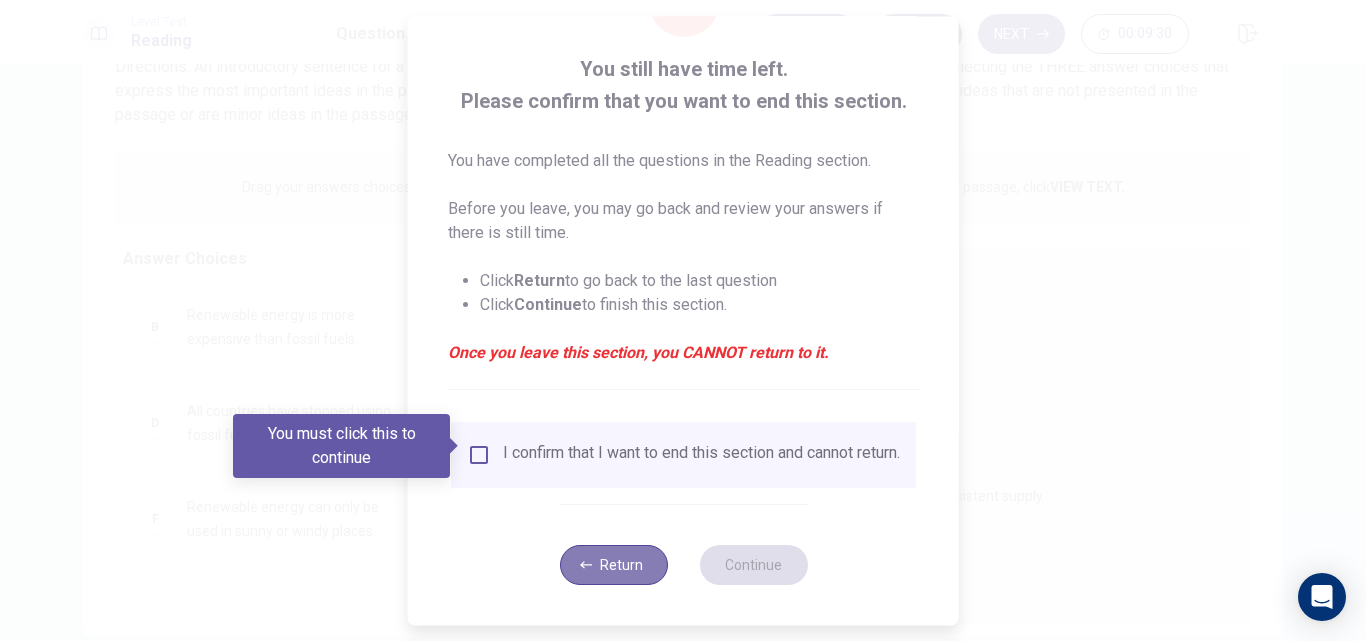 click on "Return" at bounding box center [613, 565] 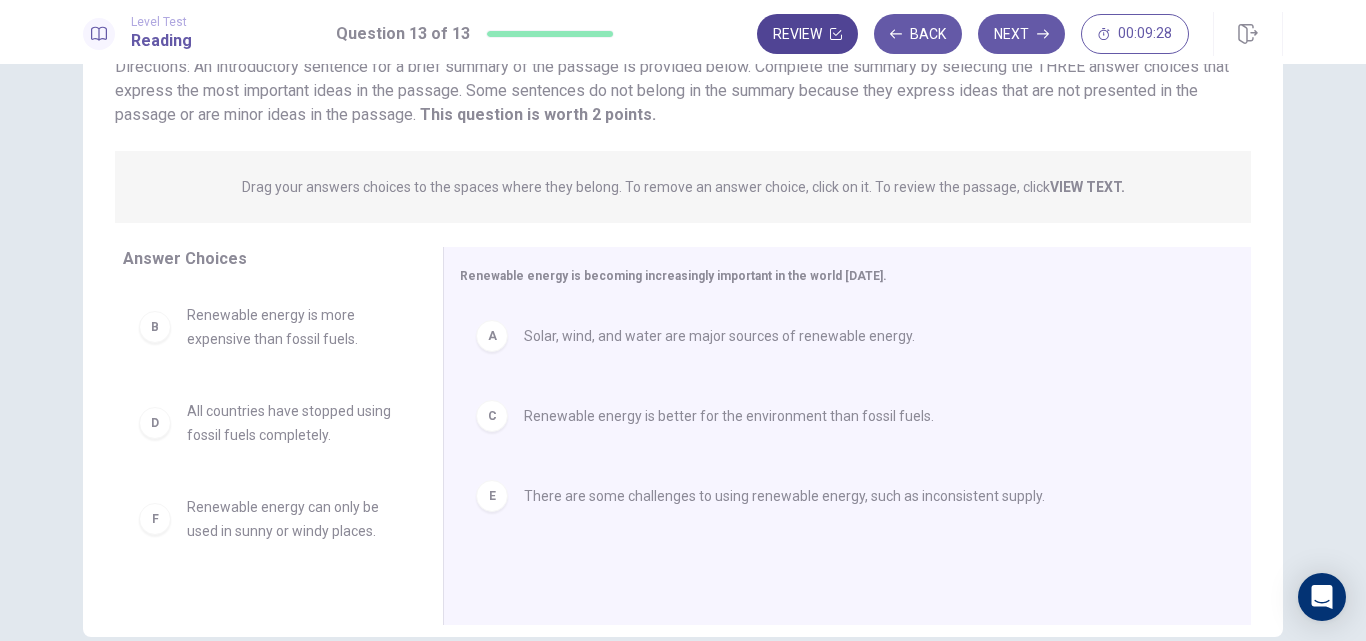 click on "Review" at bounding box center [807, 34] 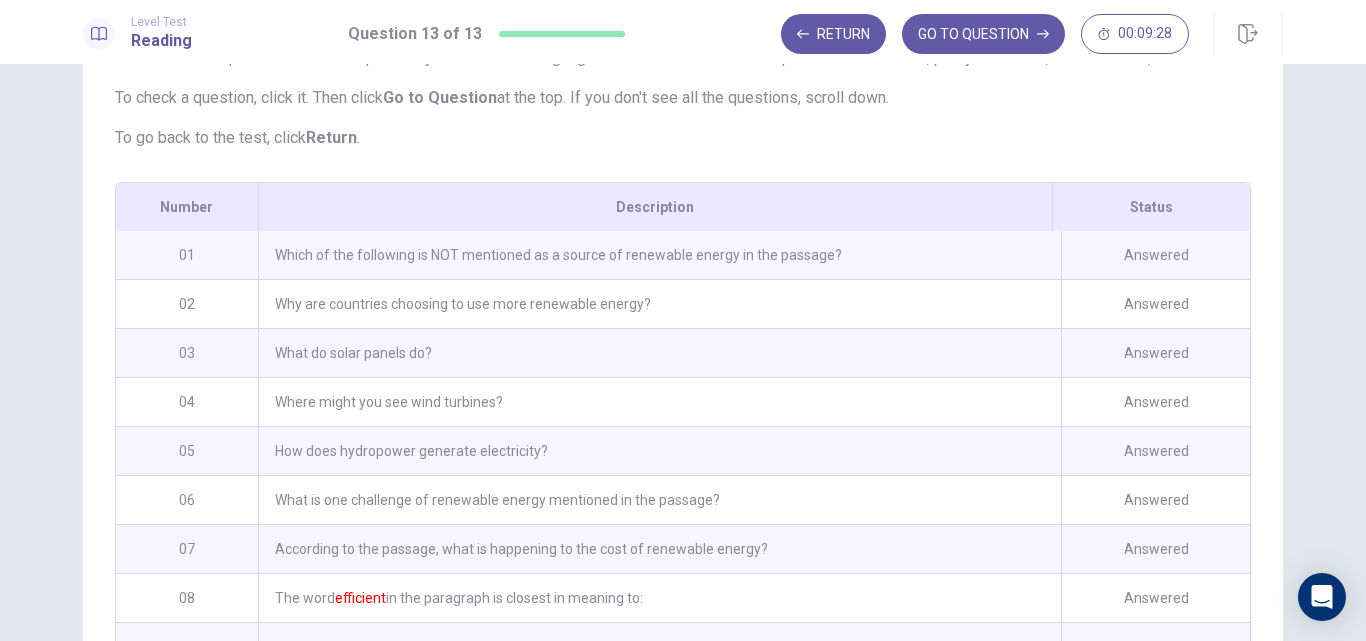 scroll, scrollTop: 369, scrollLeft: 0, axis: vertical 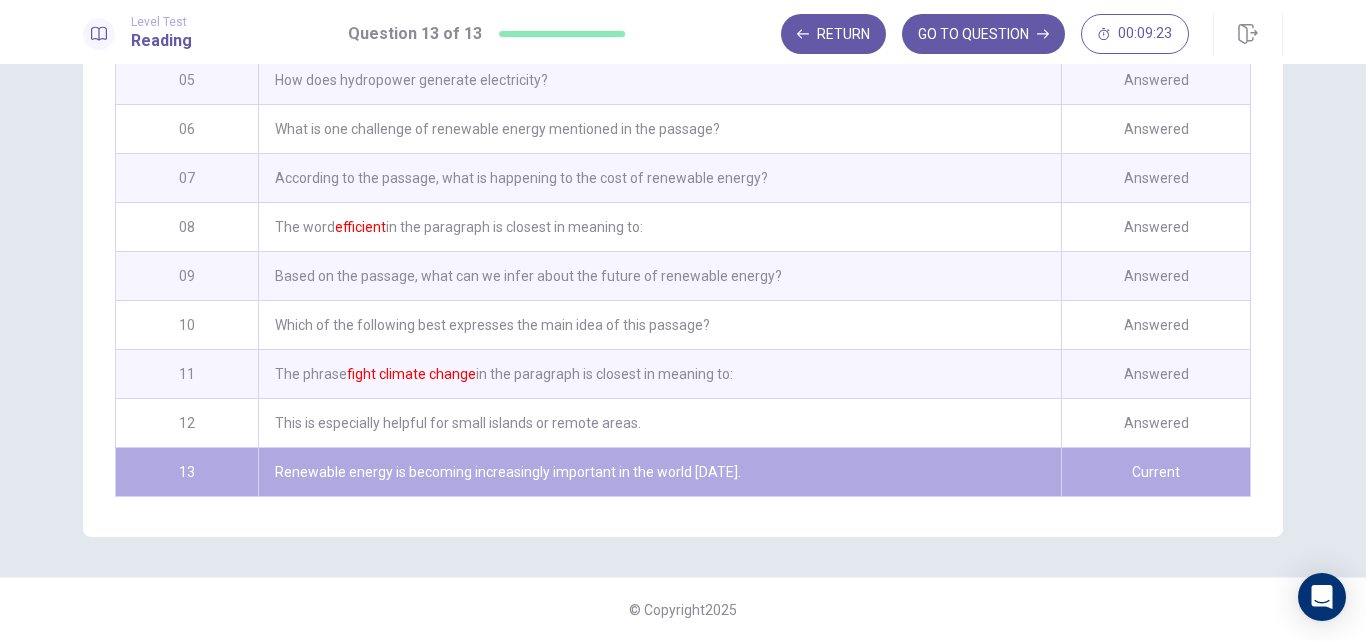 click on "The phrase  fight climate change  in the paragraph is closest in meaning to:" at bounding box center [659, 374] 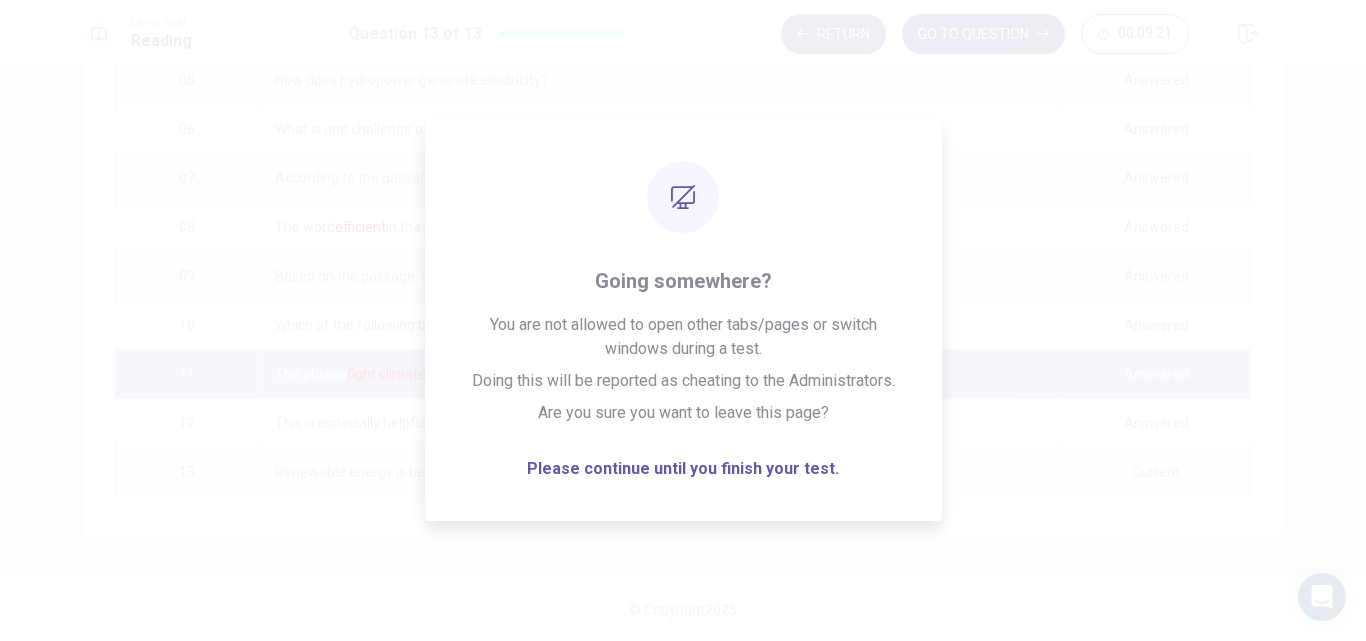 click on "GO TO QUESTION" at bounding box center [983, 34] 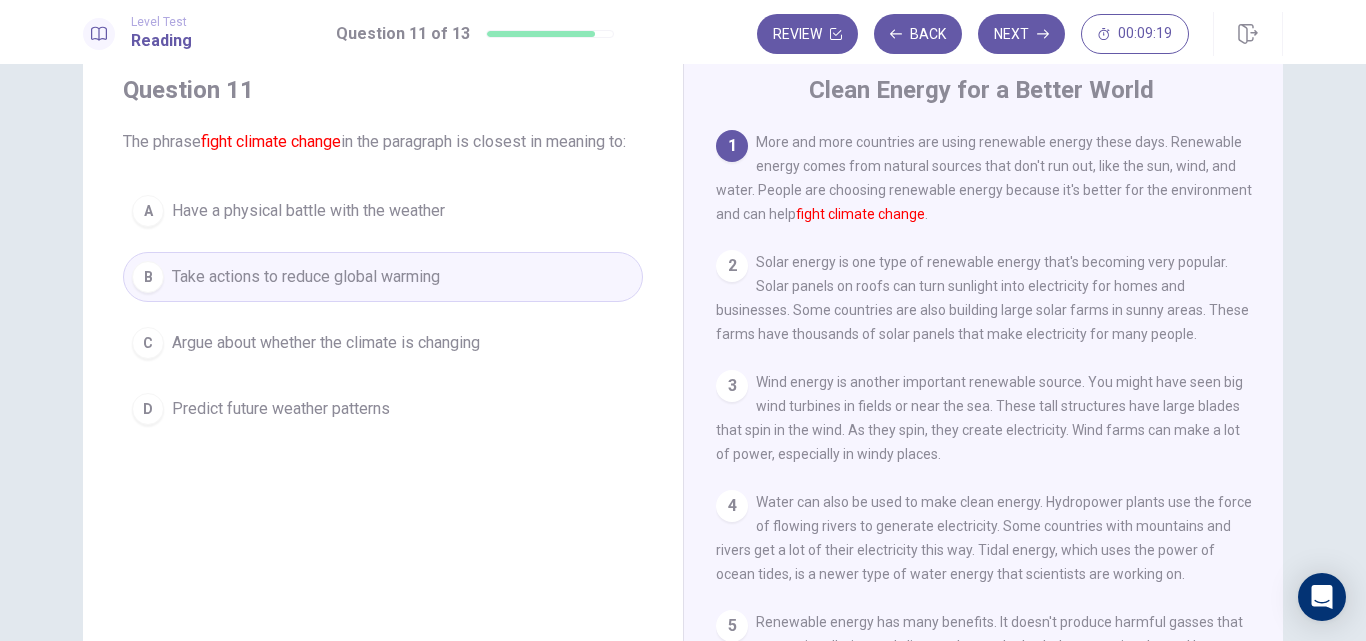 scroll, scrollTop: 0, scrollLeft: 0, axis: both 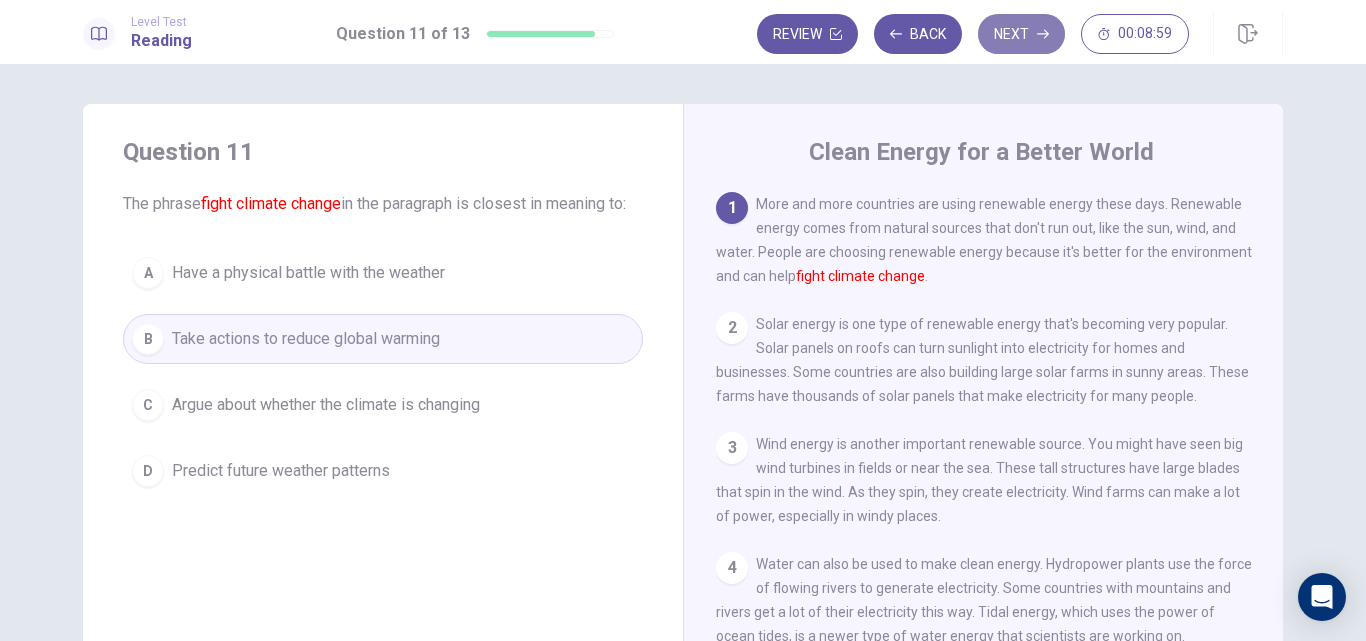 click on "Next" at bounding box center (1021, 34) 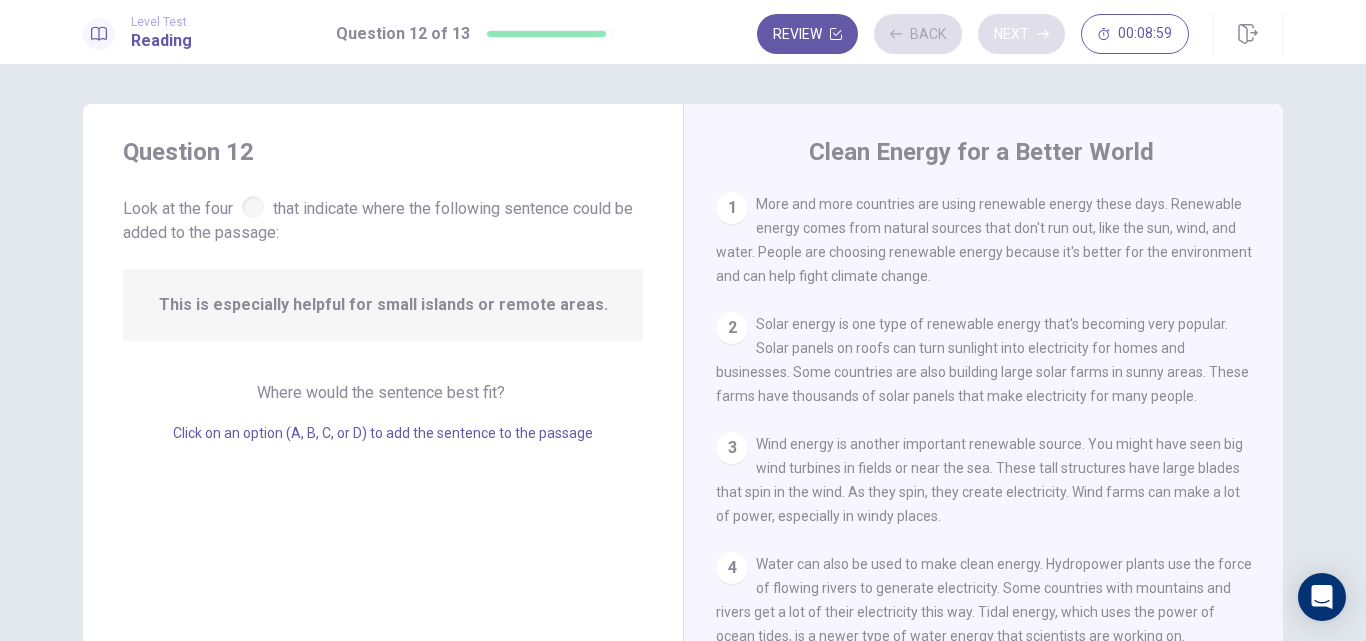 scroll, scrollTop: 273, scrollLeft: 0, axis: vertical 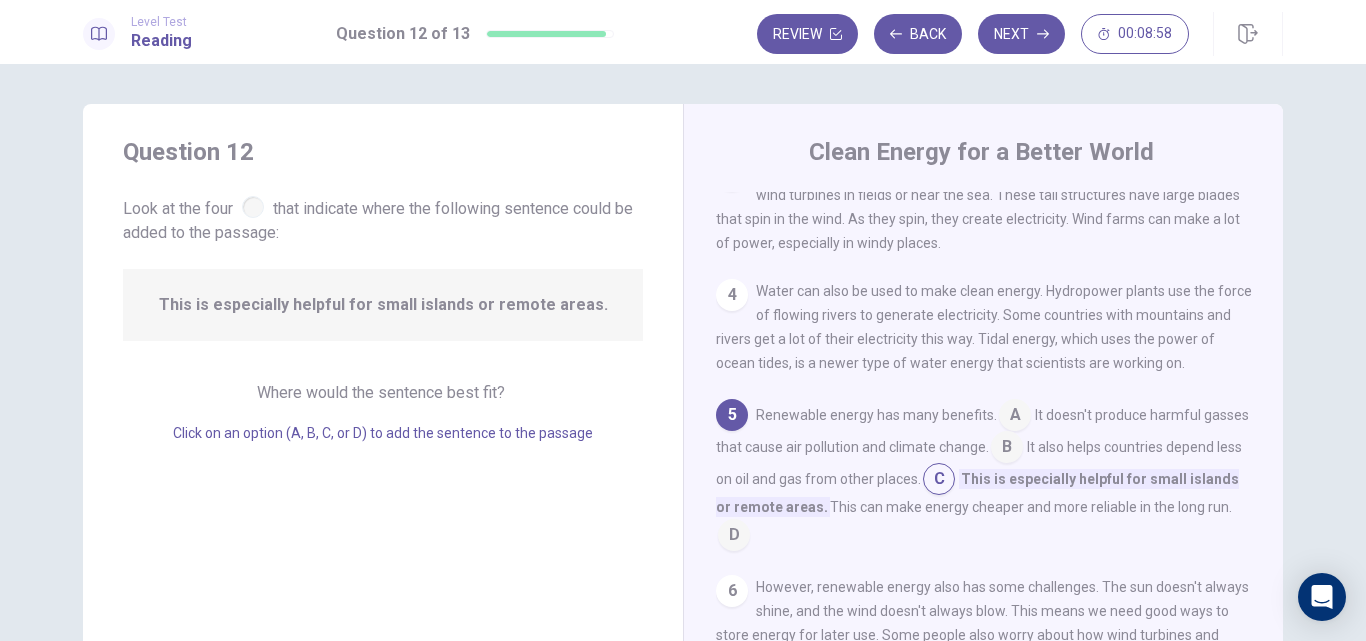 click on "Next" at bounding box center (1021, 34) 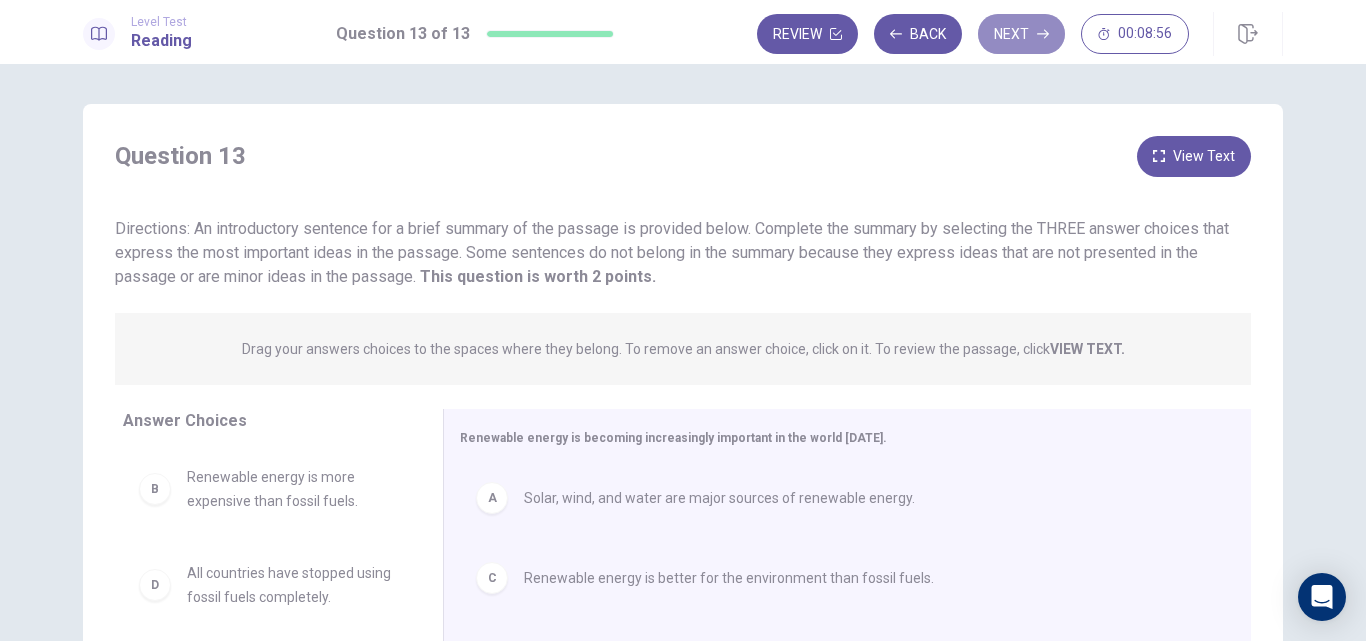 click on "Next" at bounding box center [1021, 34] 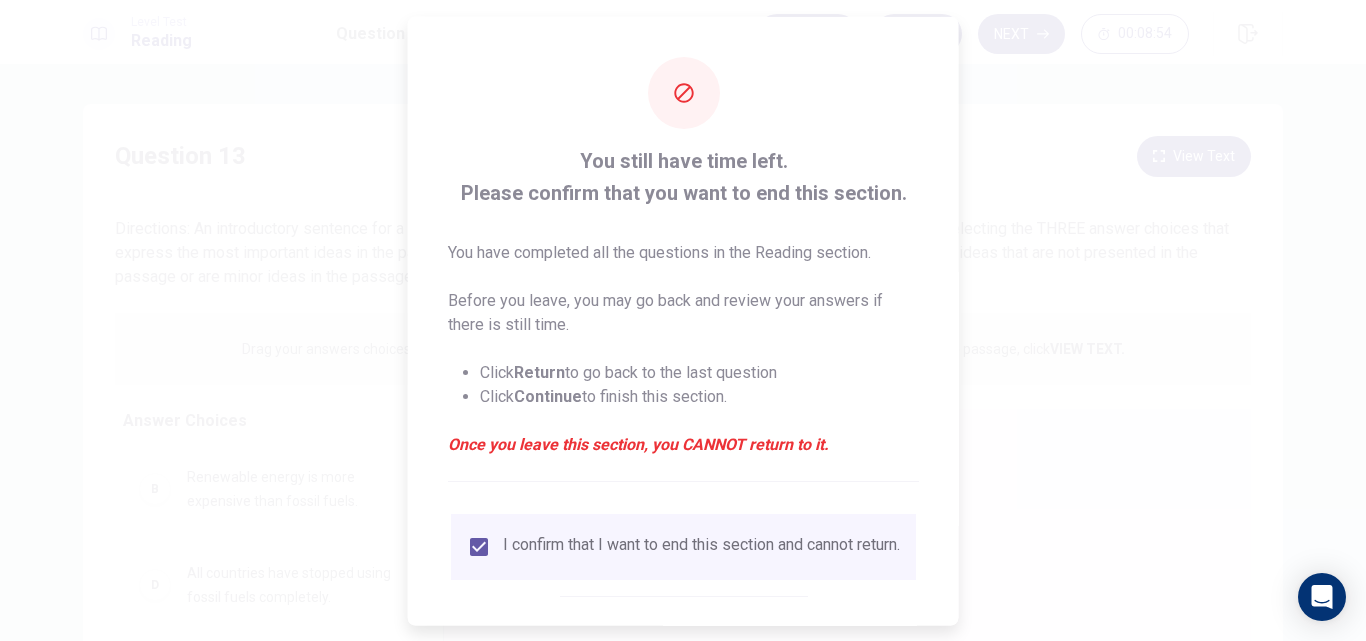 scroll, scrollTop: 105, scrollLeft: 0, axis: vertical 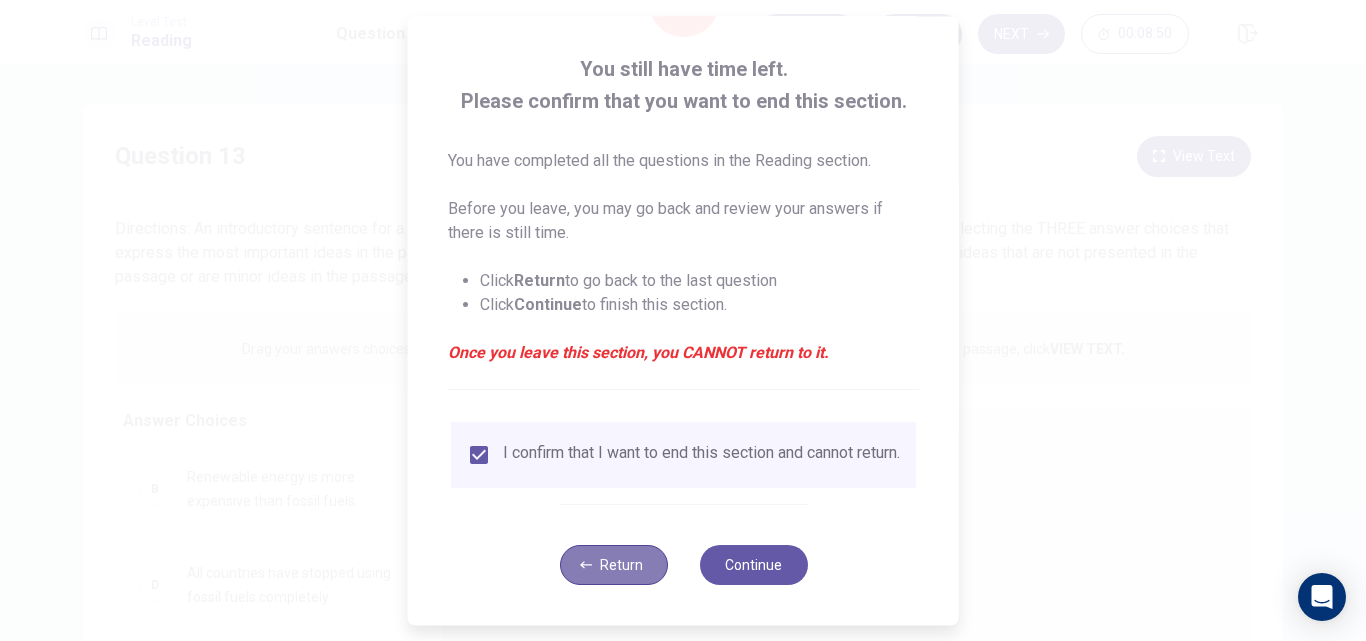 click on "Return" at bounding box center [613, 565] 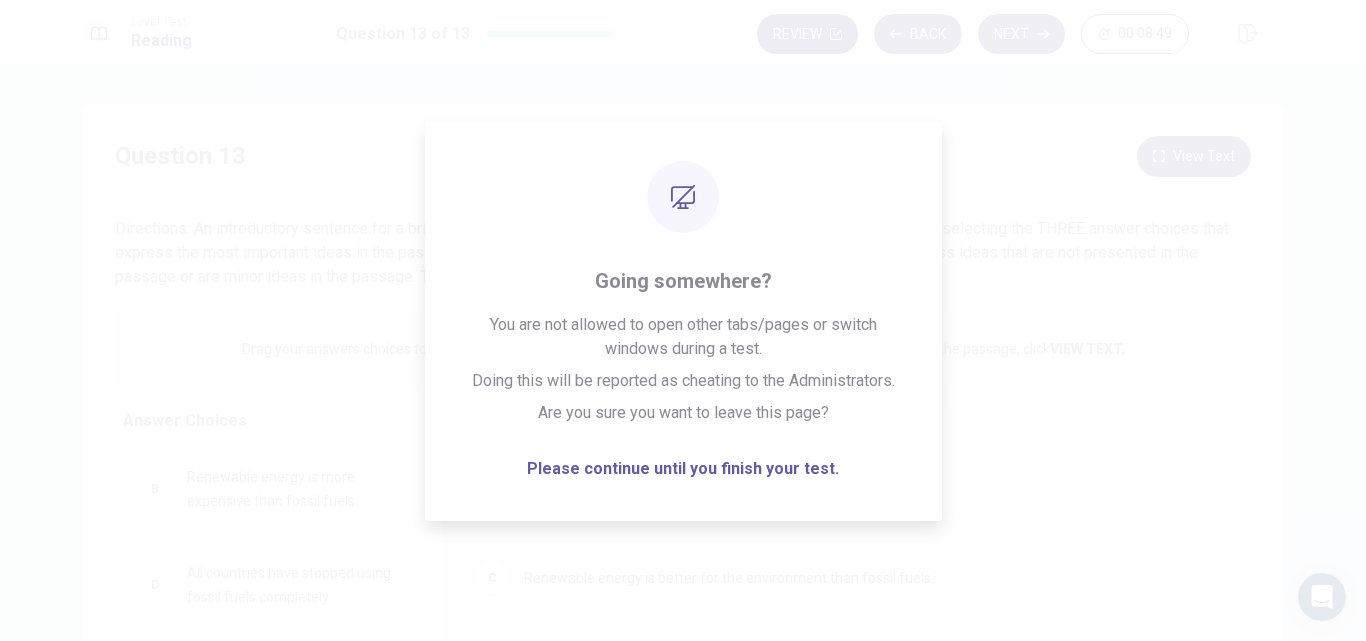 click on "Review" at bounding box center (807, 34) 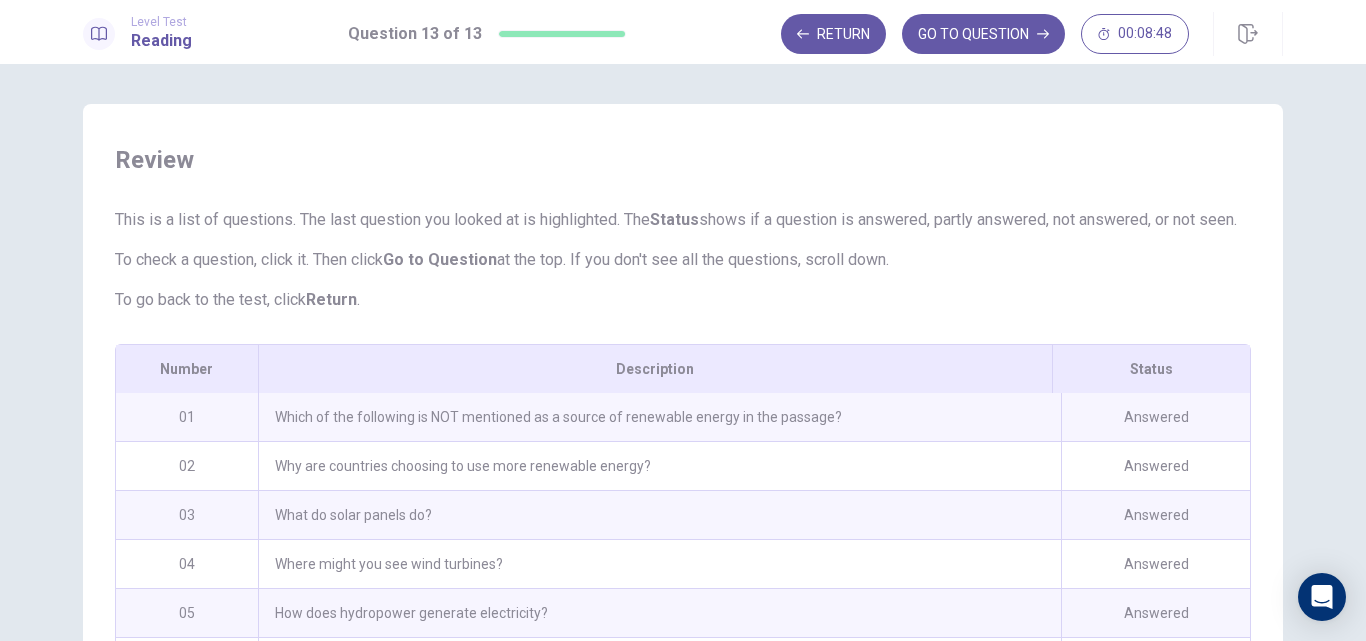 scroll, scrollTop: 369, scrollLeft: 0, axis: vertical 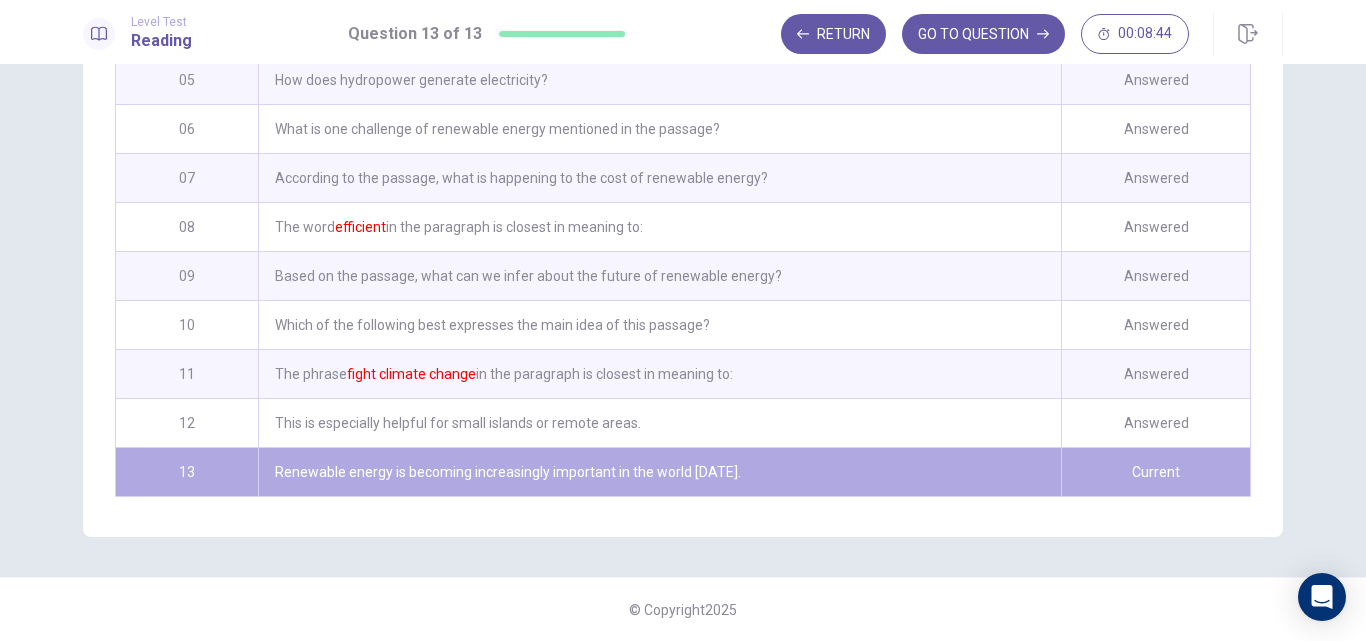click on "Which of the following best expresses the main idea of this passage?" at bounding box center (659, 325) 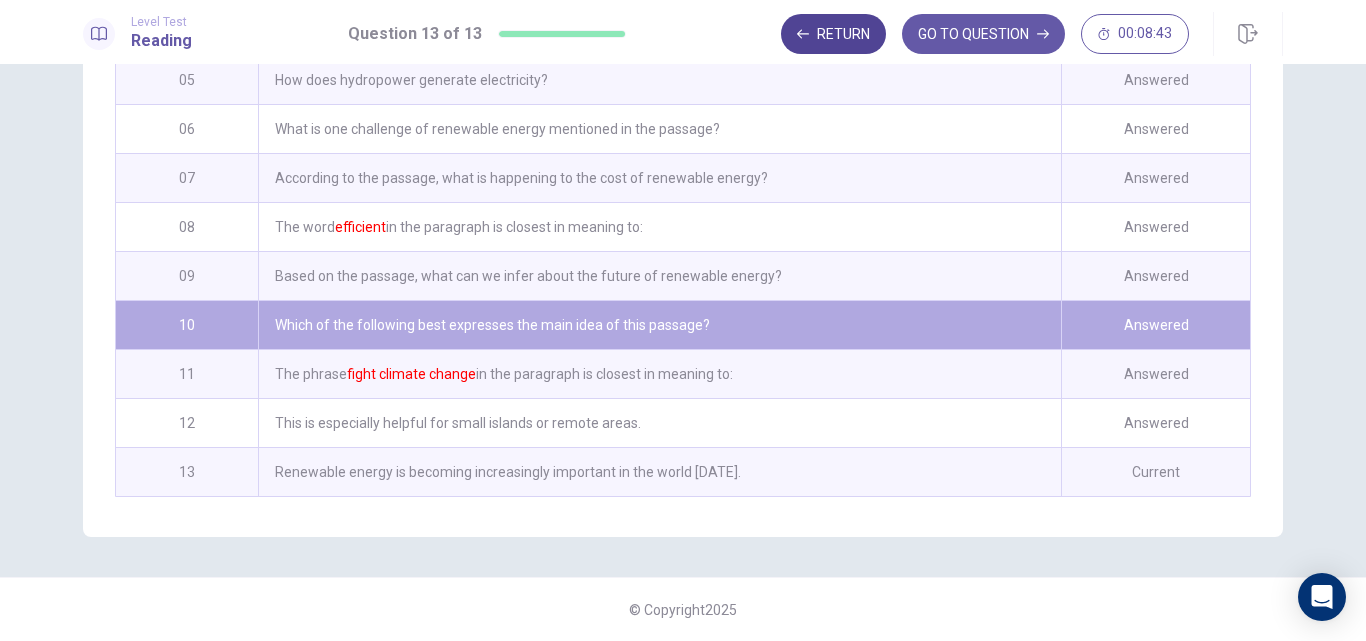 click on "Return" at bounding box center [833, 34] 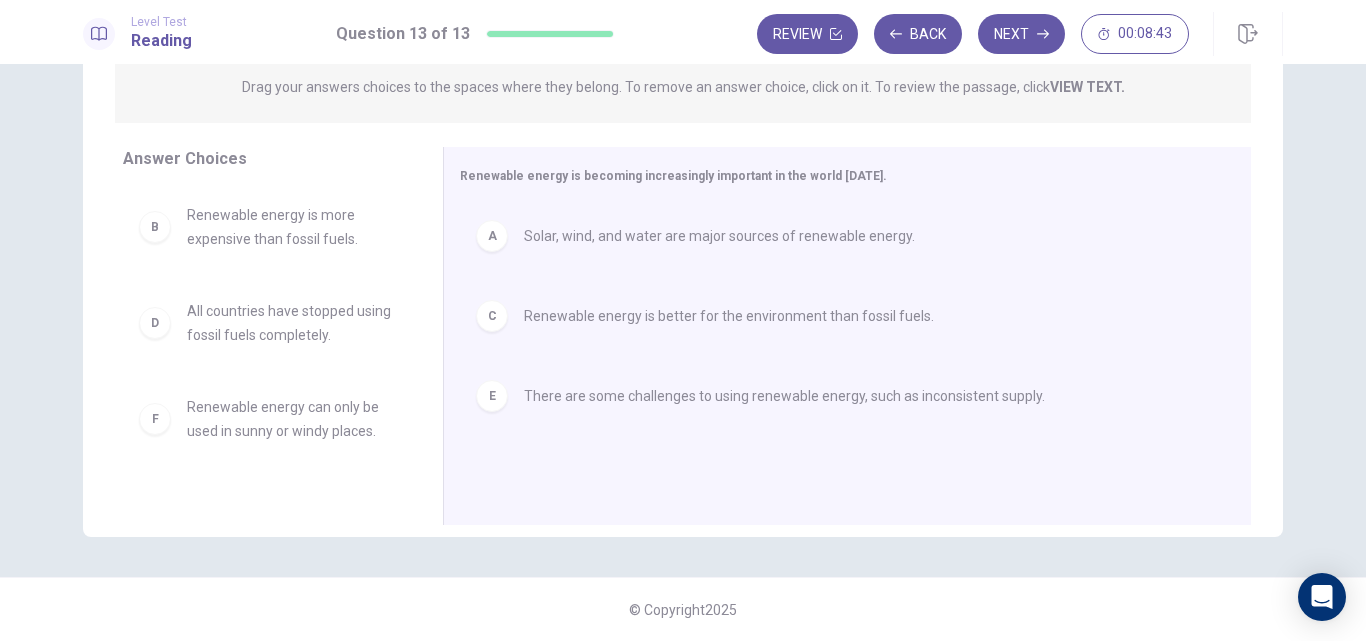 scroll, scrollTop: 262, scrollLeft: 0, axis: vertical 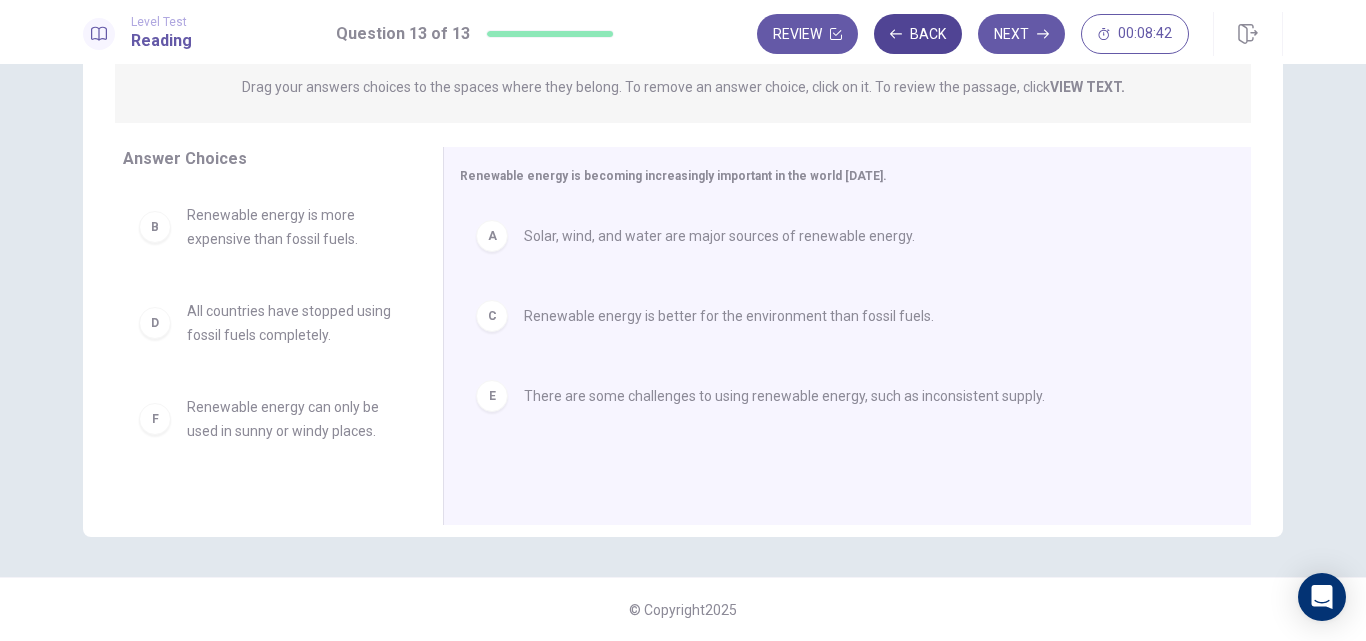 click on "Back" at bounding box center [918, 34] 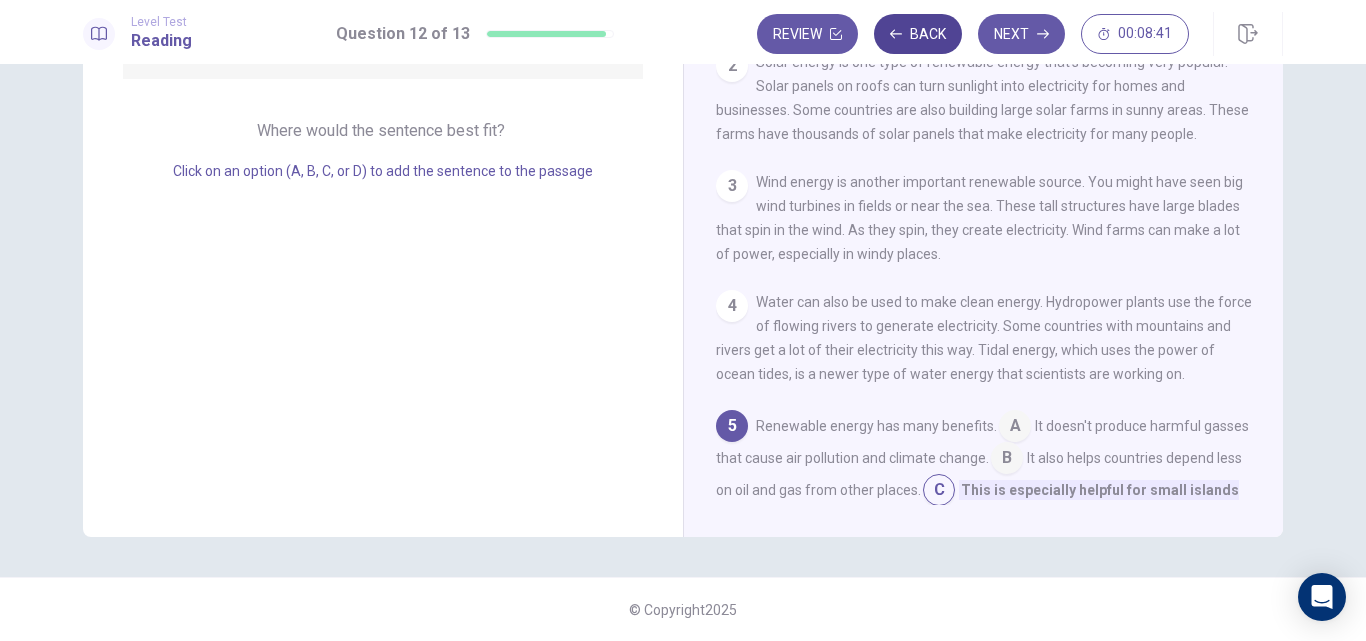 scroll, scrollTop: 273, scrollLeft: 0, axis: vertical 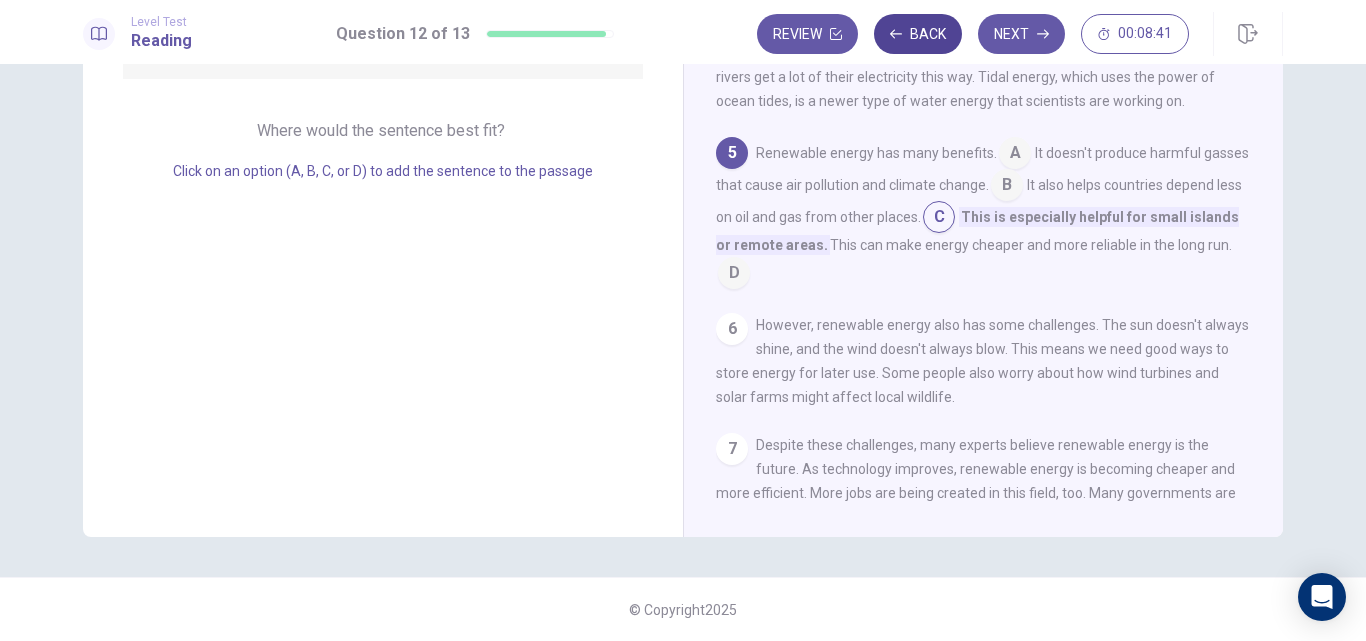 click on "Back" at bounding box center [918, 34] 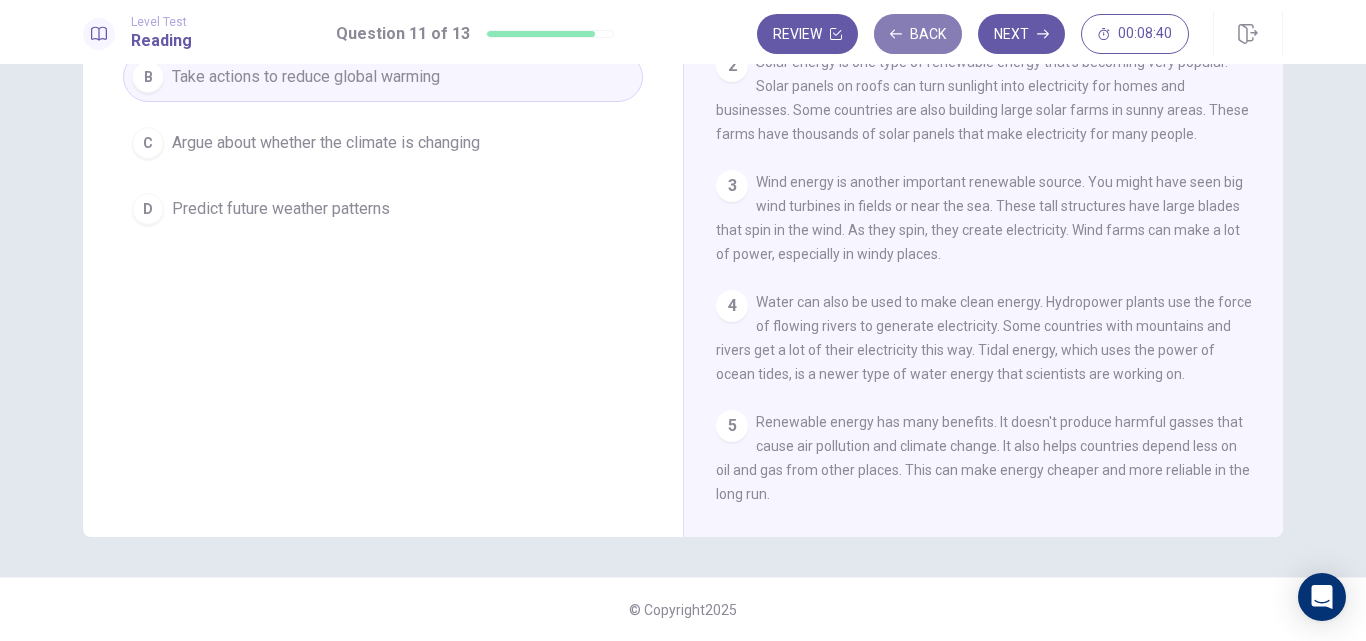 click on "Back" at bounding box center (918, 34) 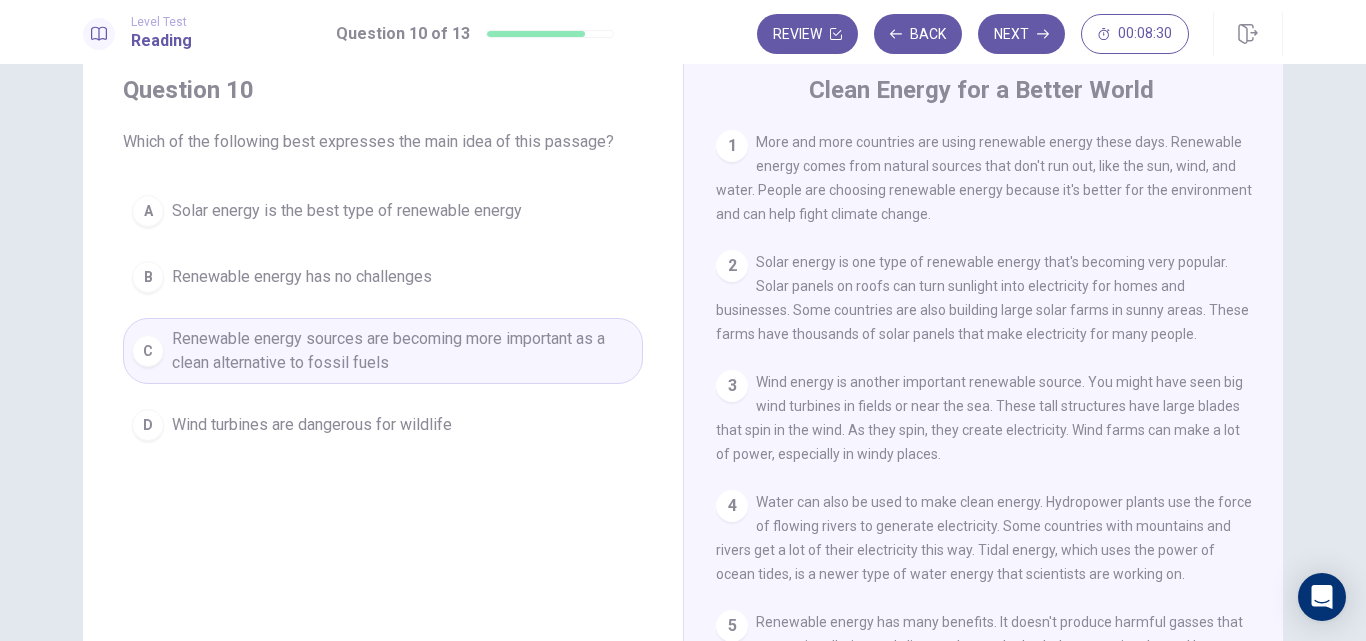 scroll, scrollTop: 0, scrollLeft: 0, axis: both 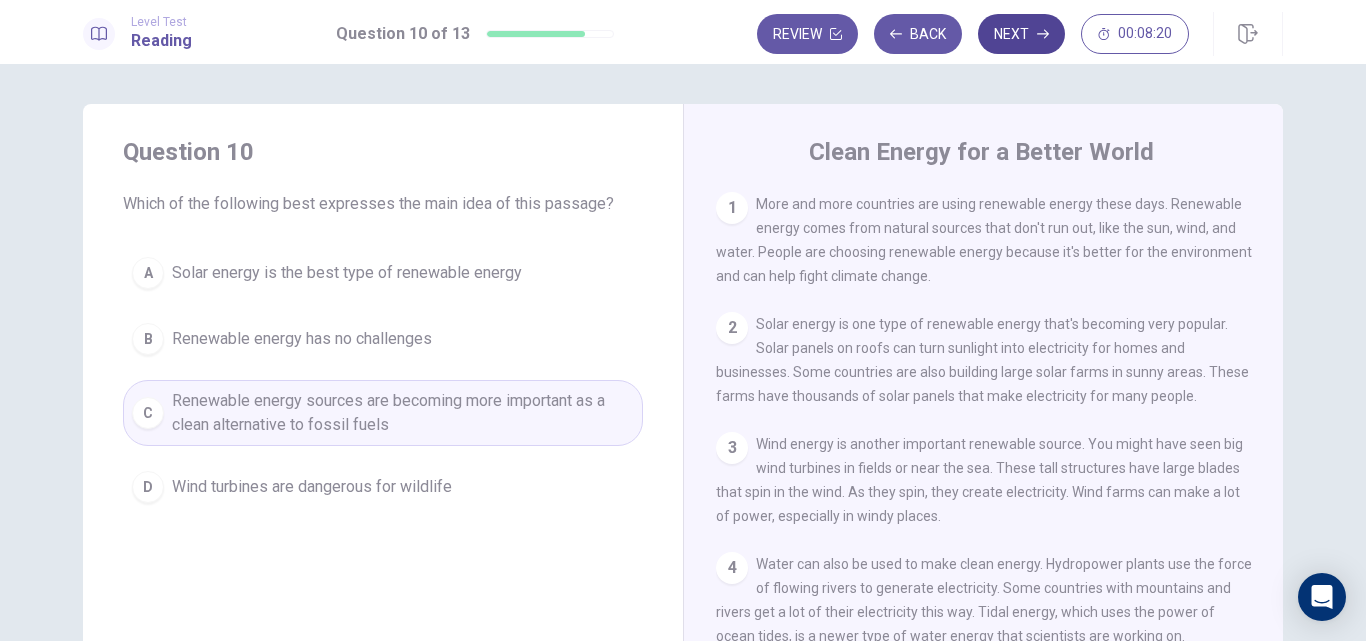 click on "Next" at bounding box center (1021, 34) 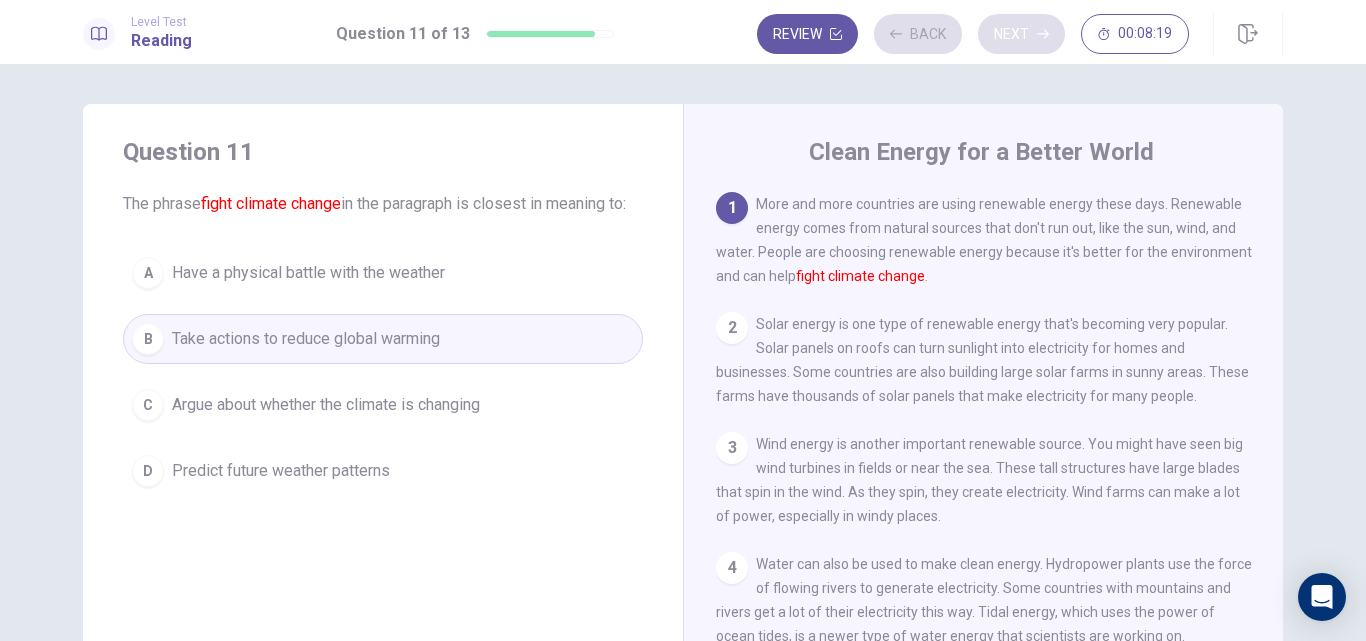 click on "Review Back Next 00:08:19" at bounding box center (973, 34) 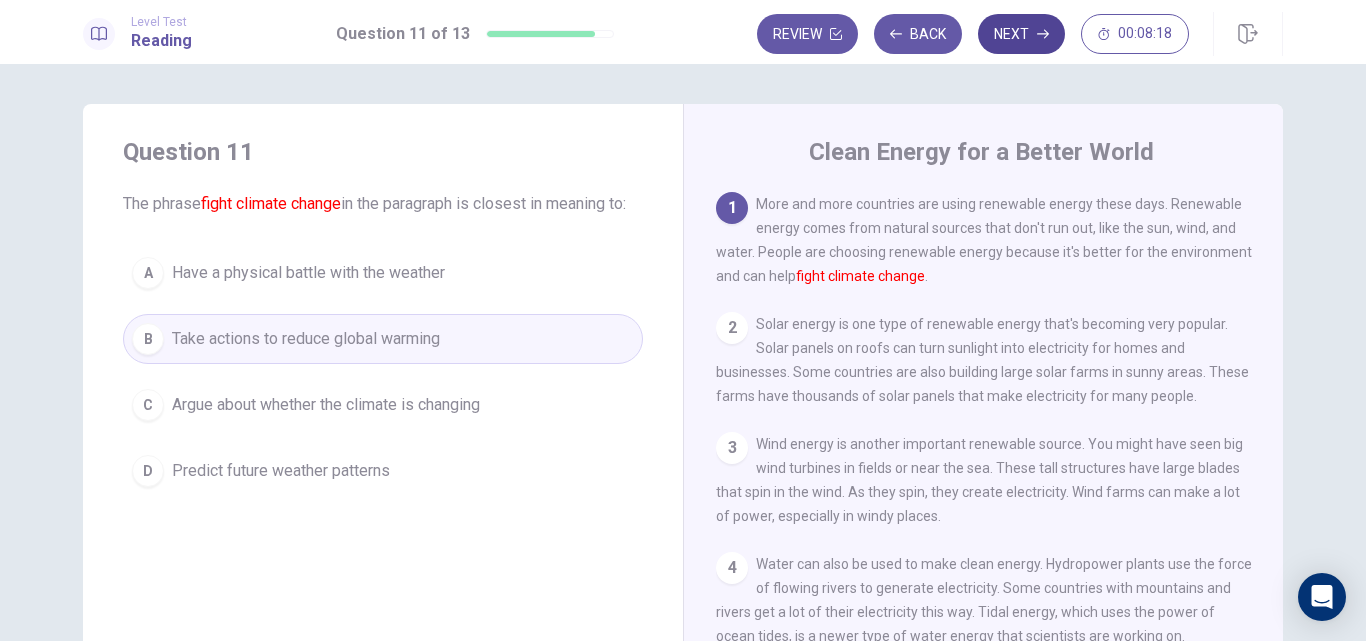 click on "Next" at bounding box center (1021, 34) 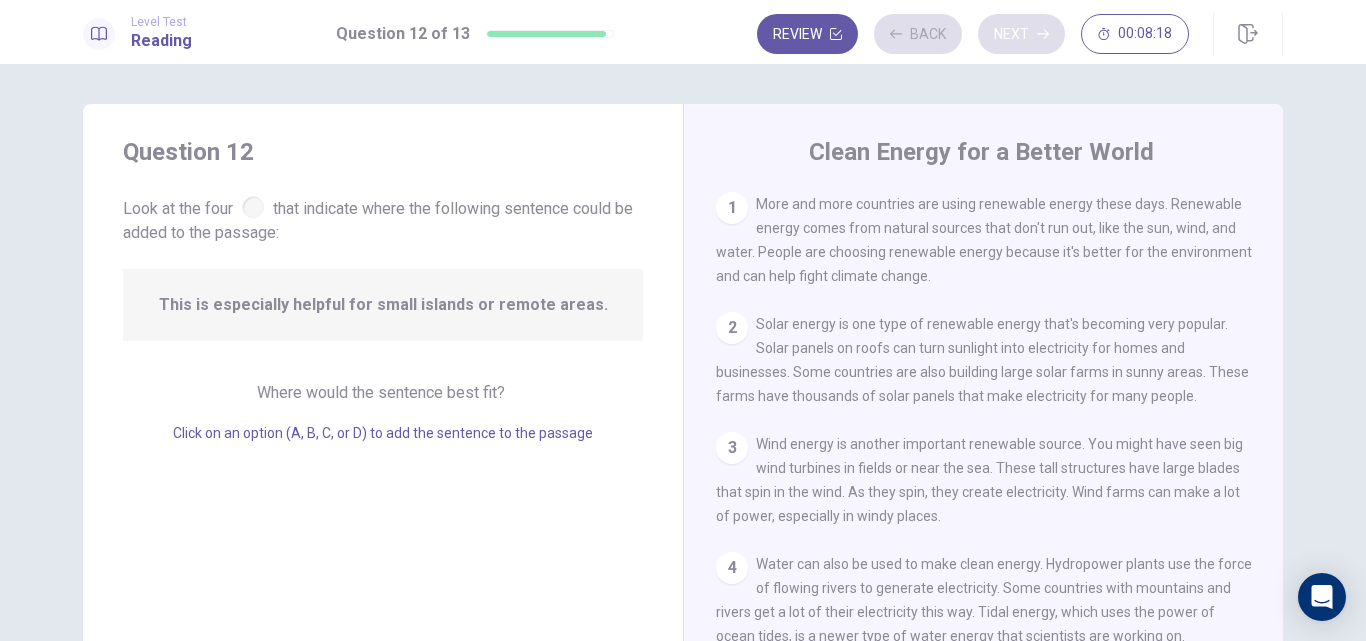 scroll, scrollTop: 273, scrollLeft: 0, axis: vertical 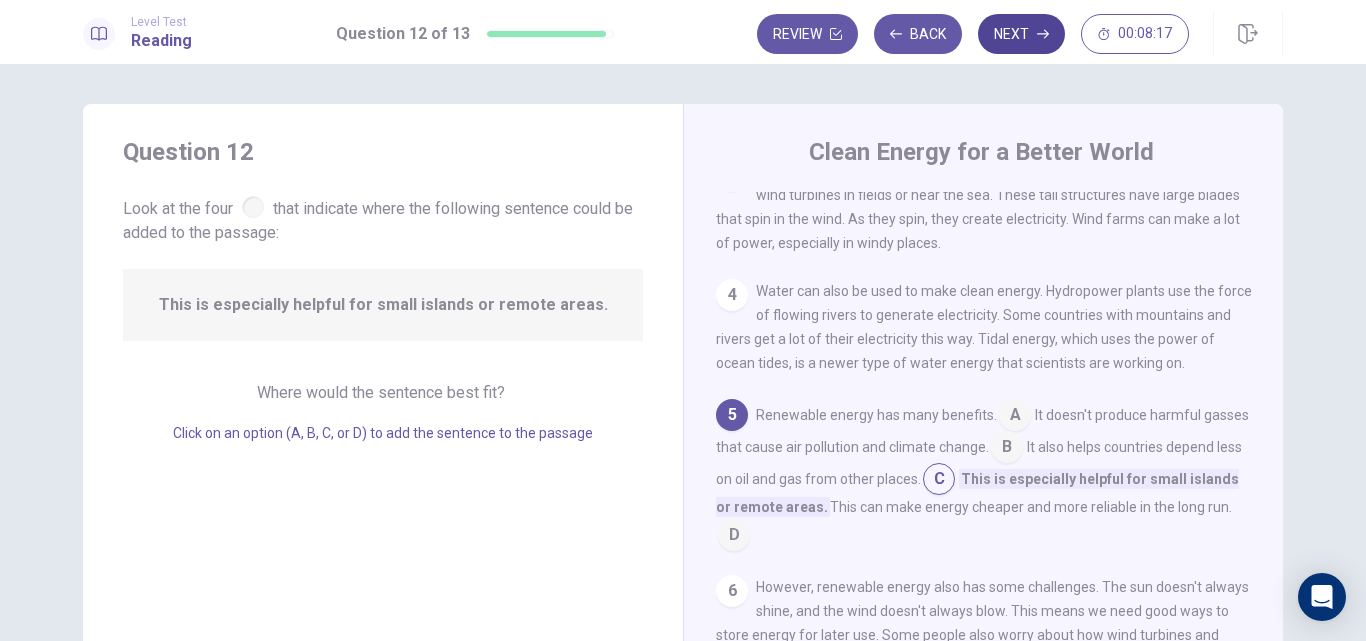 click on "Next" at bounding box center [1021, 34] 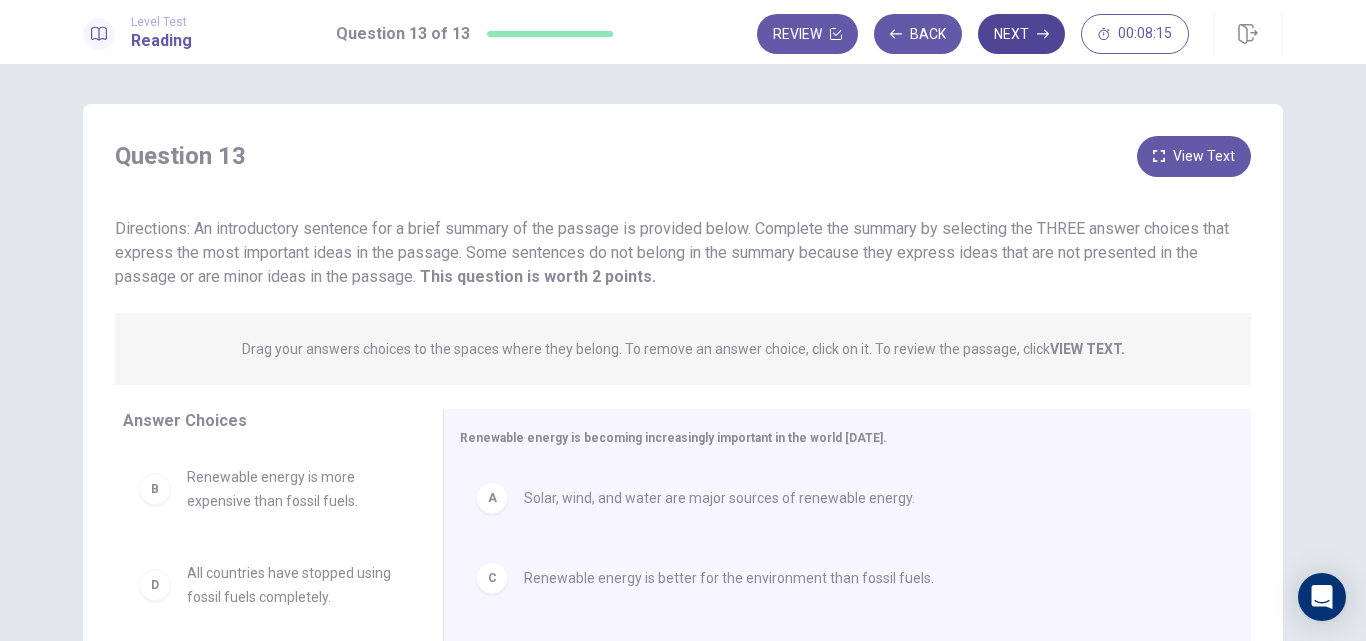 click on "Next" at bounding box center (1021, 34) 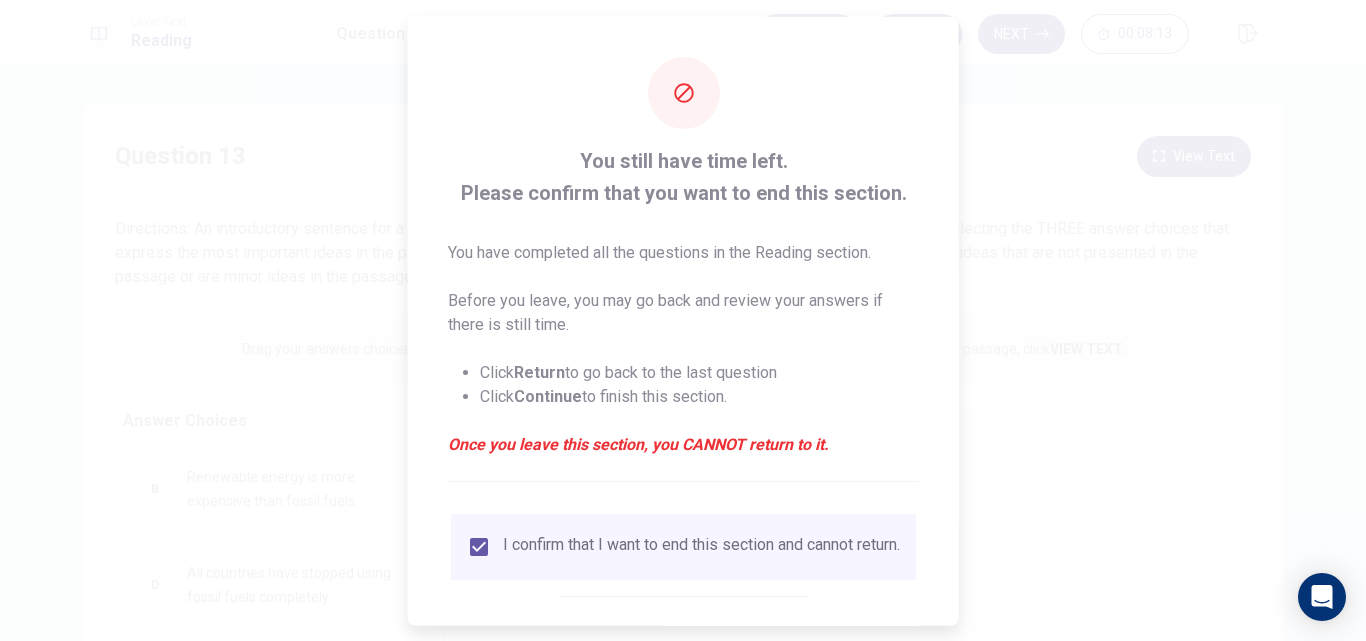 scroll, scrollTop: 100, scrollLeft: 0, axis: vertical 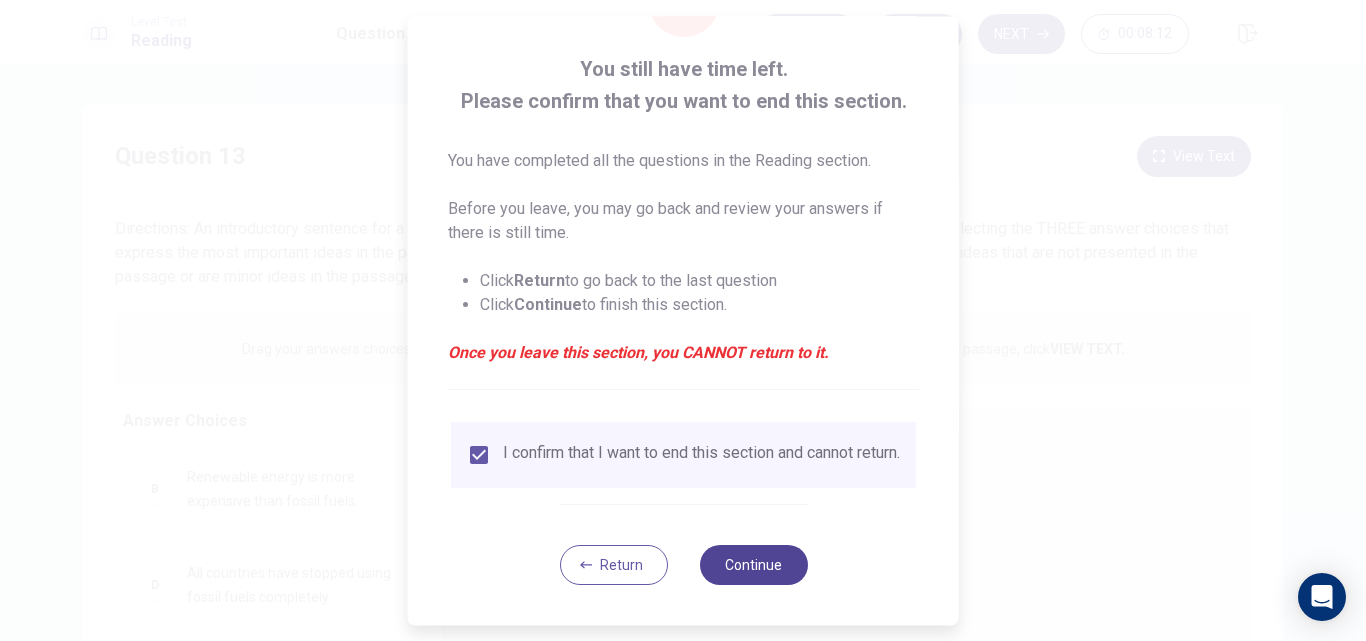 click on "Continue" at bounding box center (753, 565) 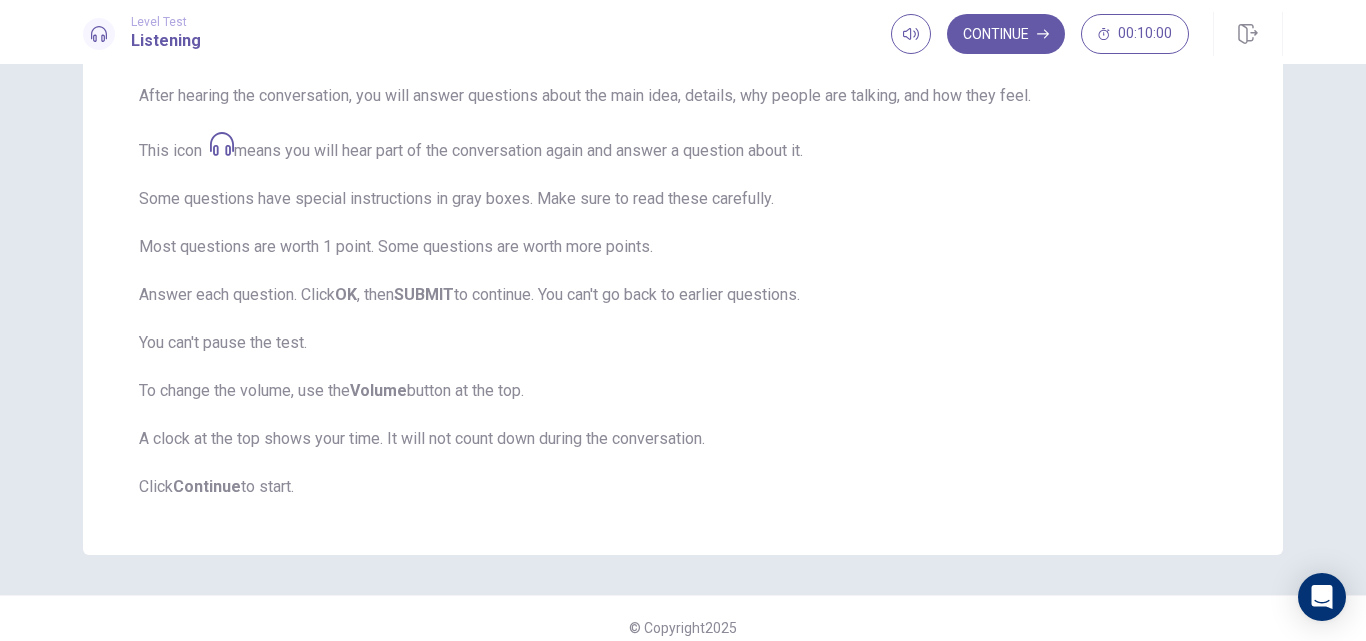 scroll, scrollTop: 200, scrollLeft: 0, axis: vertical 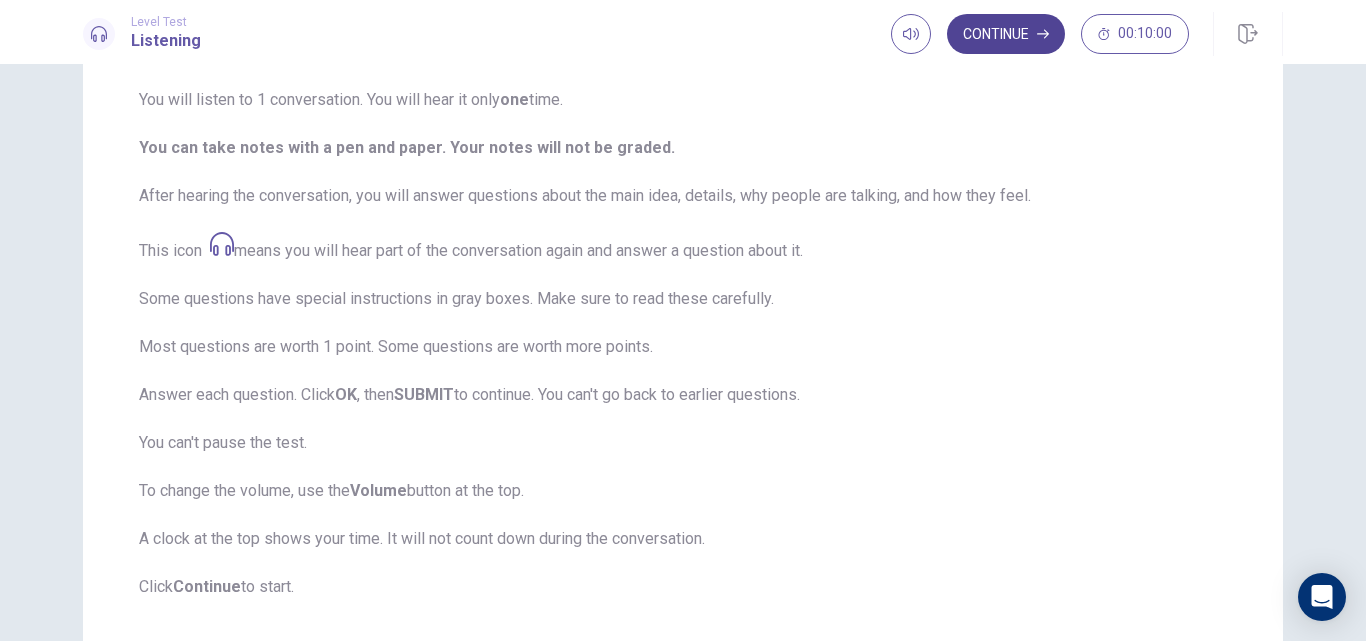 click on "Continue" at bounding box center [1006, 34] 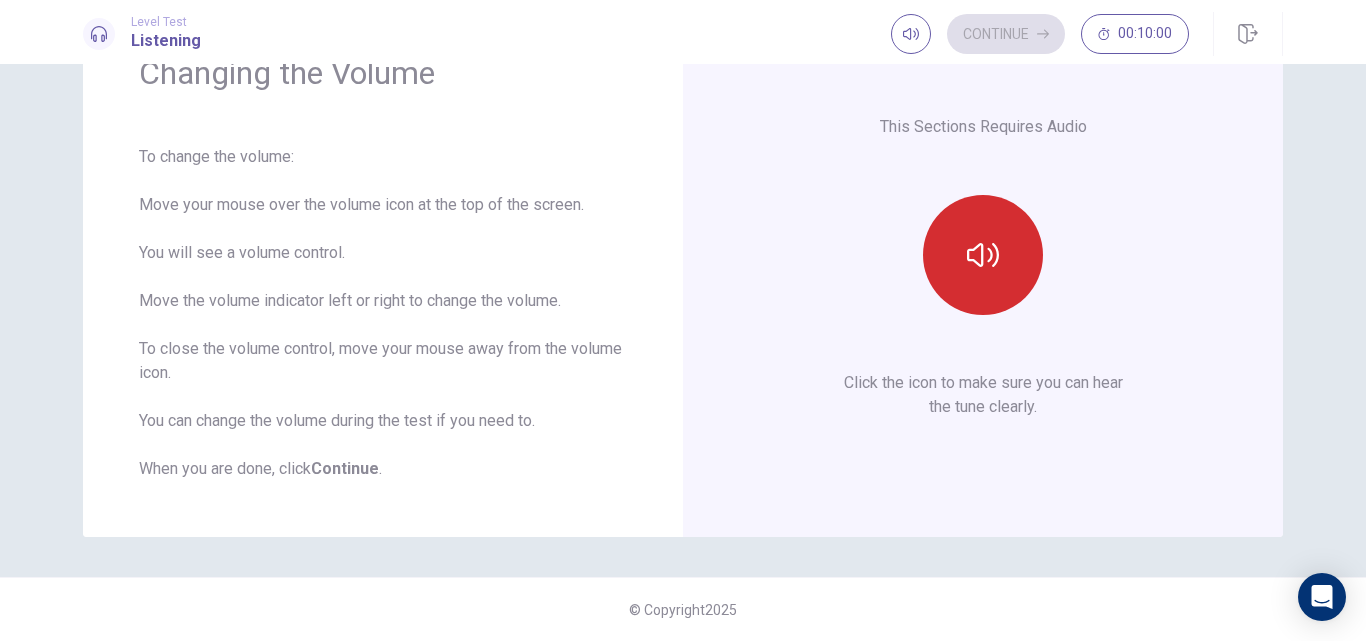 click at bounding box center (983, 255) 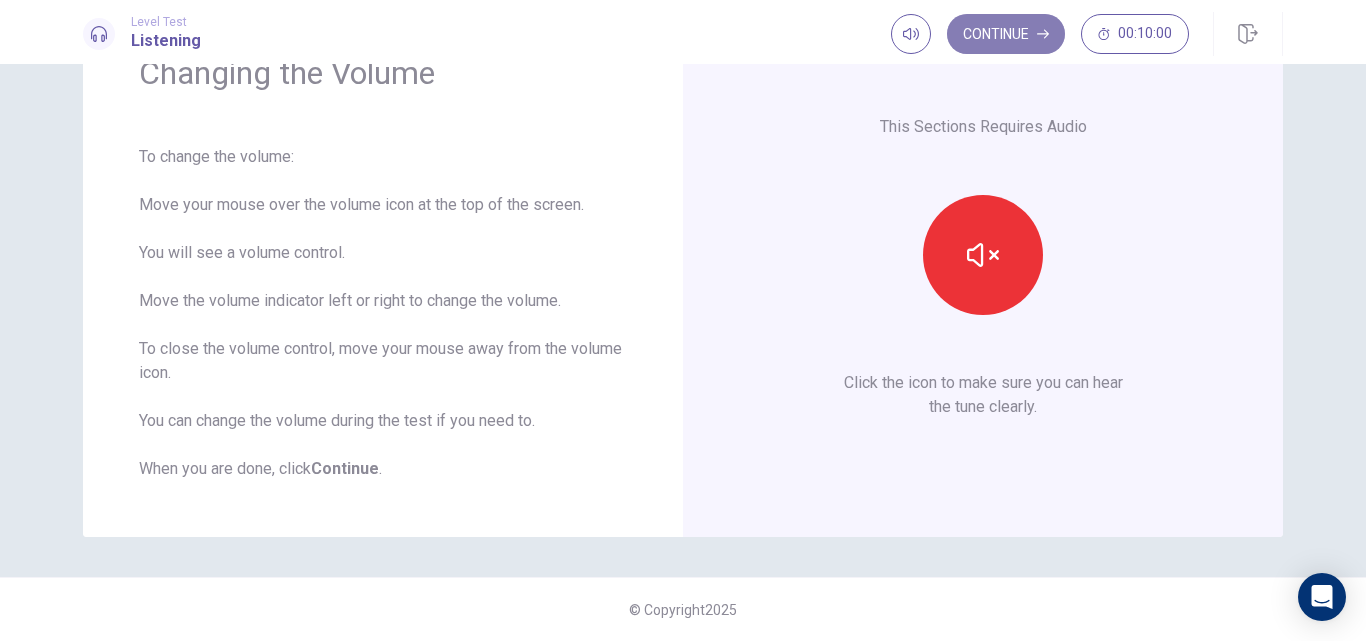 click on "Continue" at bounding box center [1006, 34] 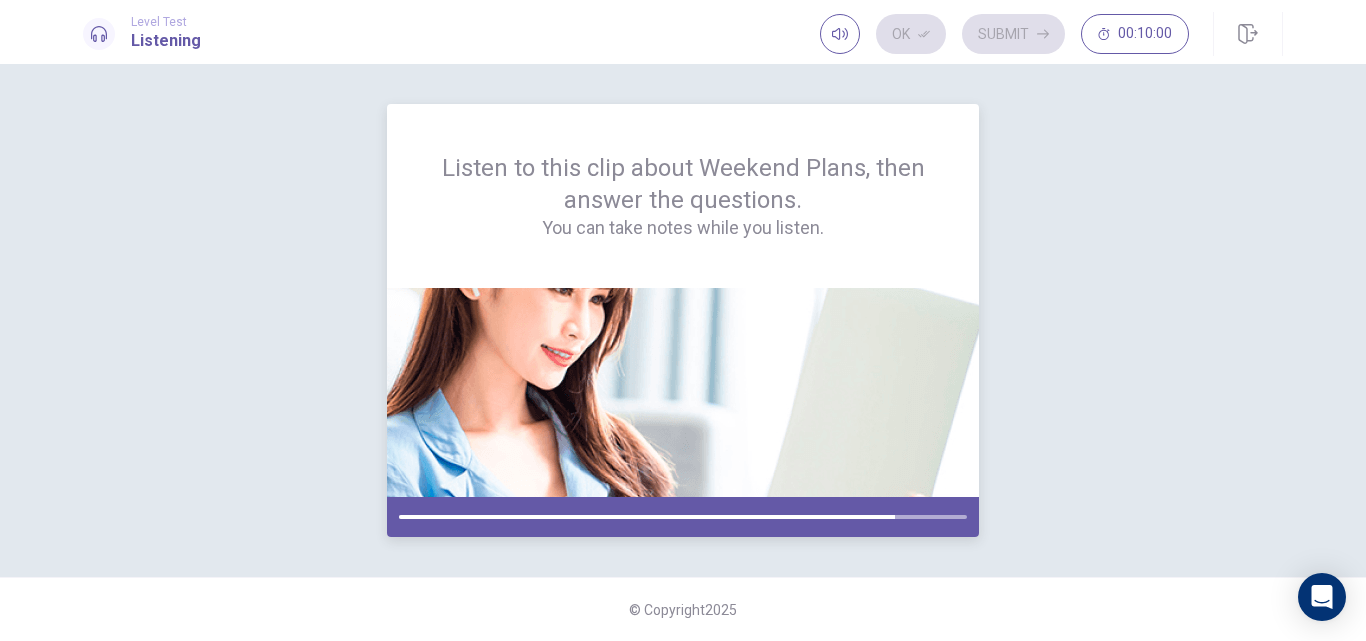 click at bounding box center (683, 392) 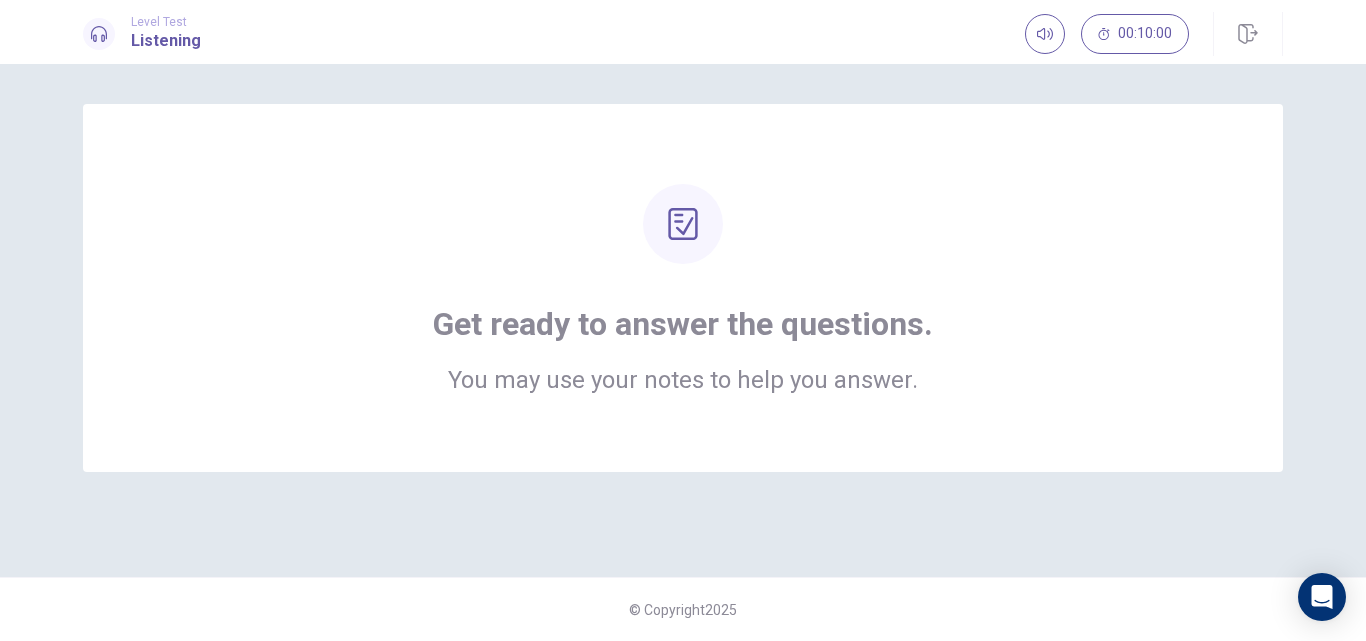 click on "You may use your notes to help you answer." at bounding box center (683, 380) 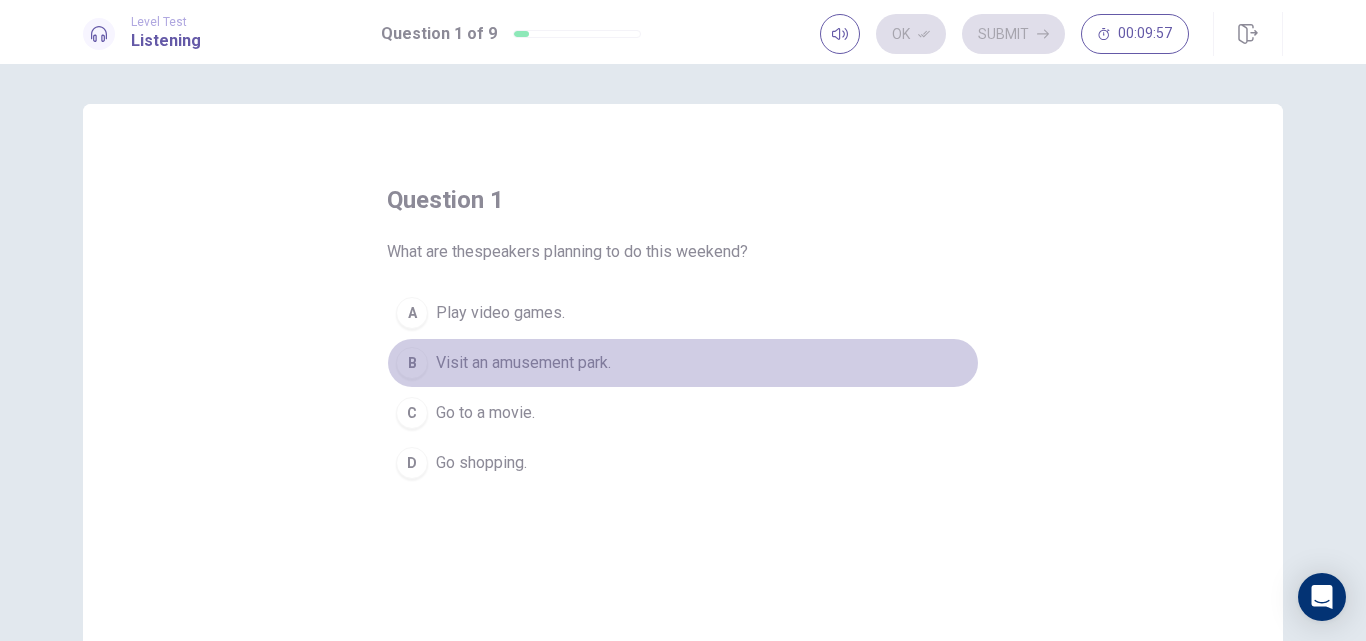 click on "Visit an amusement park." at bounding box center [523, 363] 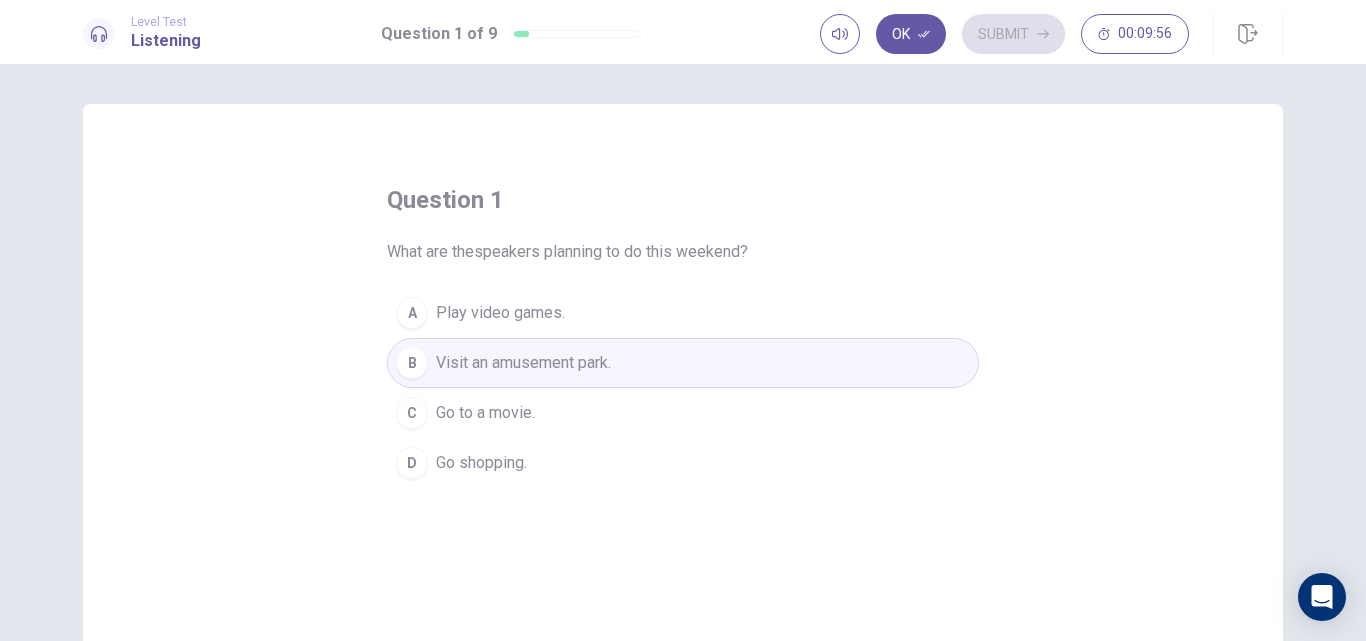 click on "Ok" at bounding box center [911, 34] 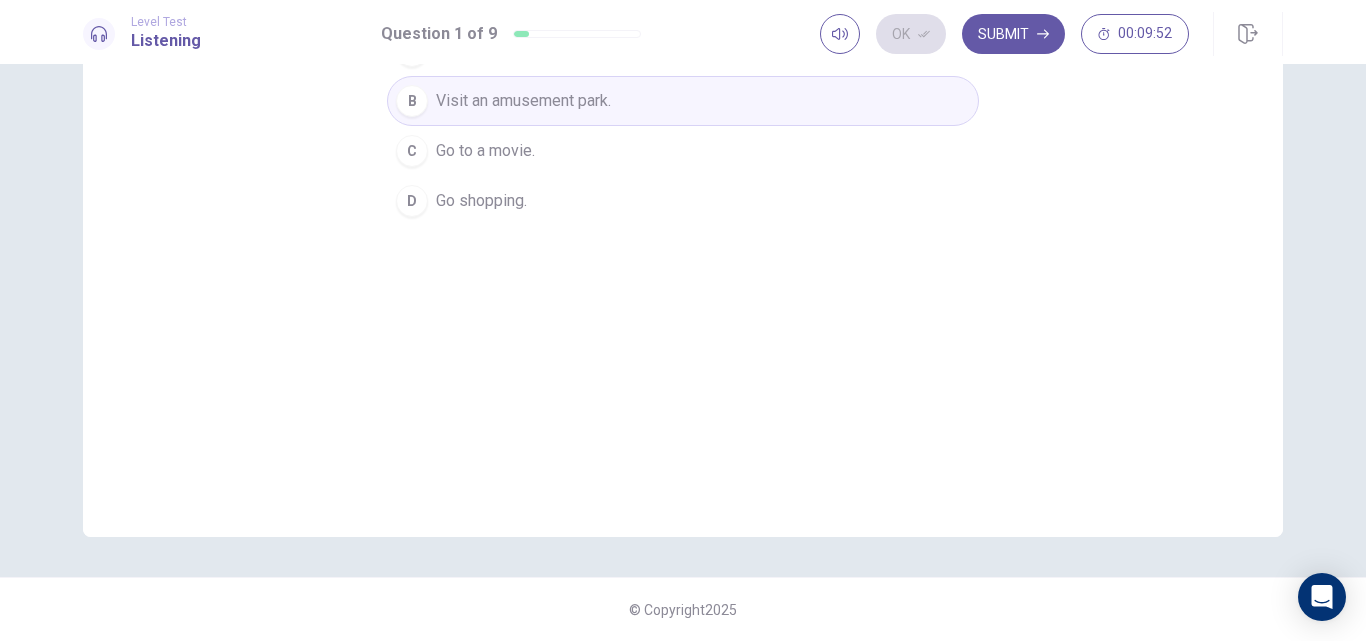 scroll, scrollTop: 0, scrollLeft: 0, axis: both 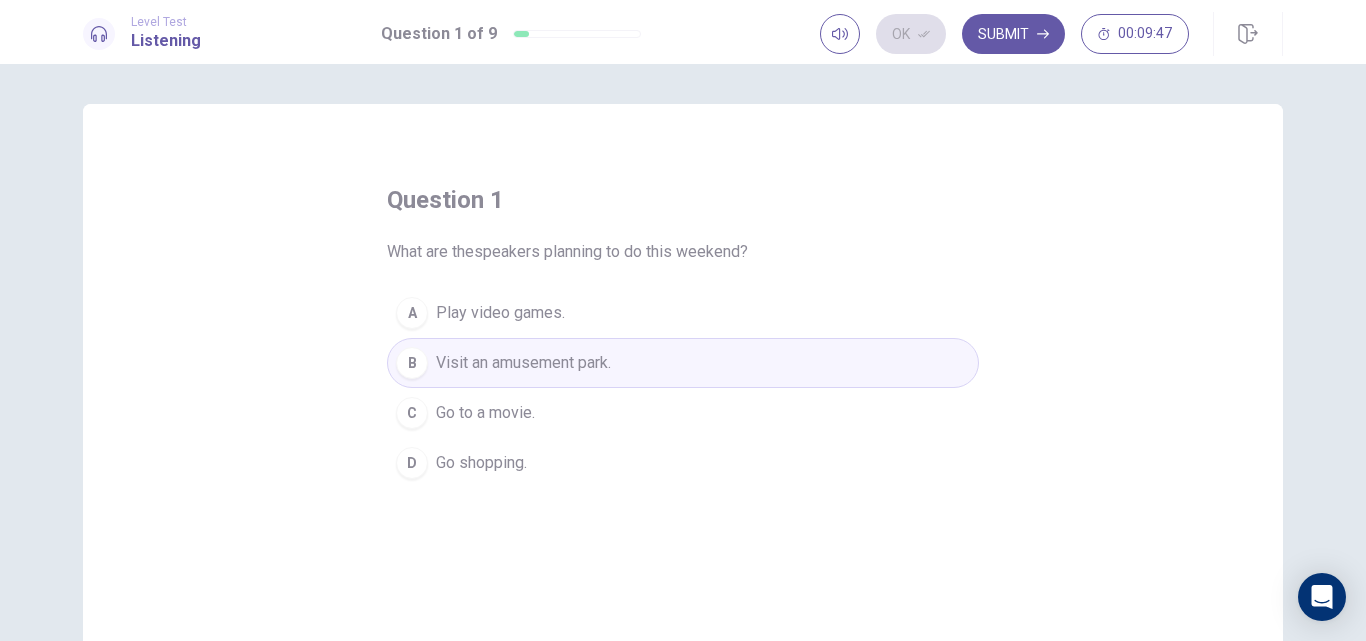 click on "B" at bounding box center [412, 363] 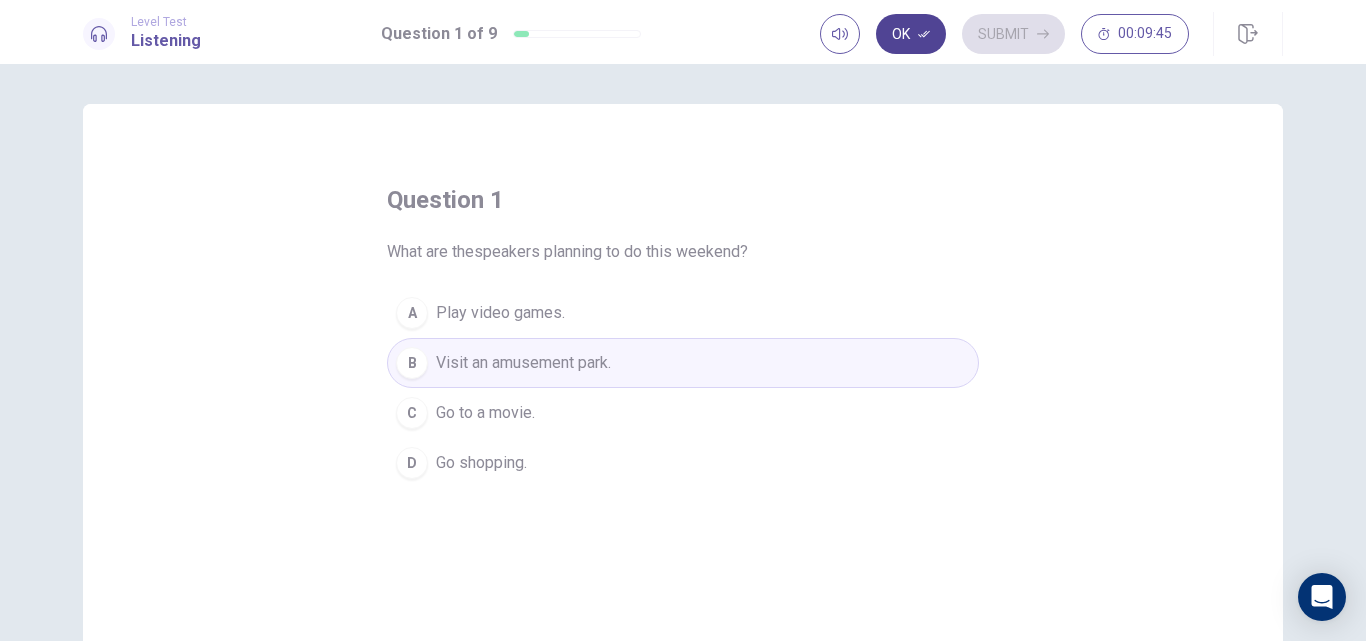click on "Ok" at bounding box center [911, 34] 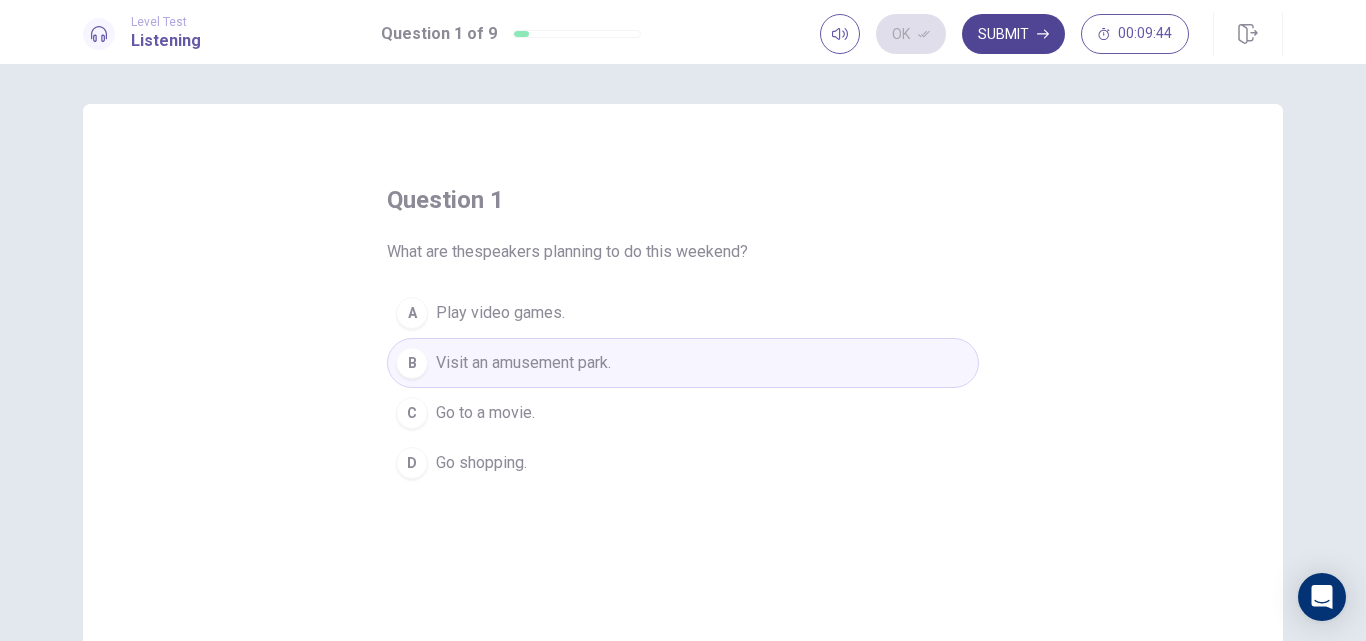 click on "Submit" at bounding box center (1013, 34) 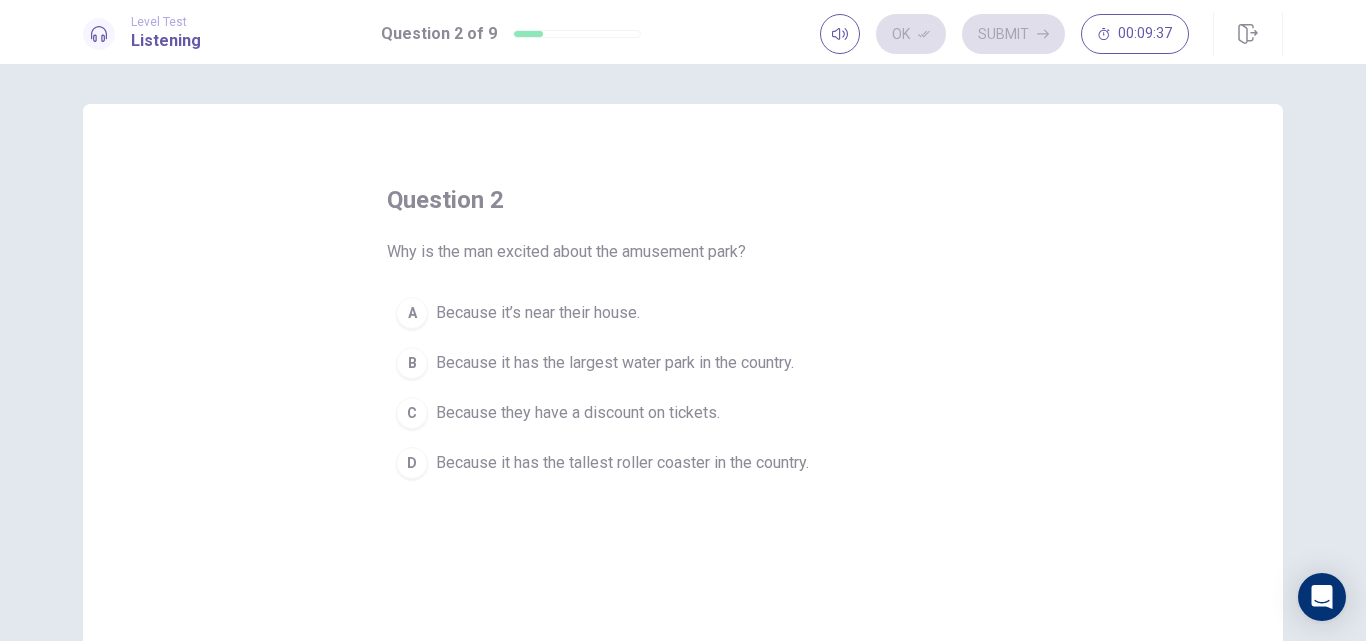 click on "Because it has the tallest roller coaster in the country." at bounding box center (622, 463) 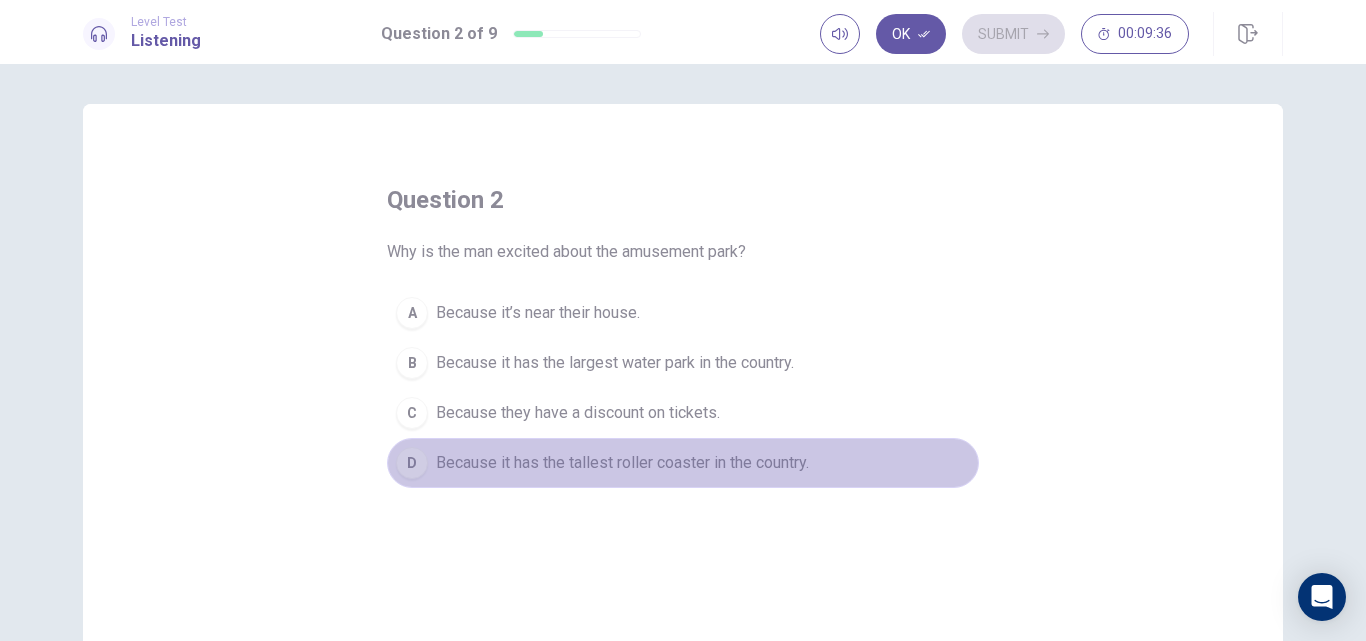 click on "Because it has the tallest roller coaster in the country." at bounding box center (622, 463) 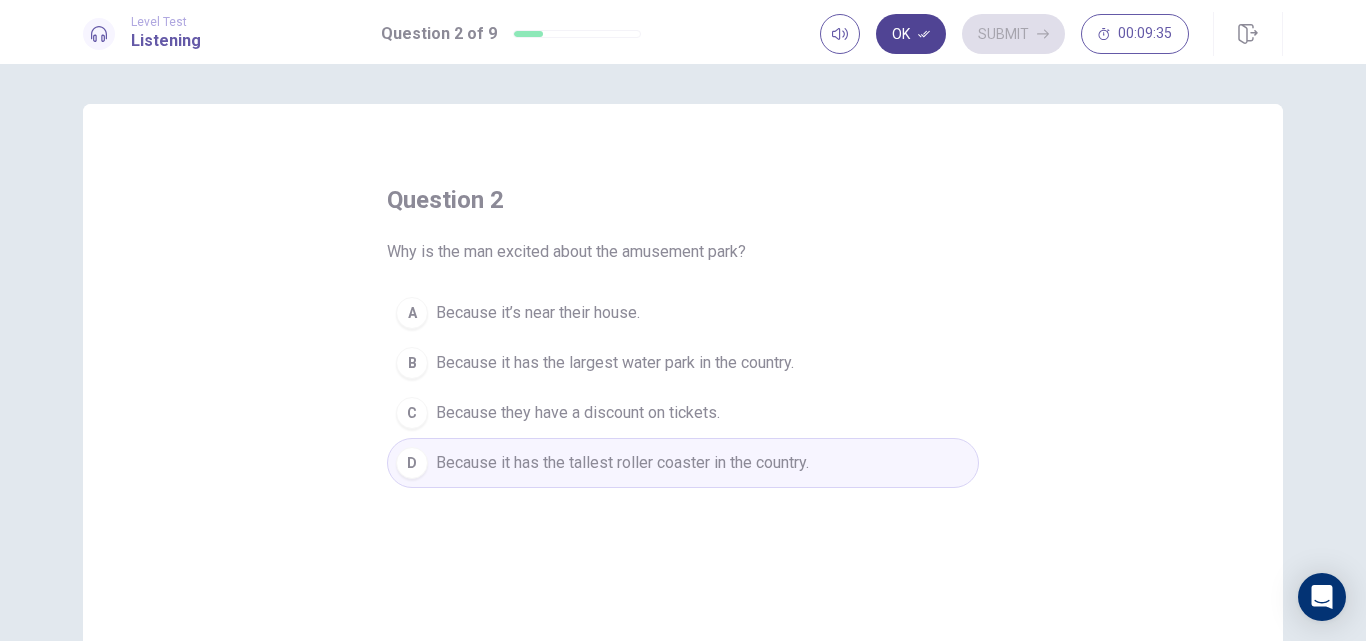 click on "Ok" at bounding box center [911, 34] 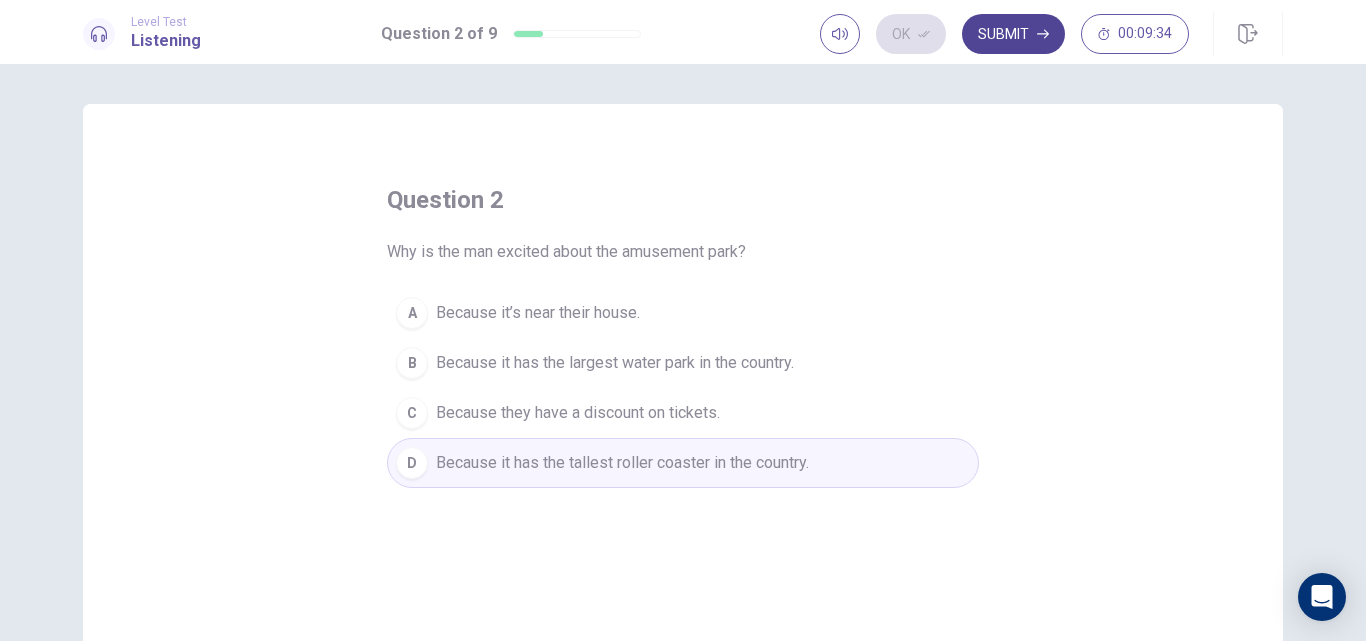 click on "Submit" at bounding box center [1013, 34] 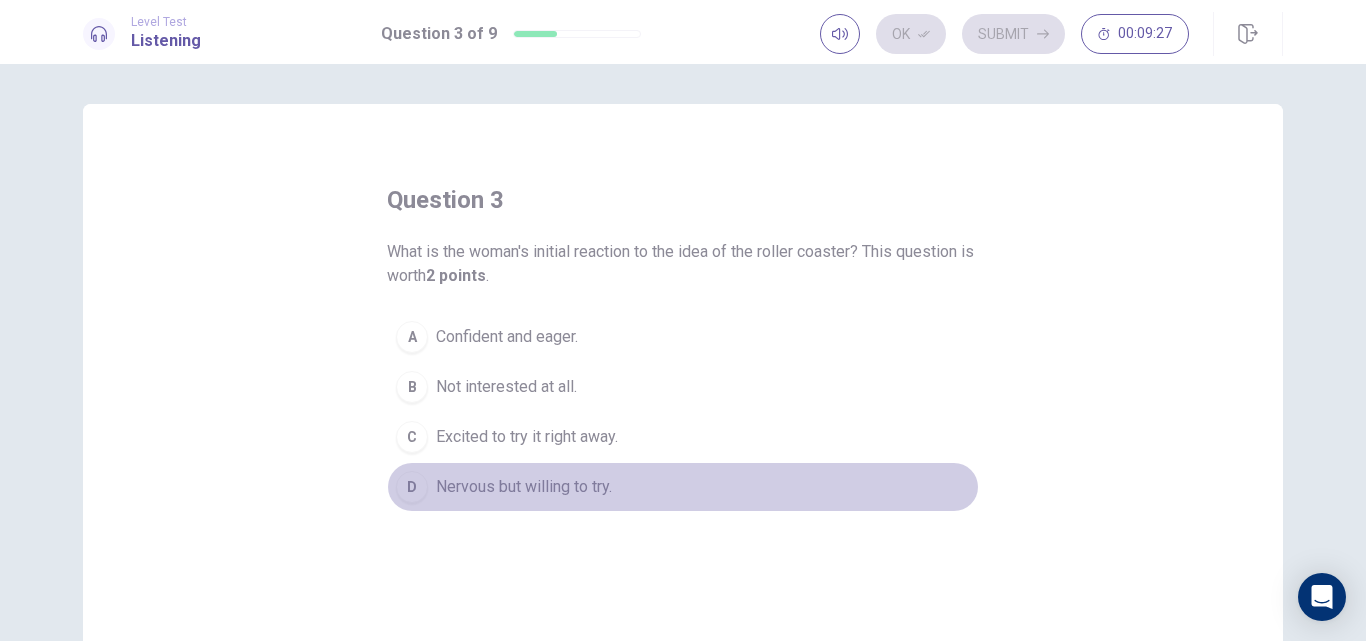 click on "Nervous but willing to try." at bounding box center [524, 487] 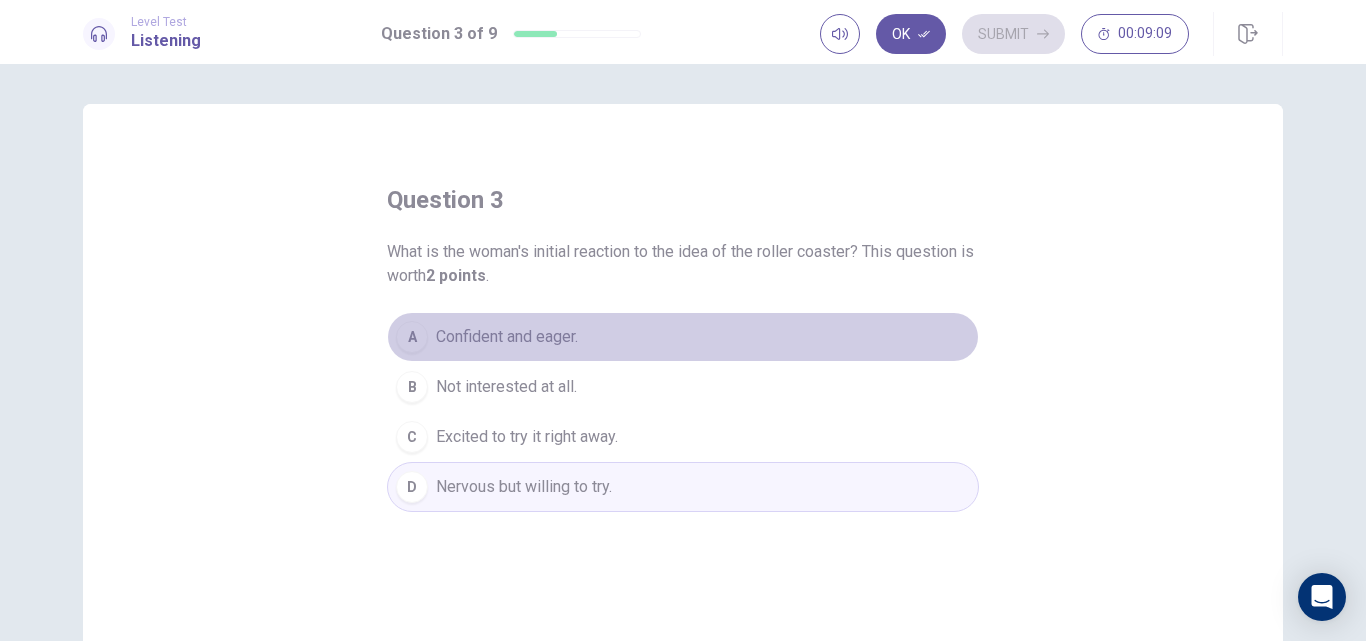 click on "A Confident and eager." at bounding box center (683, 337) 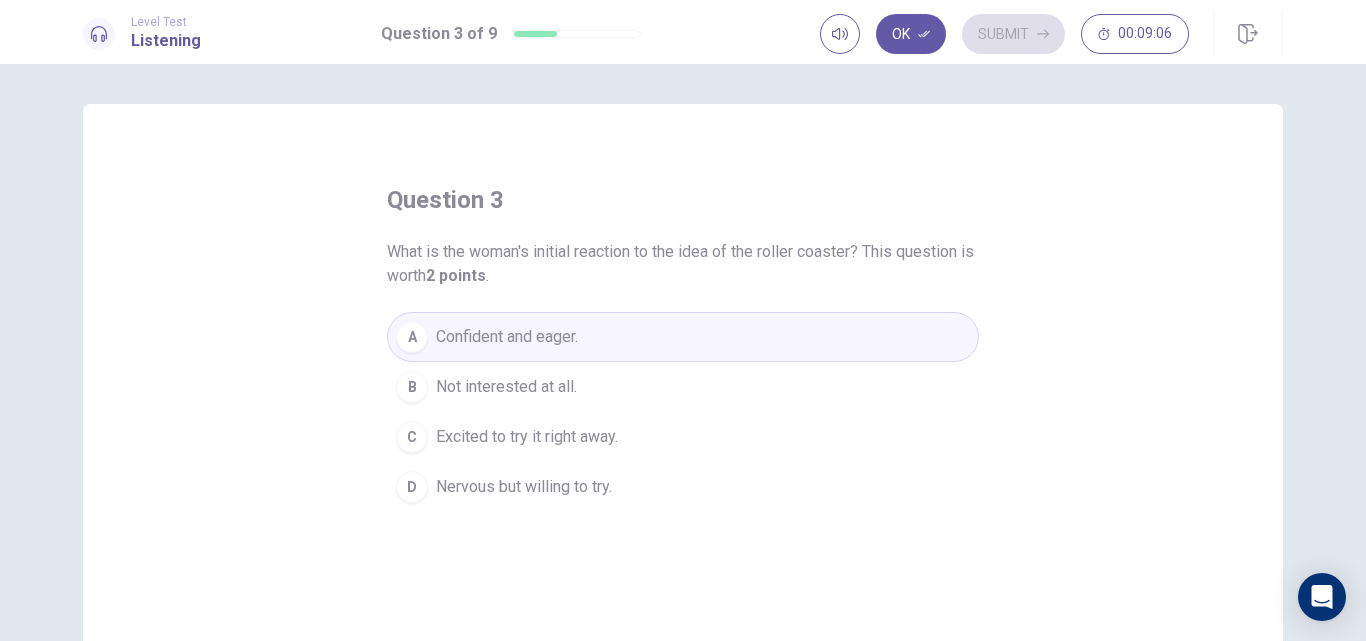 click on "Nervous but willing to try." at bounding box center (524, 487) 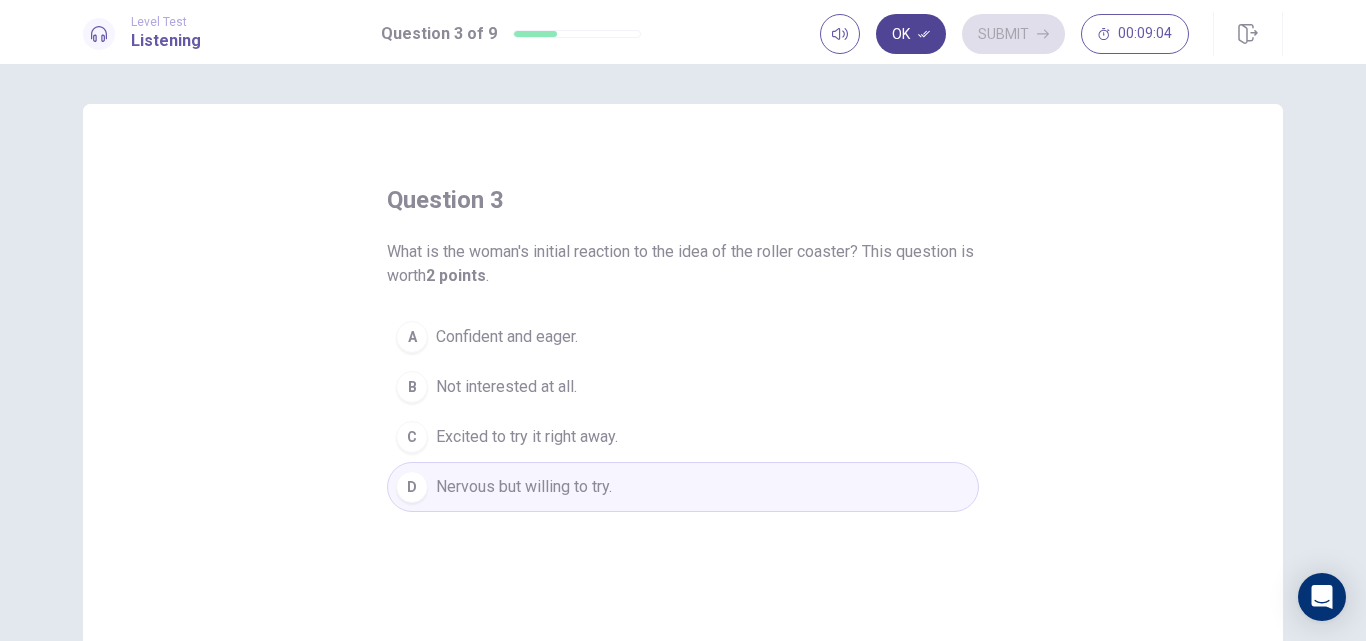 click 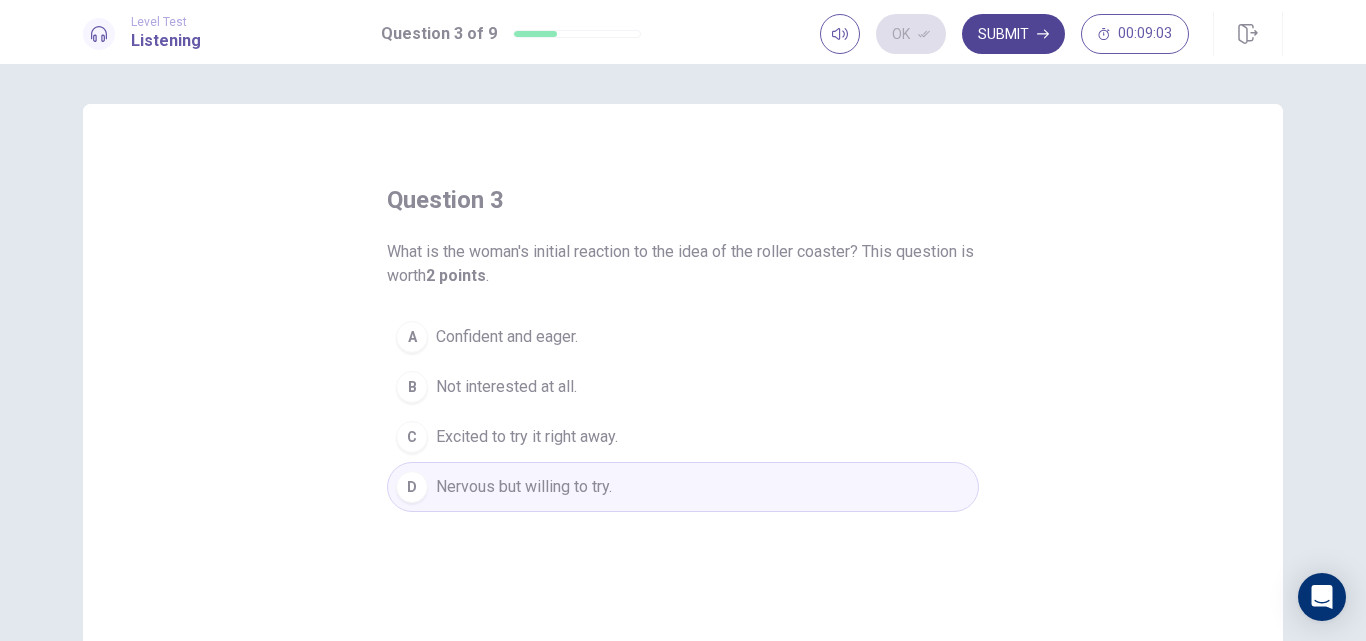 click on "Submit" at bounding box center [1013, 34] 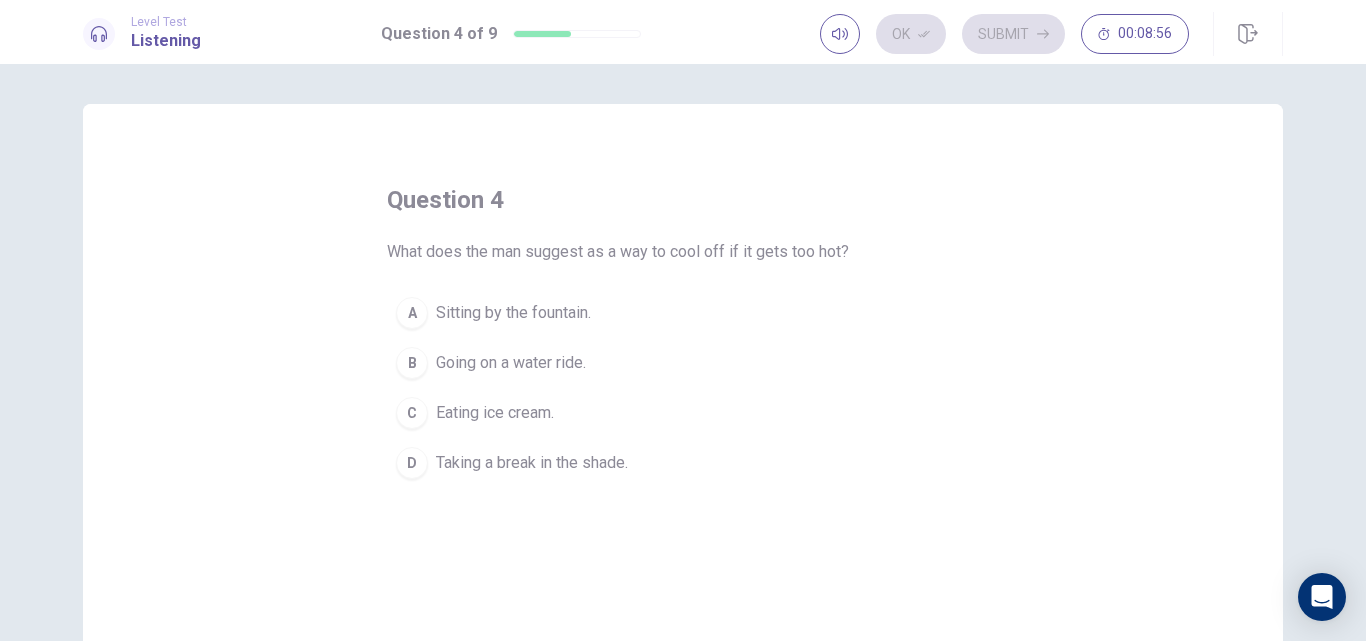 click on "Going on a water ride." at bounding box center (511, 363) 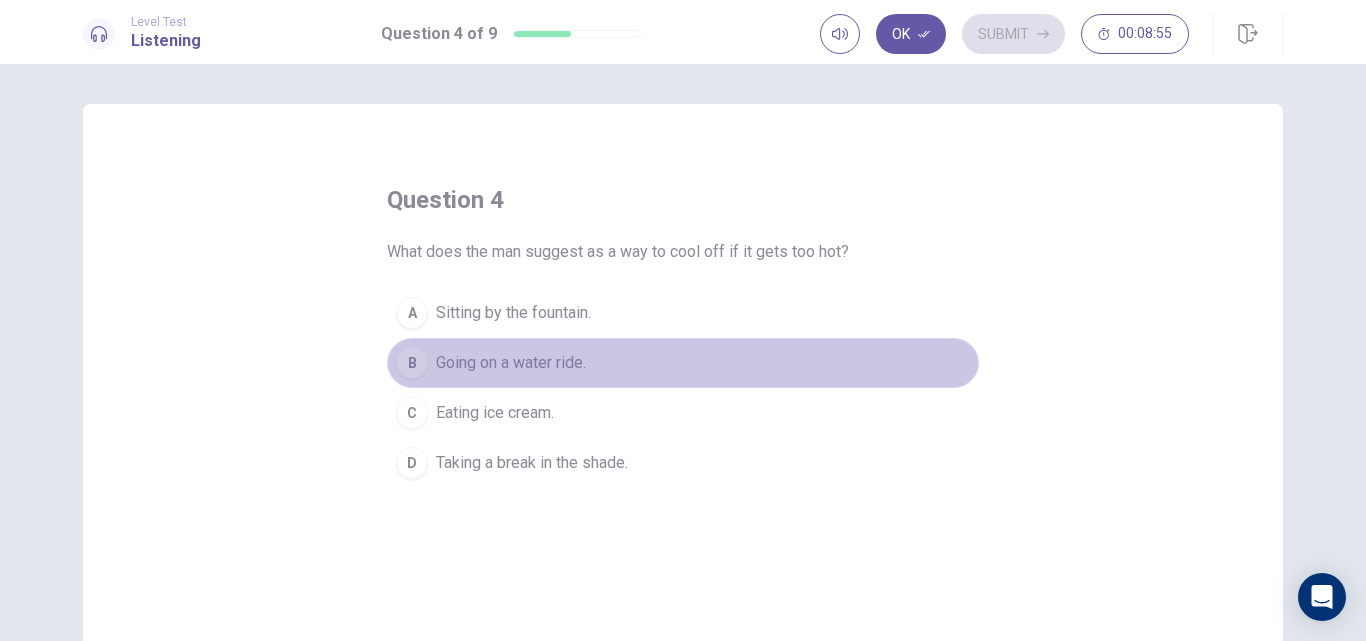 click on "Going on a water ride." at bounding box center (511, 363) 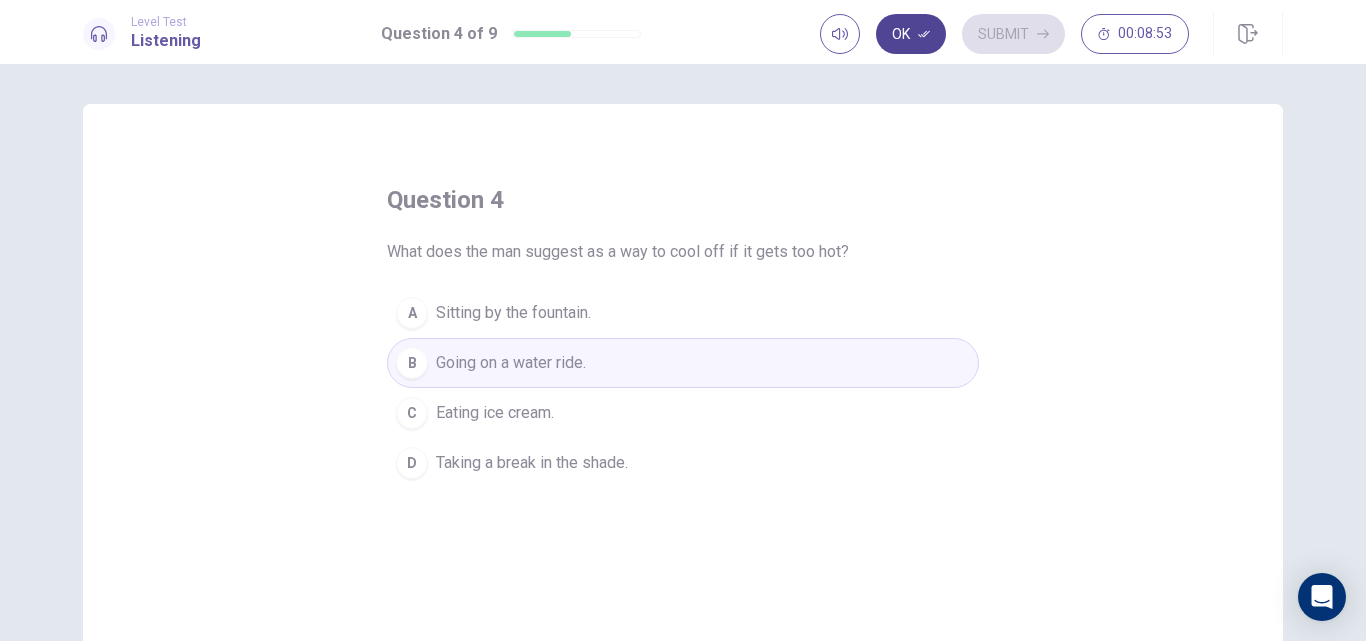click on "Ok" at bounding box center (911, 34) 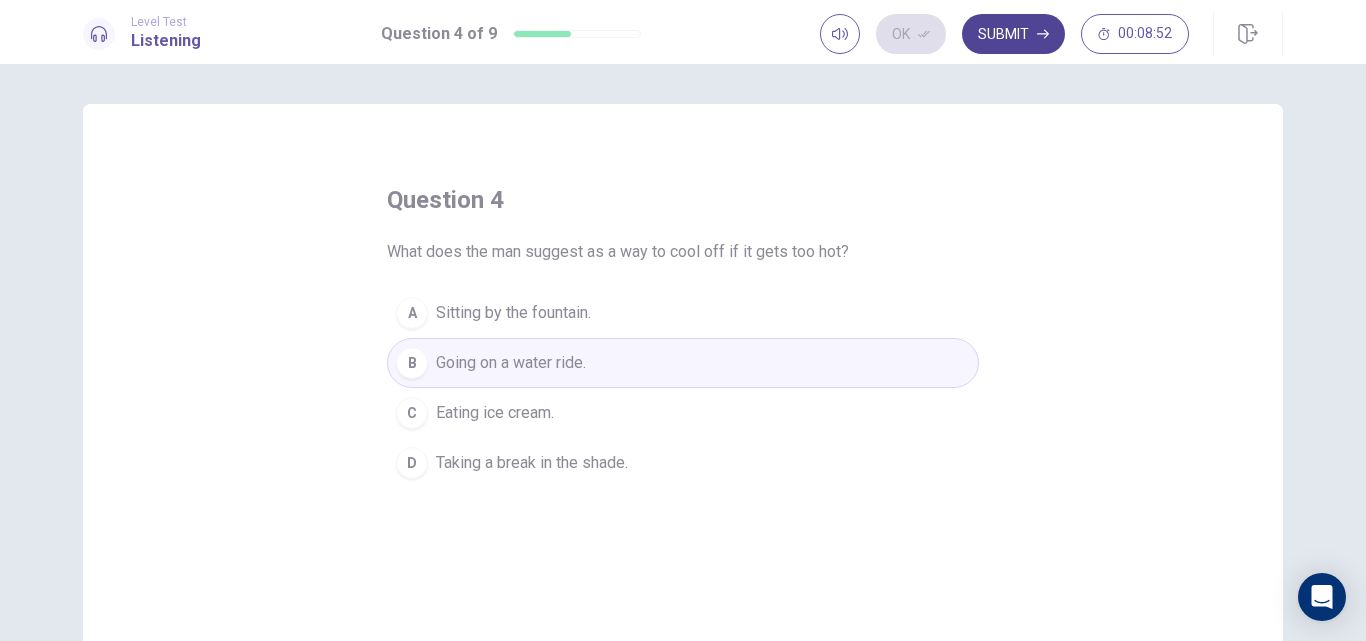click on "Submit" at bounding box center (1013, 34) 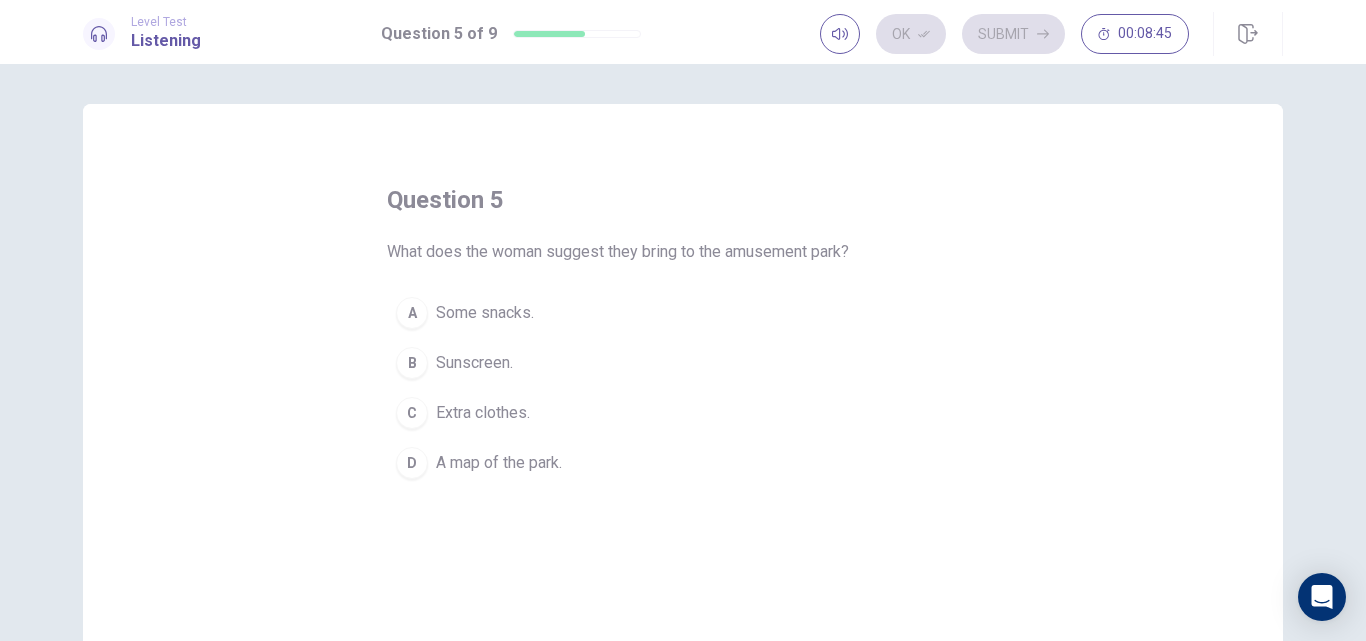 click on "Extra clothes." at bounding box center (483, 413) 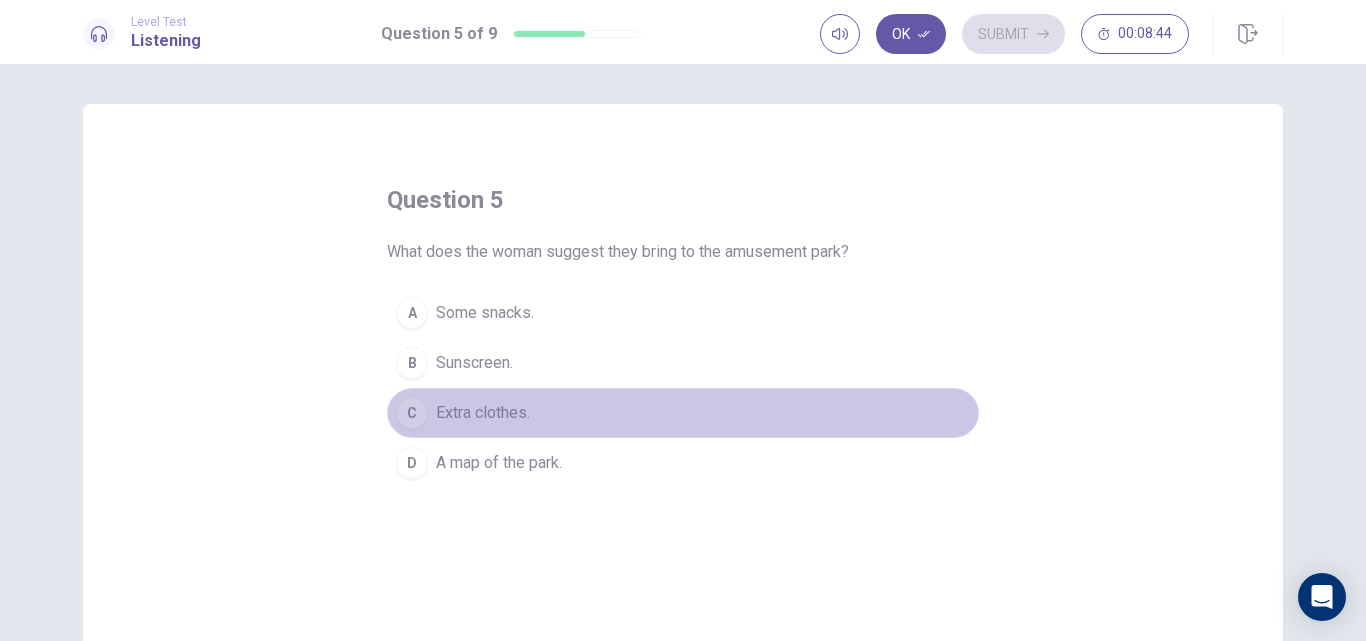 click on "Extra clothes." at bounding box center (483, 413) 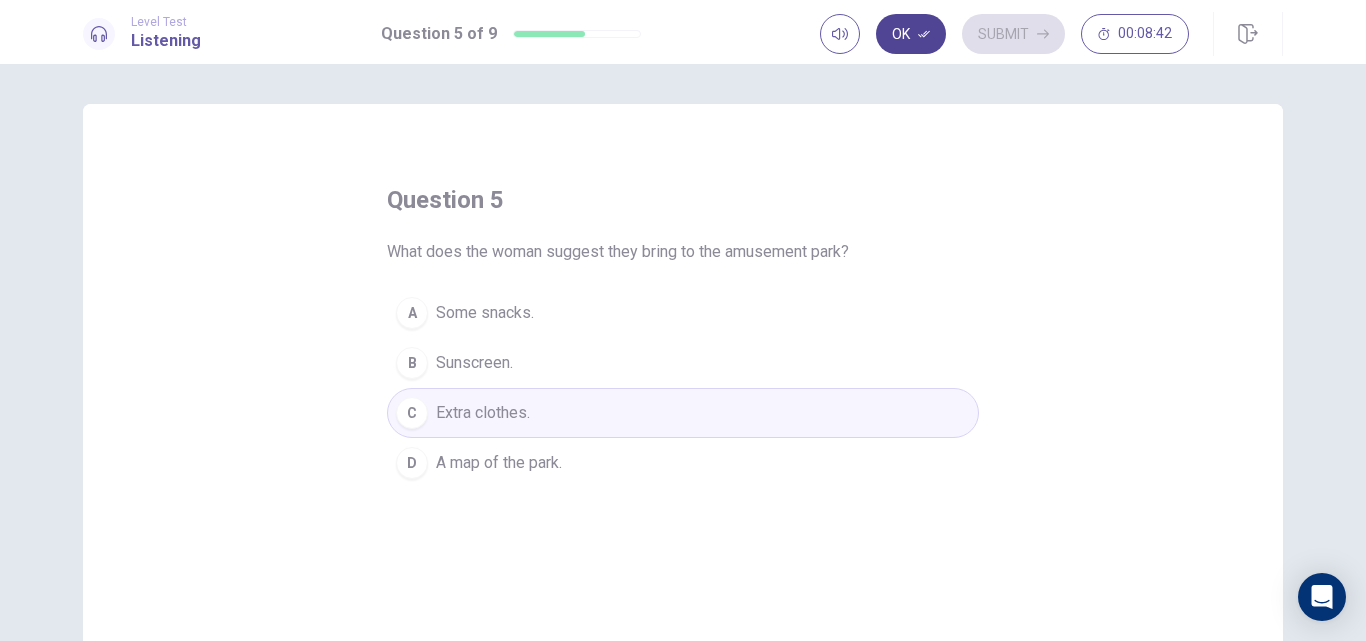 click on "Ok" at bounding box center (911, 34) 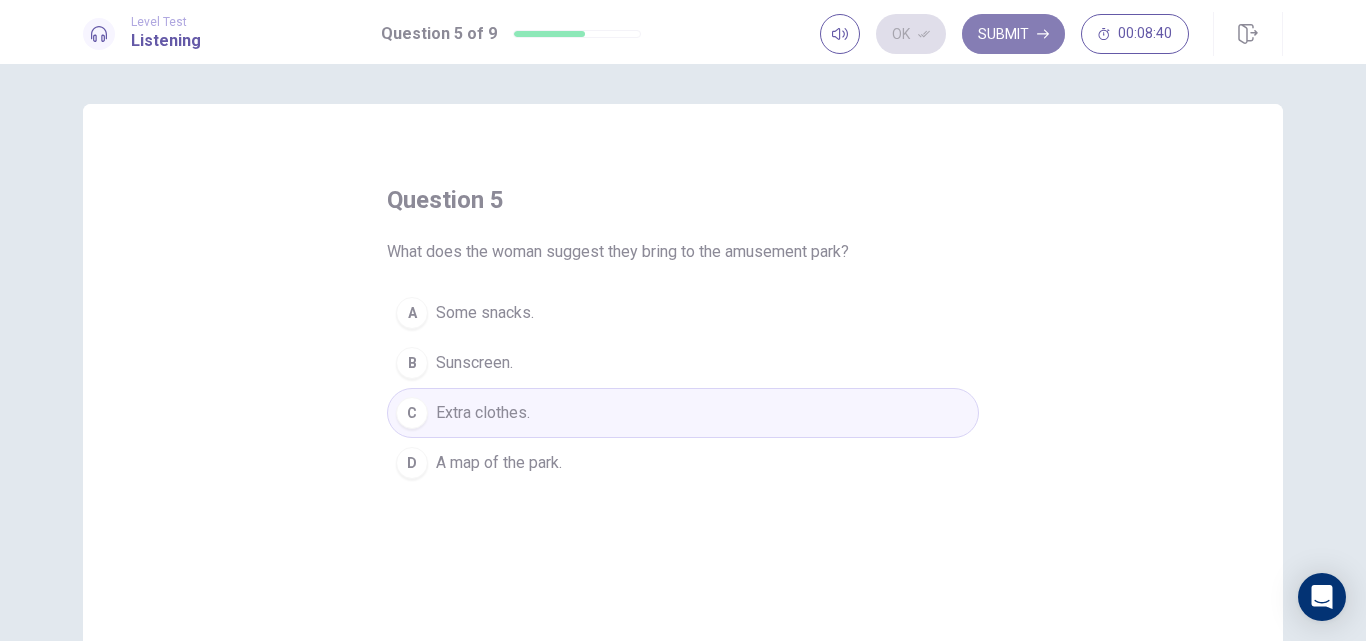 click on "Submit" at bounding box center (1013, 34) 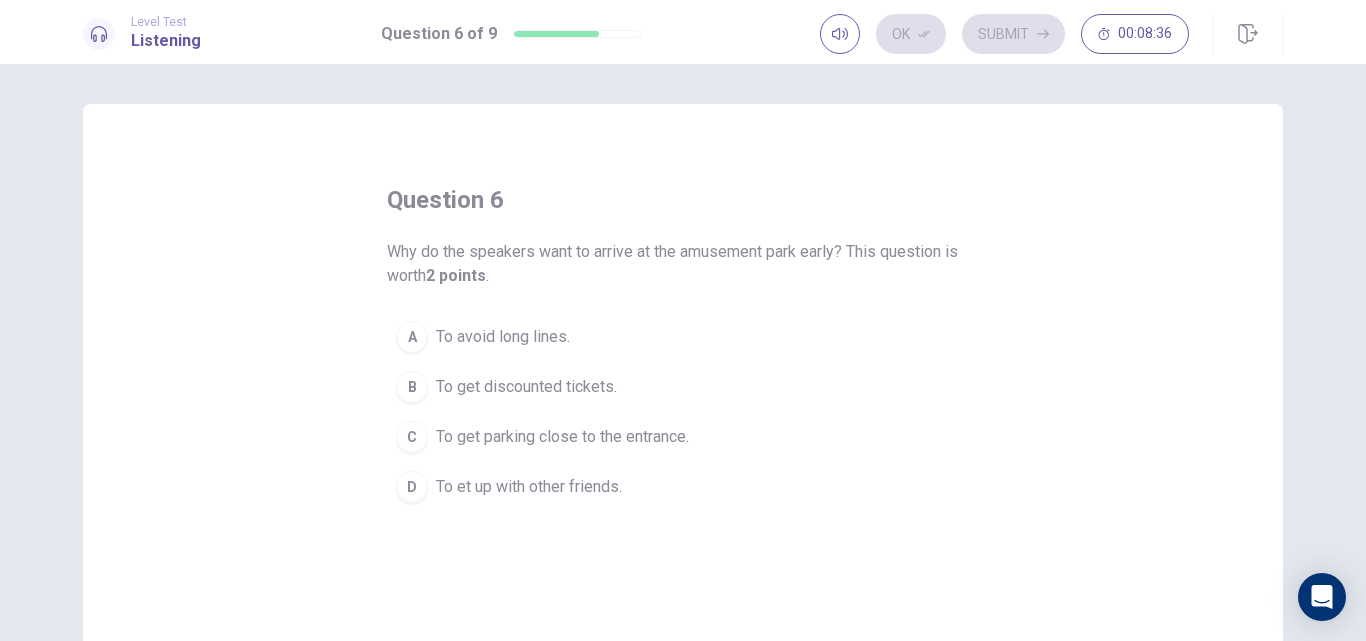 click on "To avoid long lines." at bounding box center [503, 337] 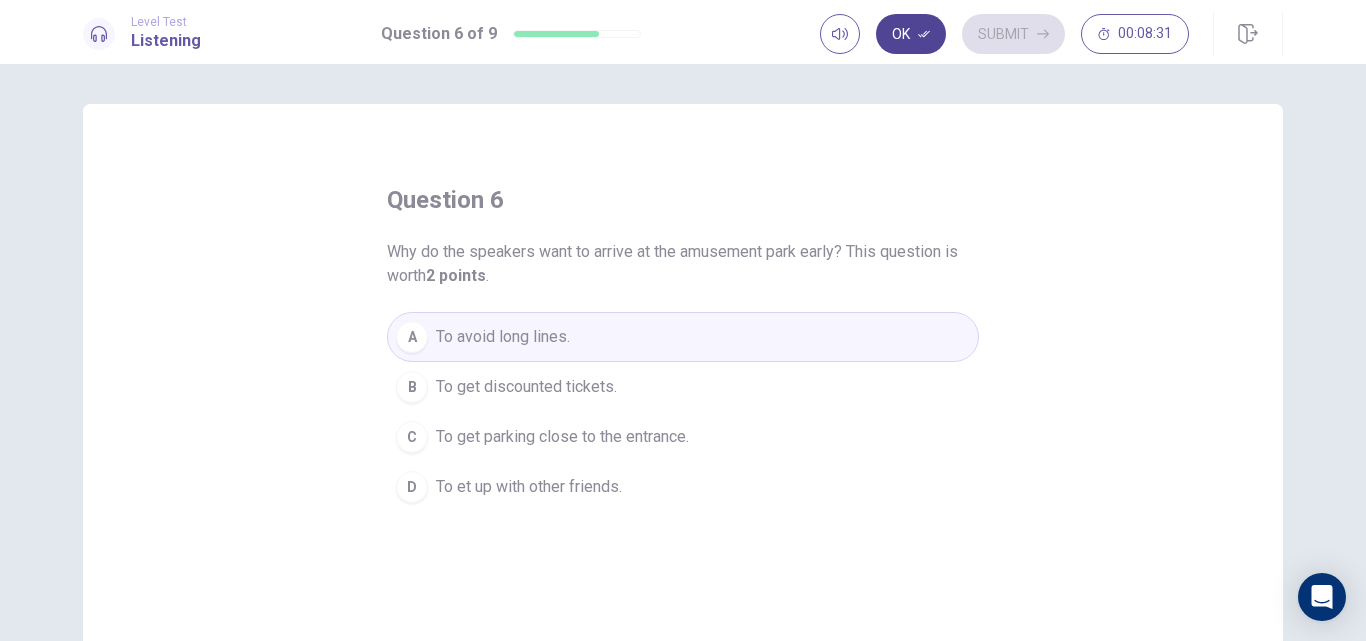 click on "Ok" at bounding box center (911, 34) 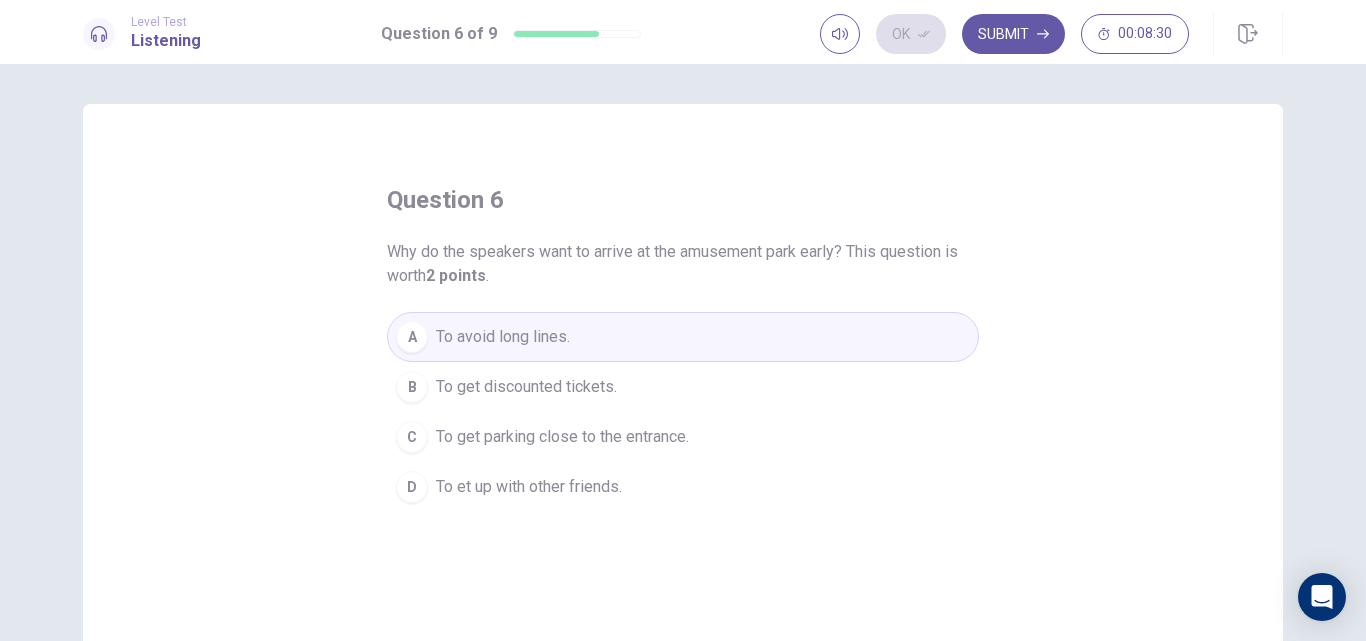 click on "Submit" at bounding box center [1013, 34] 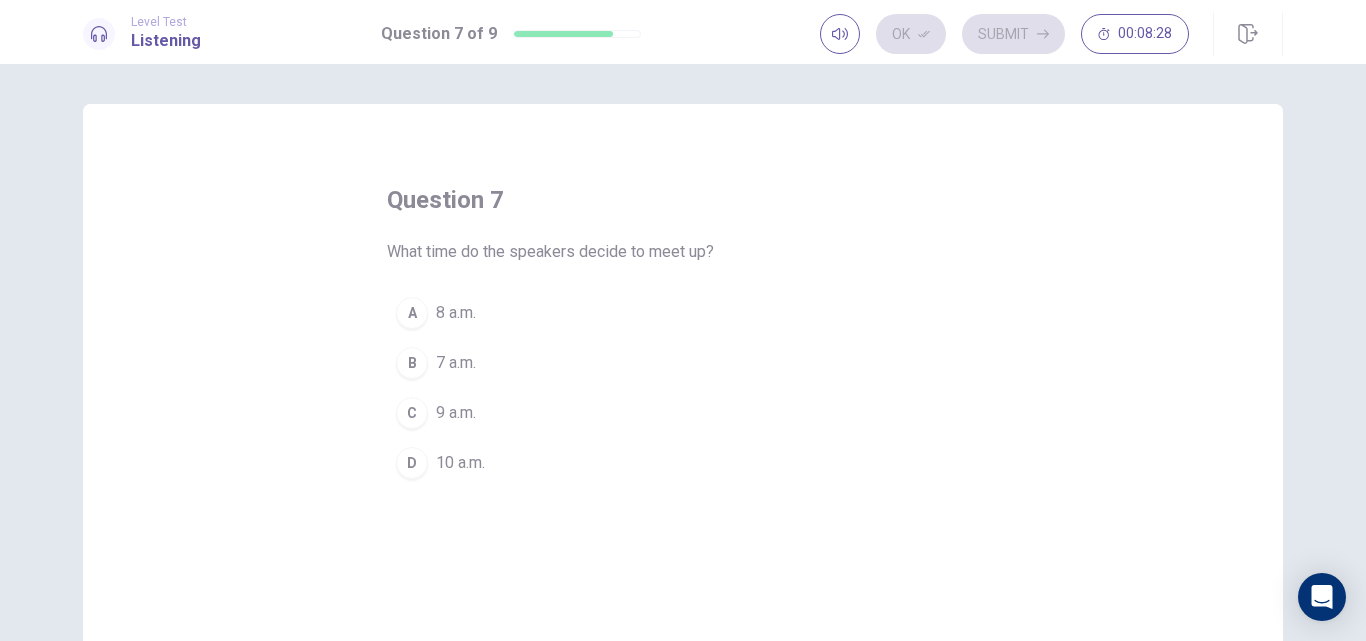 click on "C 9 a.m." at bounding box center [683, 413] 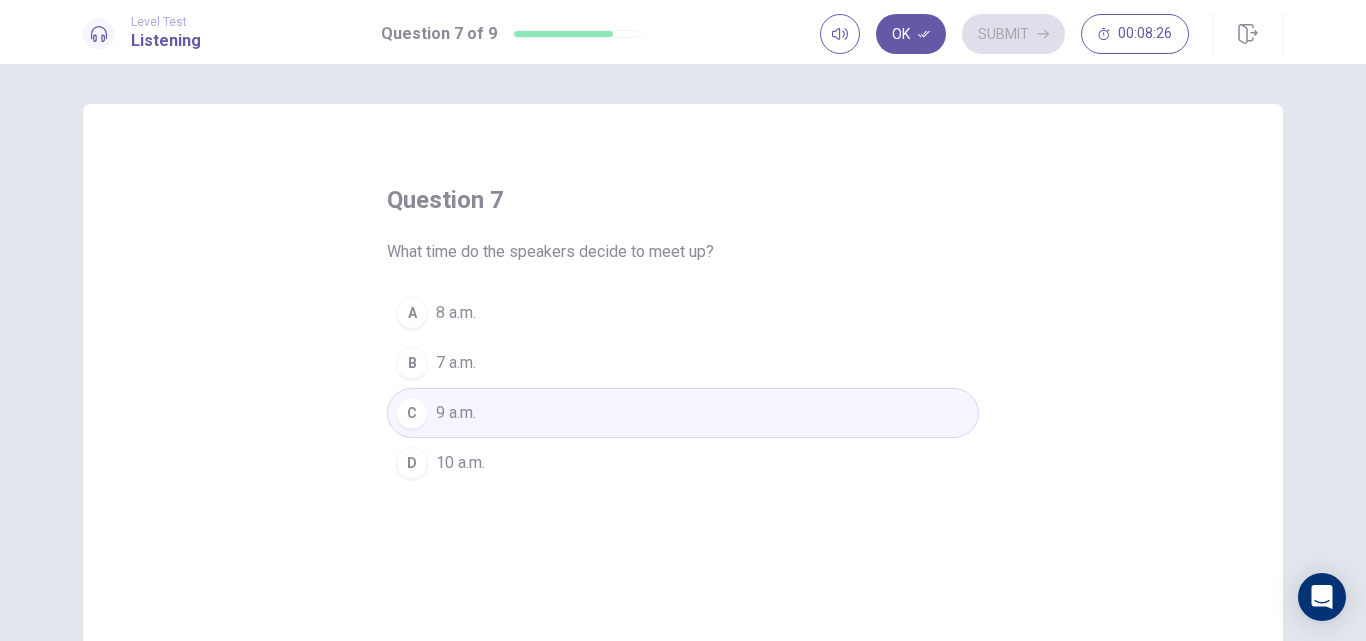 click on "C 9 a.m." at bounding box center [683, 413] 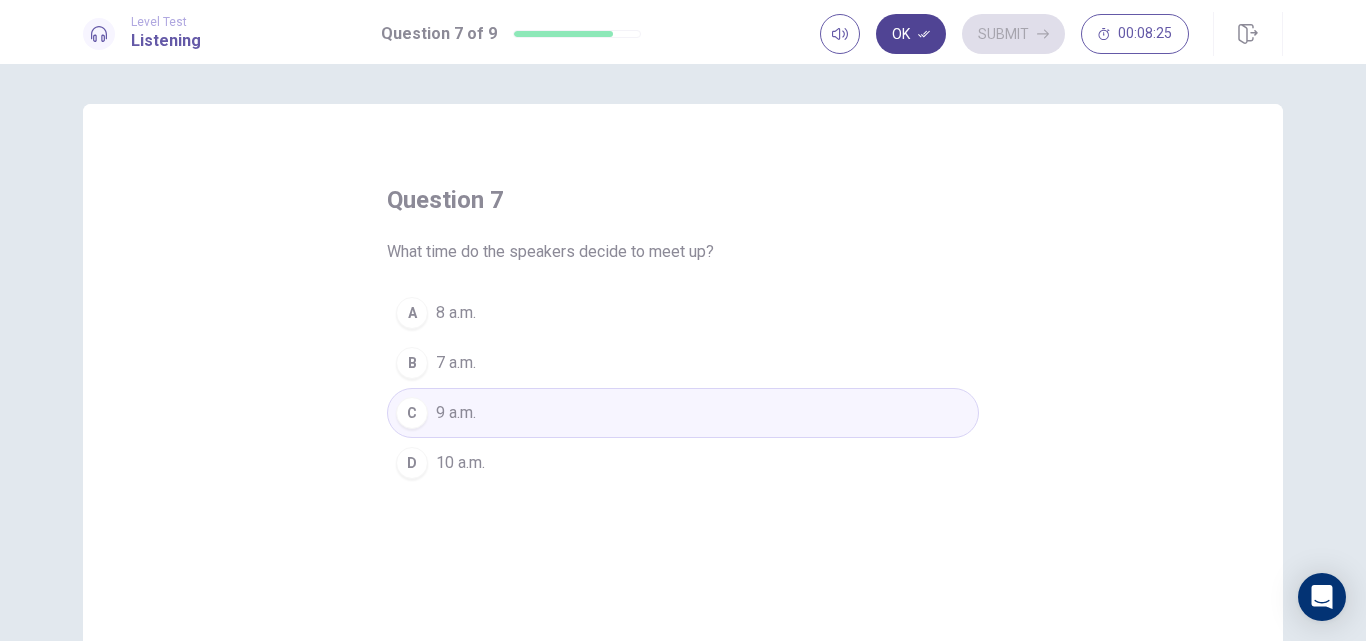click on "Ok" at bounding box center [911, 34] 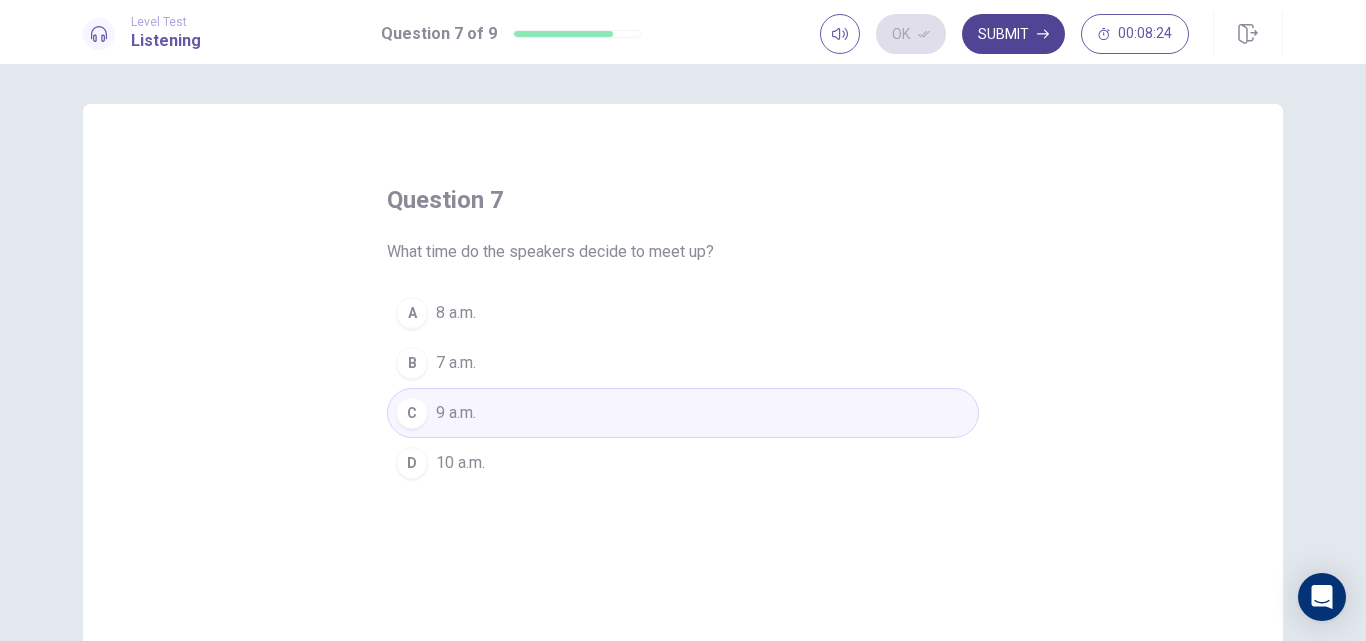click on "Submit" at bounding box center (1013, 34) 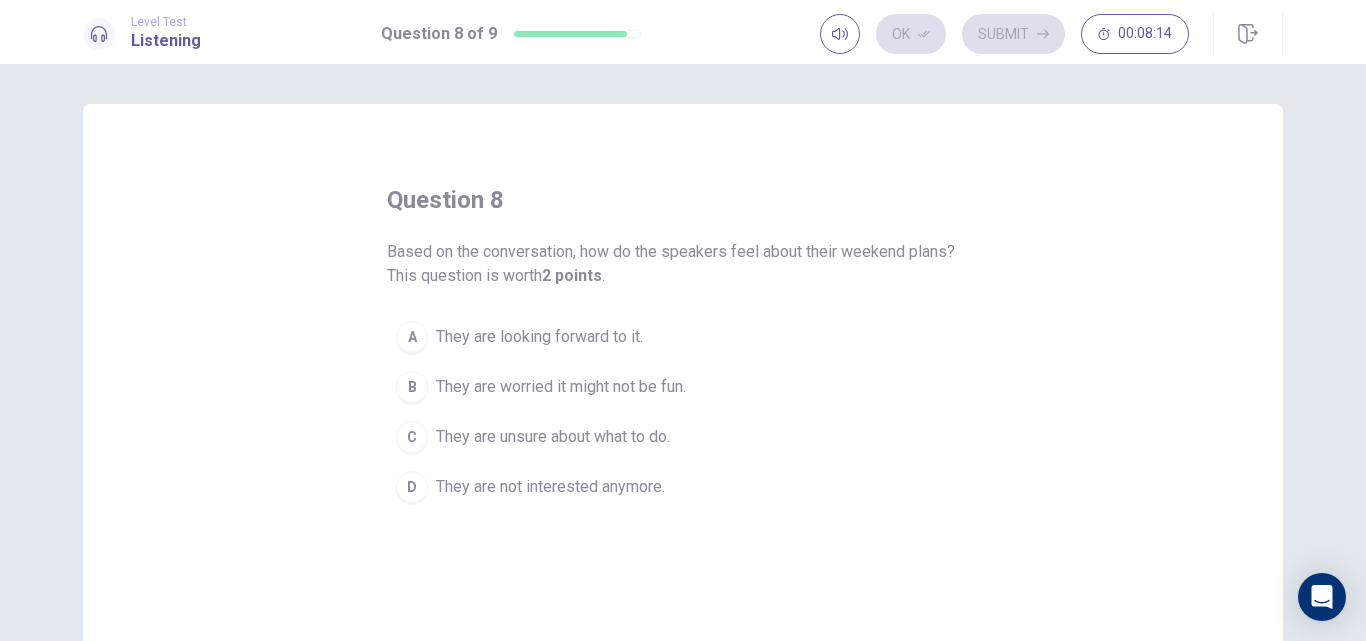 click on "They are looking forward to it." at bounding box center [539, 337] 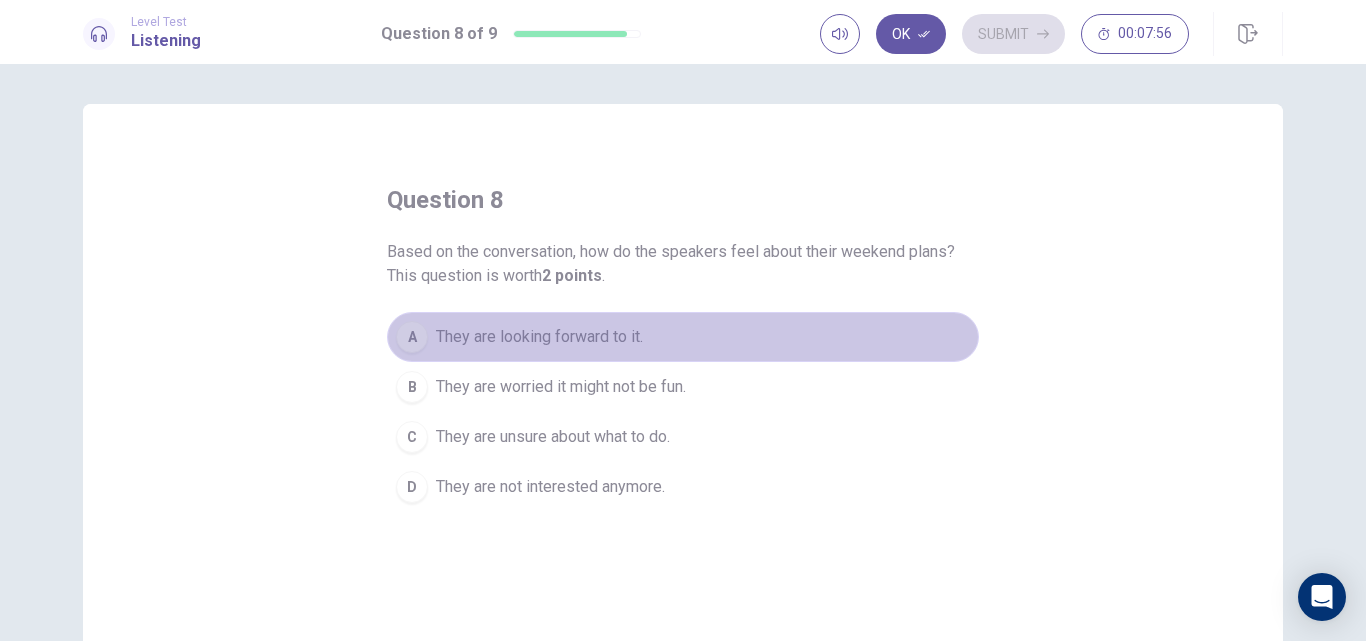 click on "They are looking forward to it." at bounding box center (539, 337) 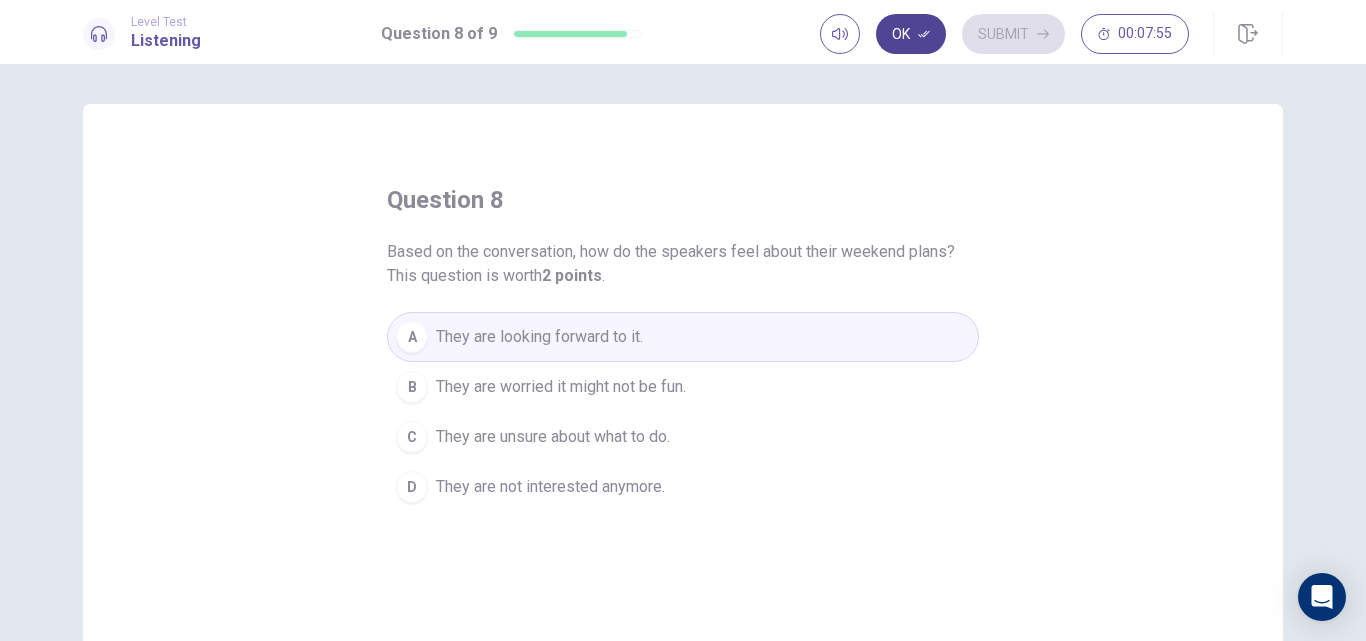 click on "Ok" at bounding box center (911, 34) 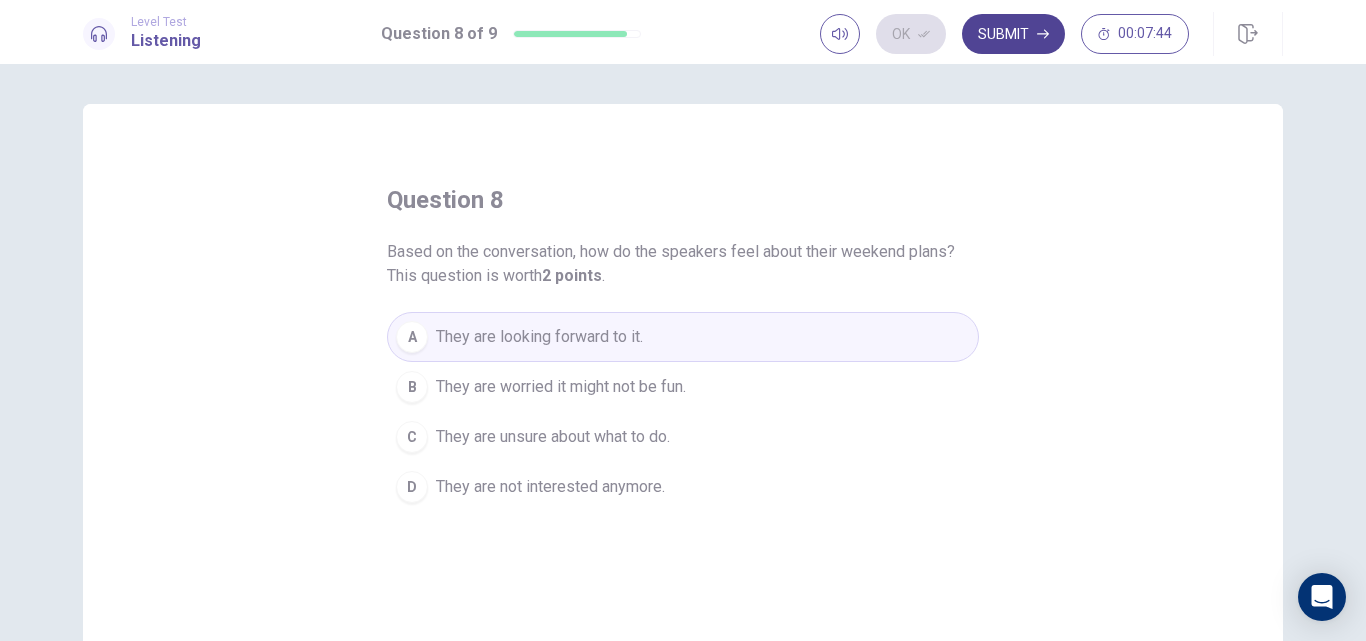 click on "Submit" at bounding box center [1013, 34] 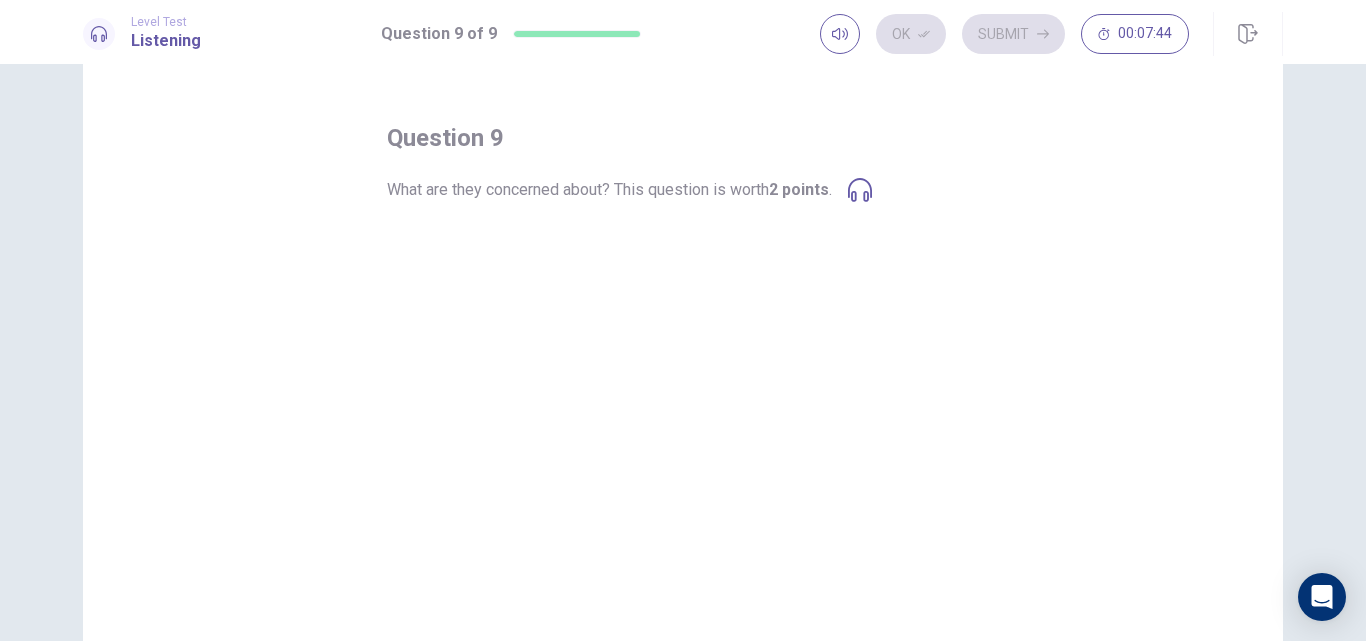 scroll, scrollTop: 0, scrollLeft: 0, axis: both 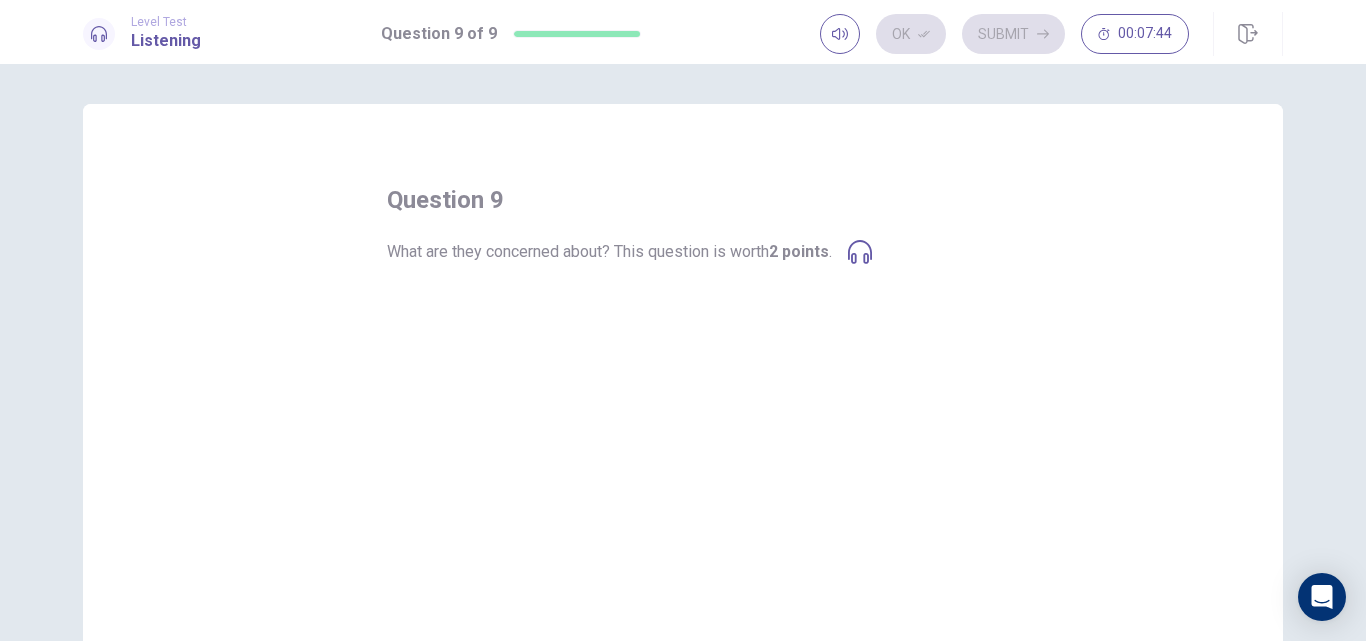 click on "They might get lost in the park." at bounding box center (543, 313) 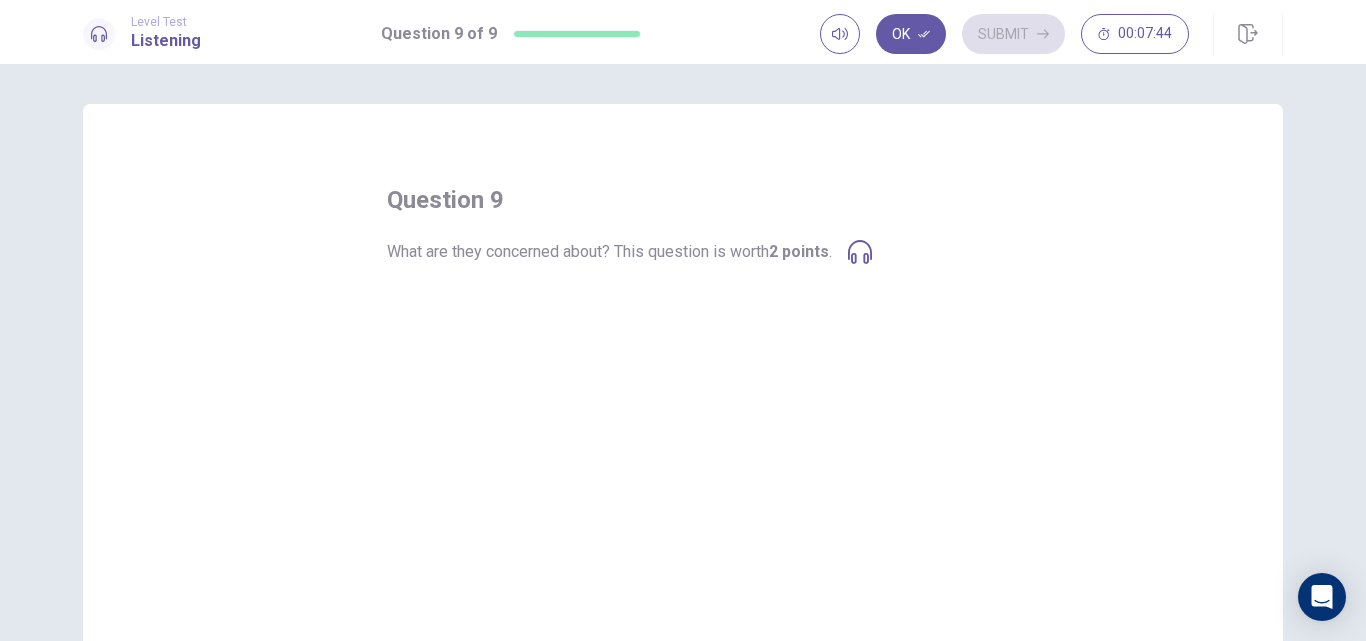 click on "The park might close early." at bounding box center [529, 363] 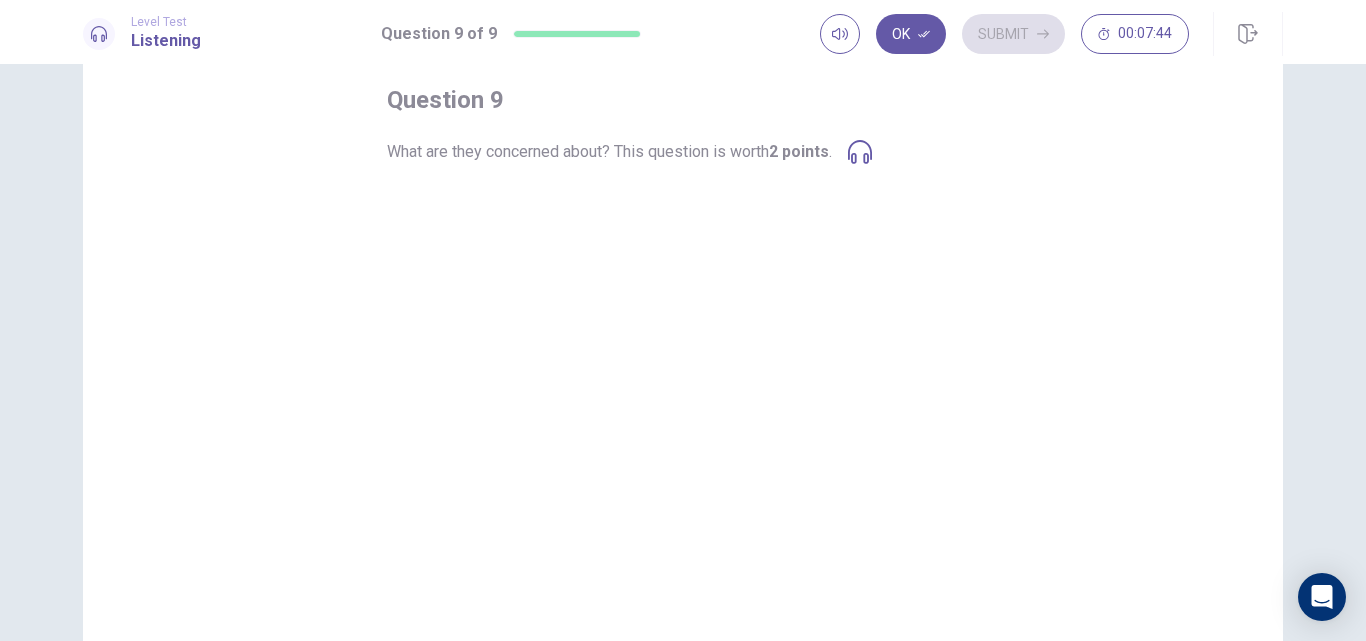 click on "question   9 What are they concerned about? This question is worth  2 points . A They might get lost in the park. B The park might close early. C The park might be too crowded. D The weather might be bad." at bounding box center (683, 351) 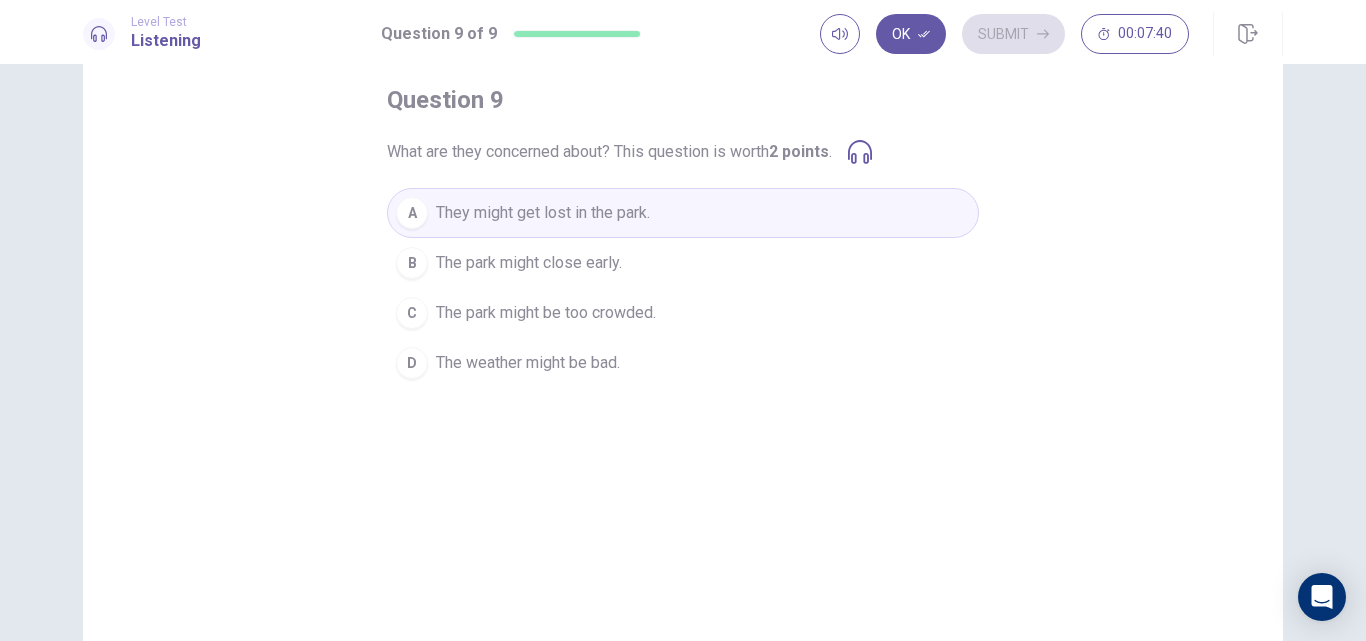 click on "The park might be too crowded." at bounding box center (546, 313) 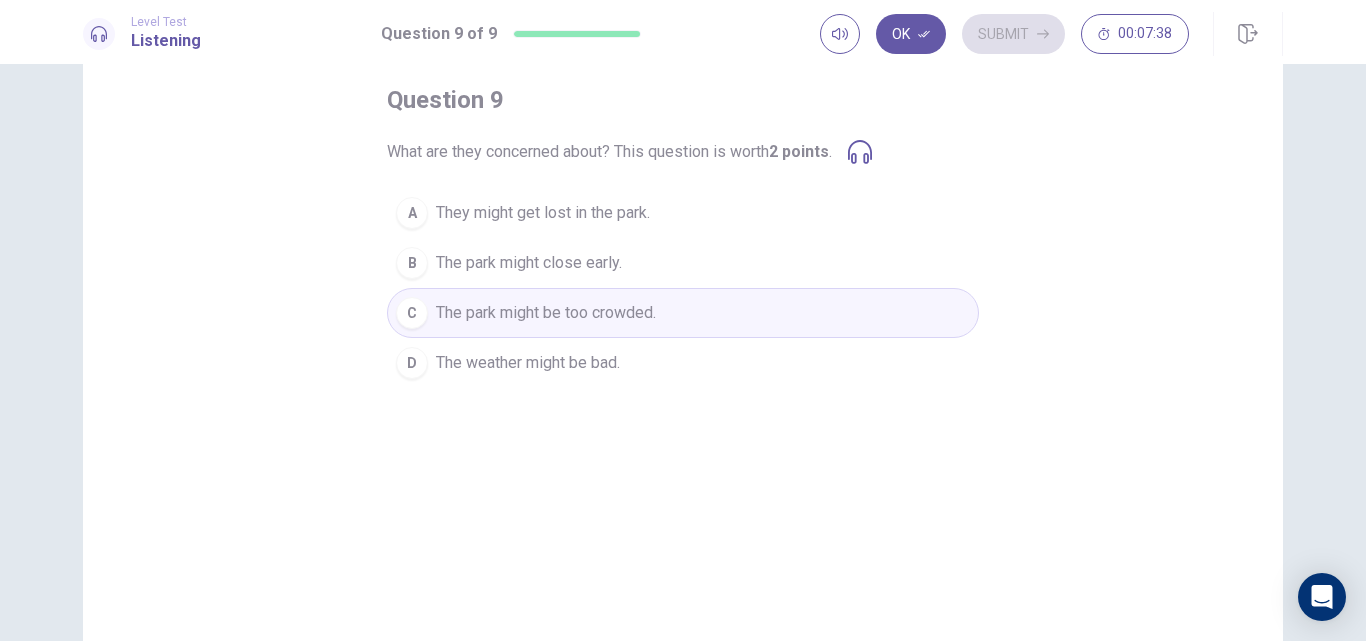 scroll, scrollTop: 0, scrollLeft: 0, axis: both 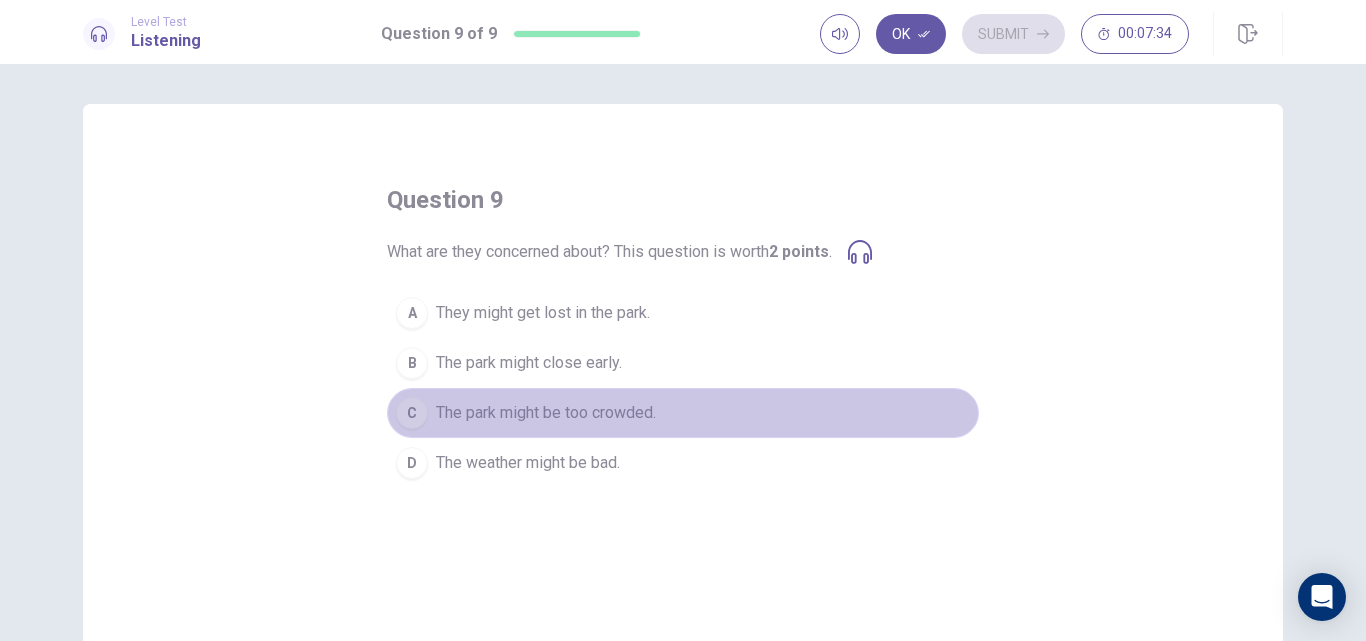 click on "The park might be too crowded." at bounding box center [546, 413] 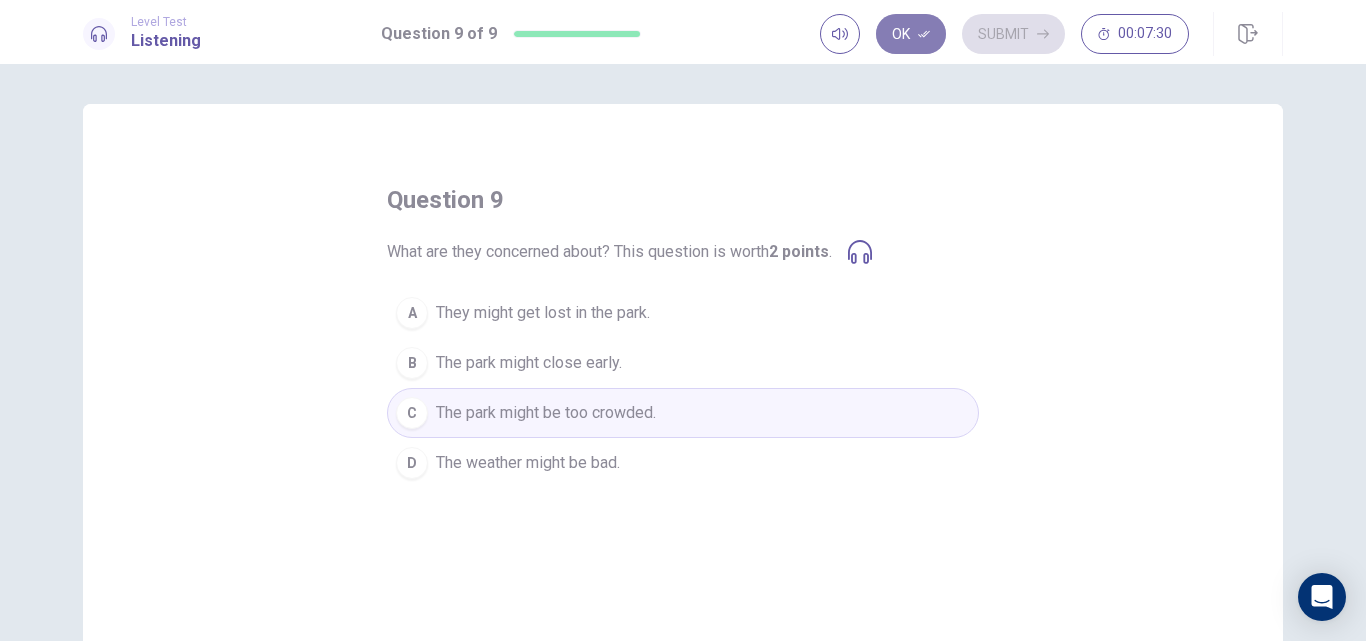 click on "Ok" at bounding box center (911, 34) 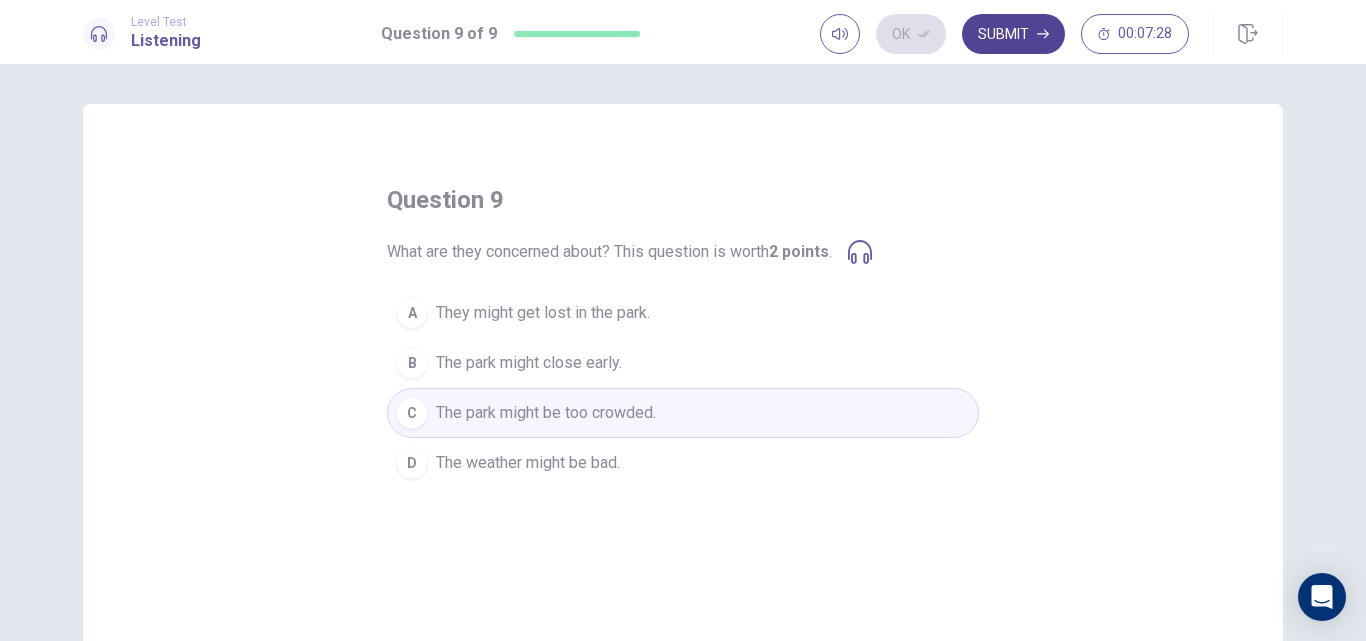 click on "Submit" at bounding box center [1013, 34] 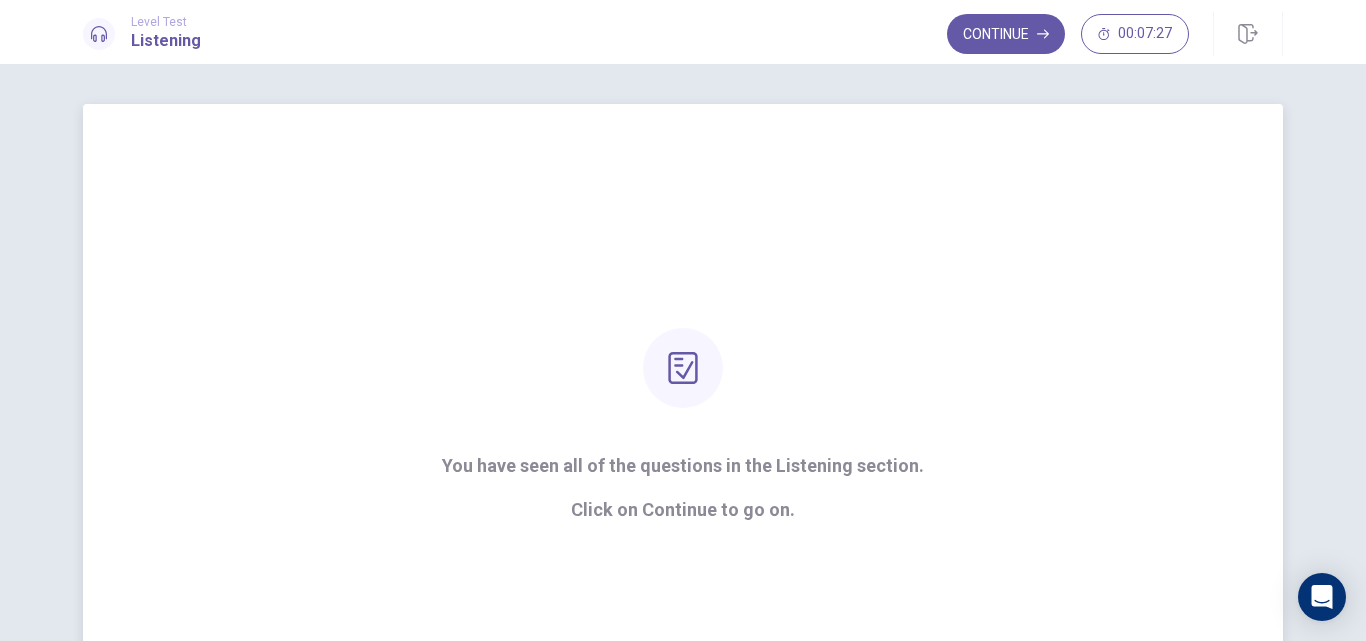 scroll, scrollTop: 100, scrollLeft: 0, axis: vertical 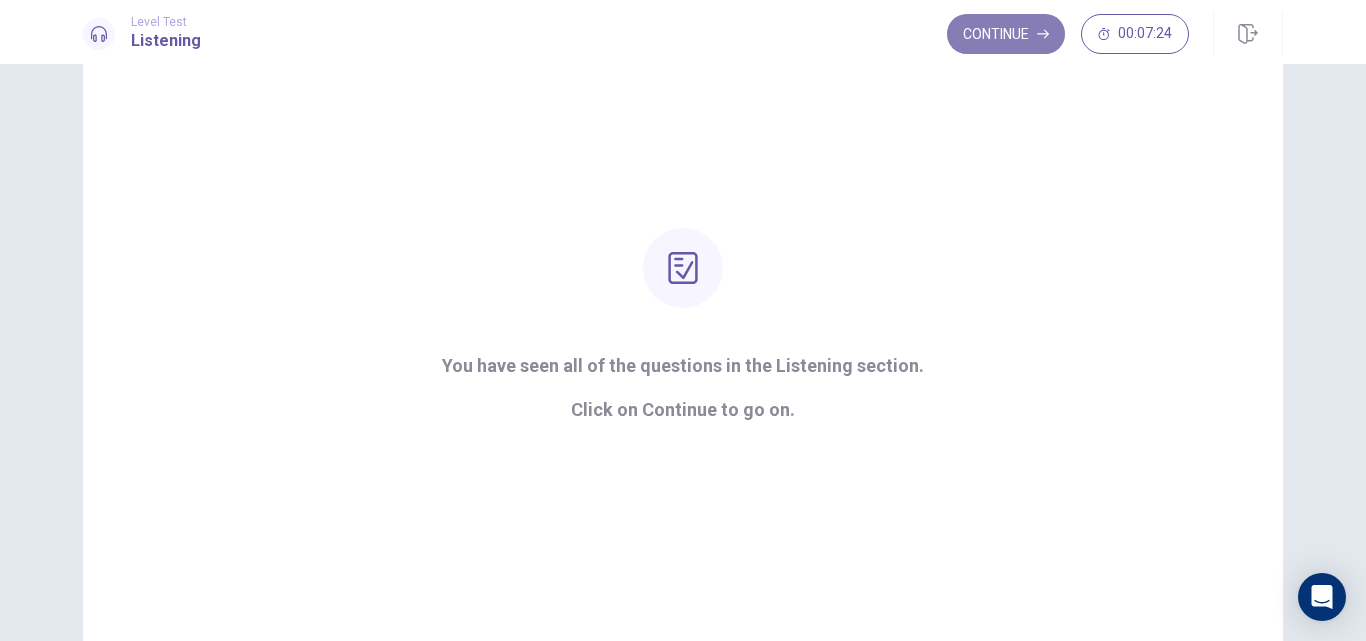 click on "Continue" at bounding box center (1006, 34) 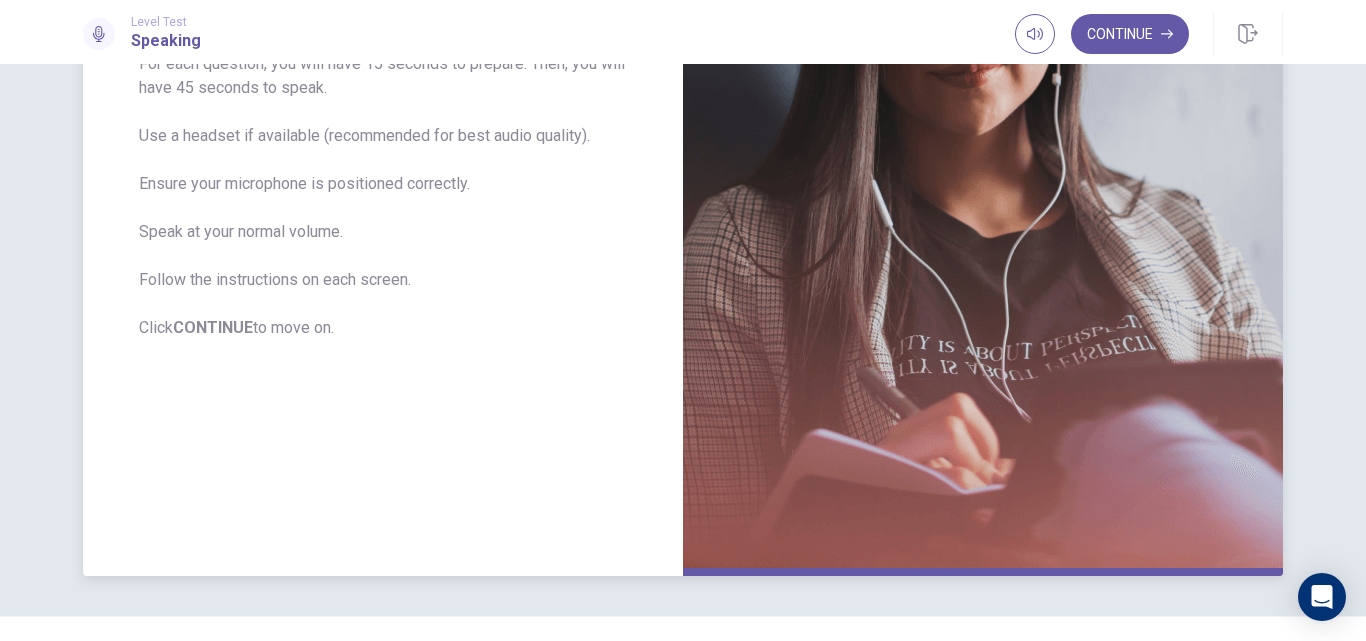 scroll, scrollTop: 200, scrollLeft: 0, axis: vertical 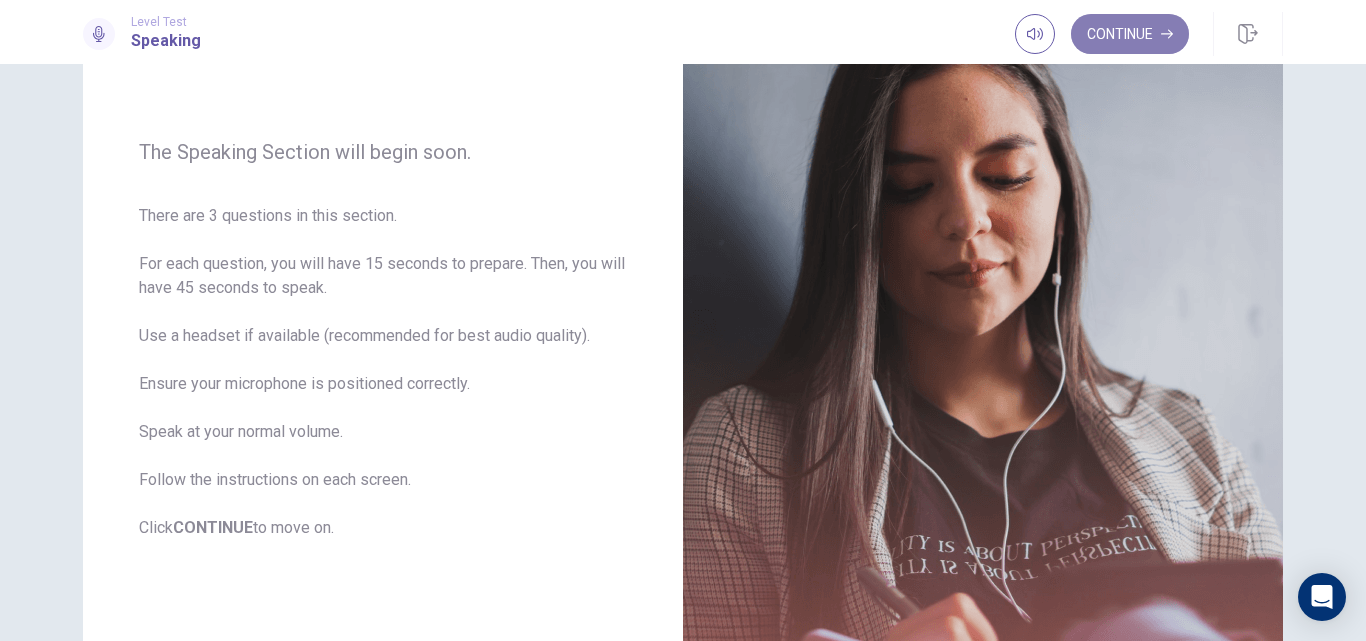 click on "Continue" at bounding box center [1130, 34] 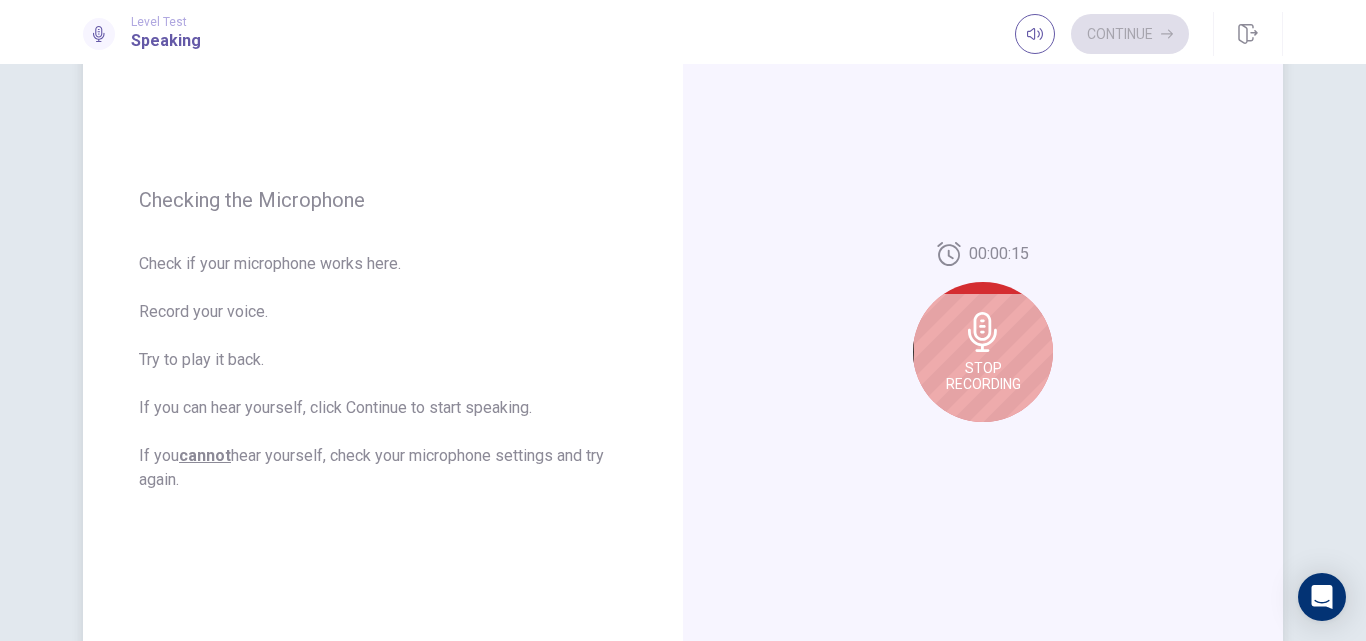 click 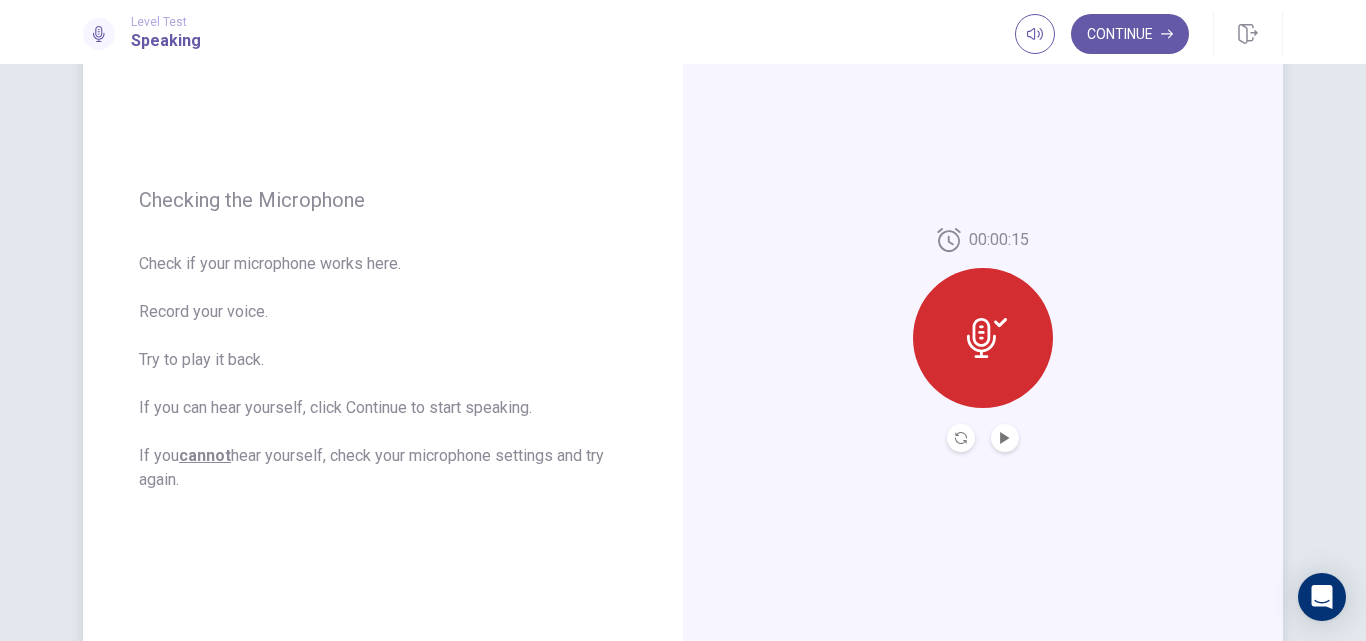 click 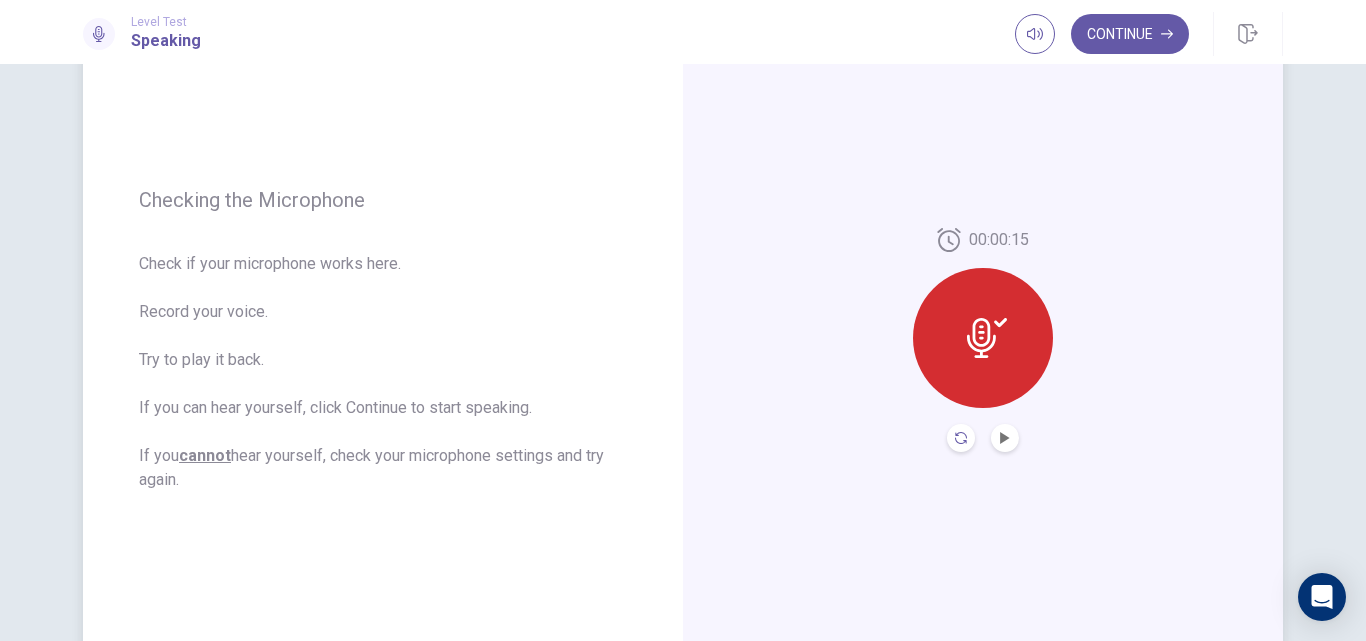 click 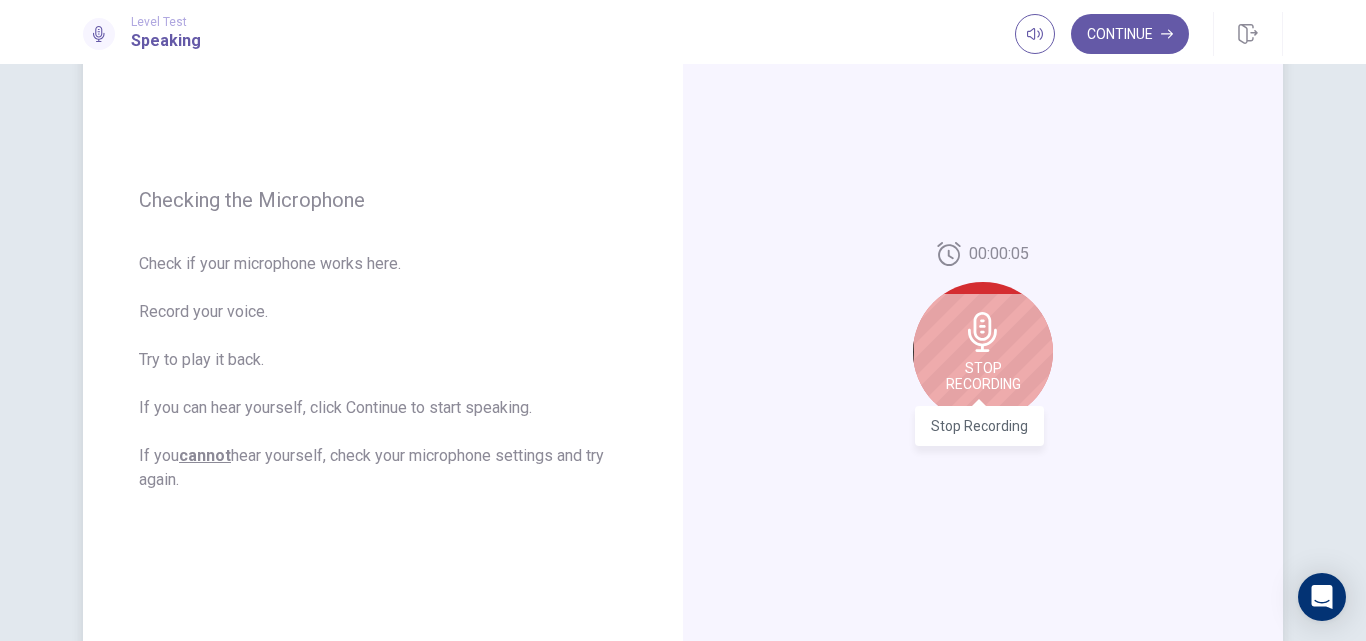 click on "Stop   Recording" at bounding box center (983, 376) 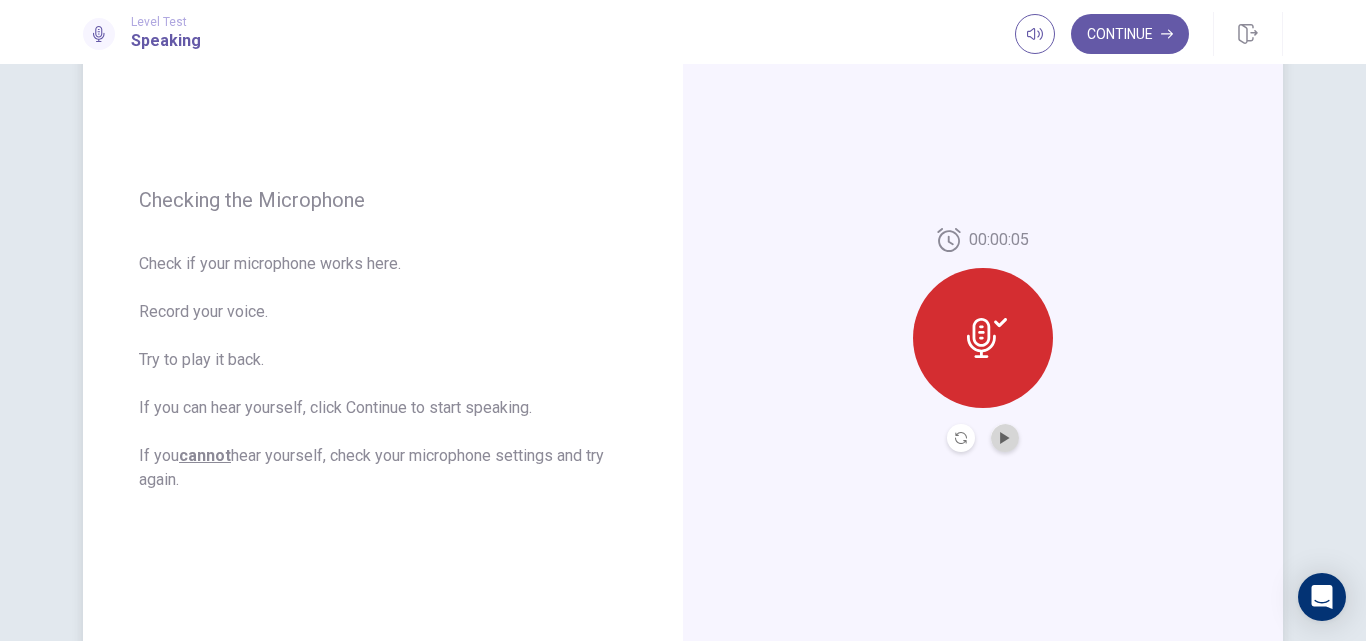 click at bounding box center [1005, 438] 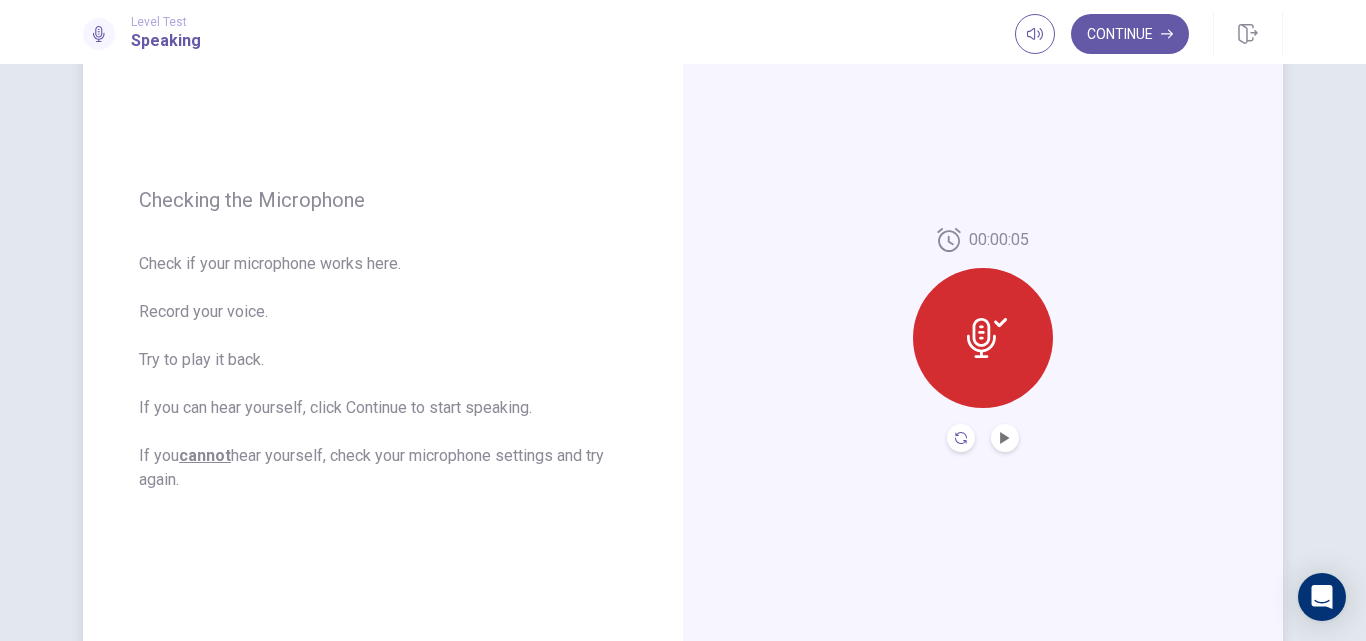 click 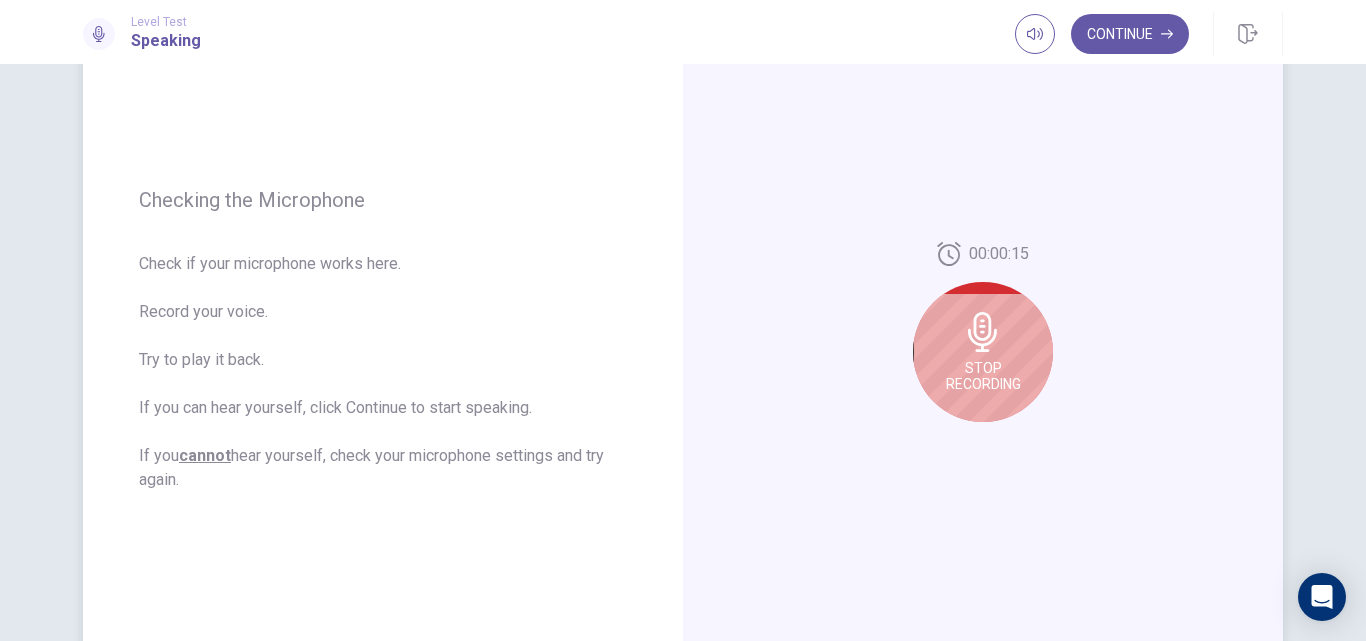 click on "Stop   Recording" at bounding box center (983, 352) 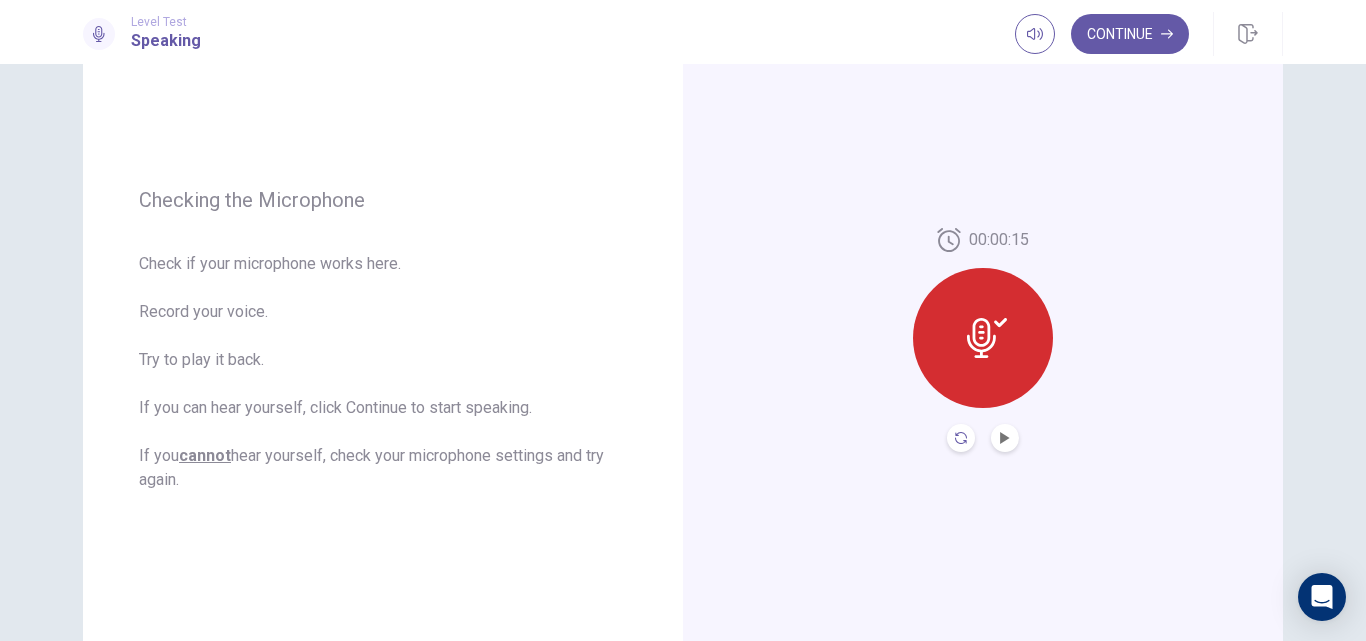 click 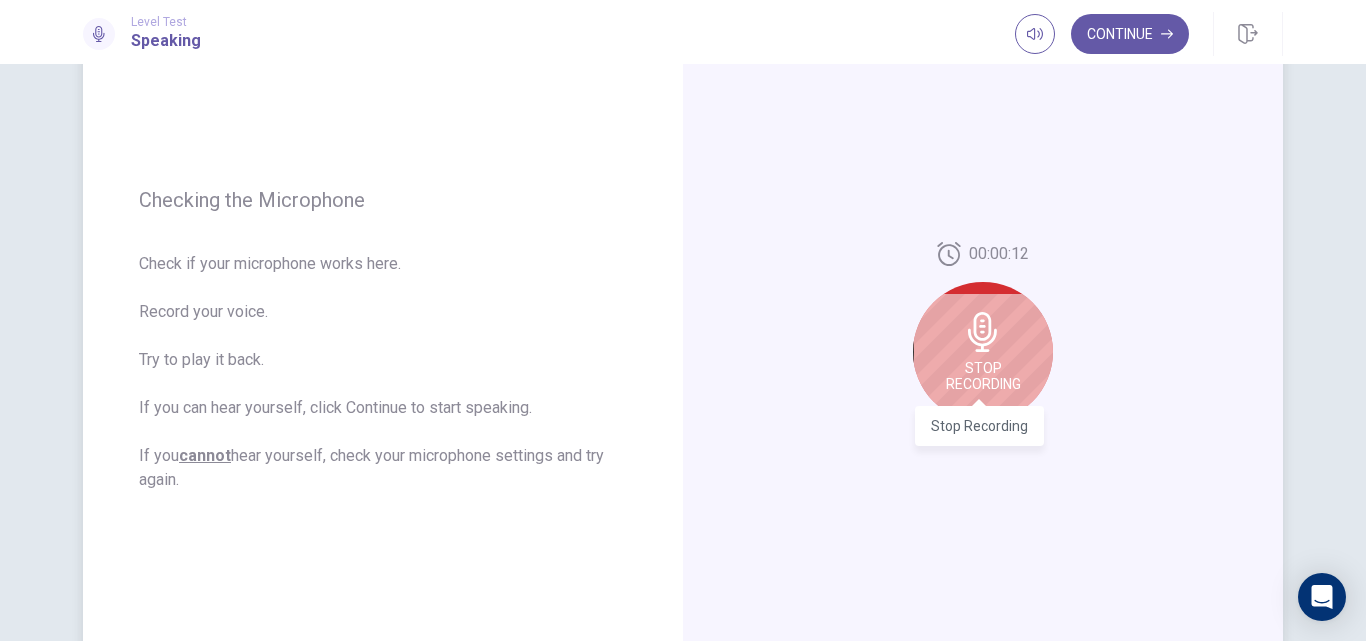 click on "Stop   Recording" at bounding box center [983, 376] 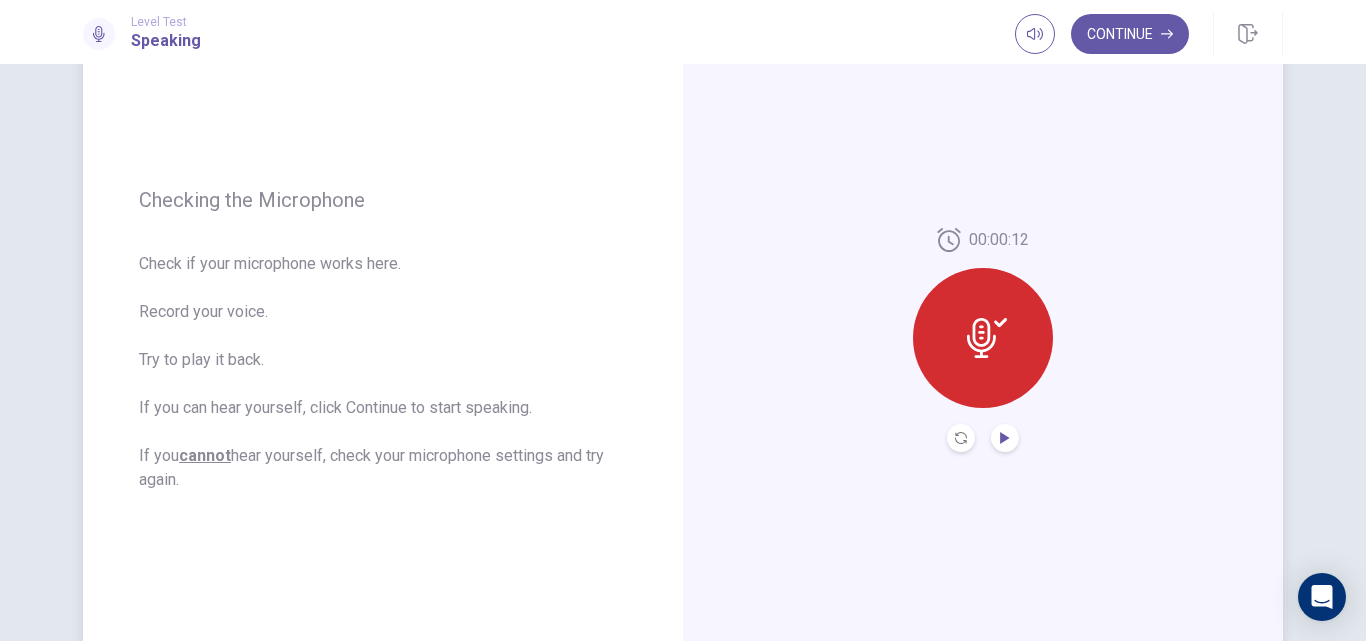 click 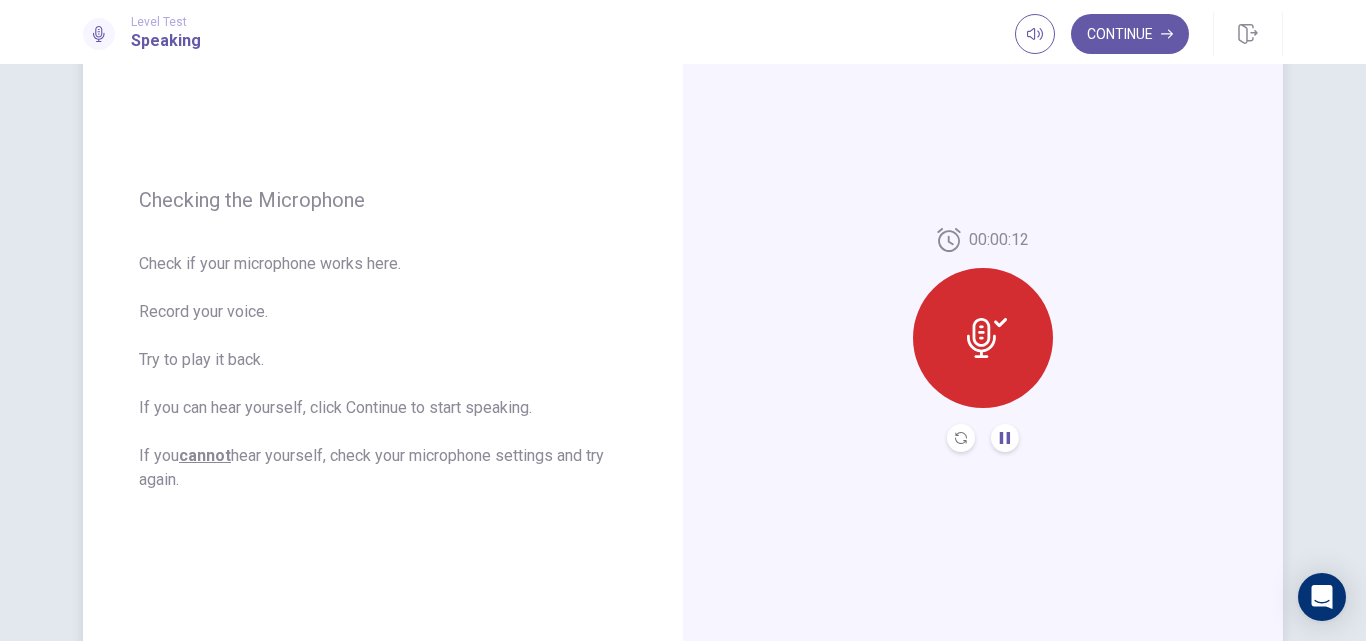 click at bounding box center [1005, 438] 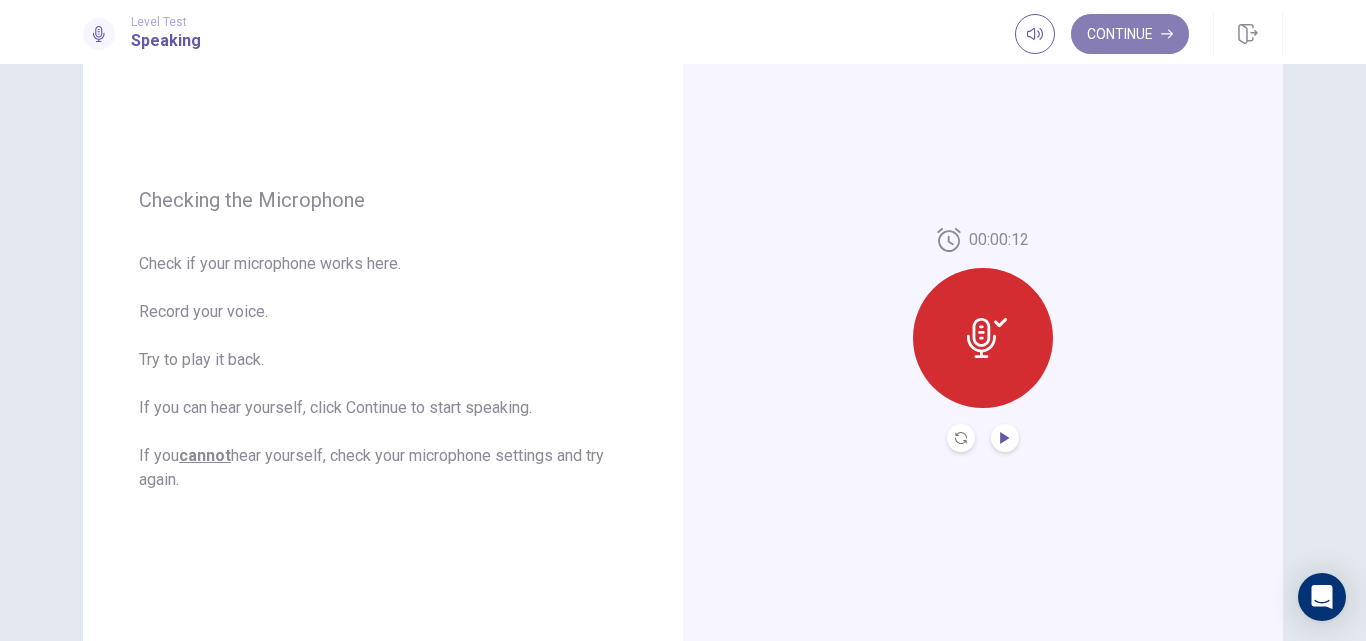 click on "Continue" at bounding box center (1130, 34) 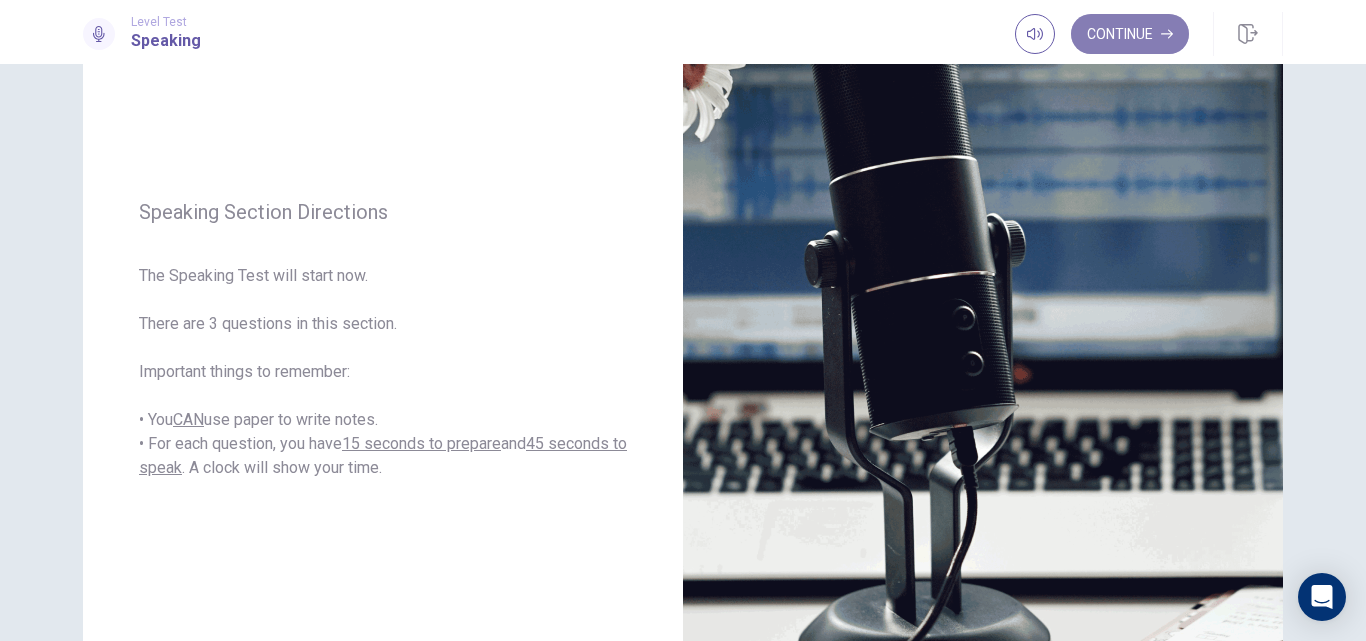 click on "Continue" at bounding box center [1130, 34] 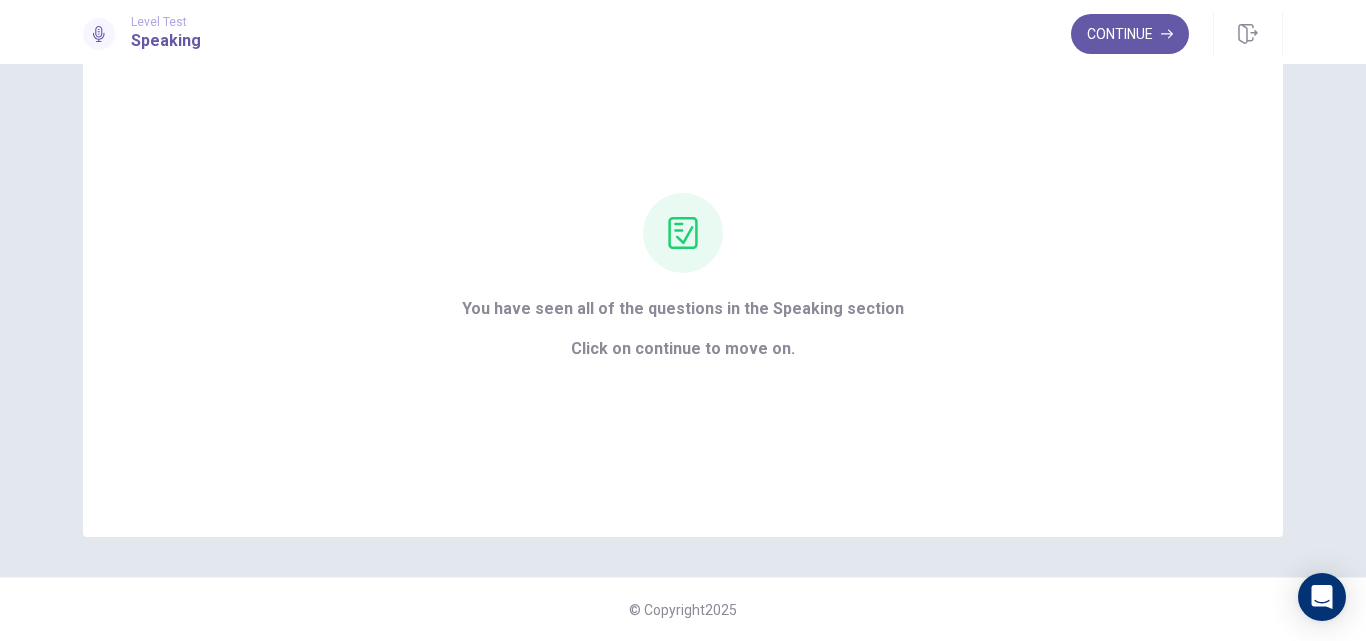 scroll, scrollTop: 87, scrollLeft: 0, axis: vertical 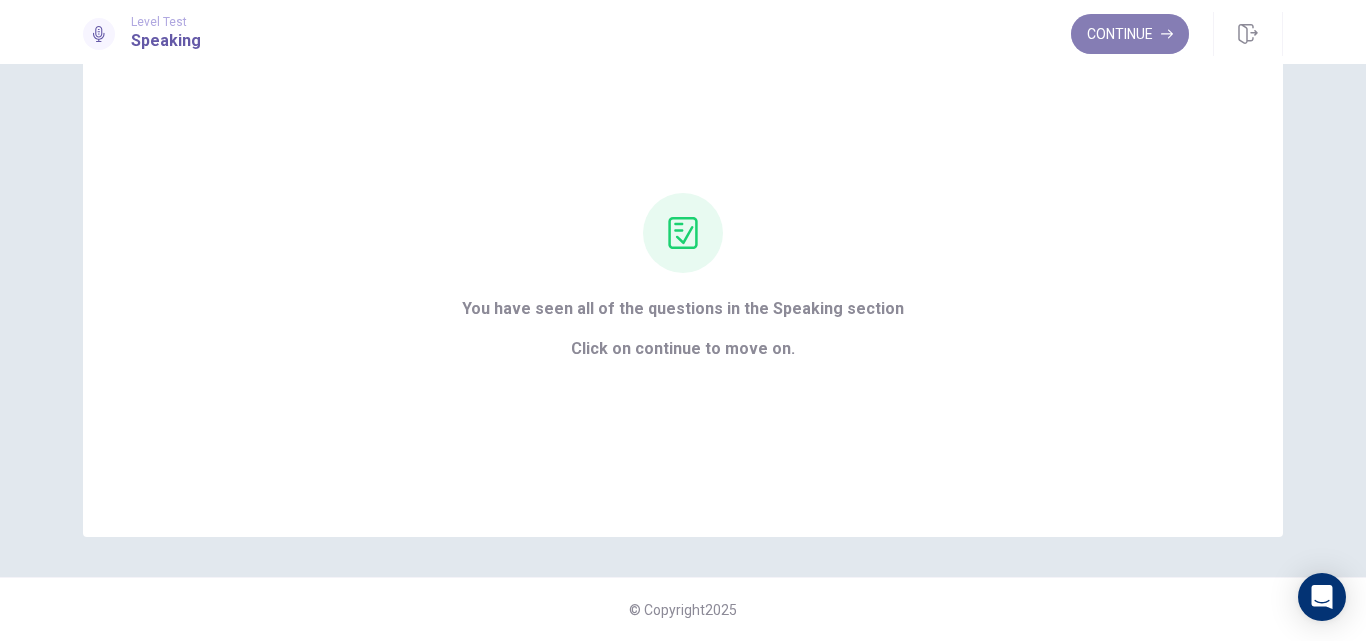 click on "Continue" at bounding box center (1130, 34) 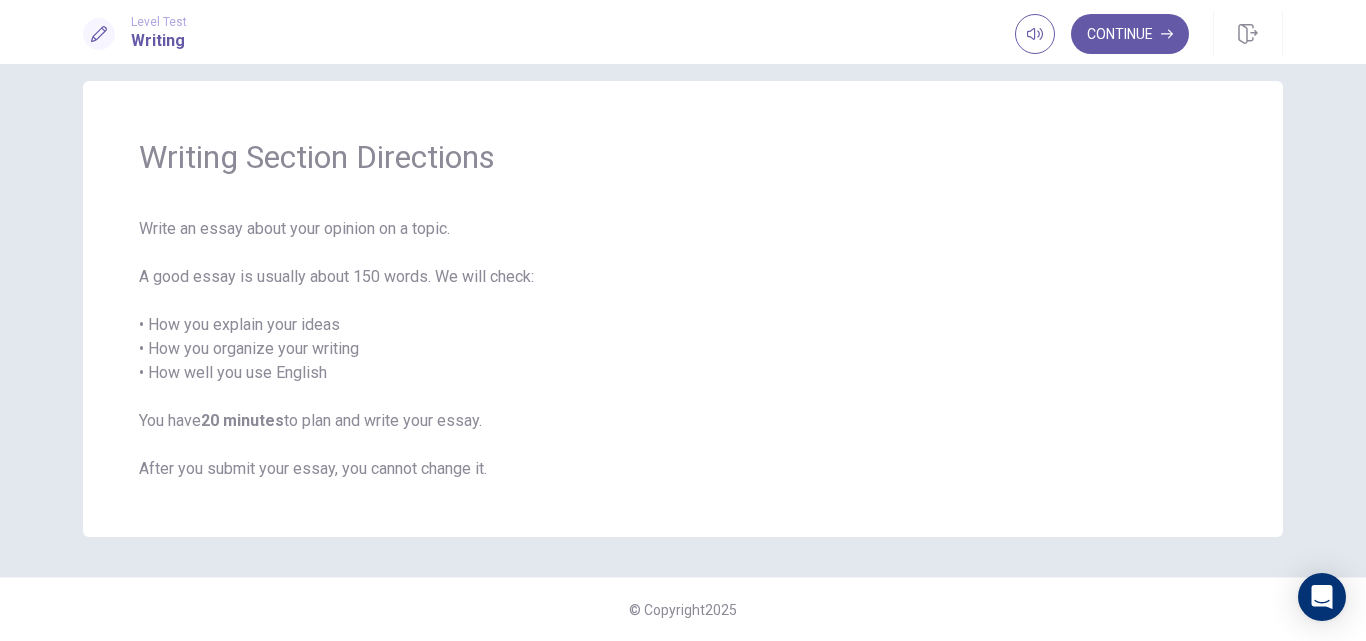 drag, startPoint x: 258, startPoint y: 279, endPoint x: 426, endPoint y: 274, distance: 168.07439 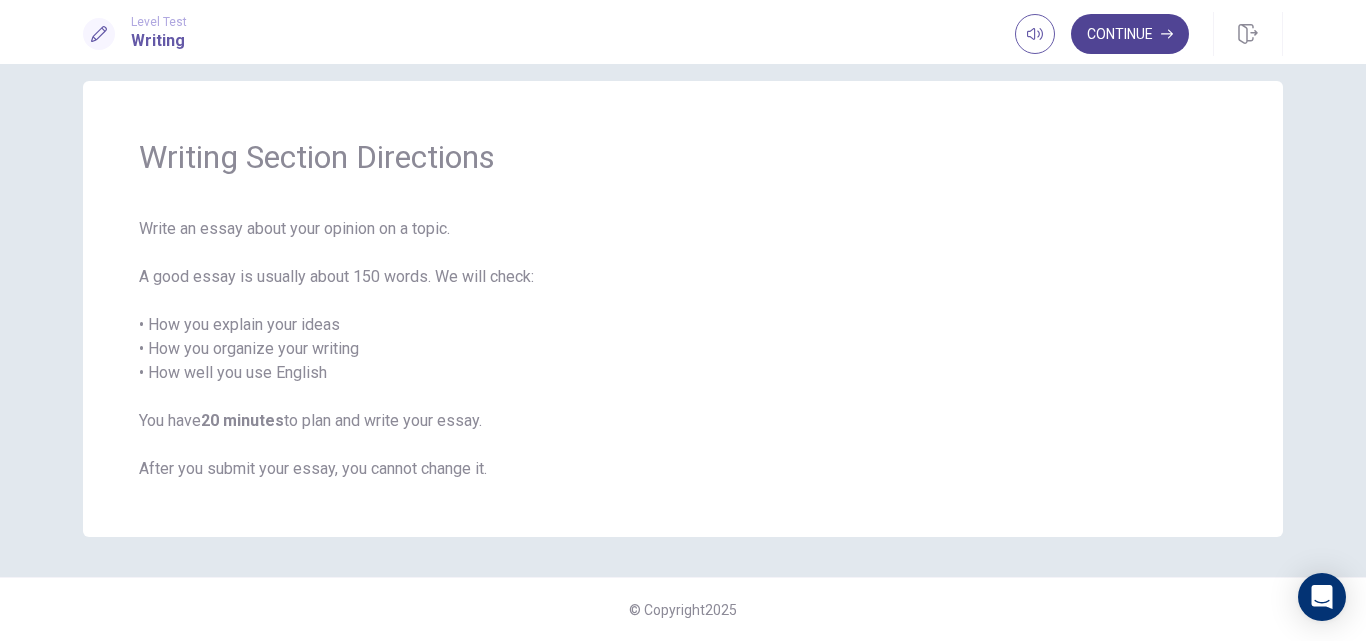 click on "Continue" at bounding box center (1130, 34) 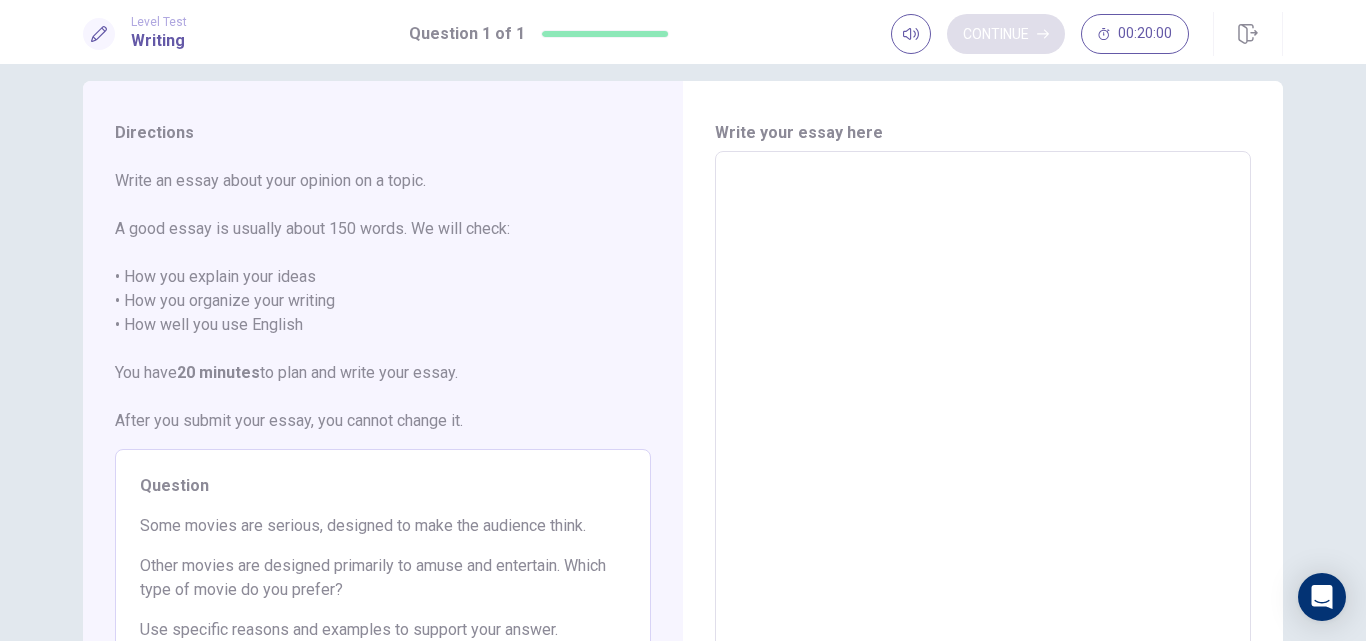 scroll, scrollTop: 262, scrollLeft: 0, axis: vertical 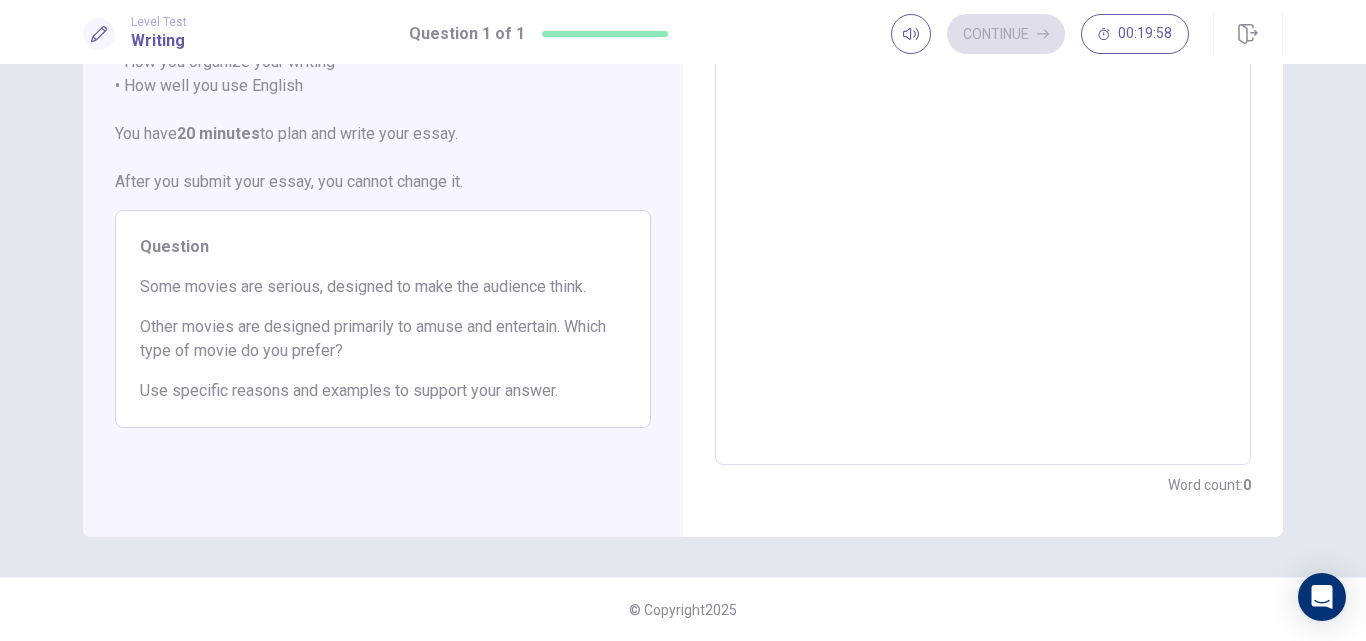 click at bounding box center (983, 189) 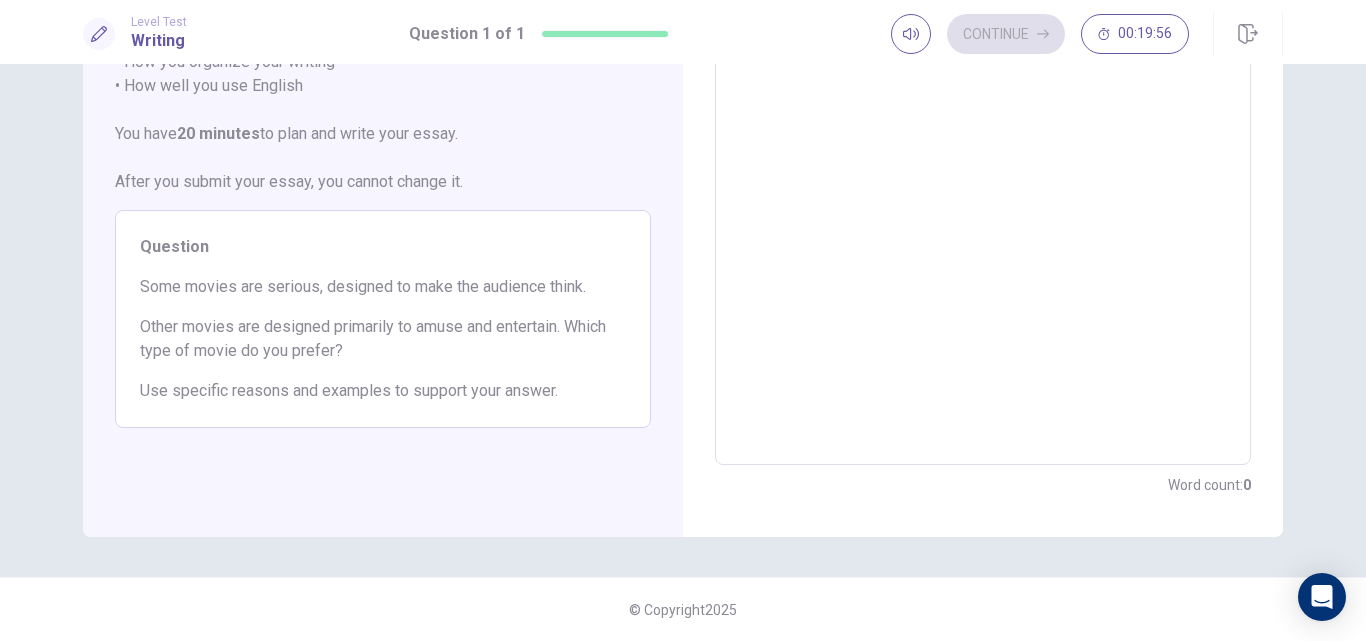 click at bounding box center (983, 189) 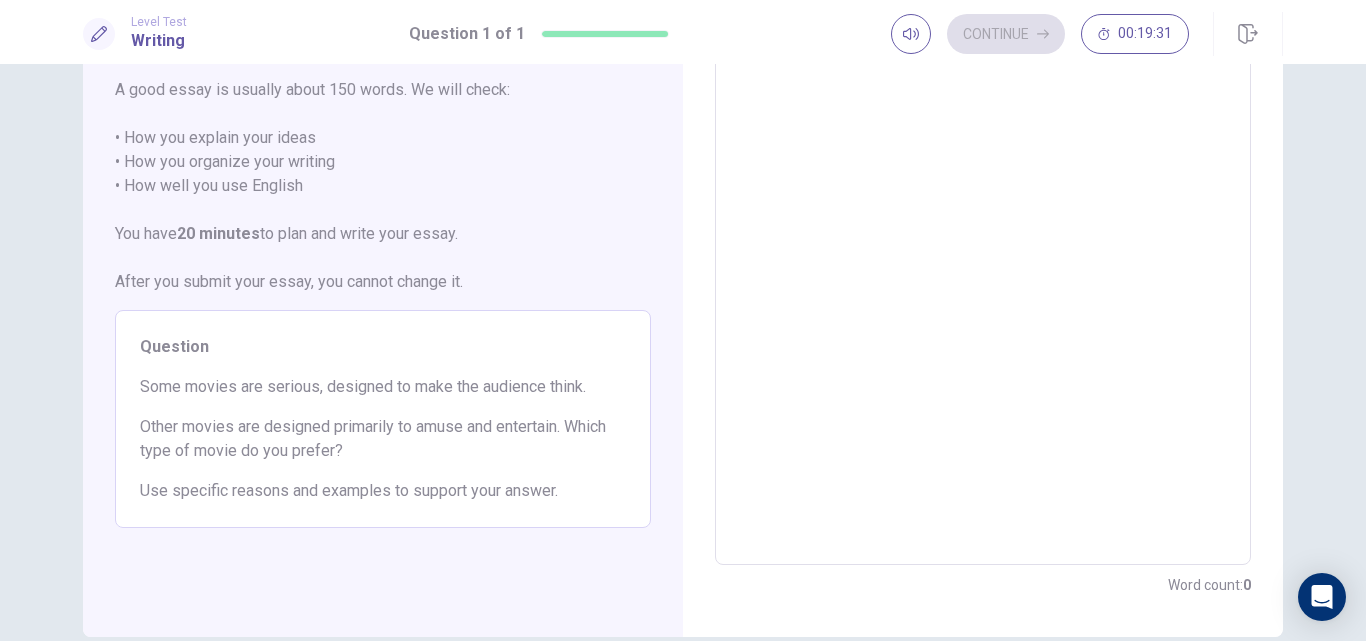 scroll, scrollTop: 0, scrollLeft: 0, axis: both 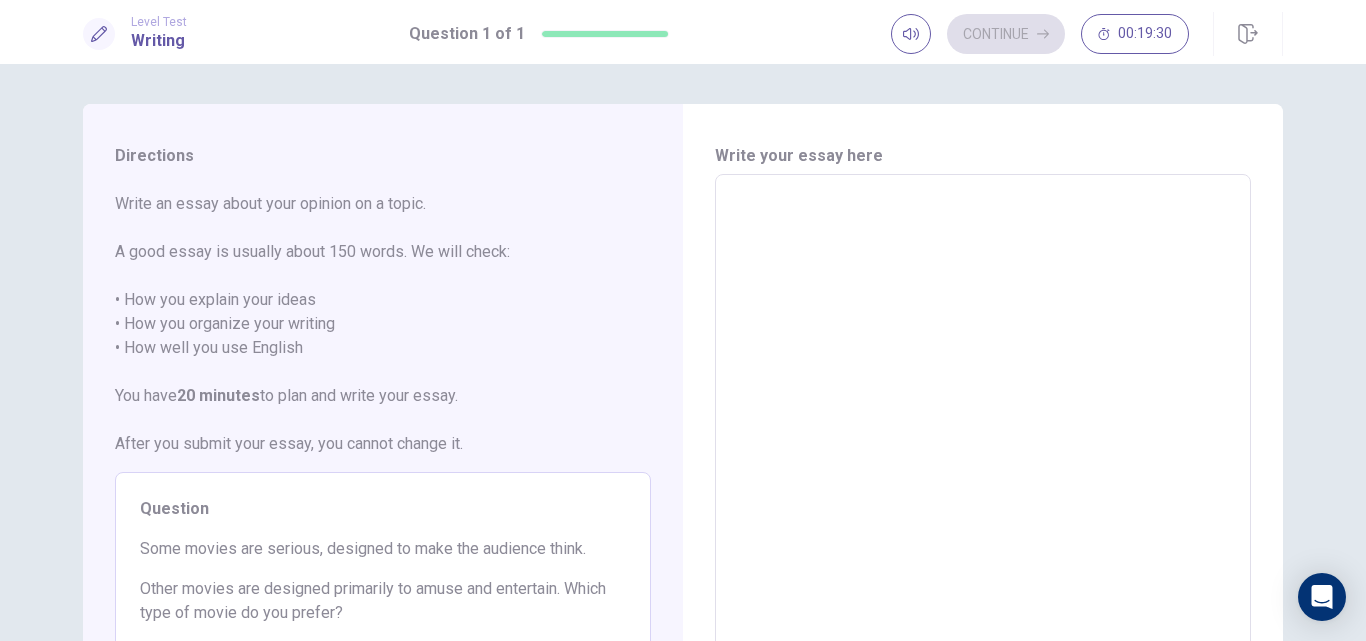 click at bounding box center [983, 451] 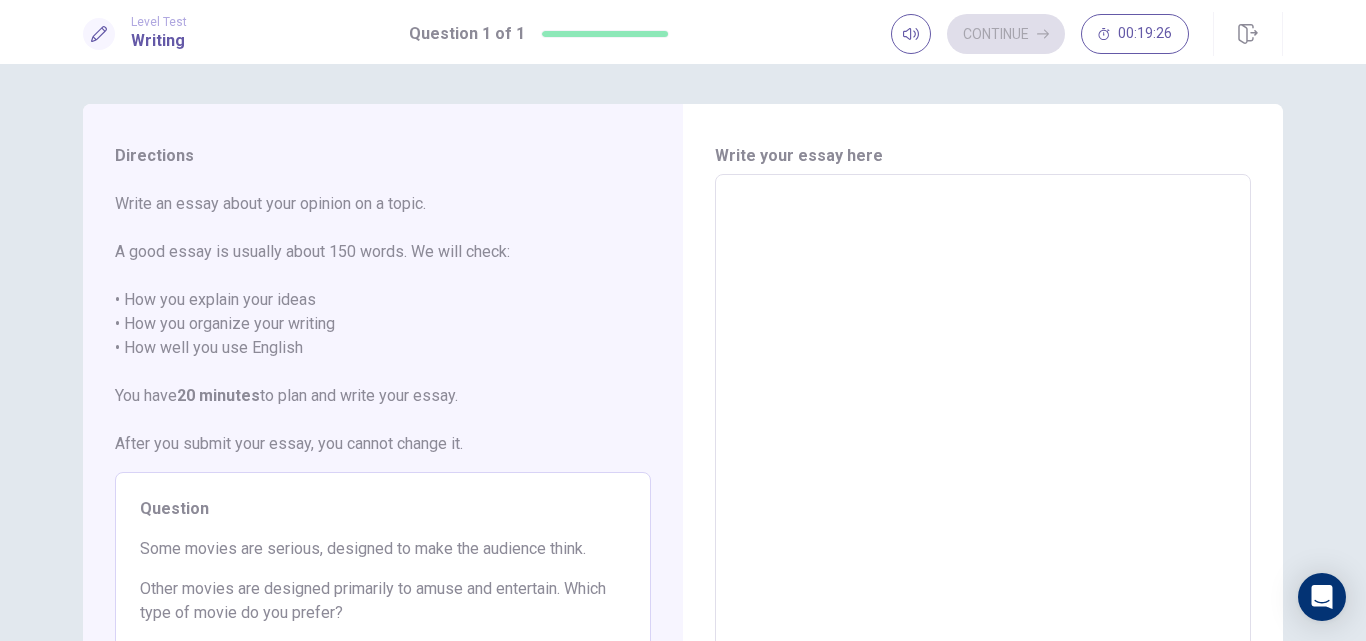 type on "*" 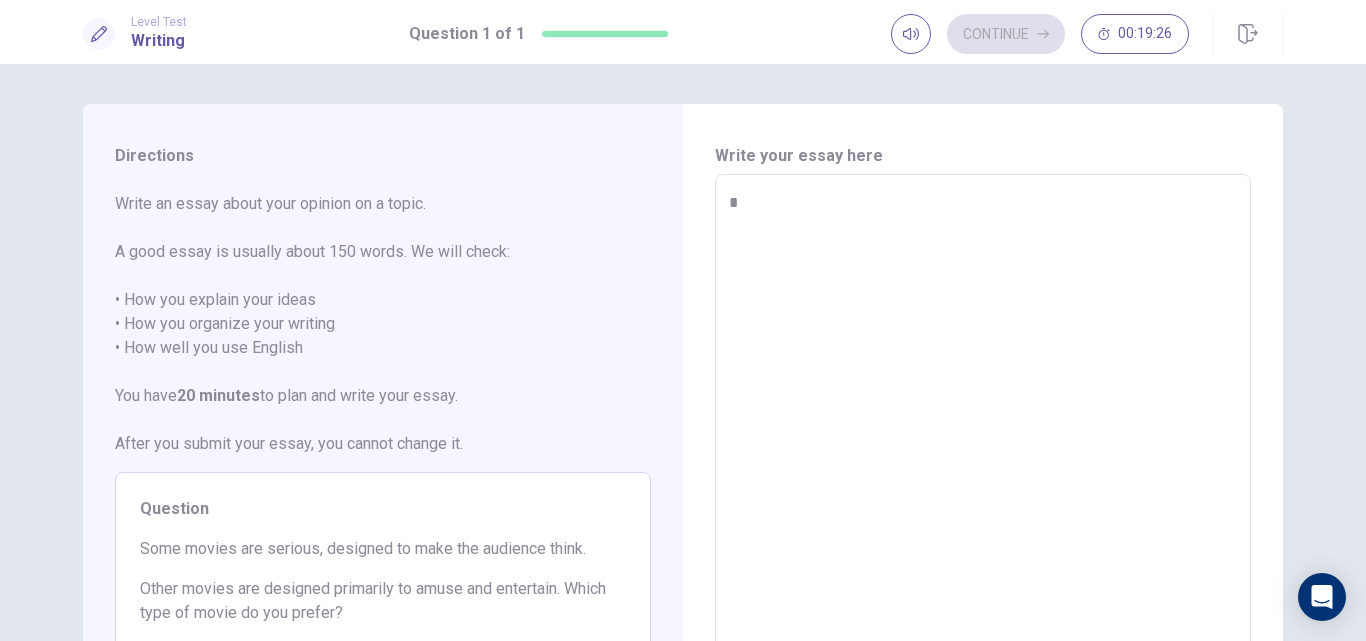 type on "*" 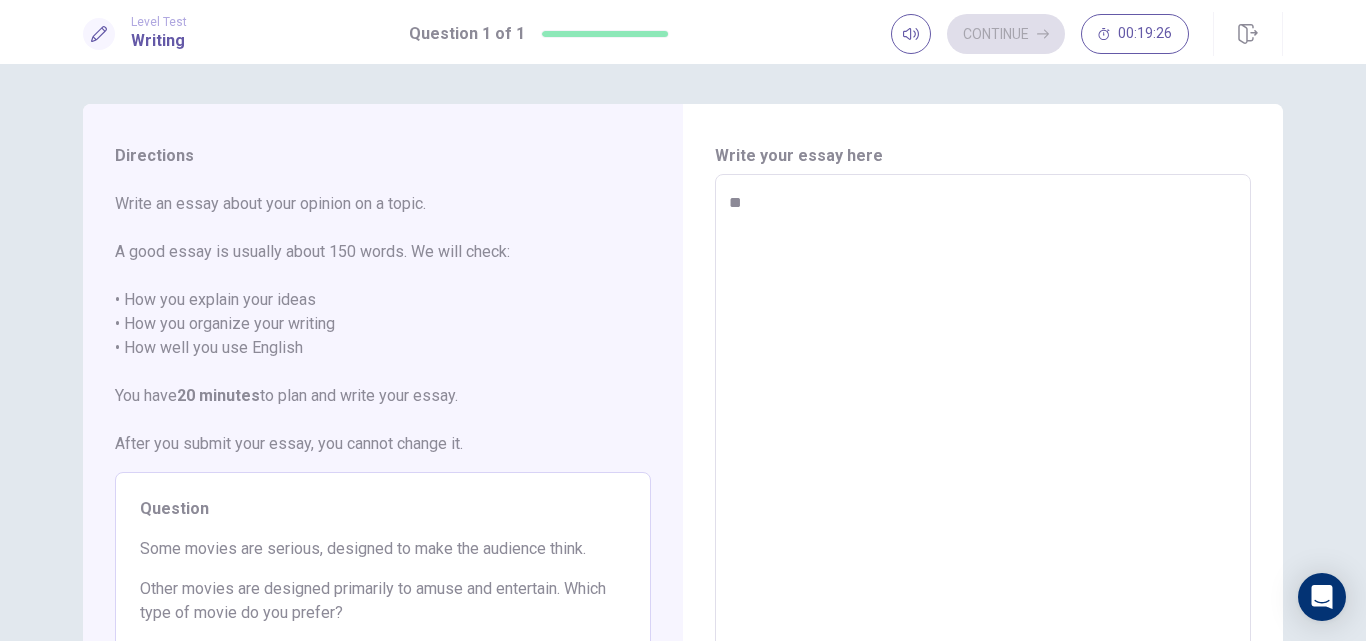 type on "*" 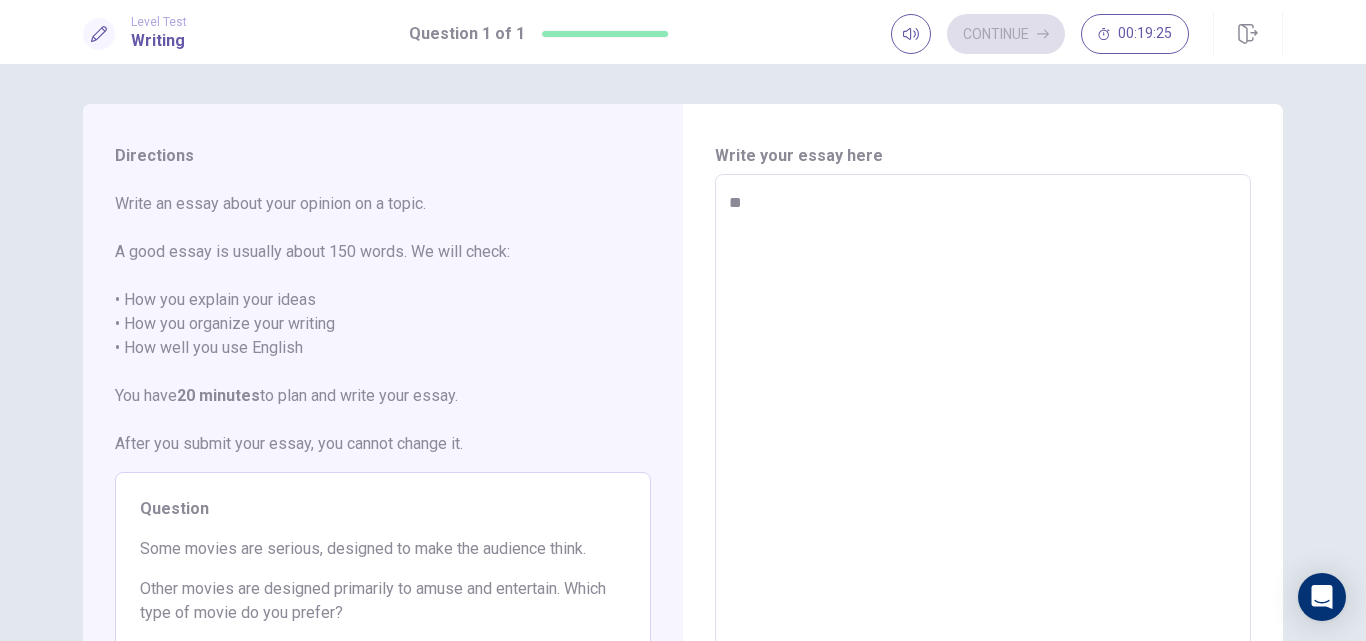 type on "***" 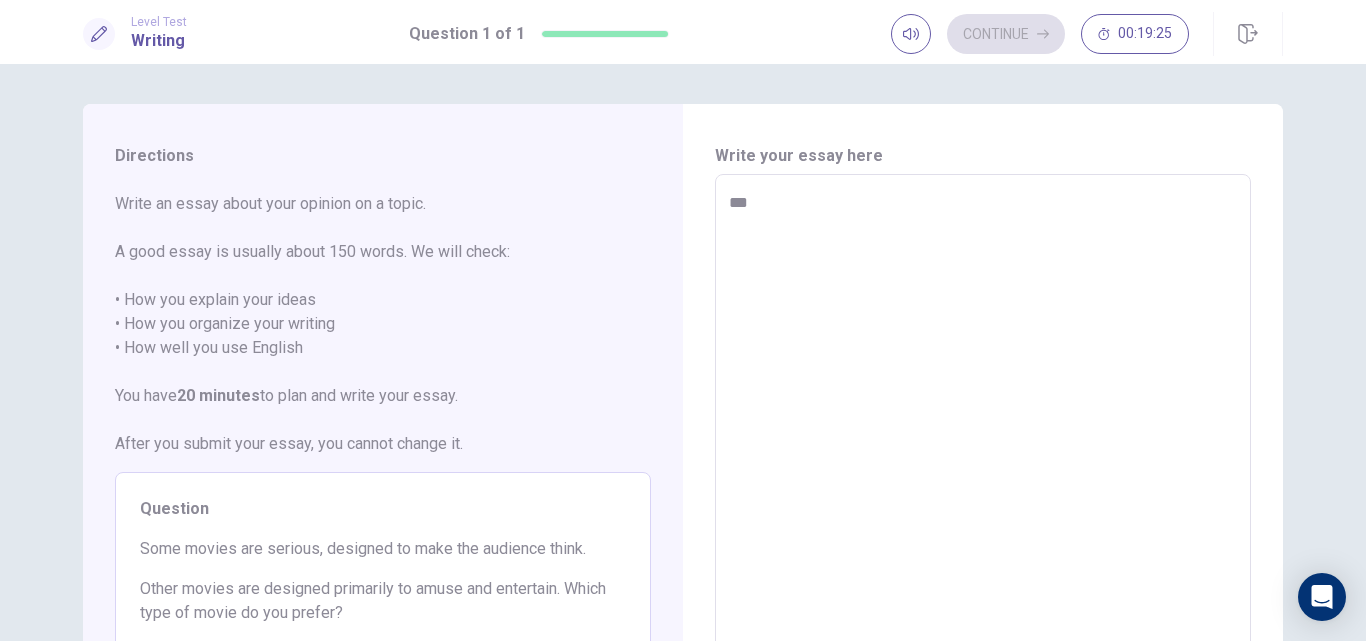 type on "*" 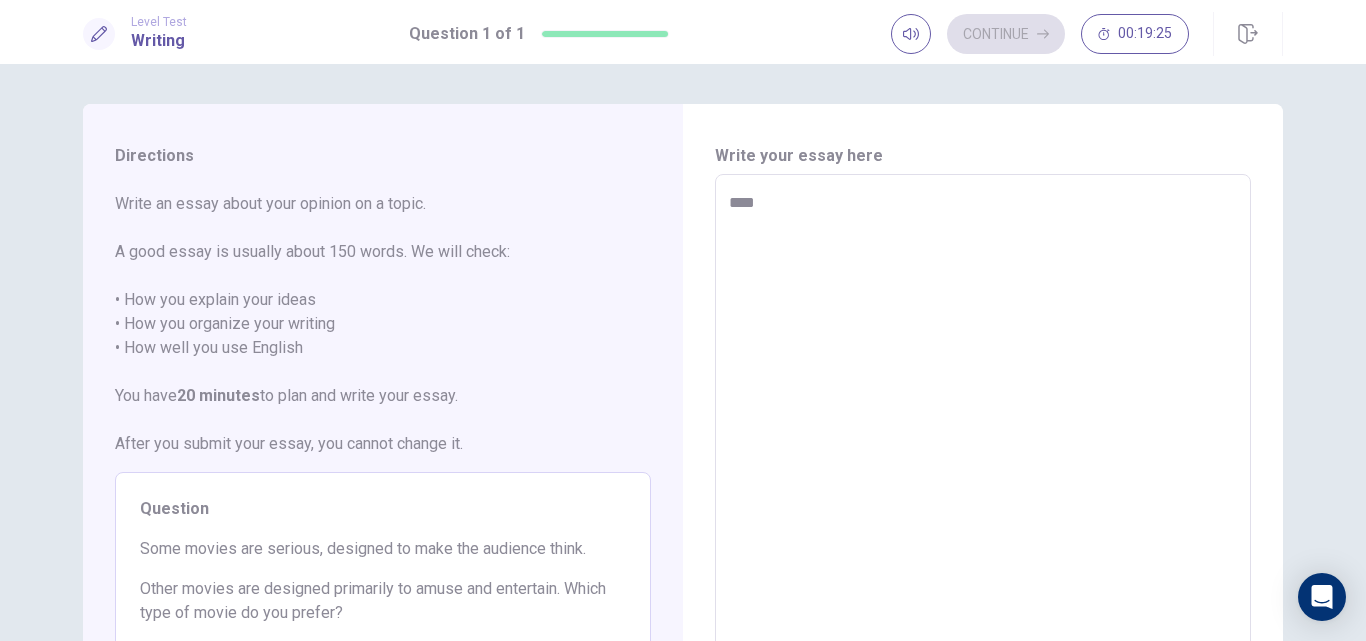 type on "*****" 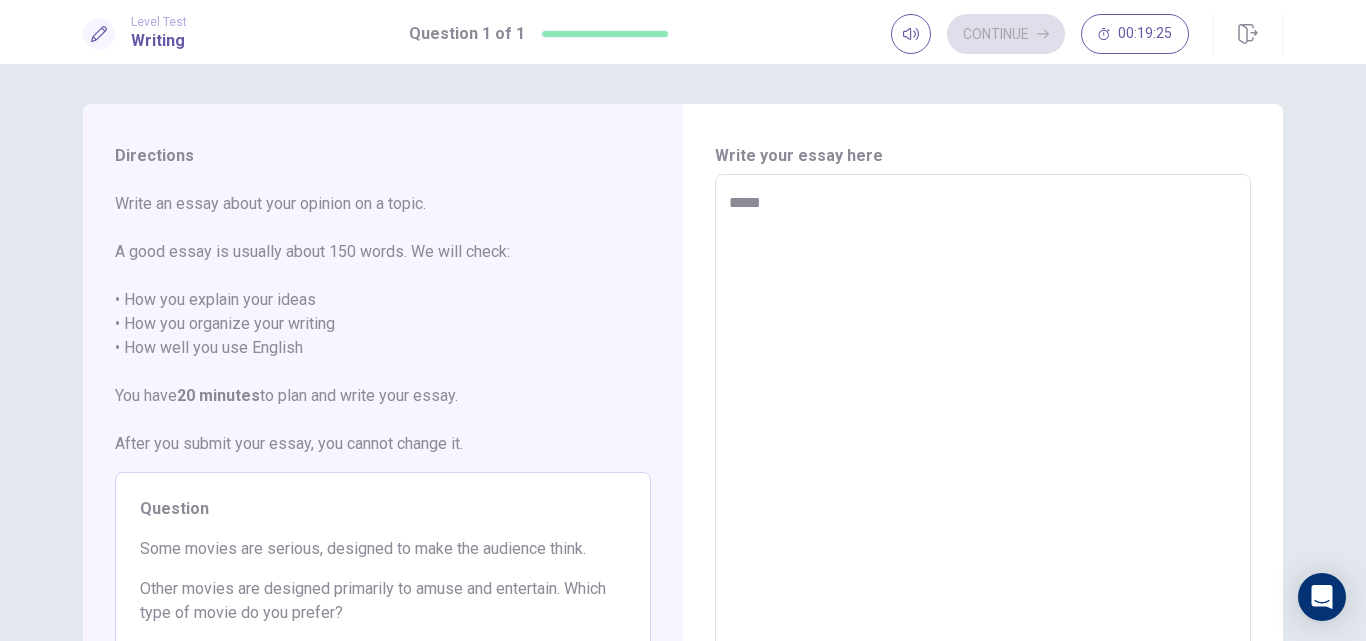 type on "*" 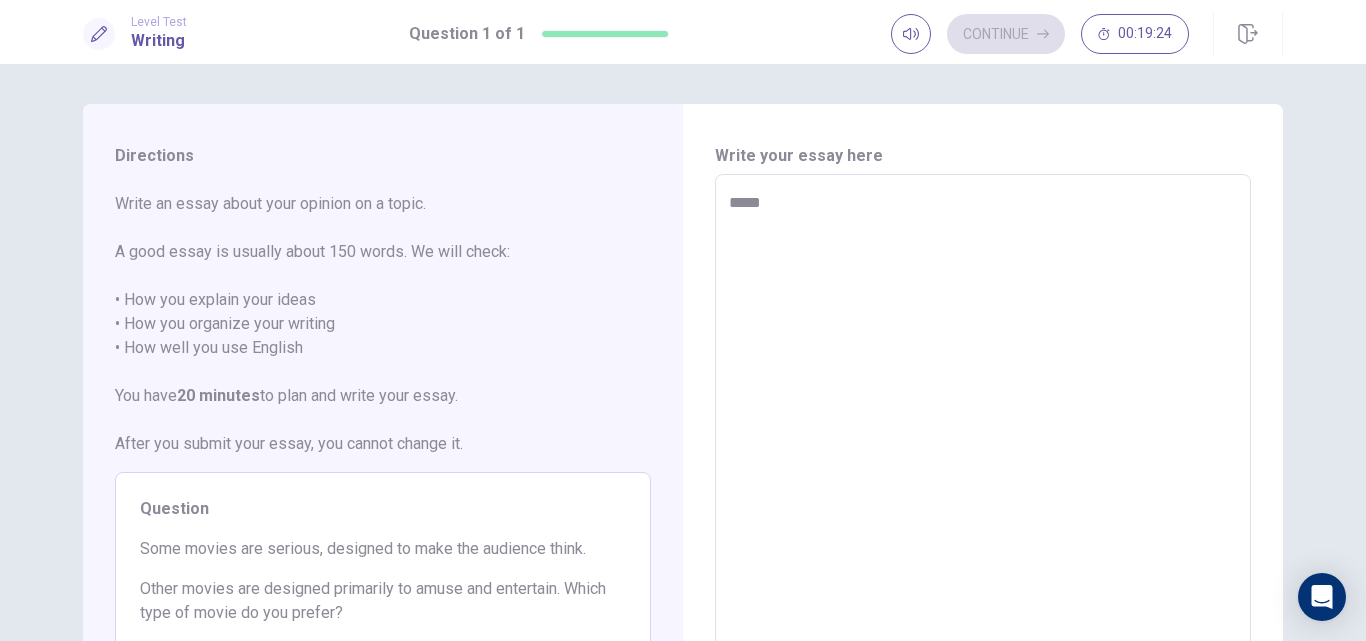 type on "******" 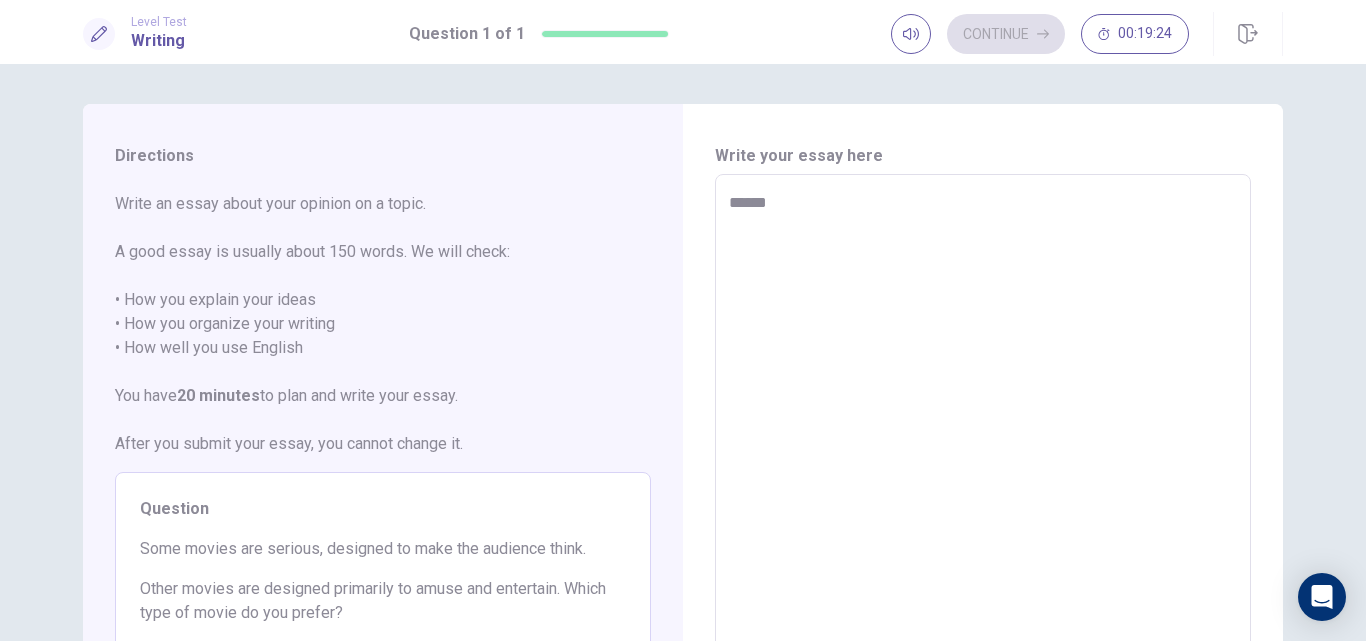 type on "*******" 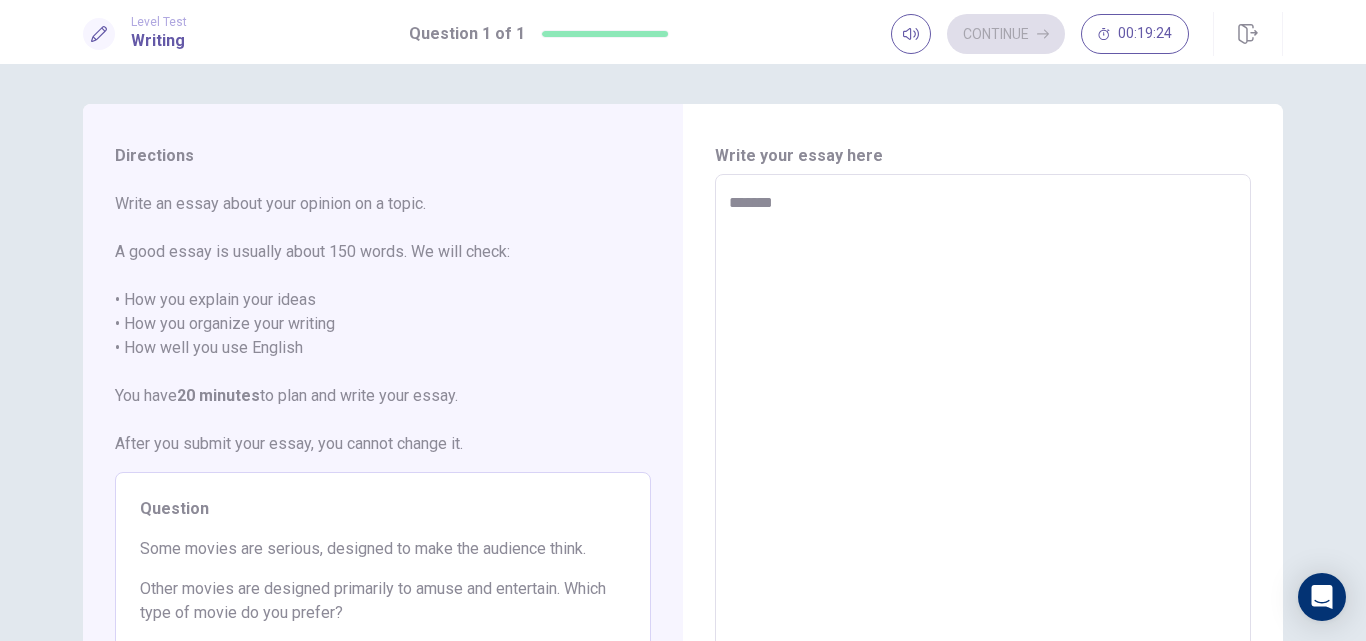 type on "*" 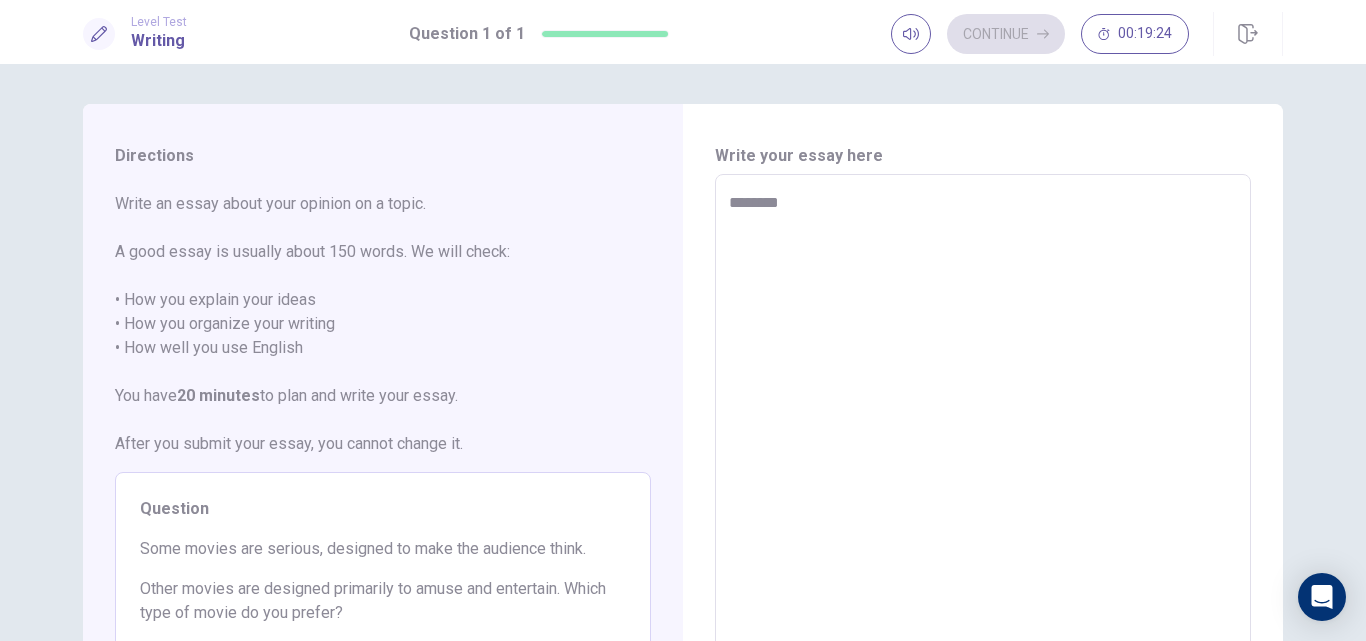 type on "*" 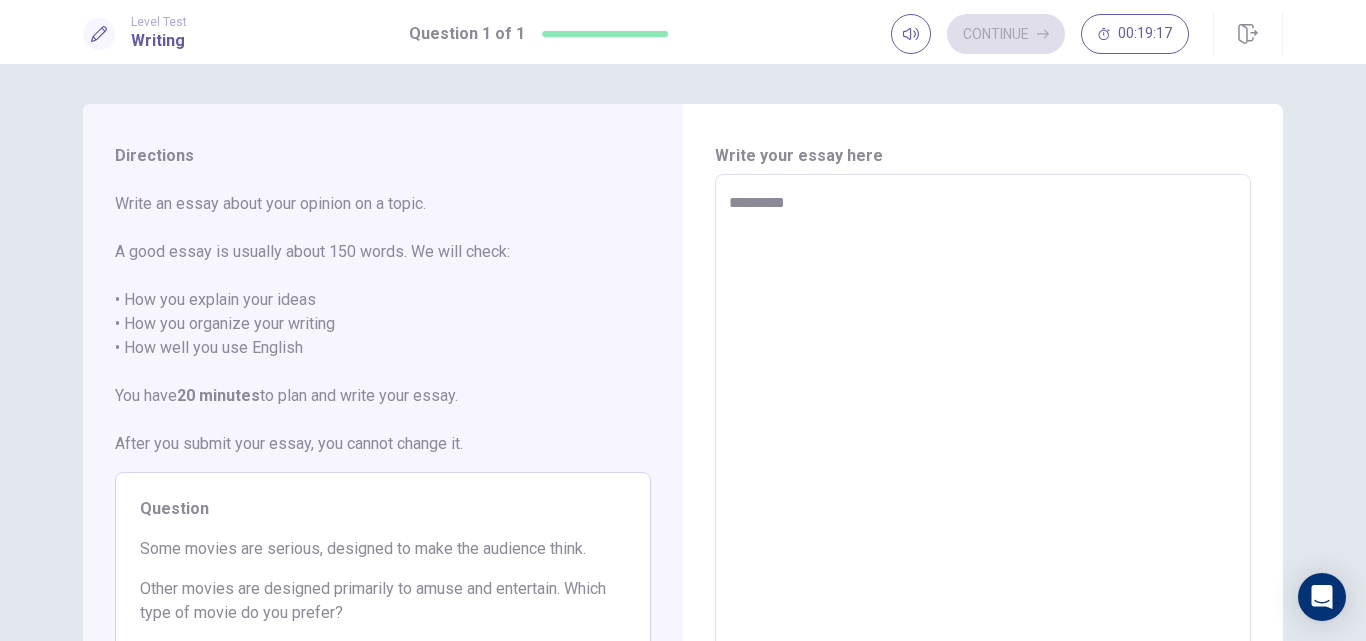 type on "*" 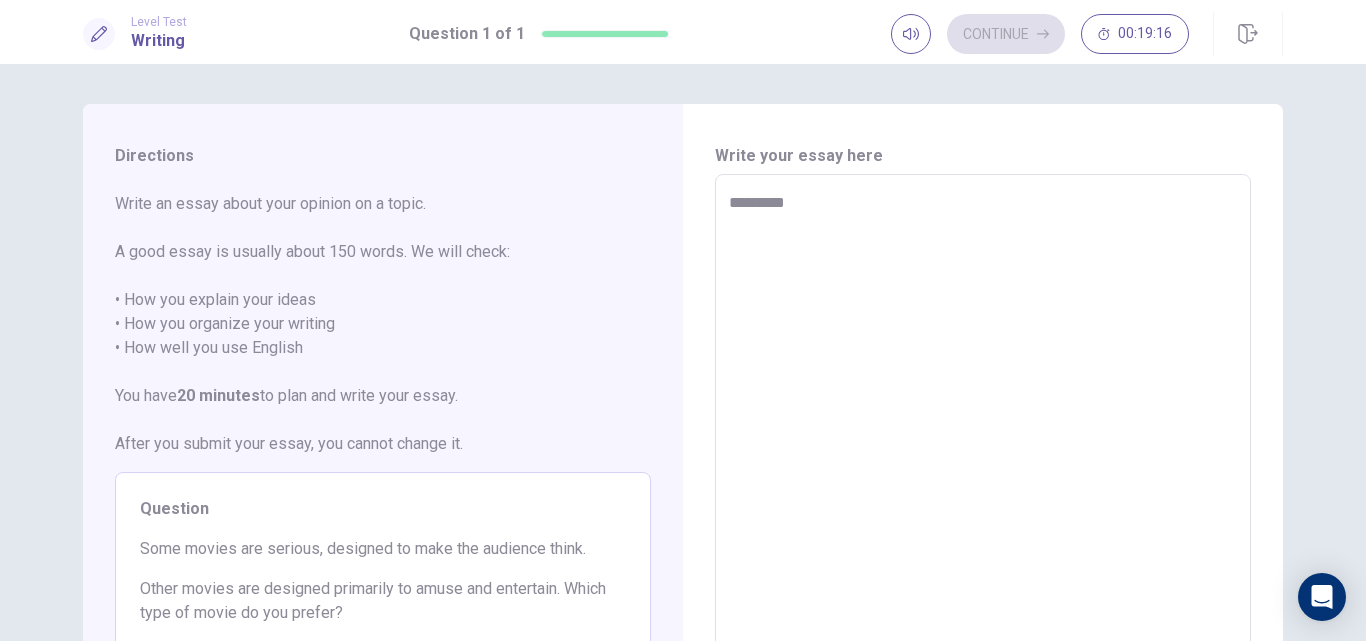 type on "**********" 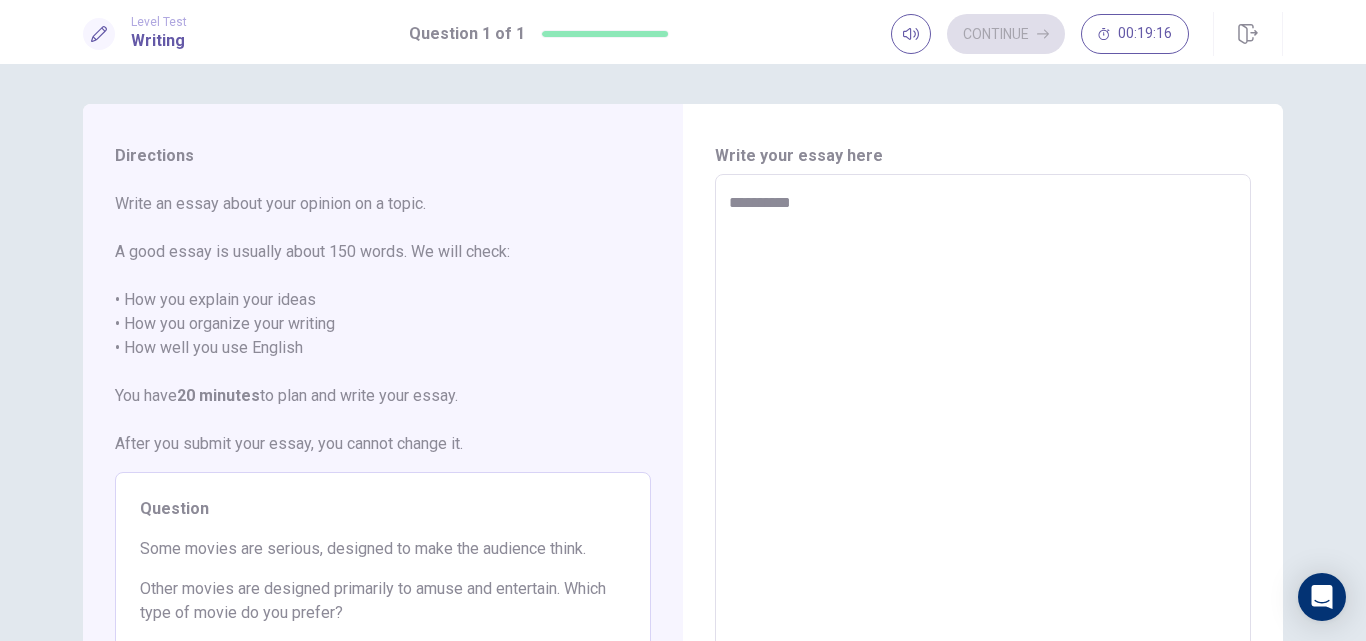 type on "*" 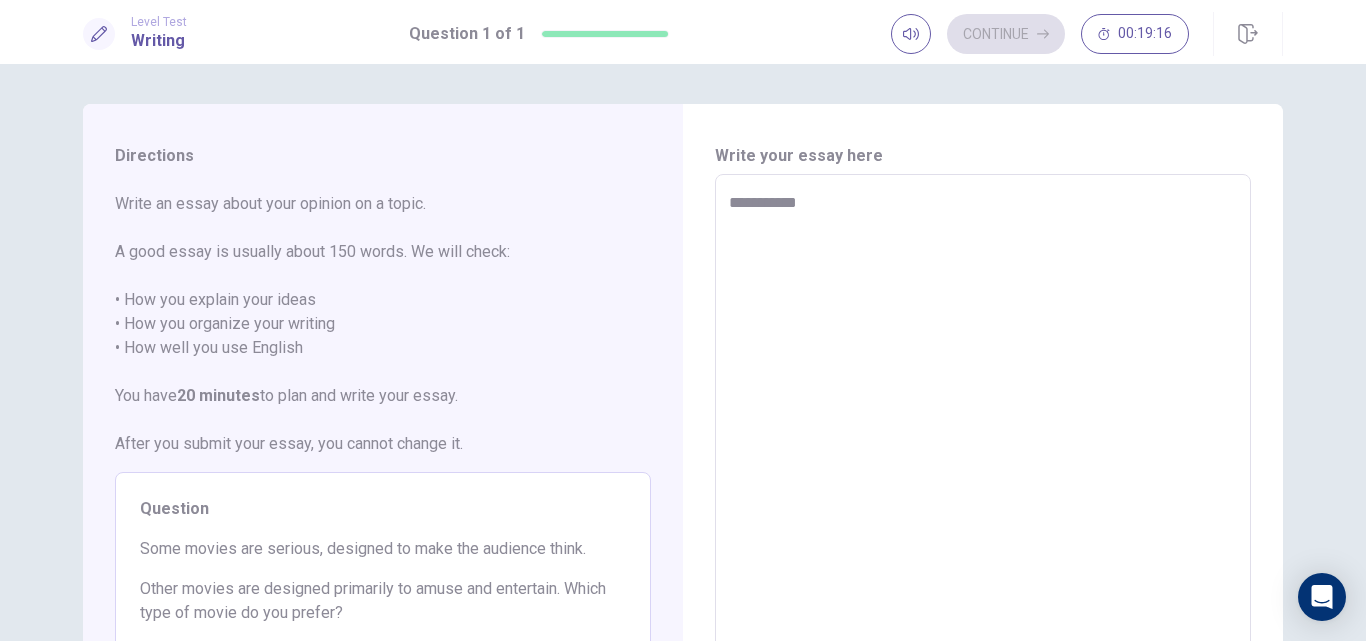 type on "**********" 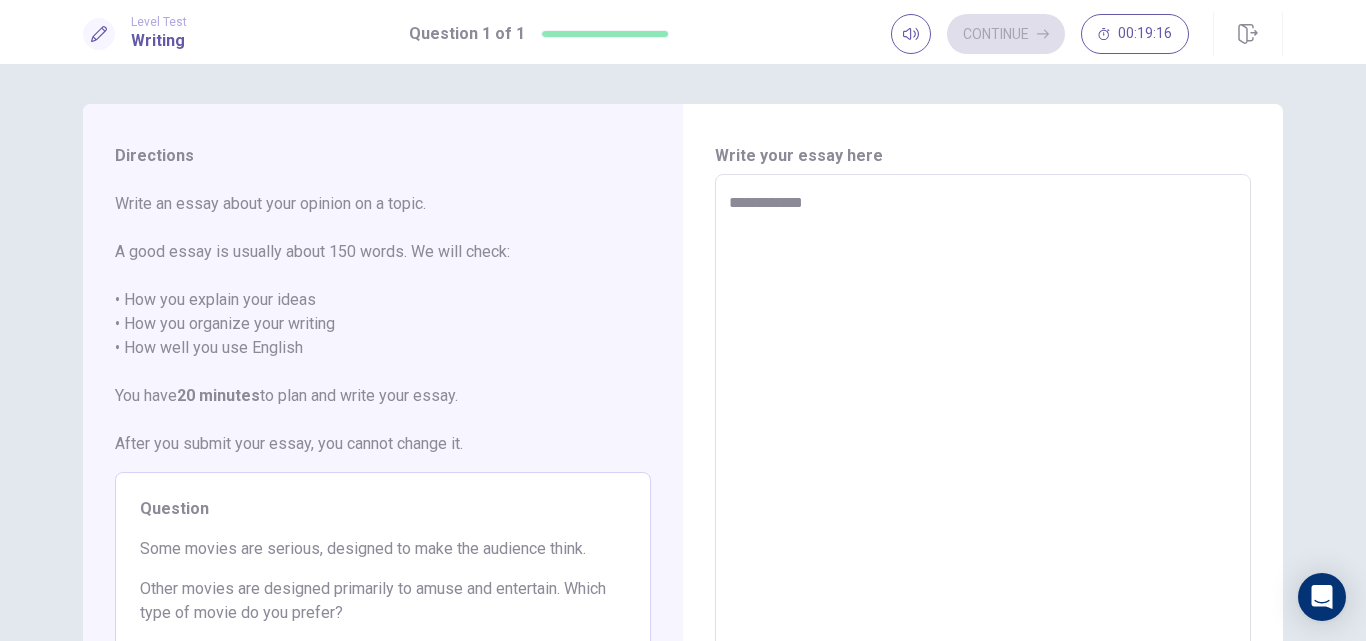 type on "*" 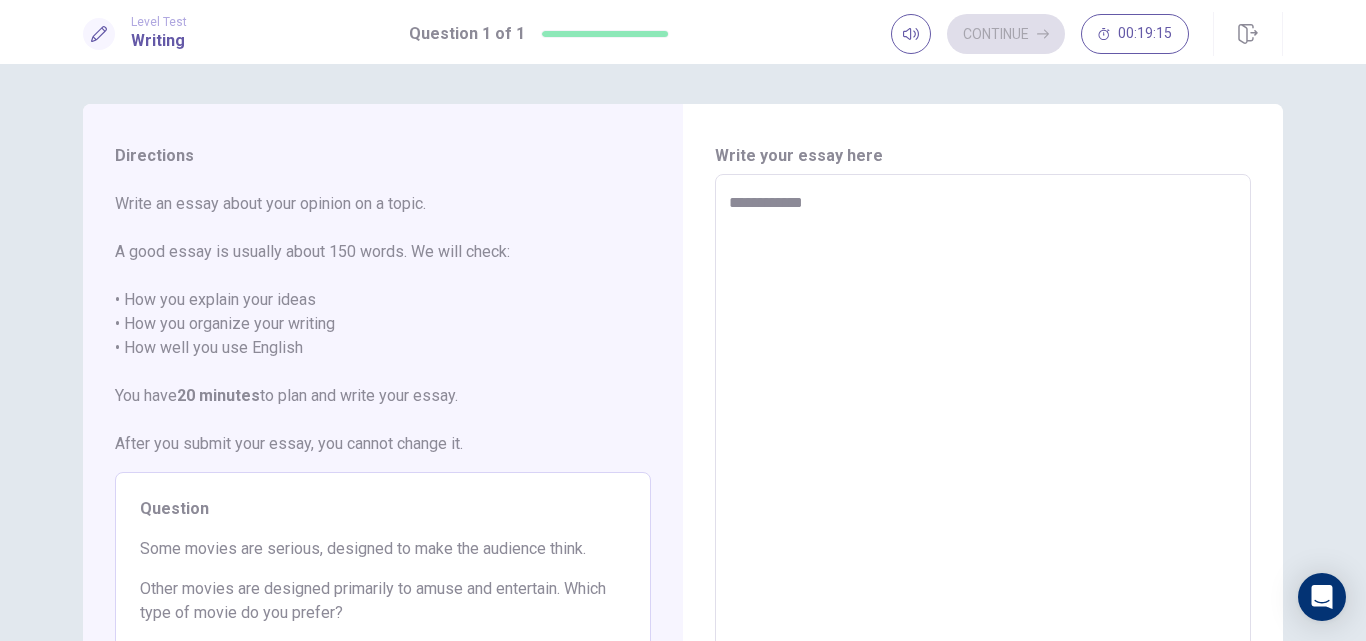 type on "**********" 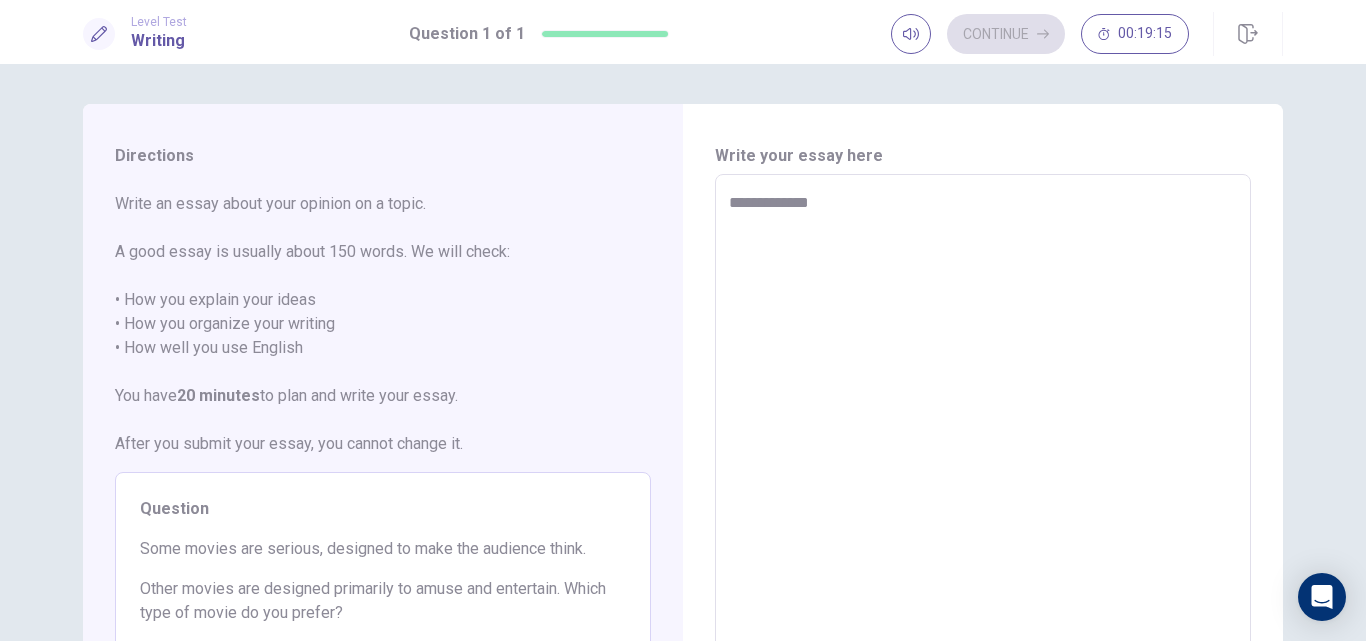 type on "*" 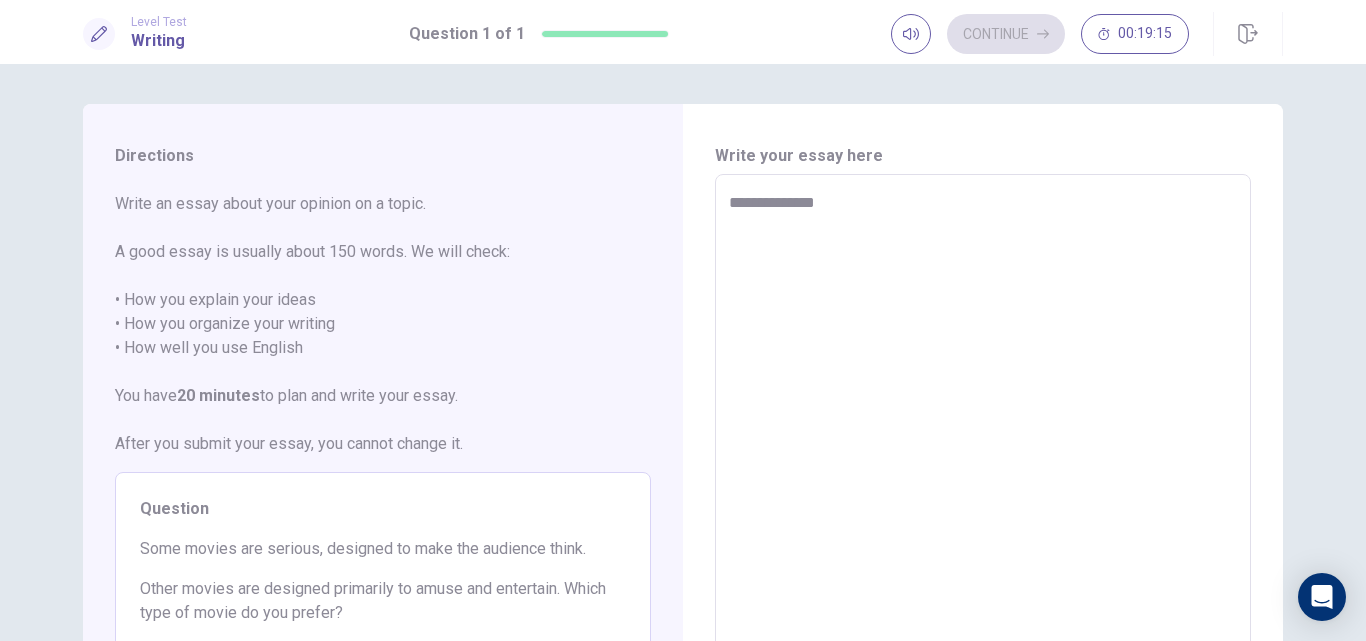 type on "*" 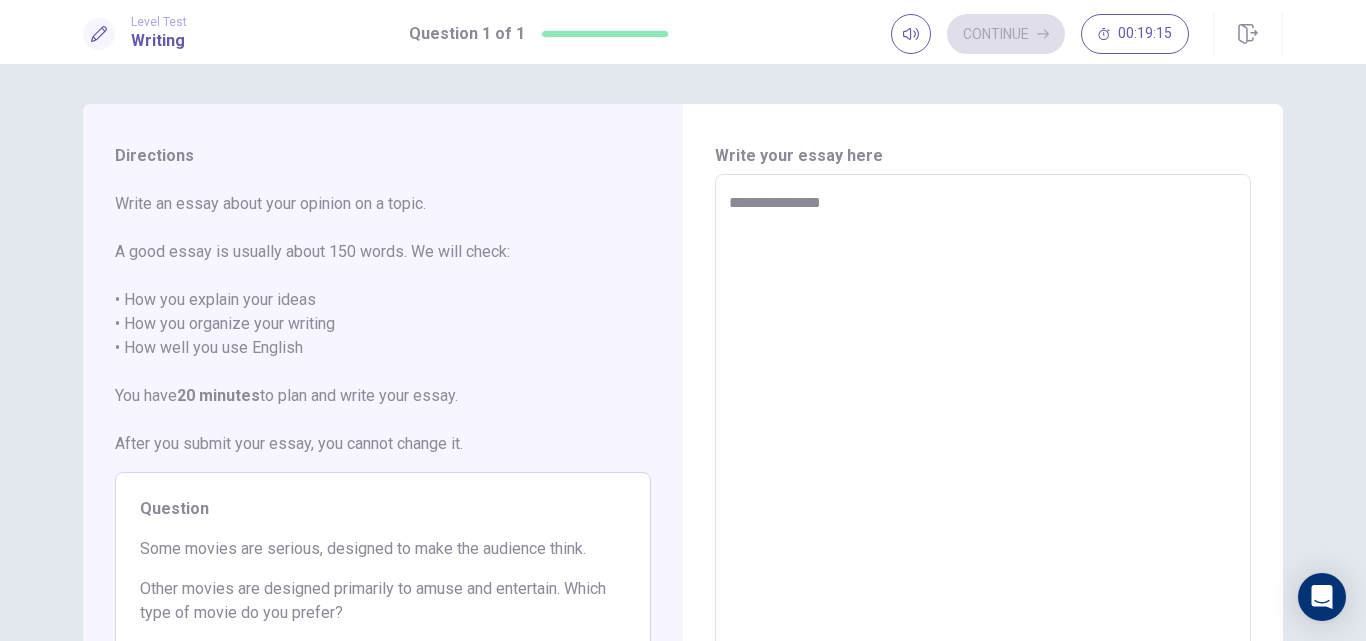 type on "**********" 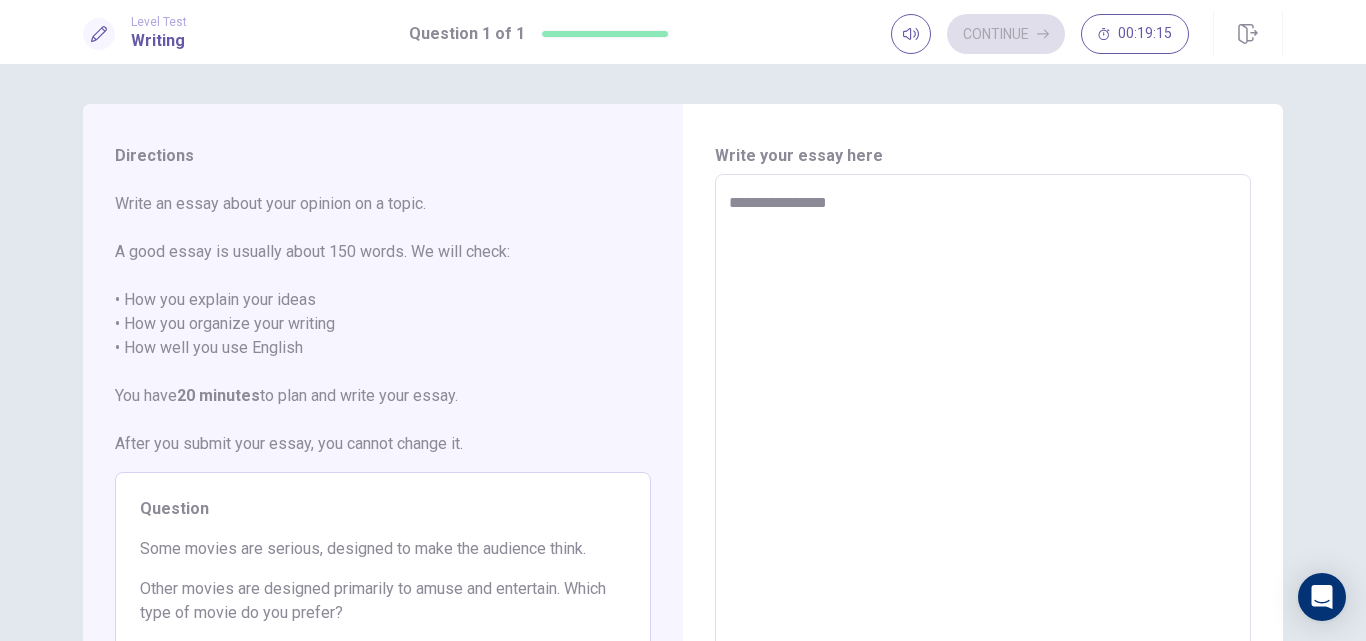 type on "*" 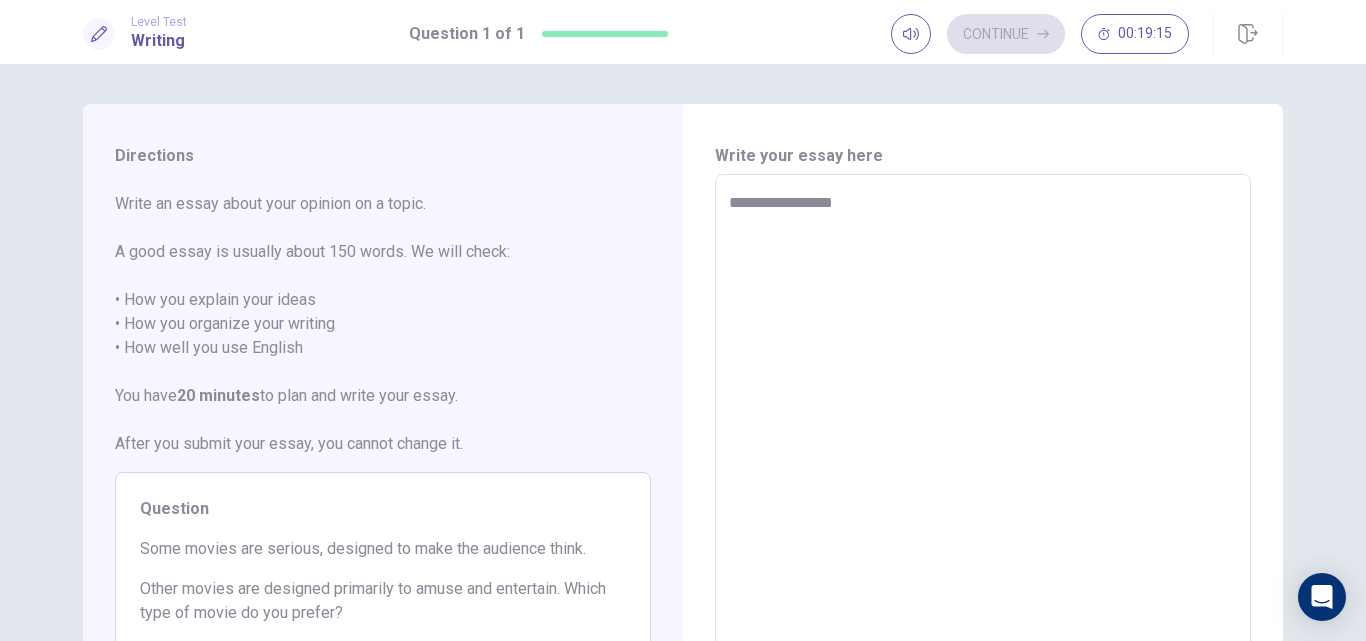 type on "*" 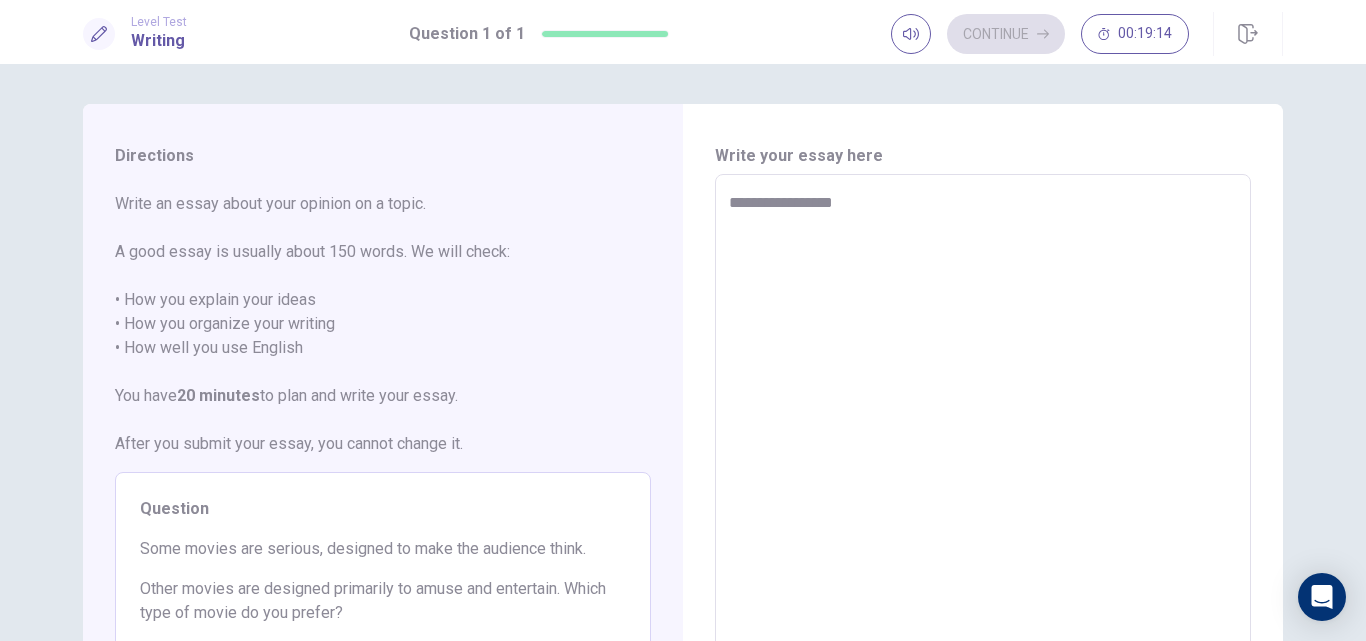 type on "**********" 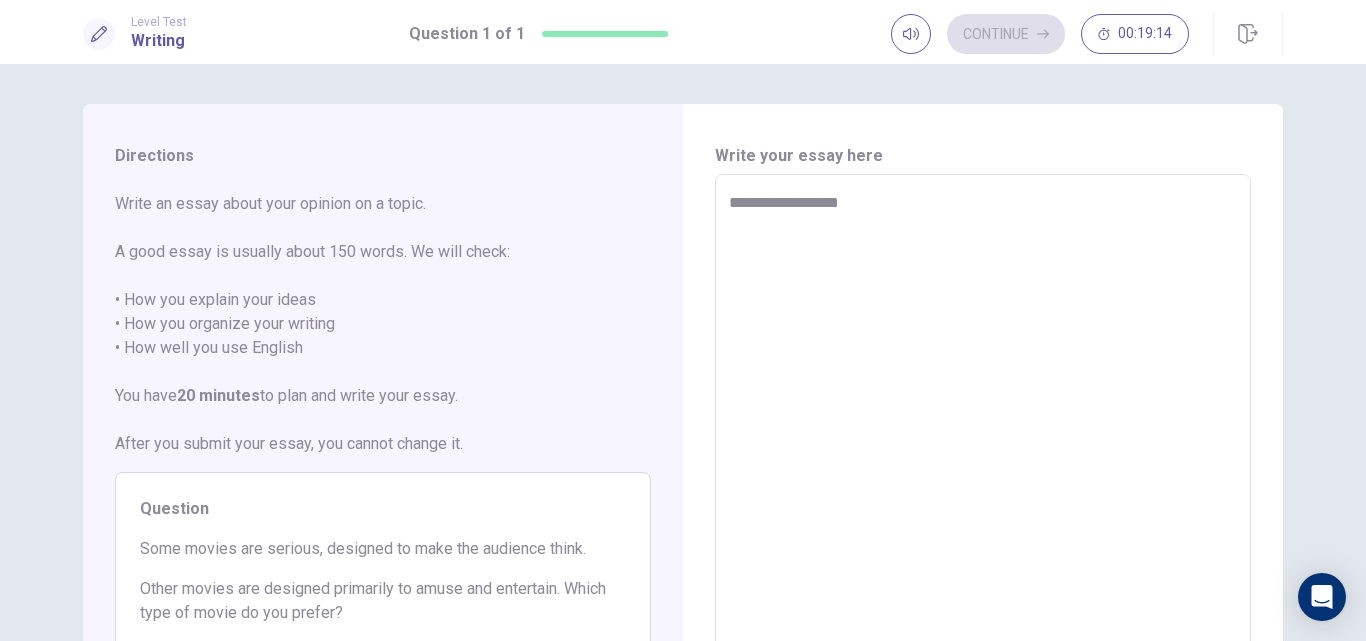type on "*" 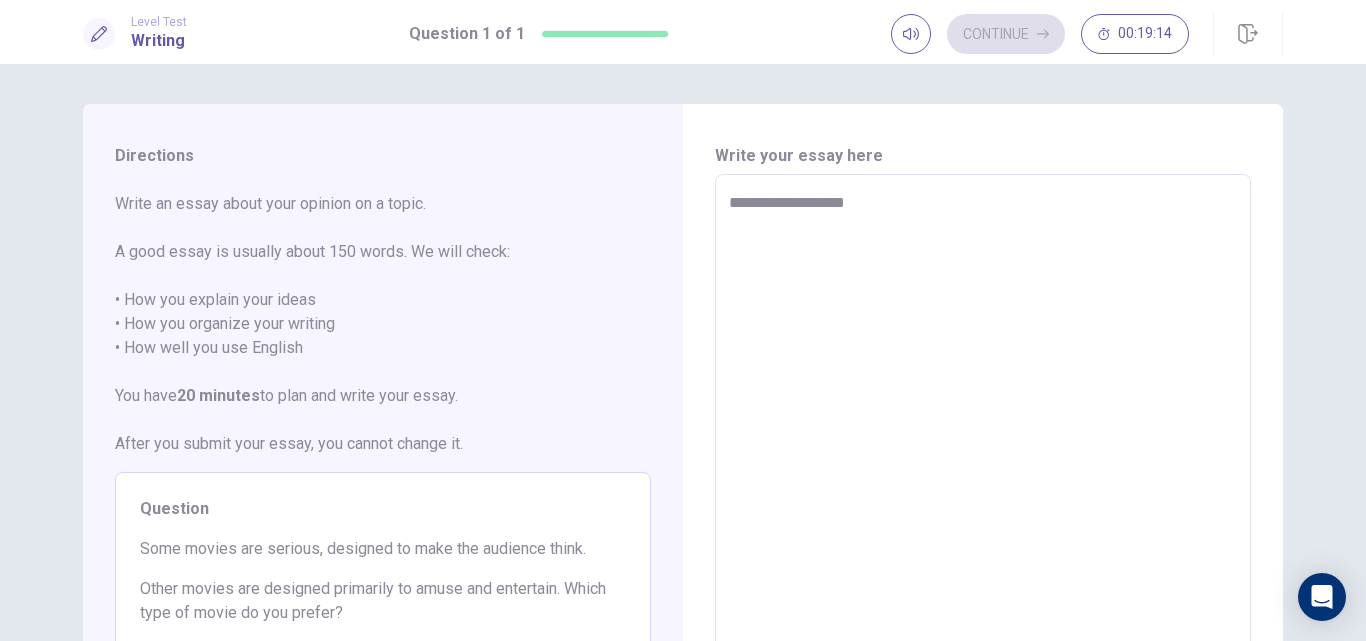 type on "*" 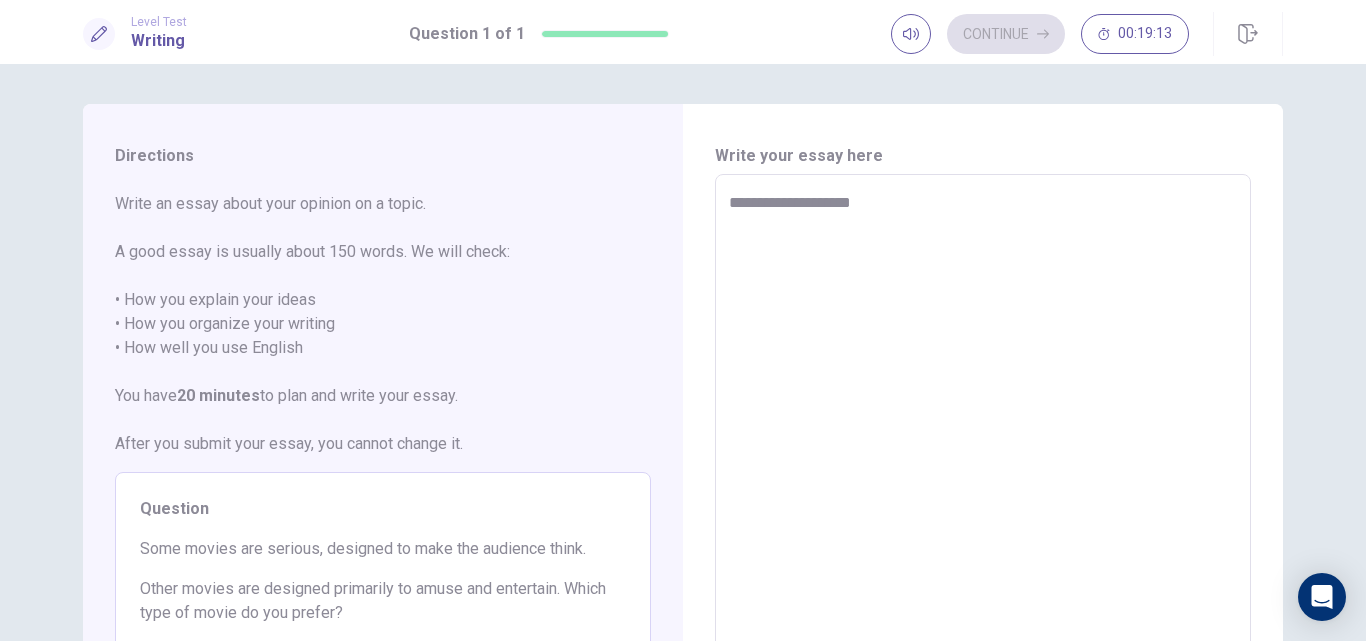 type on "*" 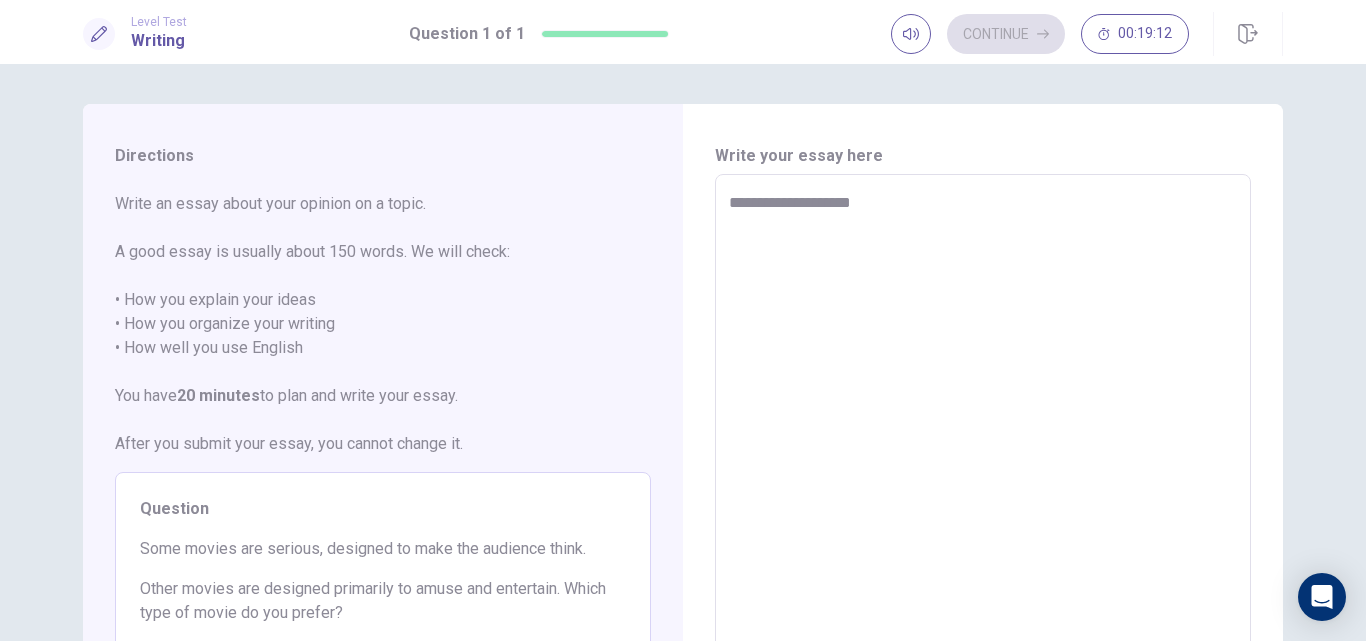type on "**********" 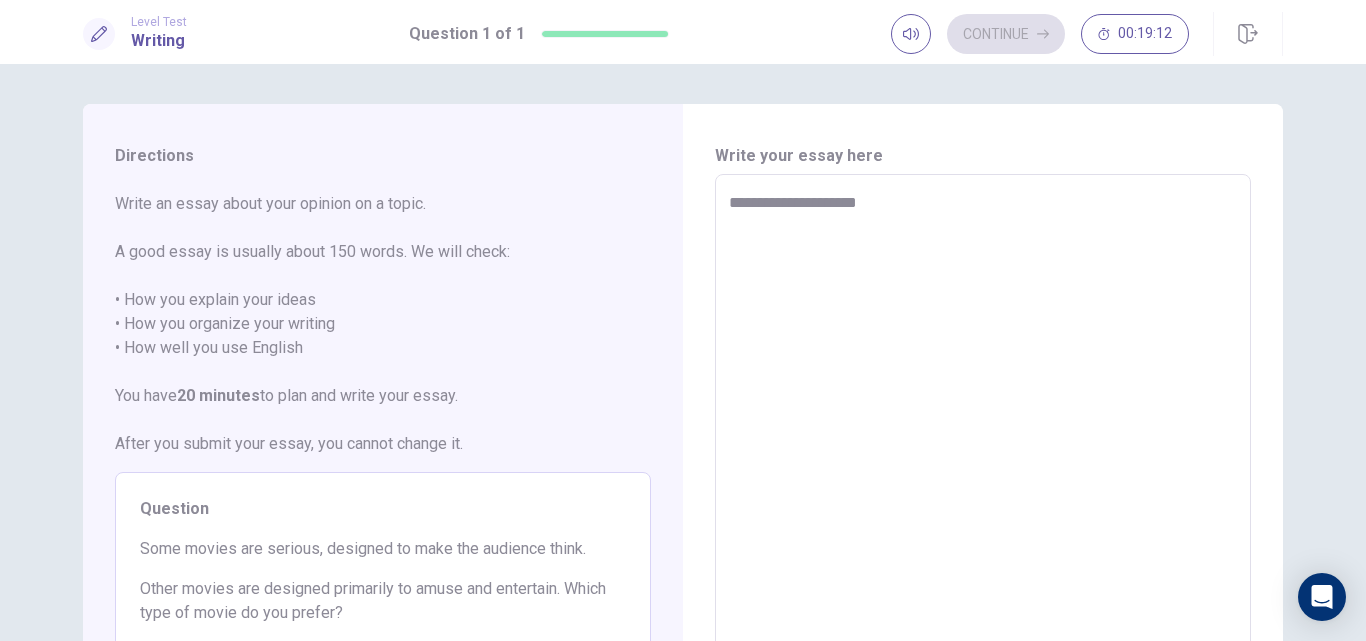 type on "*" 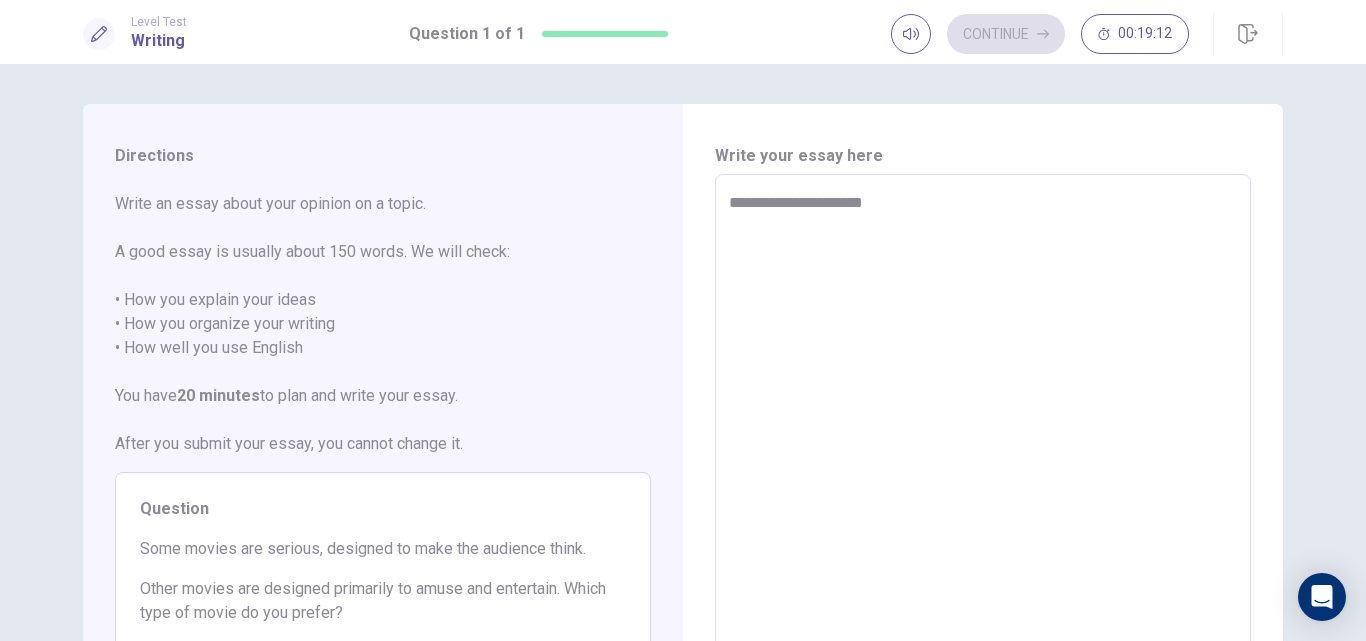 type on "*" 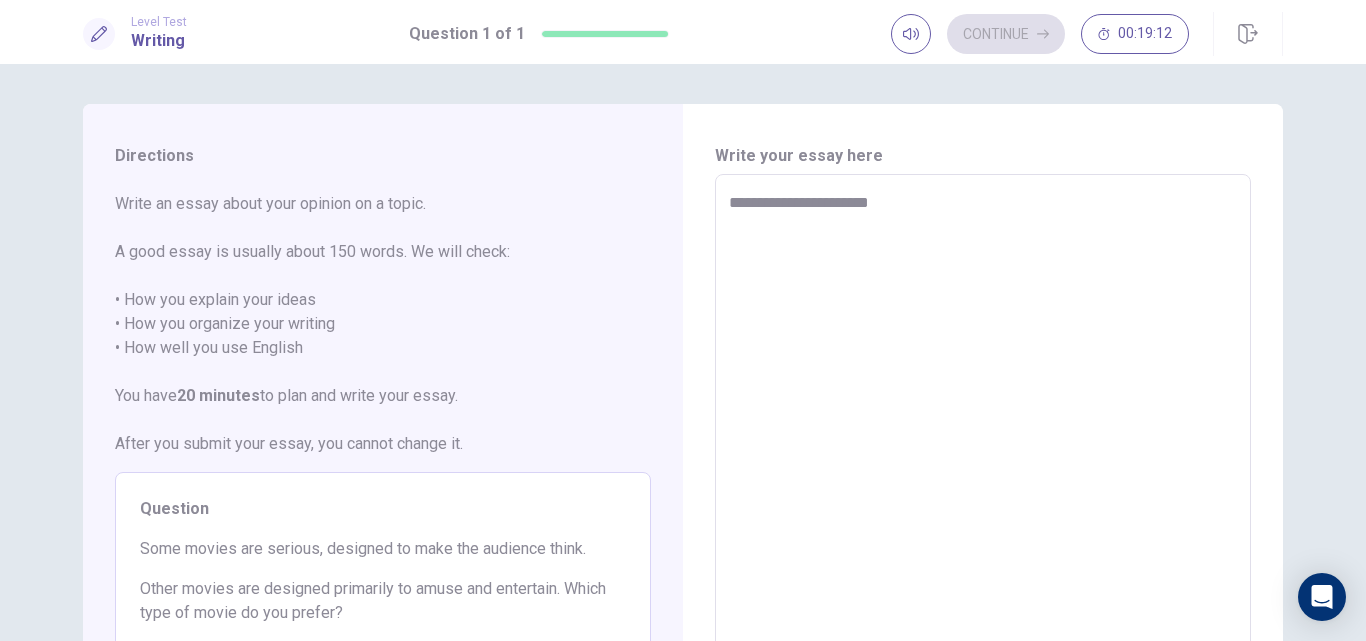 type on "*" 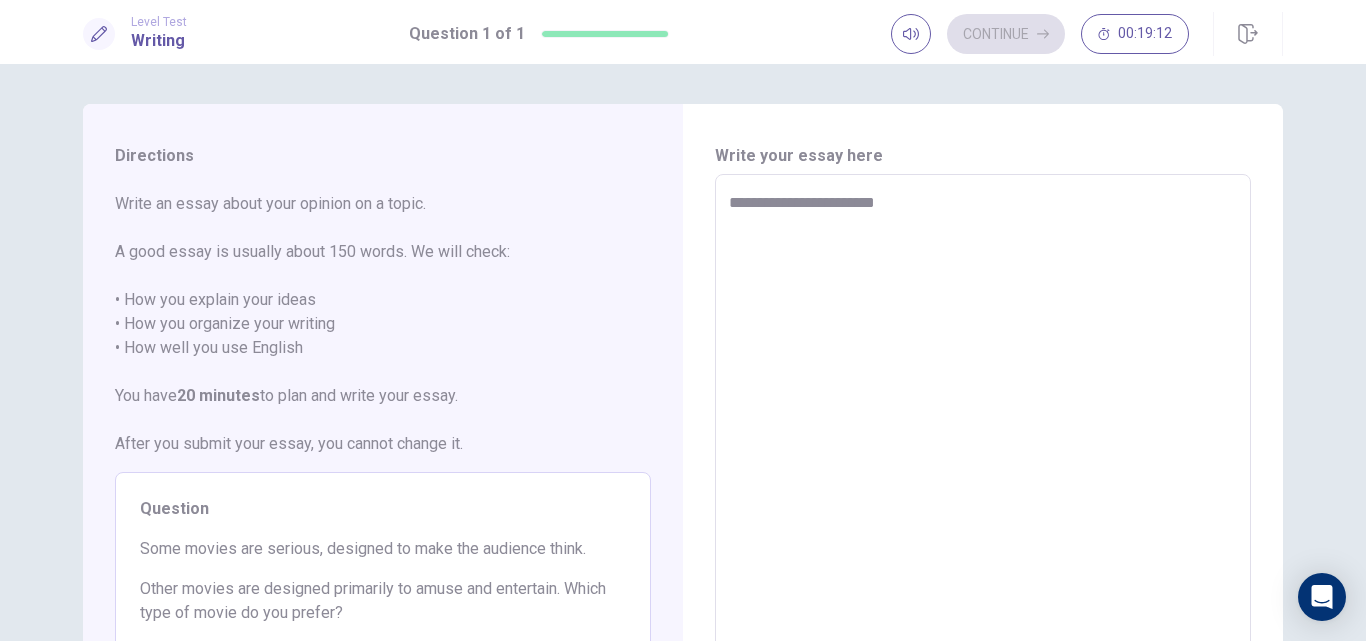 type on "*" 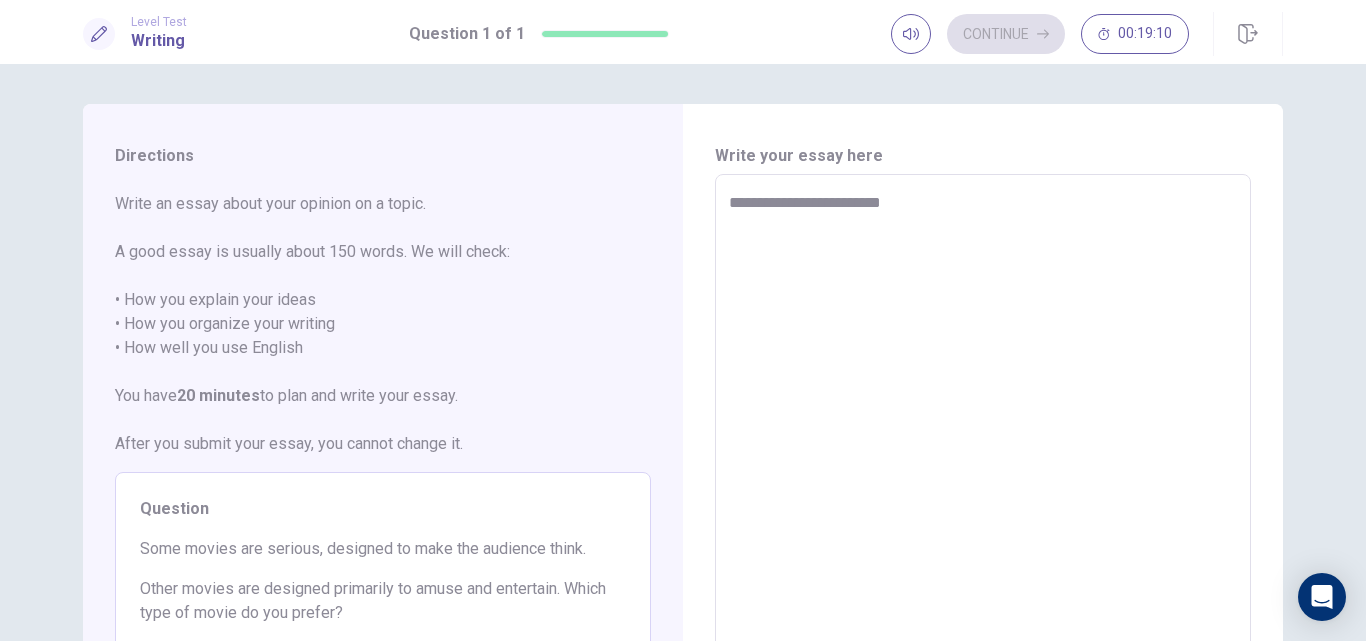 type on "*" 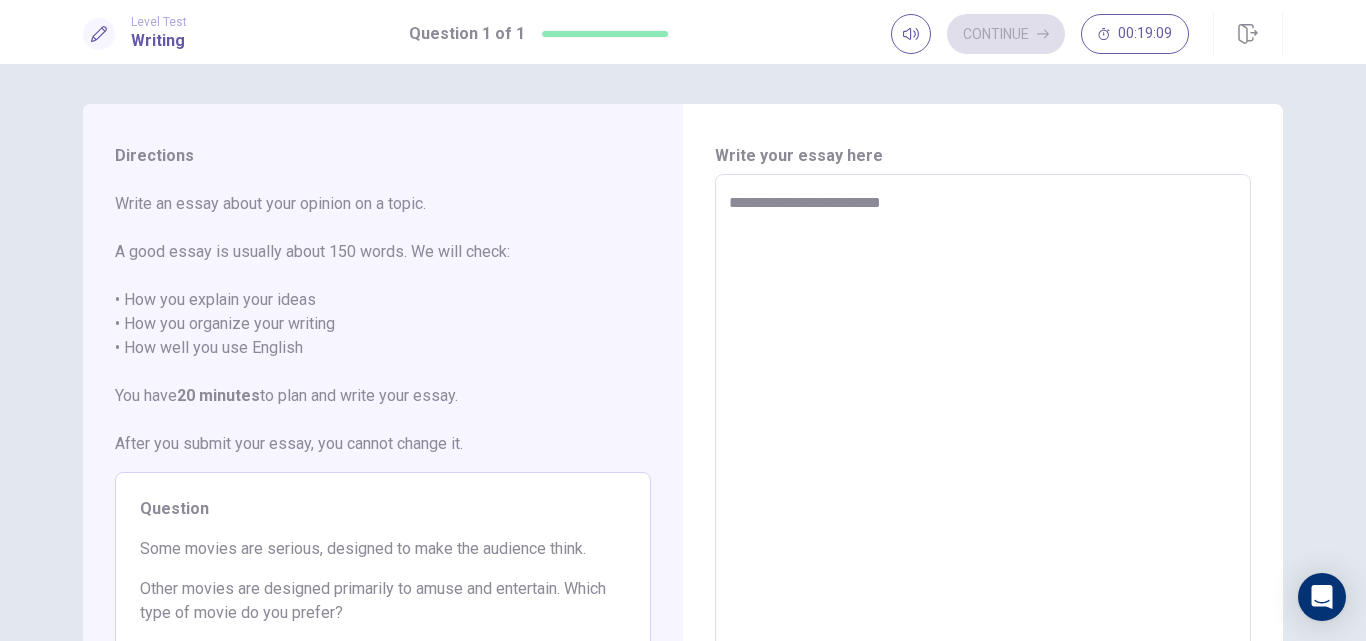 type on "**********" 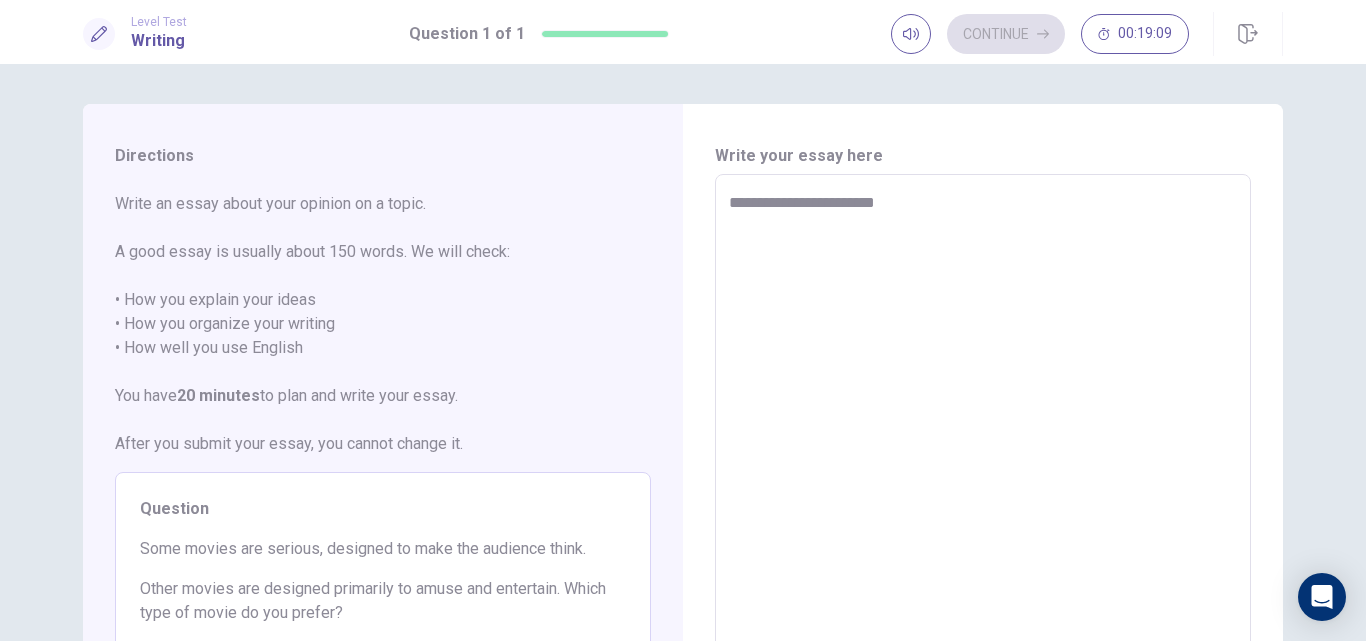 type on "*" 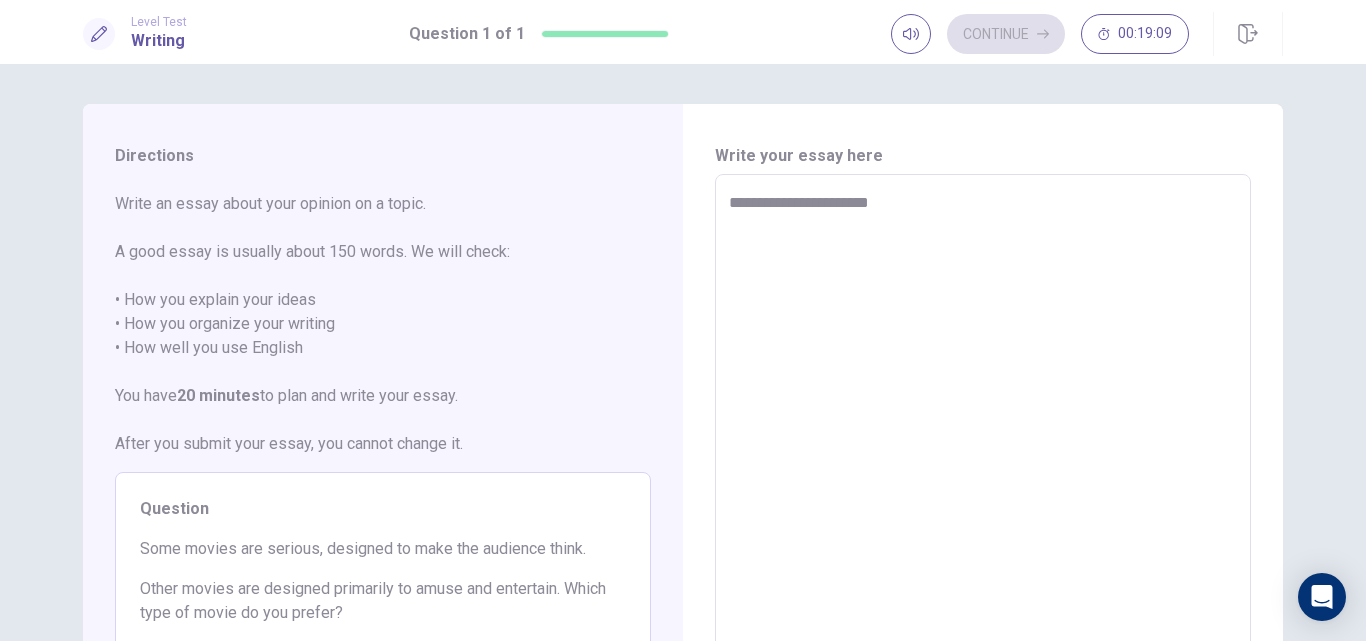 type on "*" 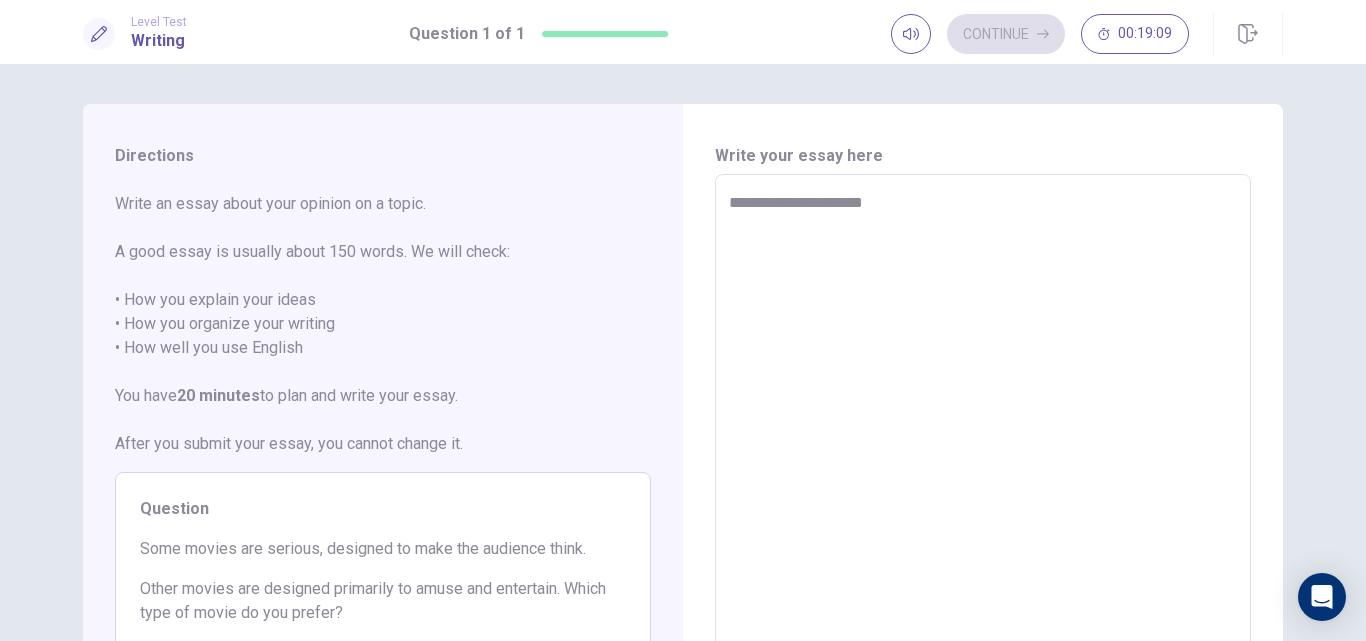 type on "*" 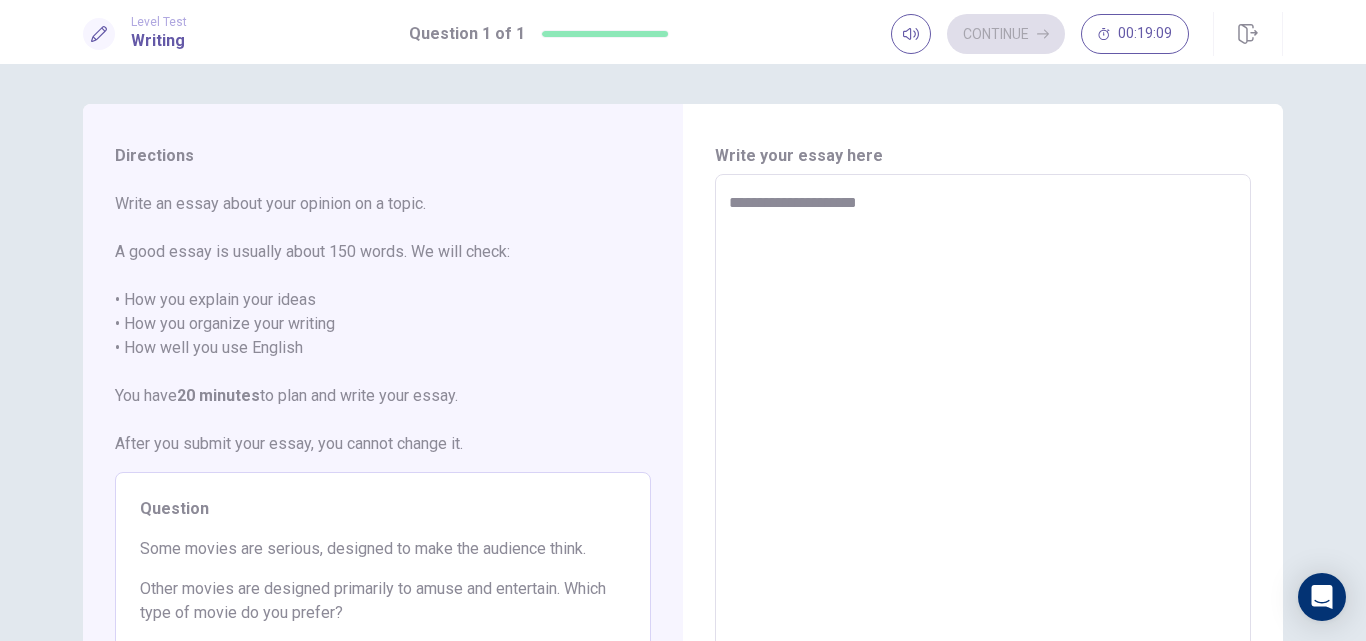 type on "*" 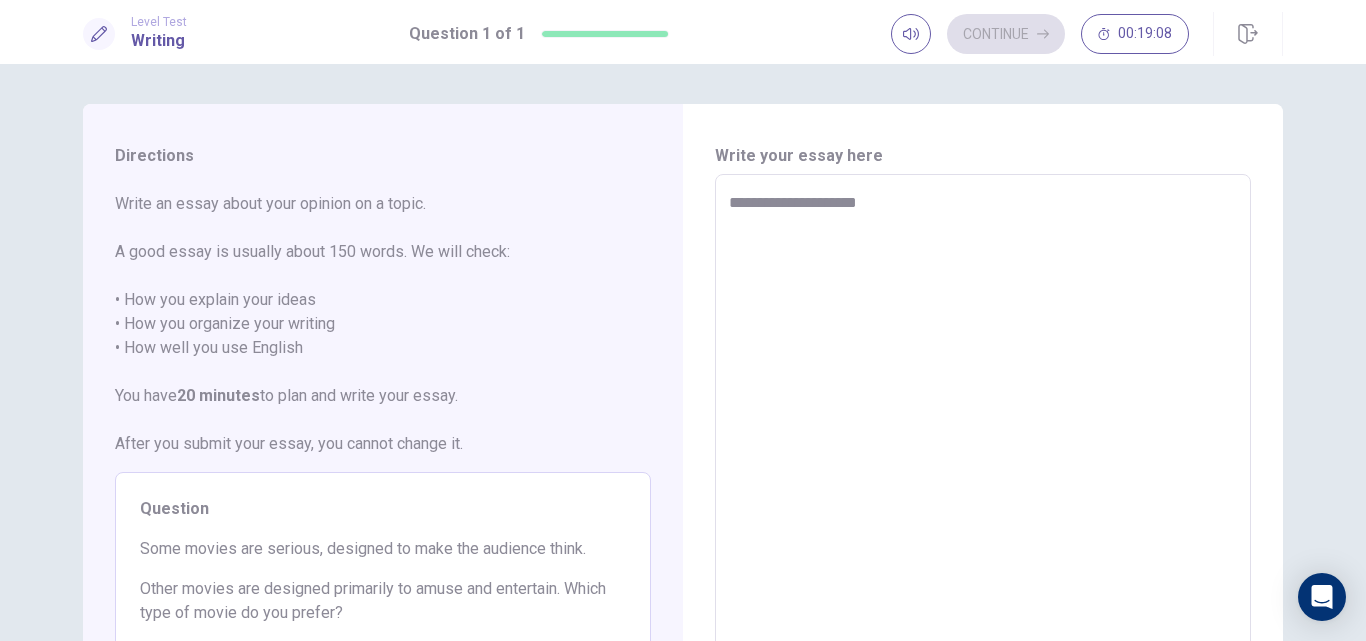 type on "**********" 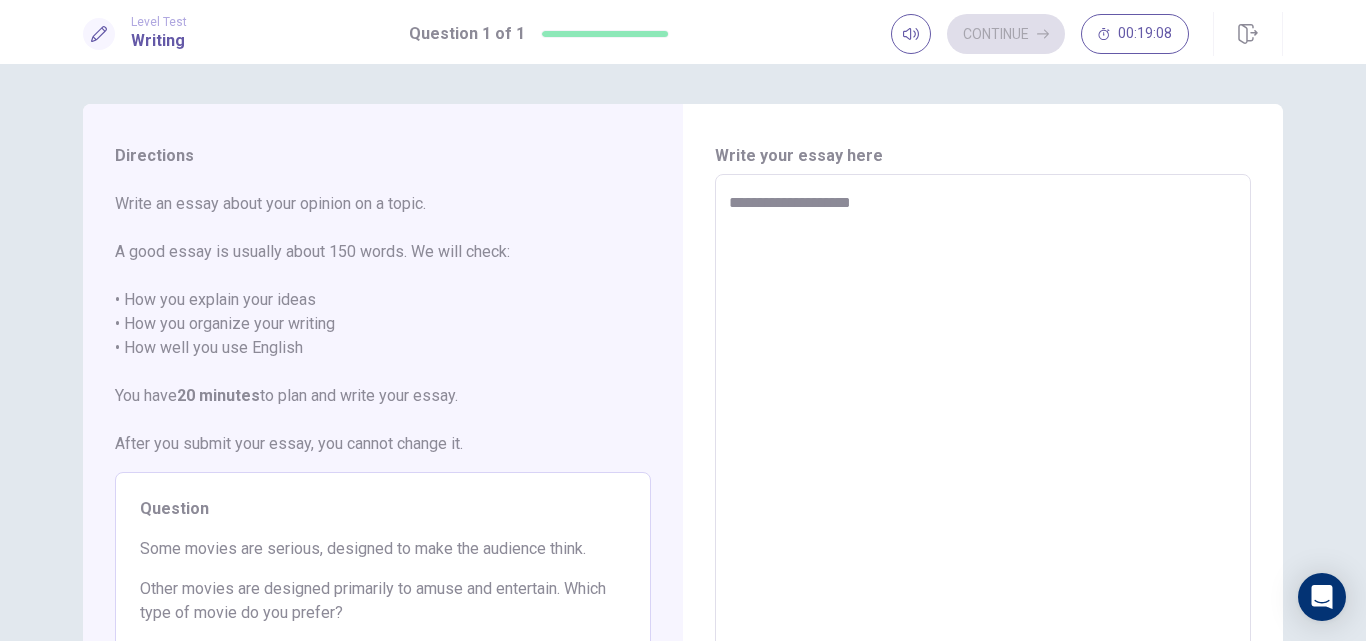 type on "*" 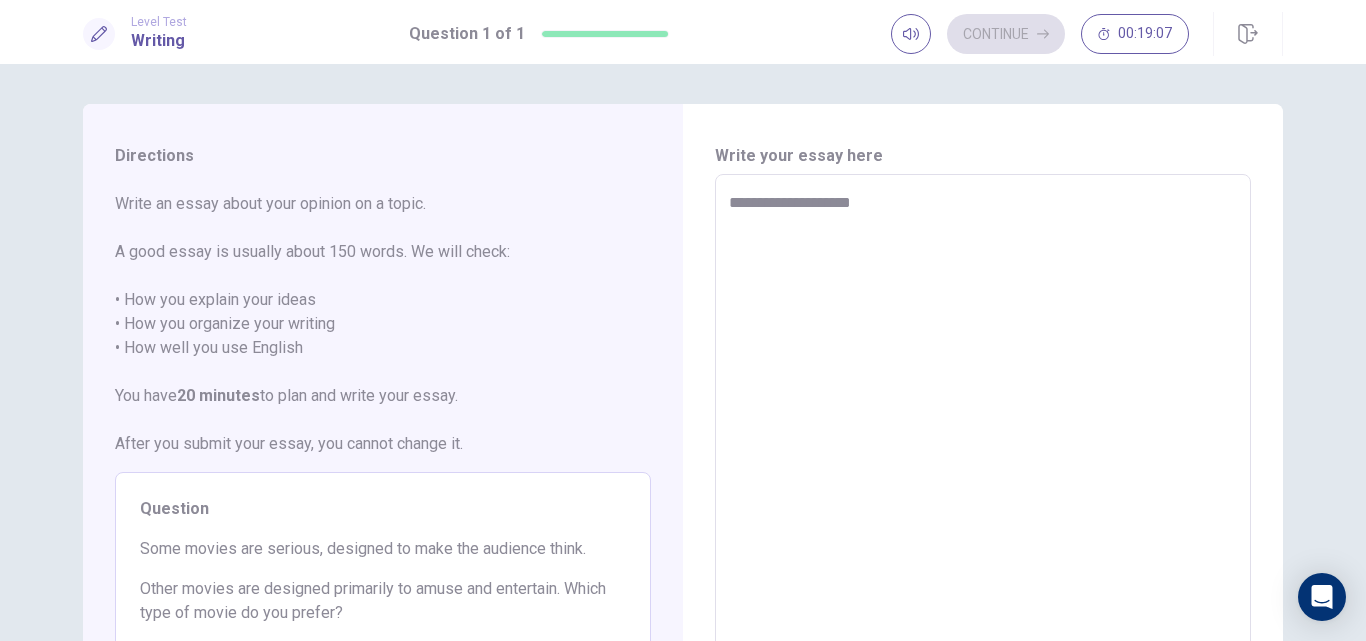 type on "**********" 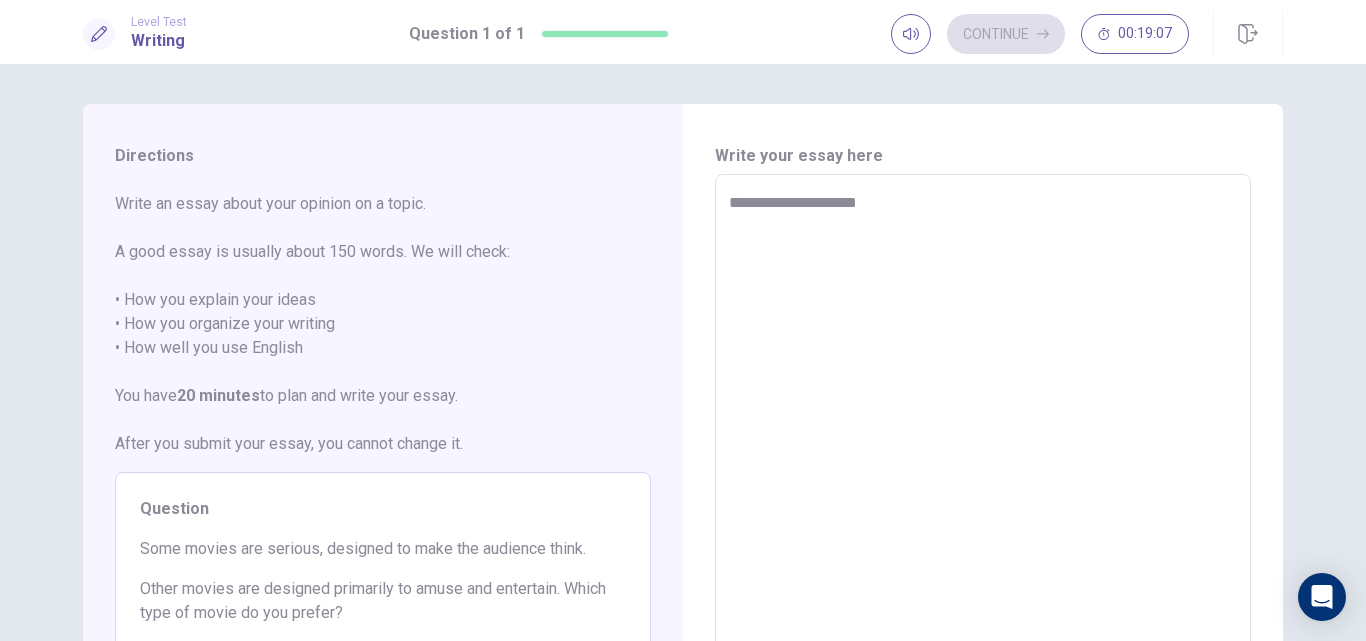 type on "*" 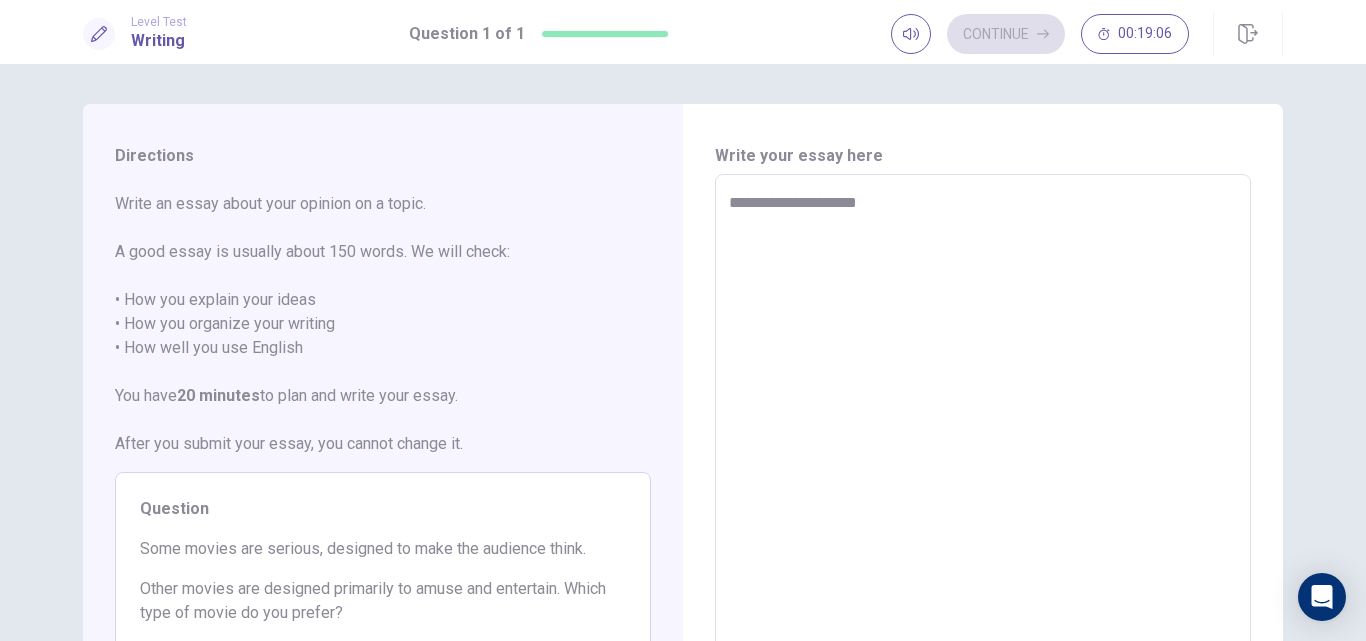 type on "**********" 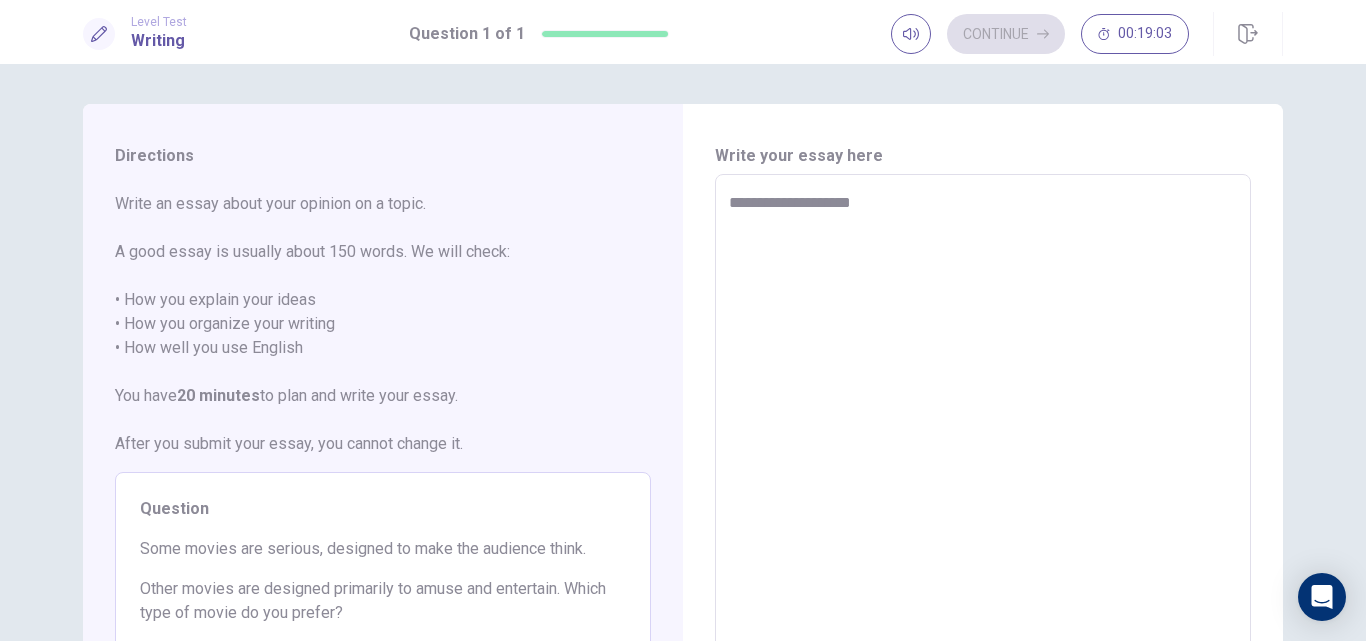 type on "*" 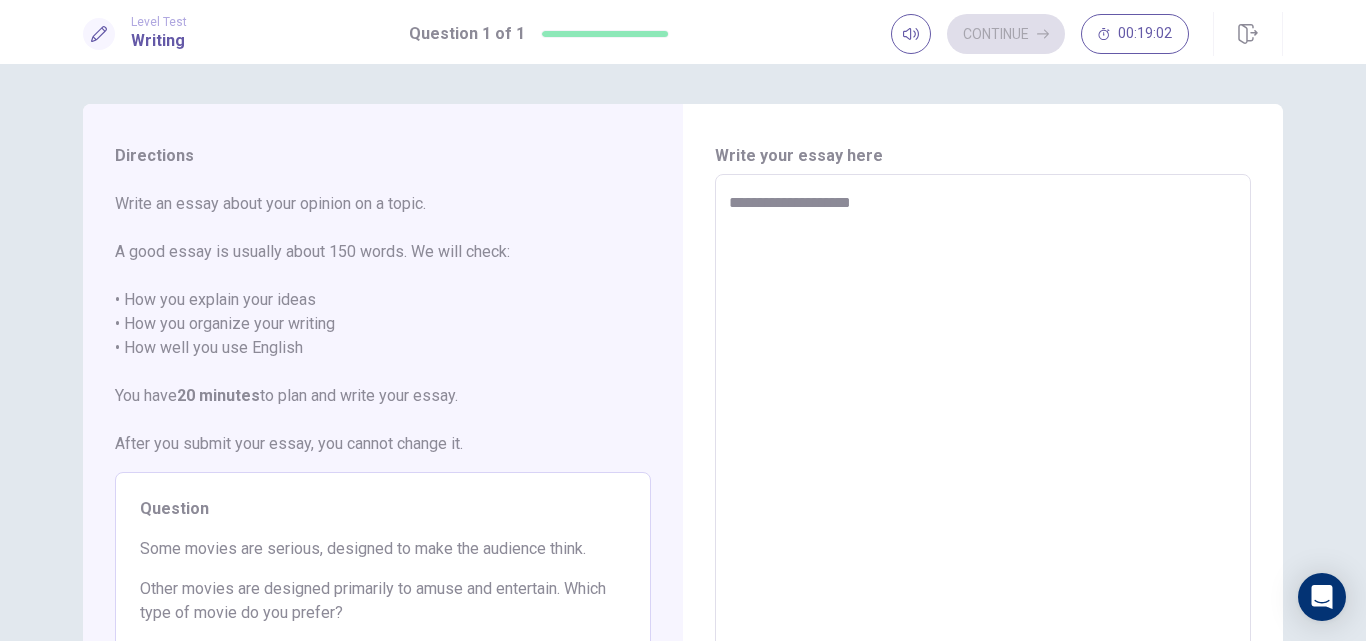 type on "**********" 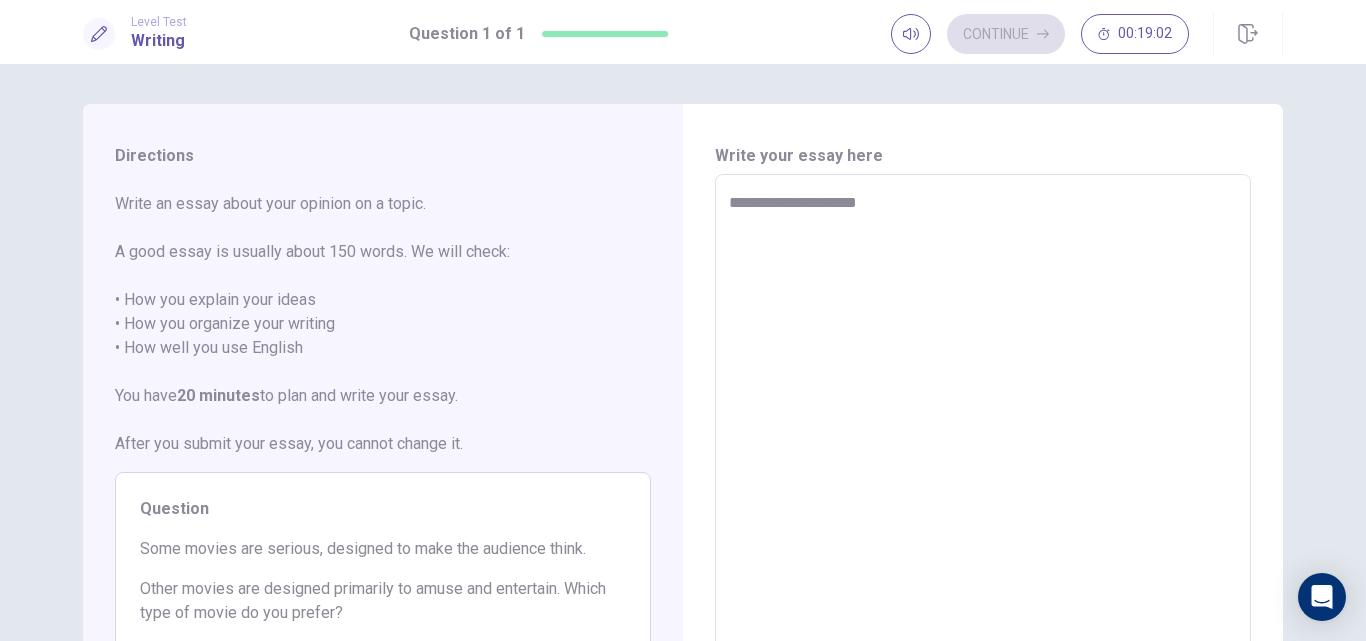 type on "*" 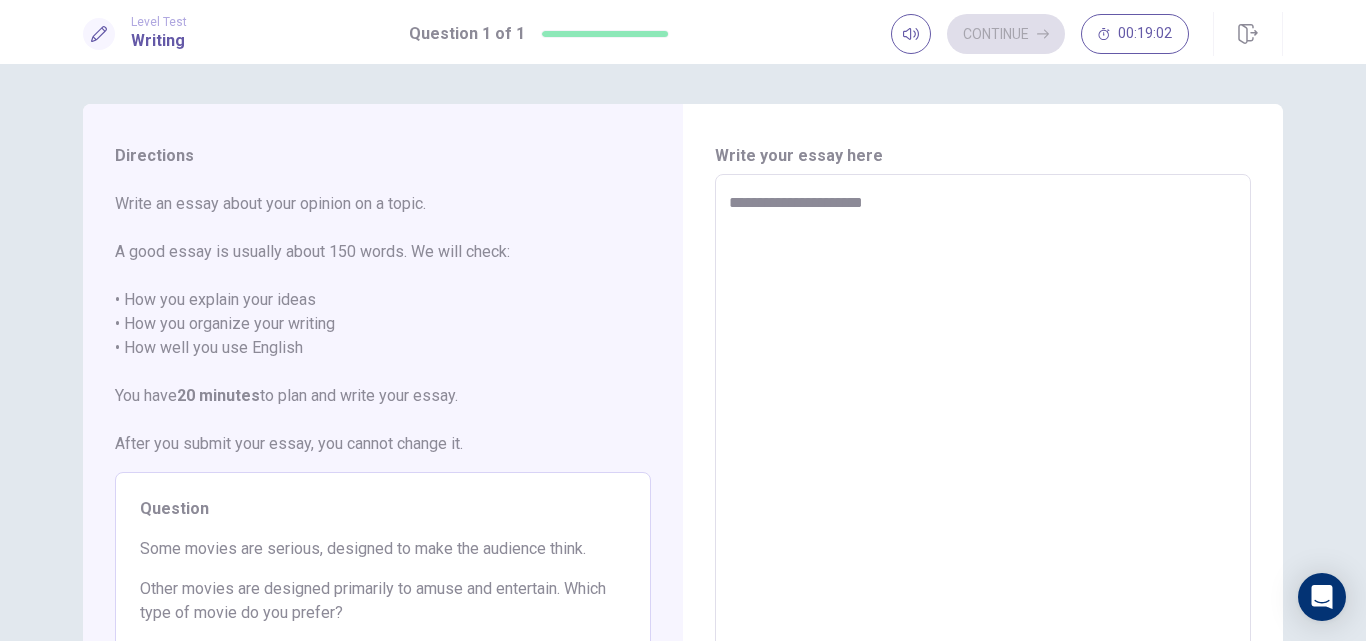 type on "*" 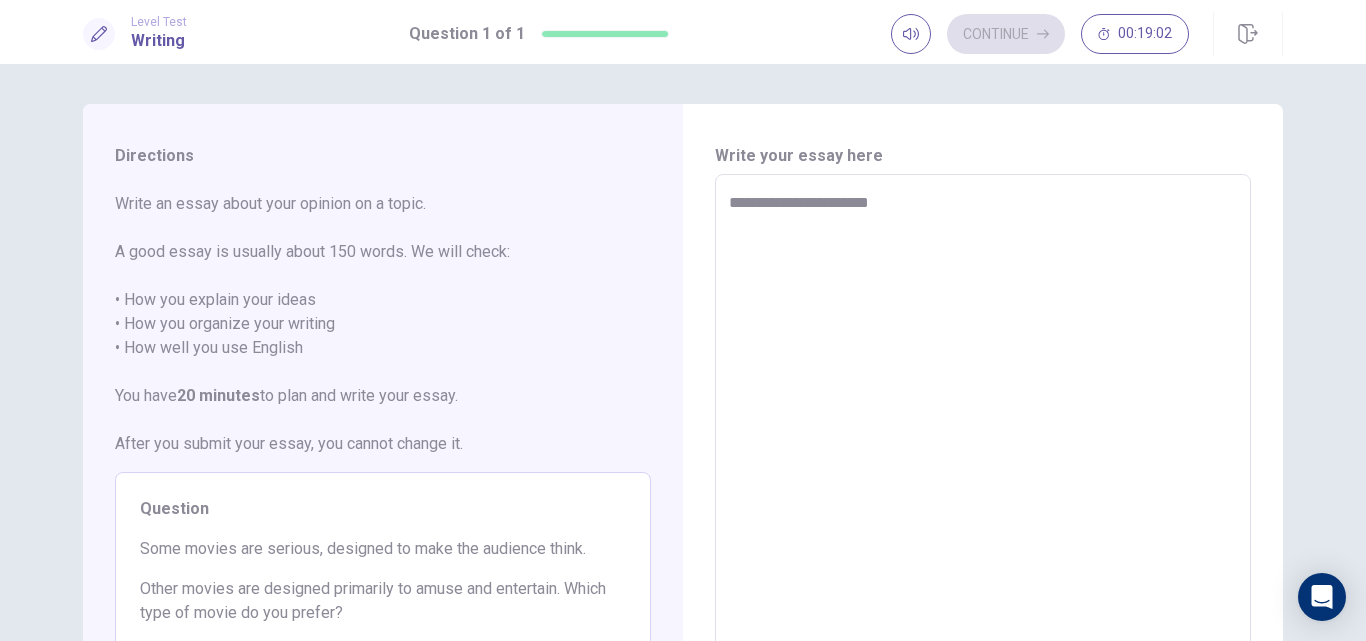 type on "*" 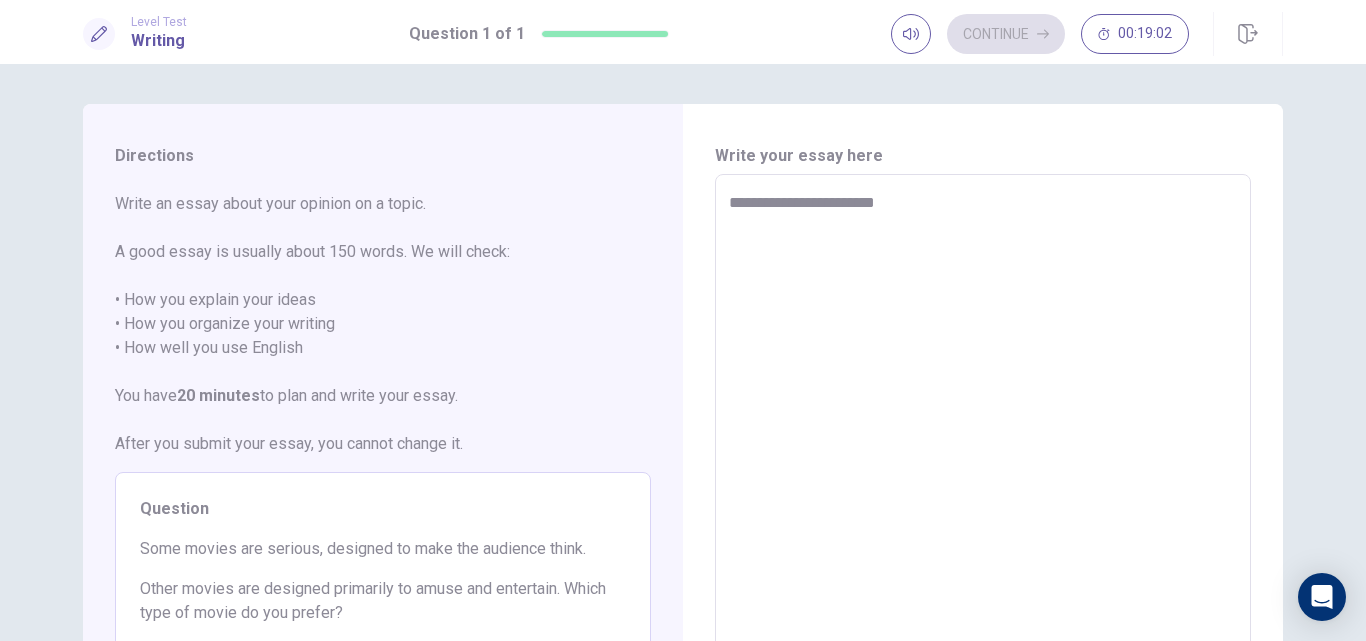 type on "*" 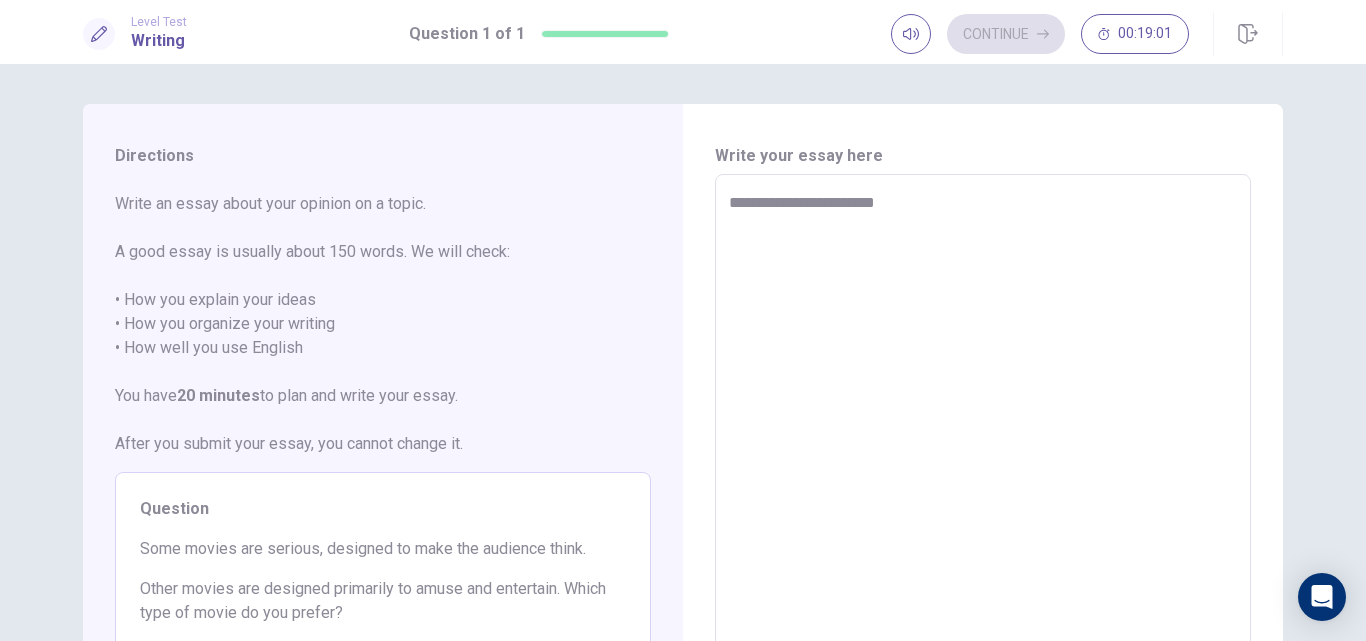 type on "**********" 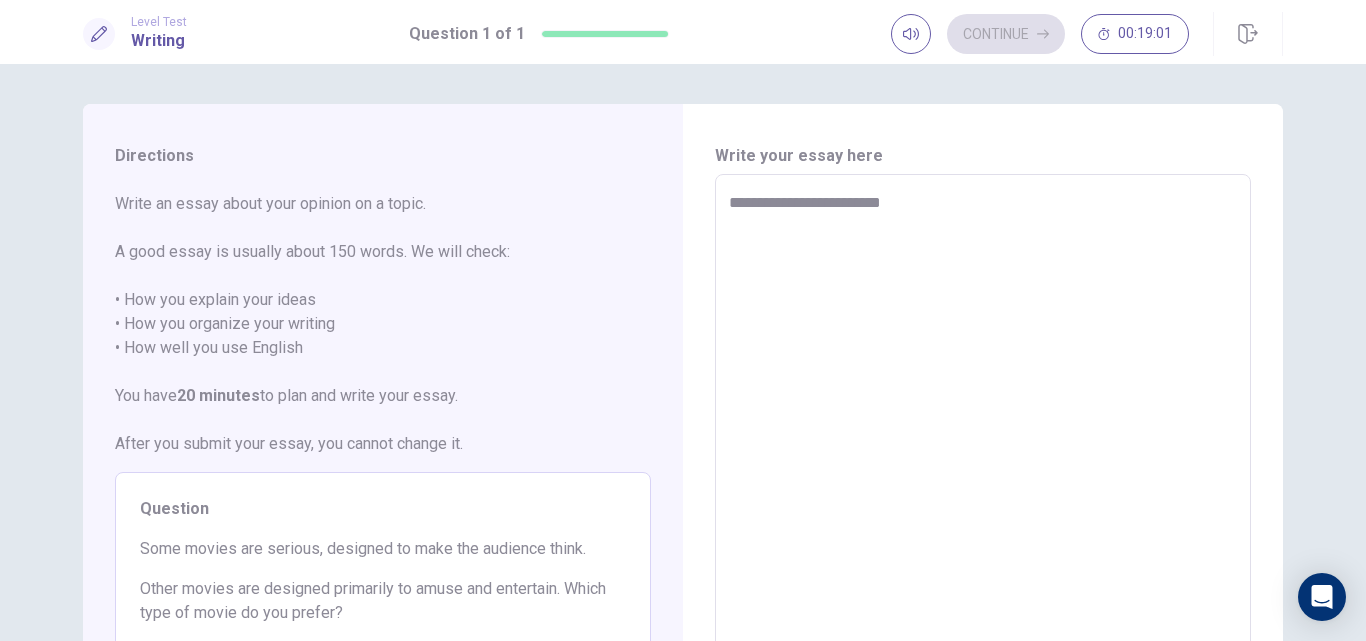 type on "*" 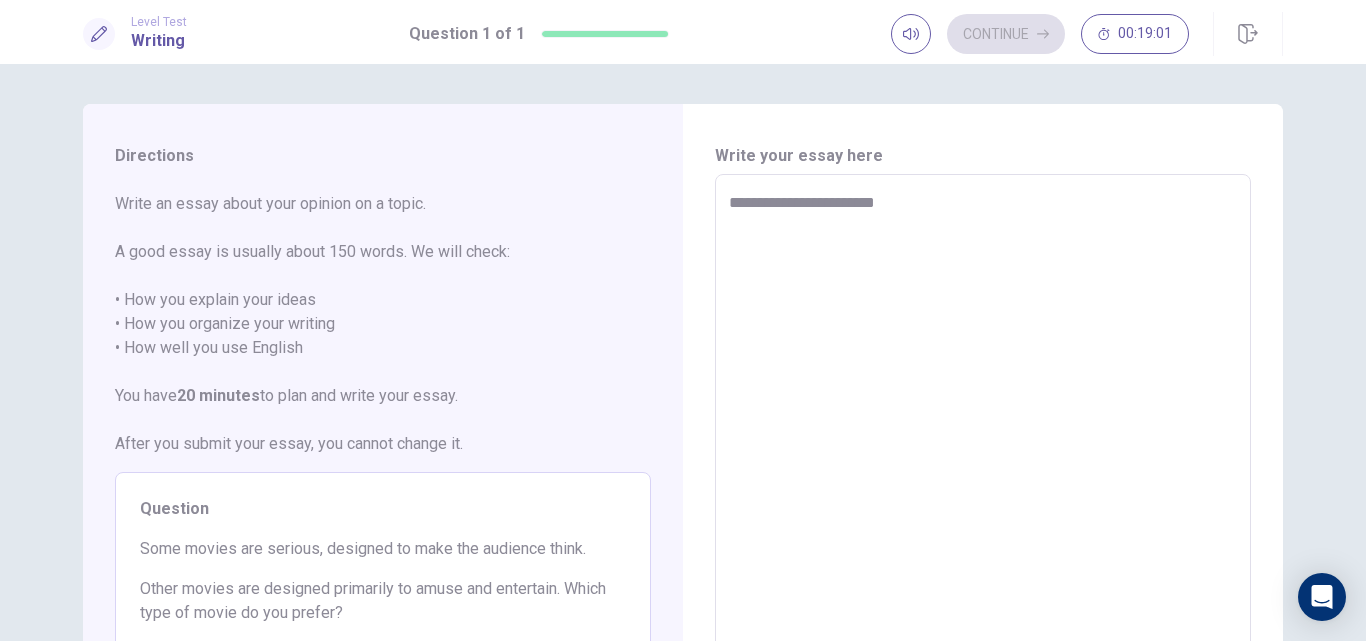 type on "*" 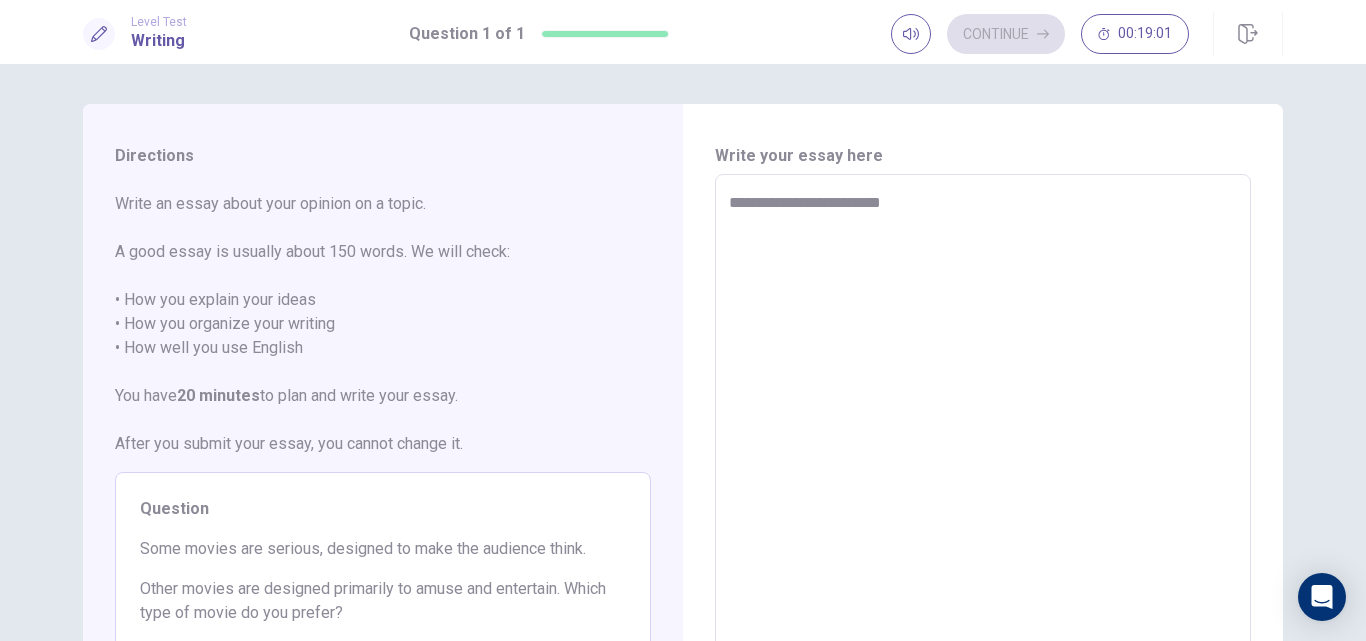 type on "*" 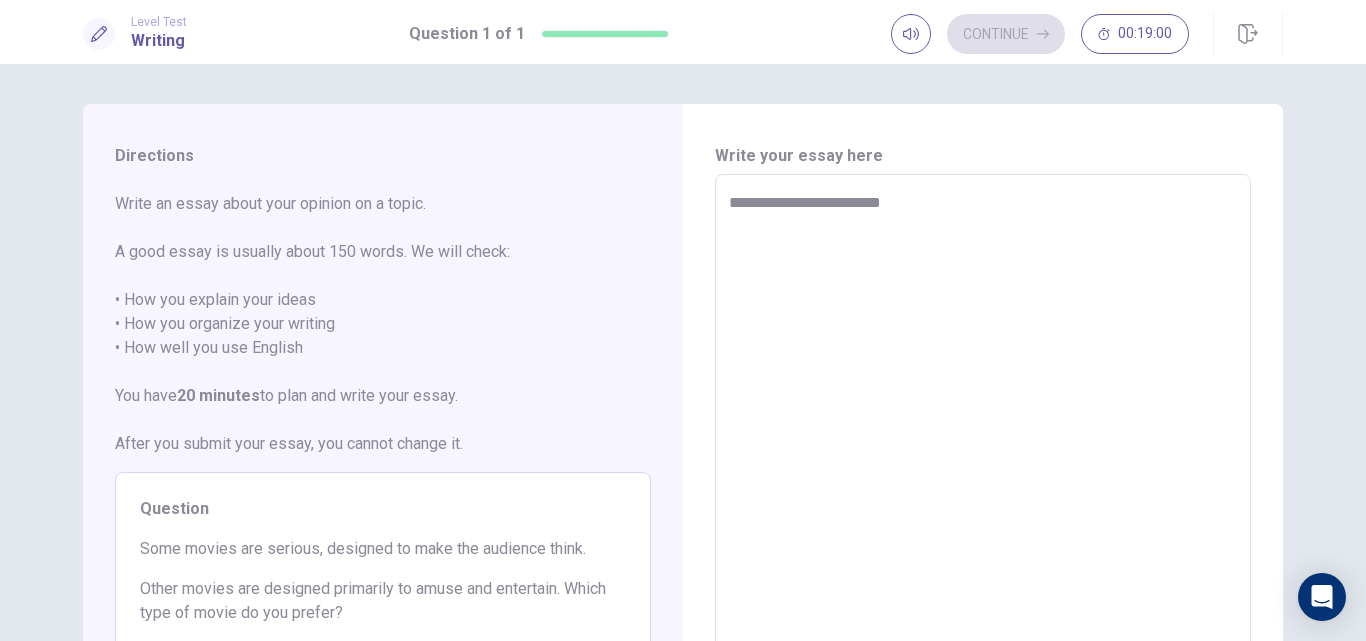 type on "**********" 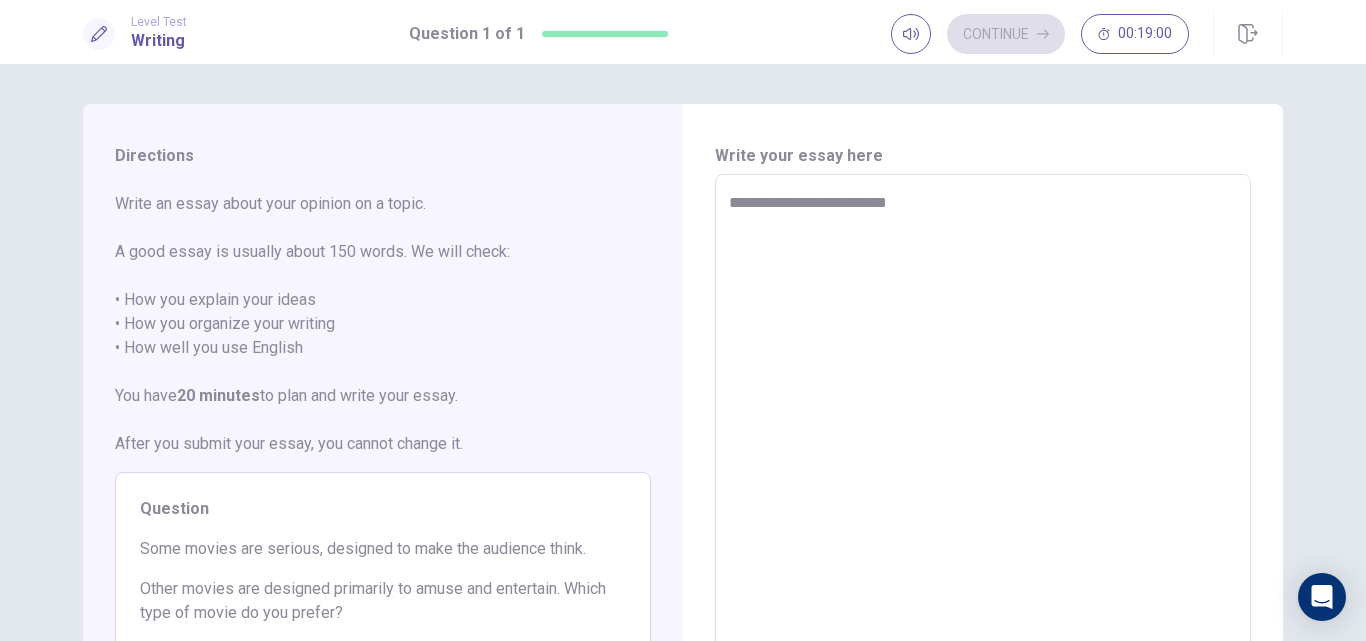 type on "*" 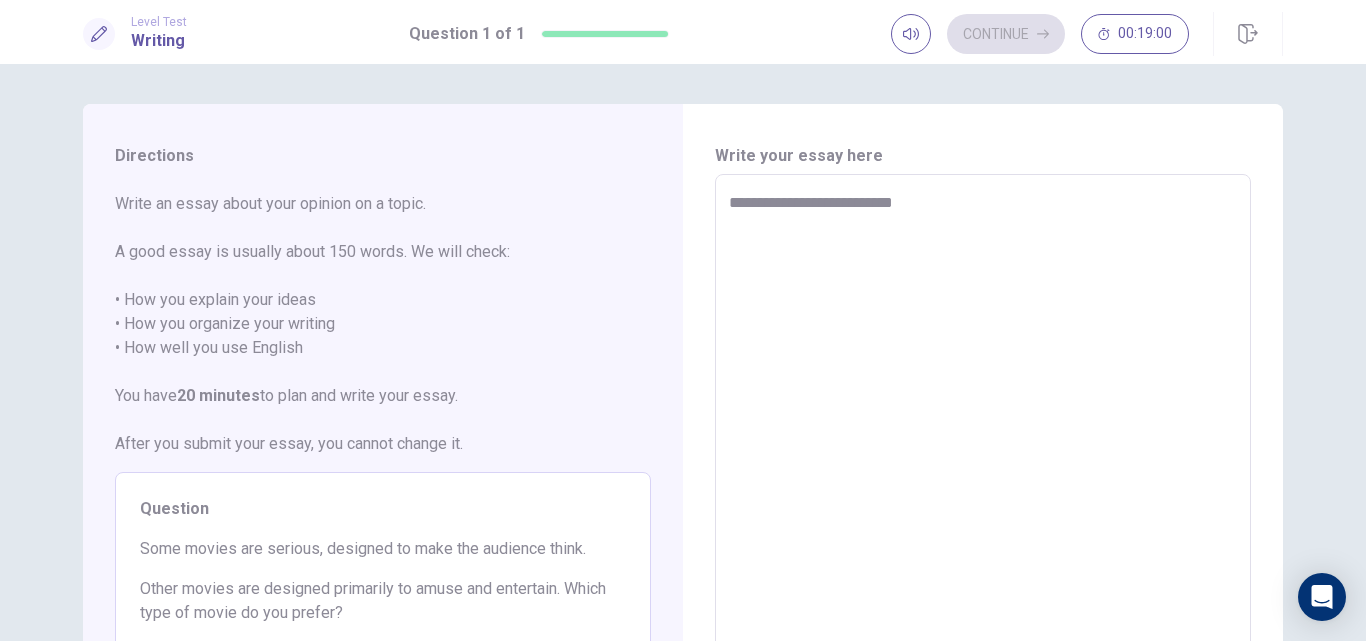 type on "*" 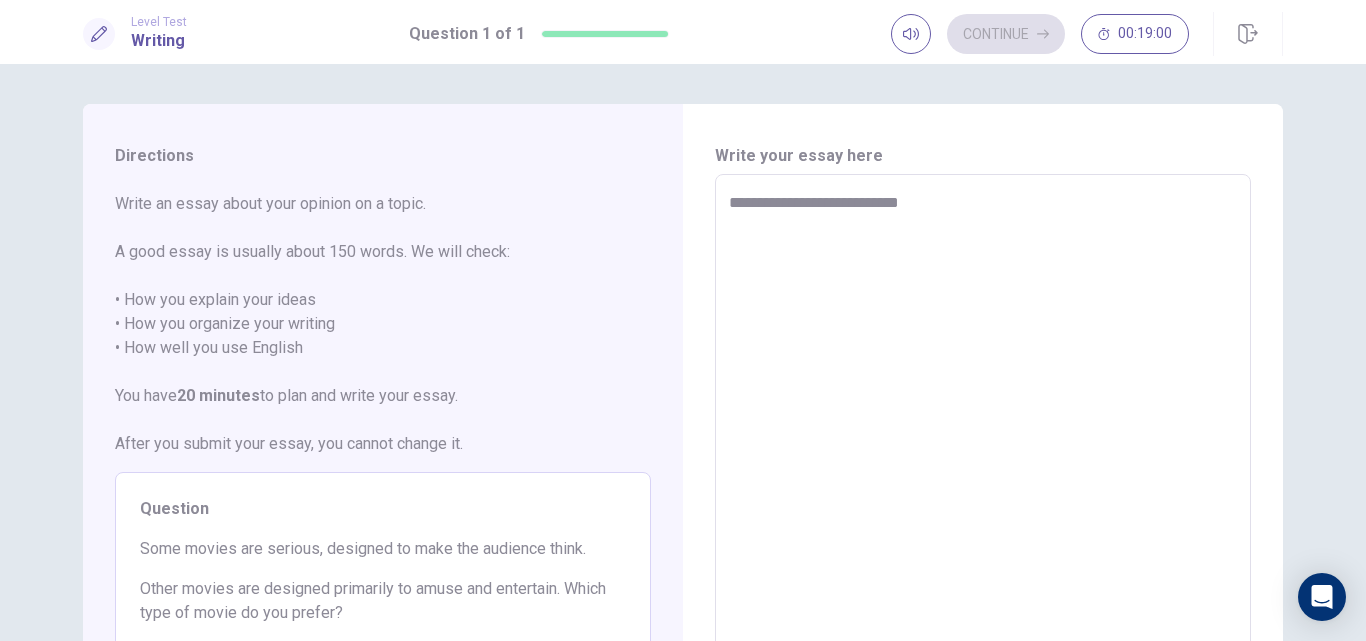 type on "*" 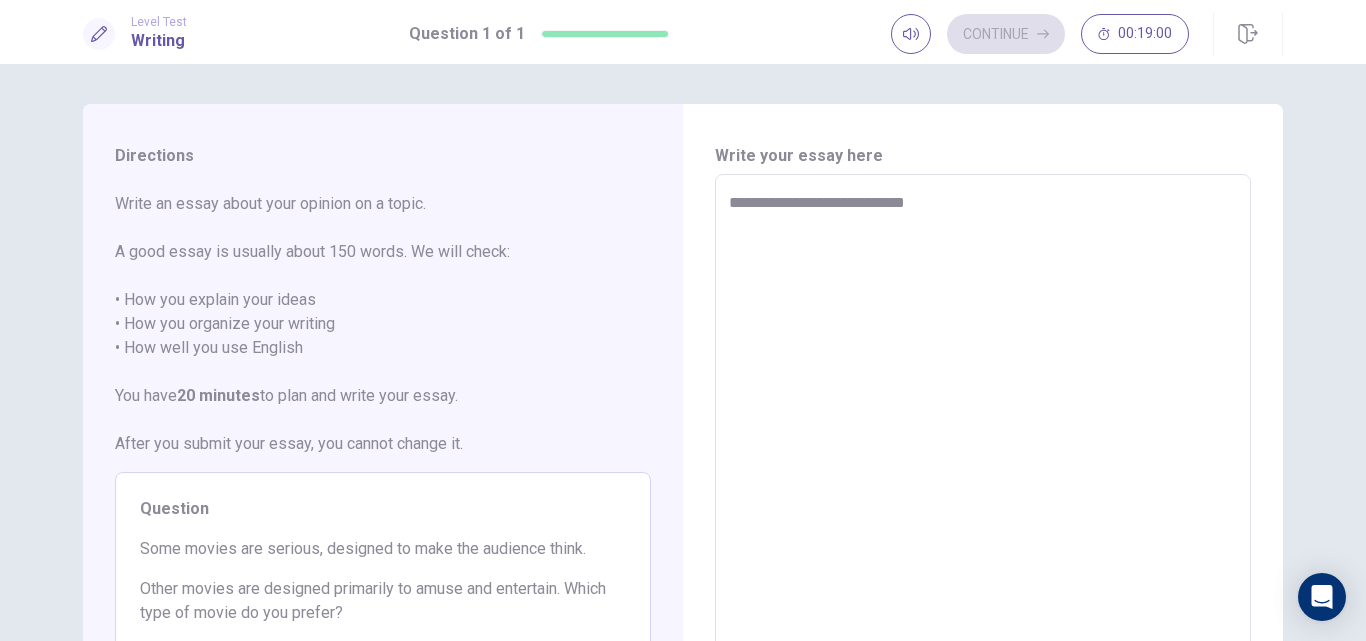type on "*" 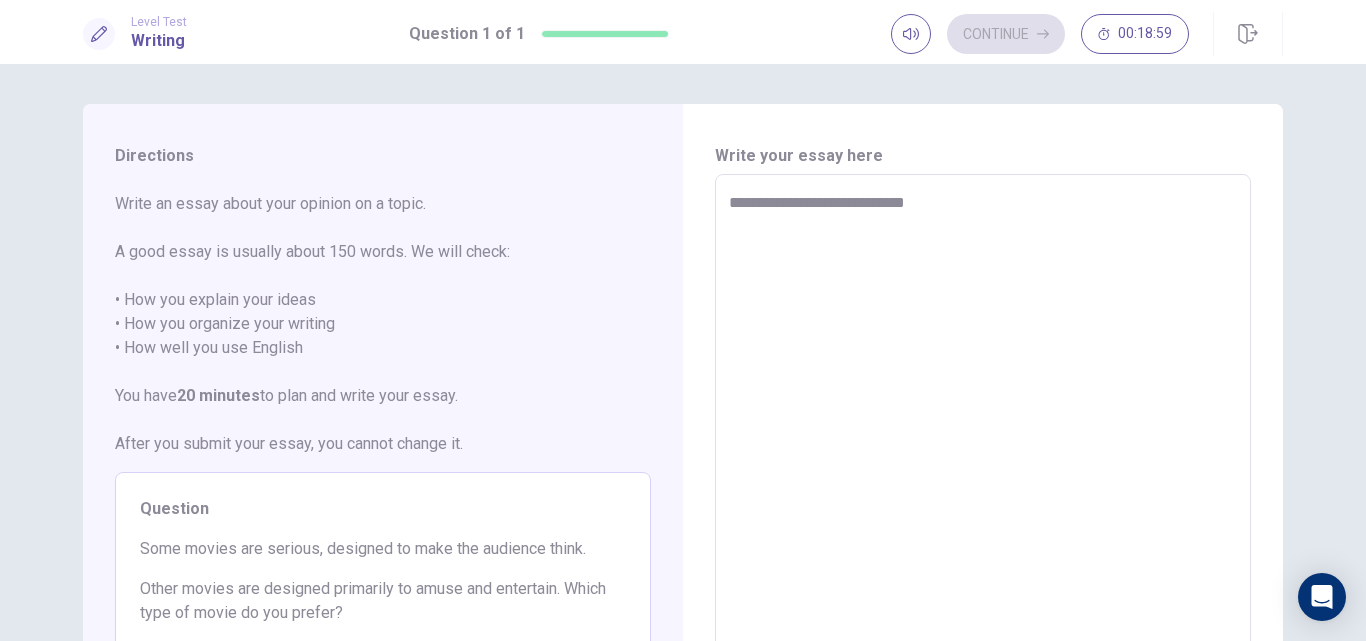type on "**********" 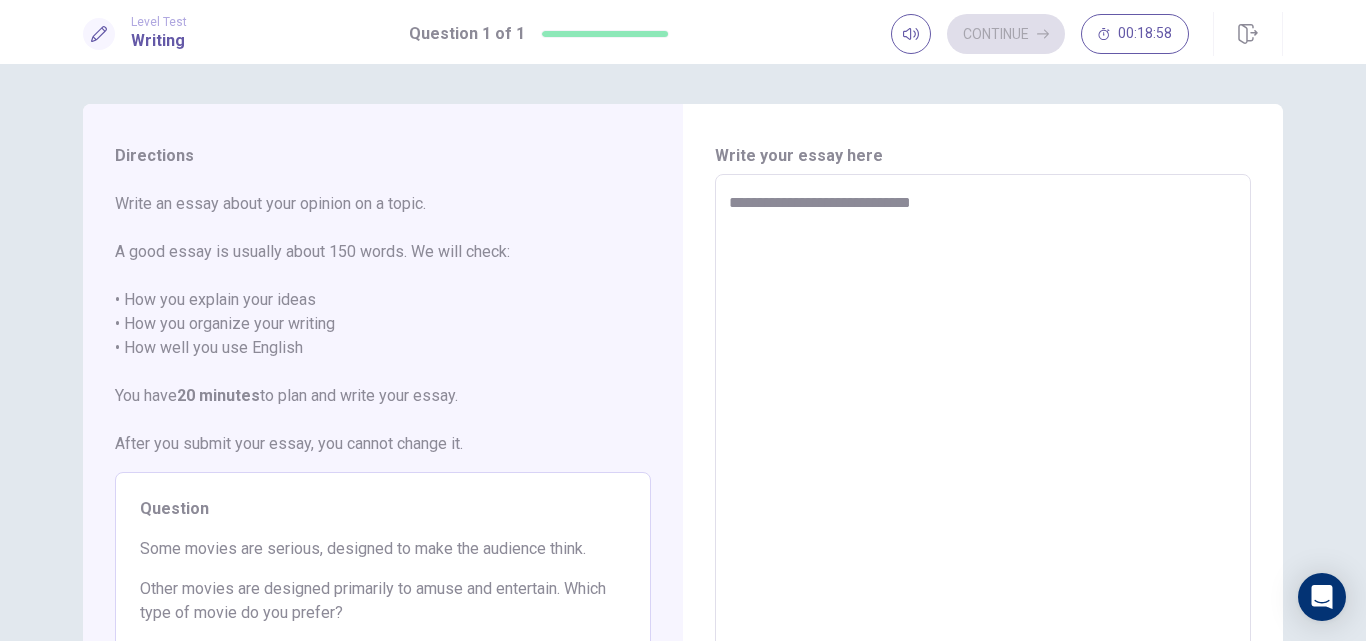 type on "*" 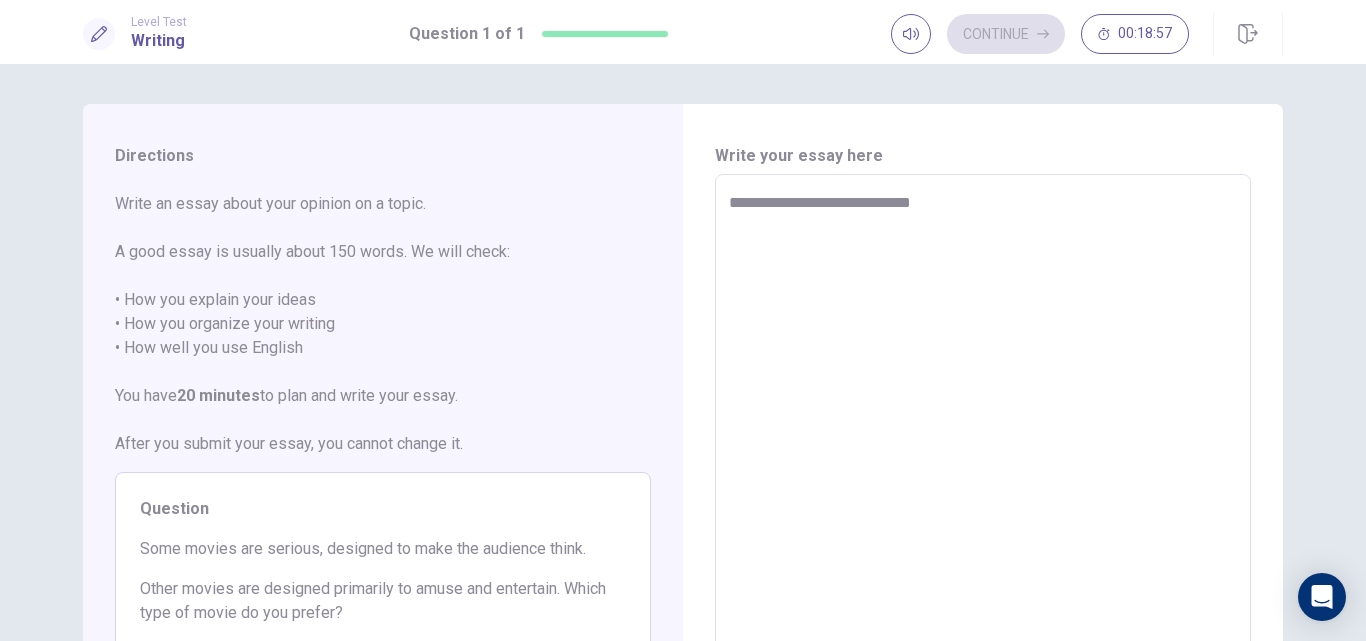 type on "**********" 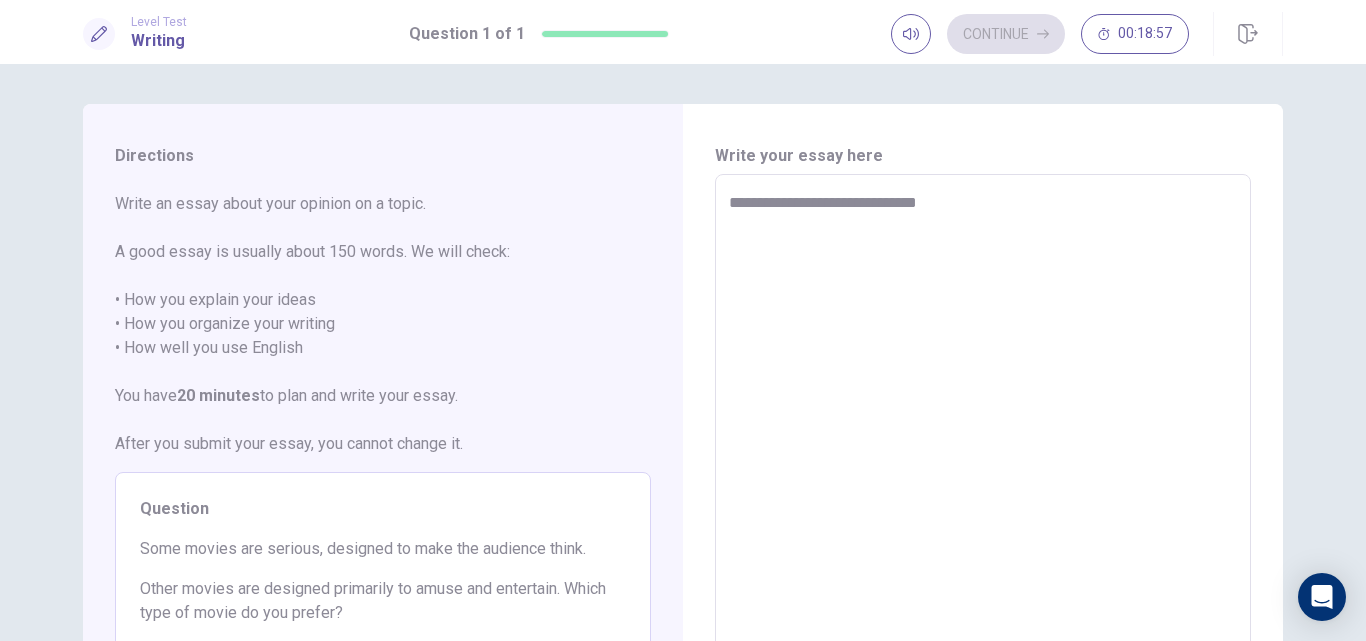 type on "*" 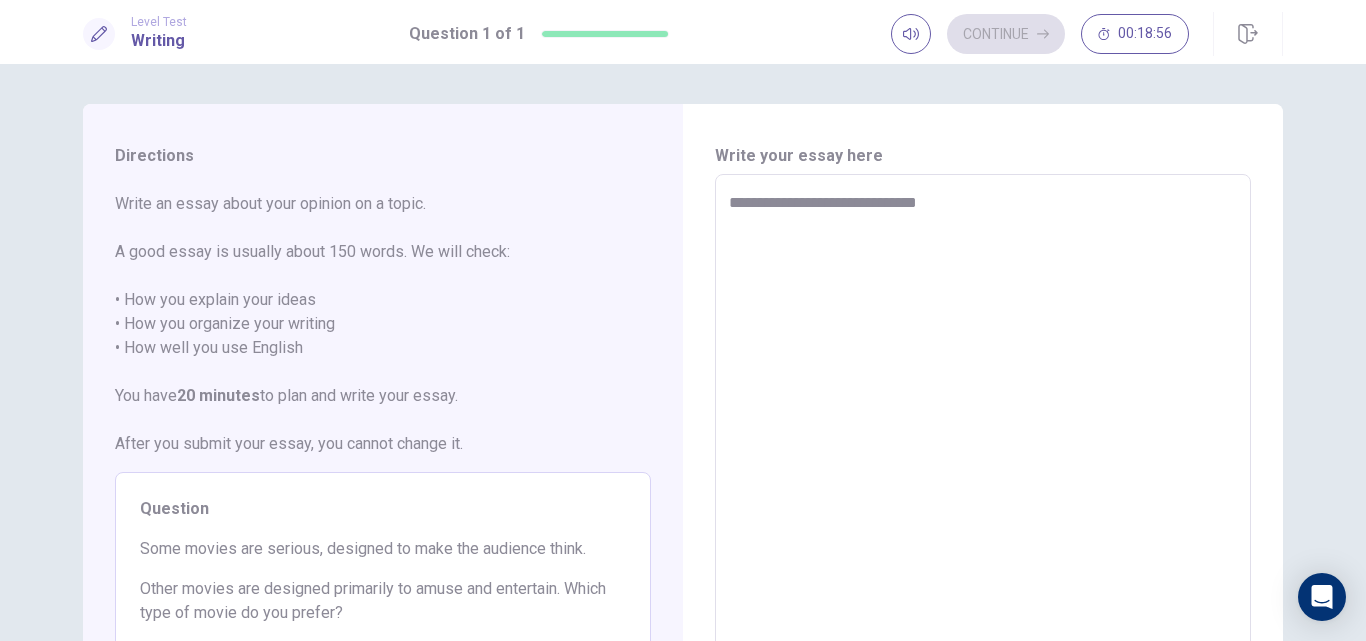 type on "**********" 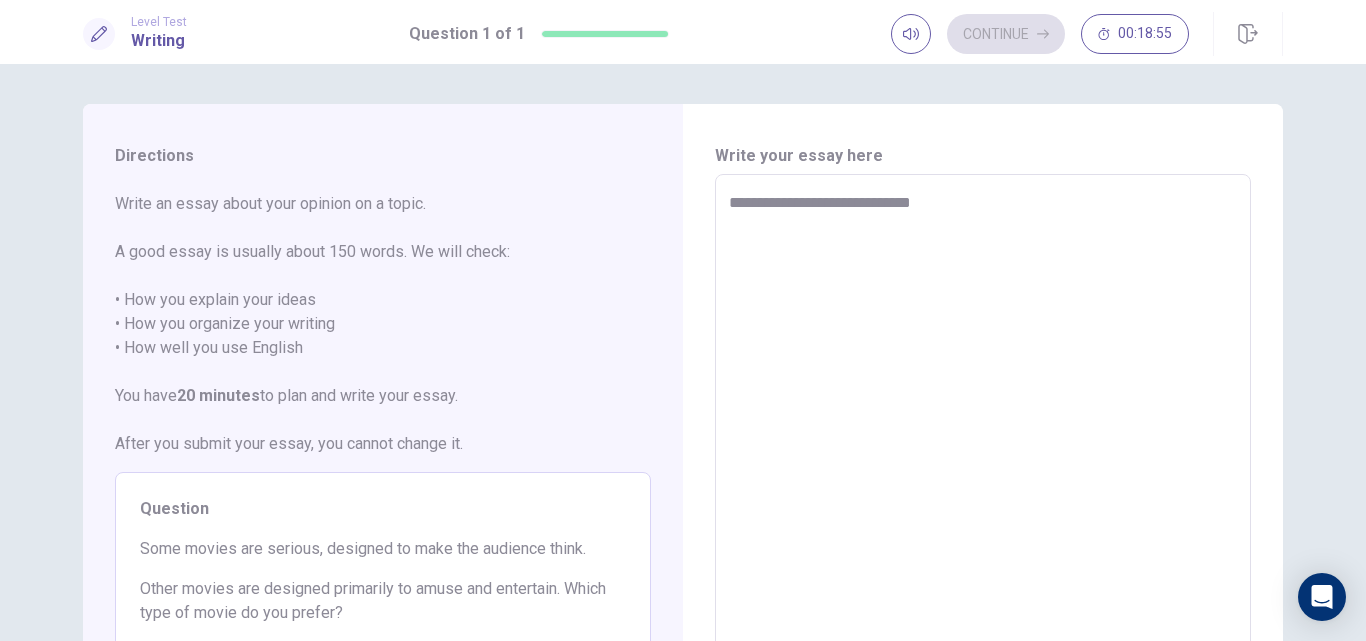 type on "*" 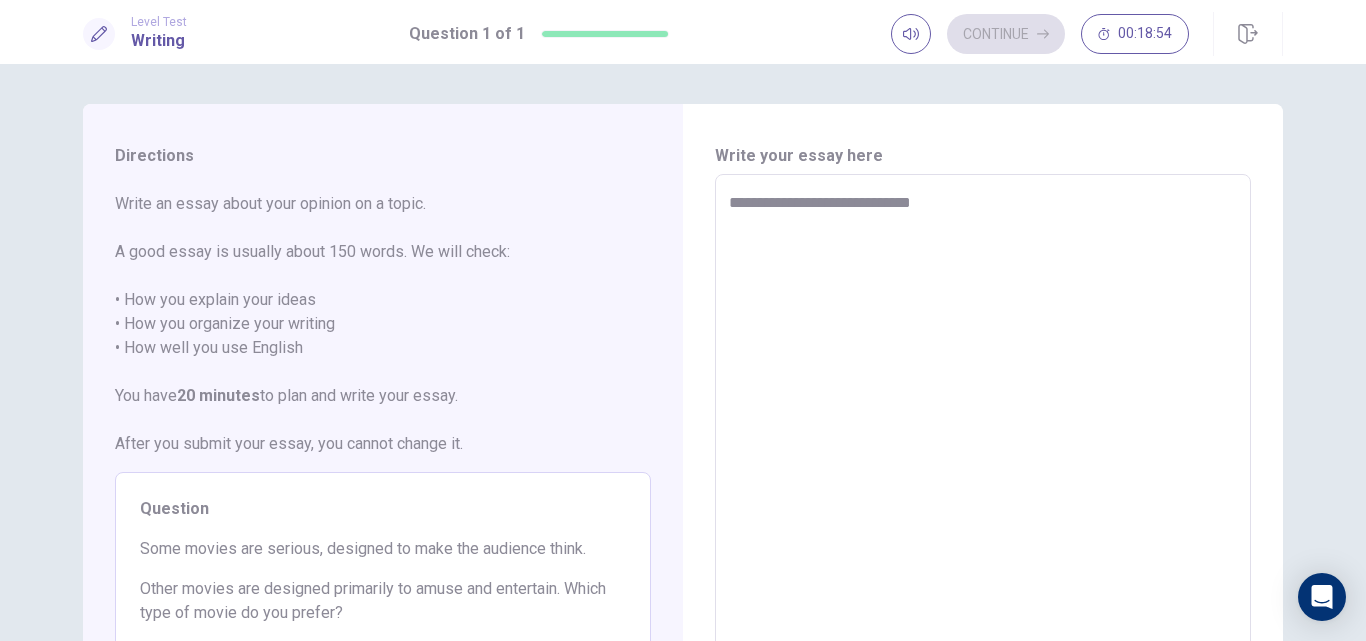 type on "**********" 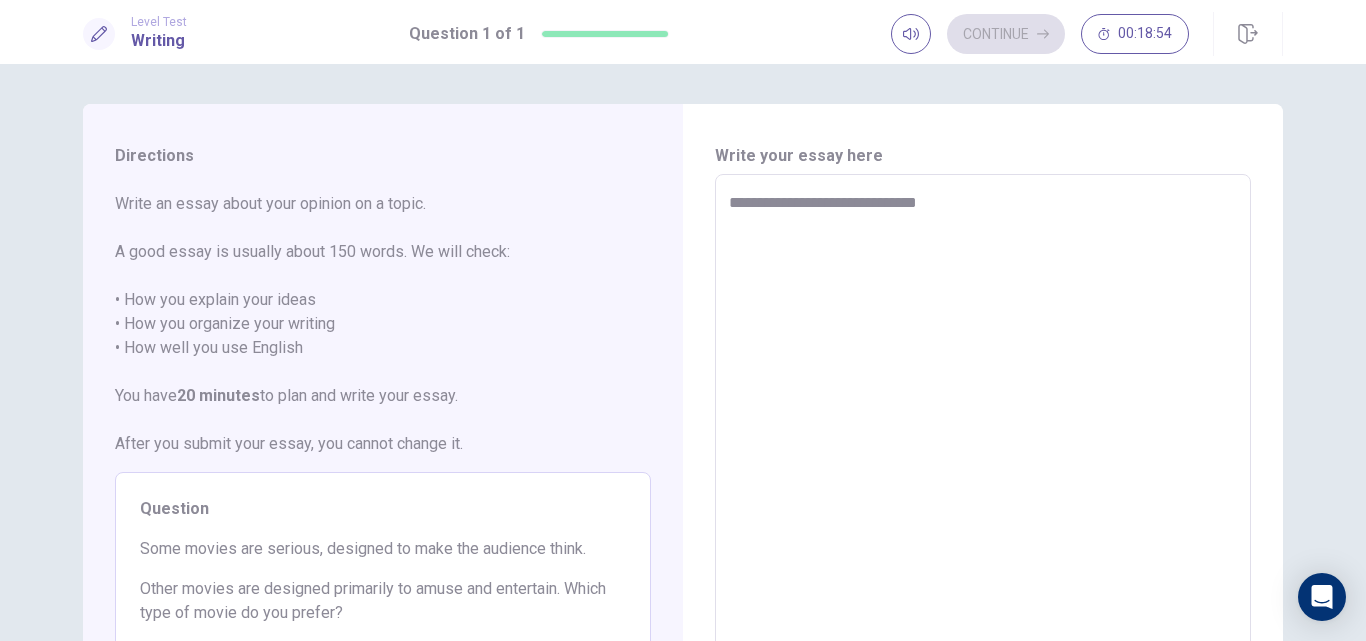 type on "*" 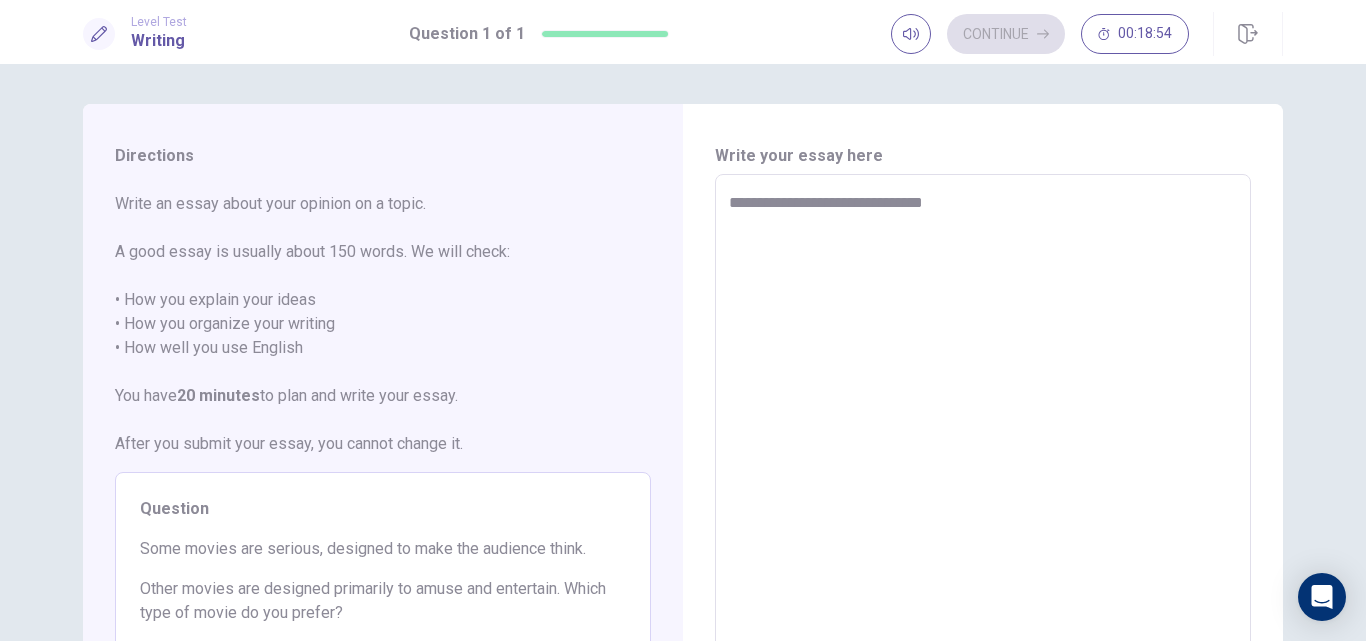 type on "*" 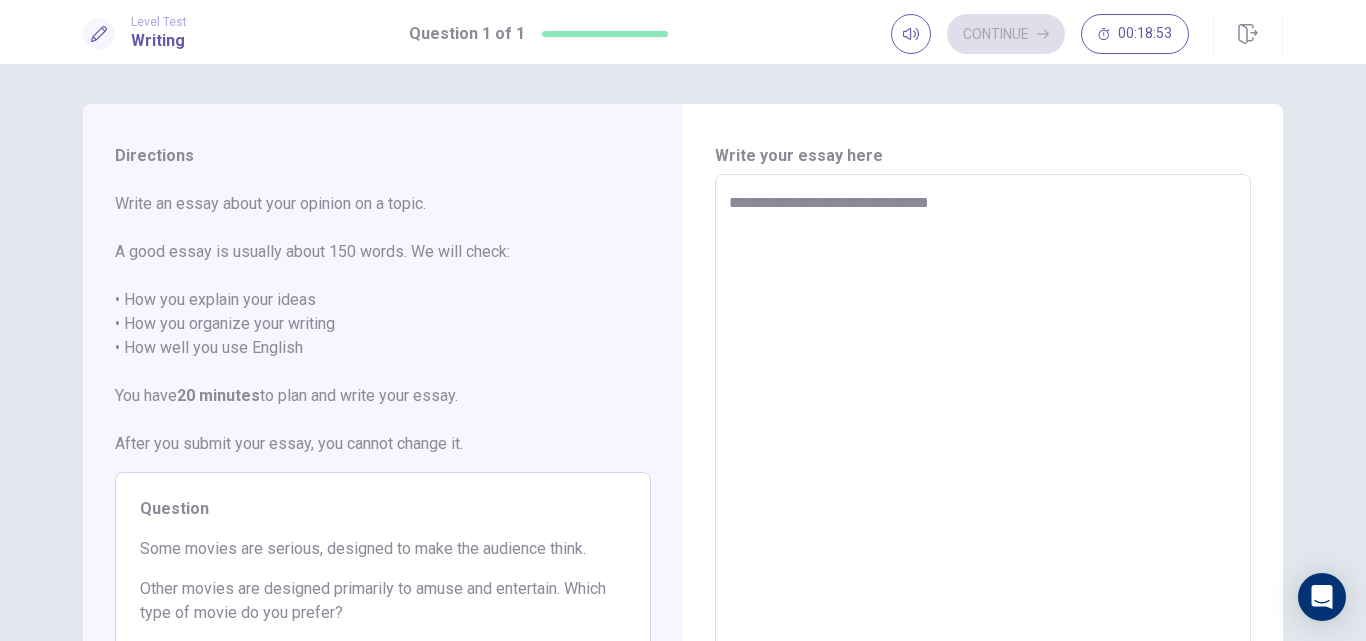 type on "*" 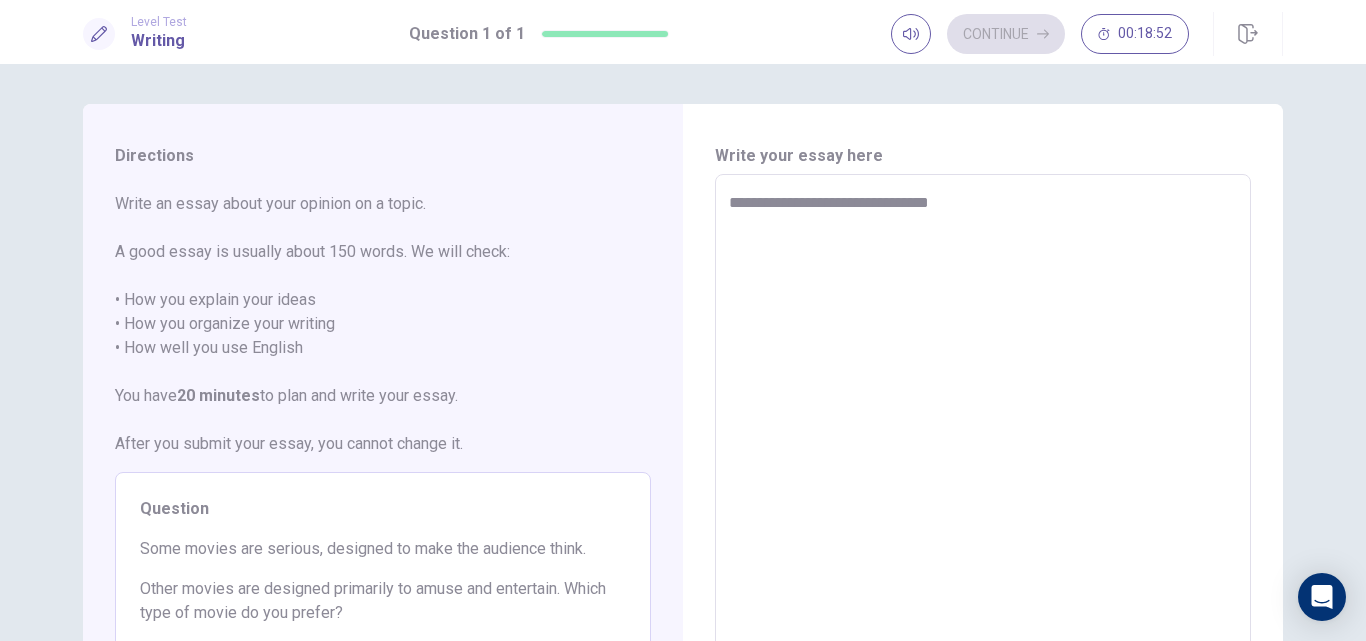 type on "**********" 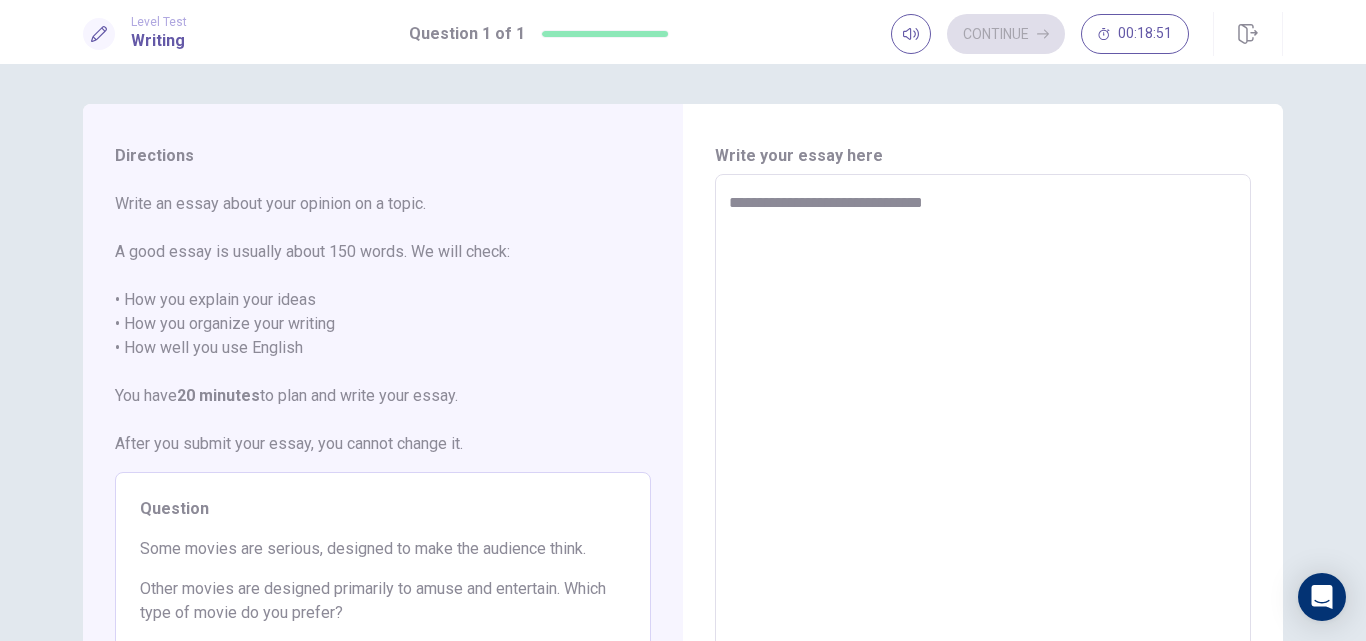 type on "*" 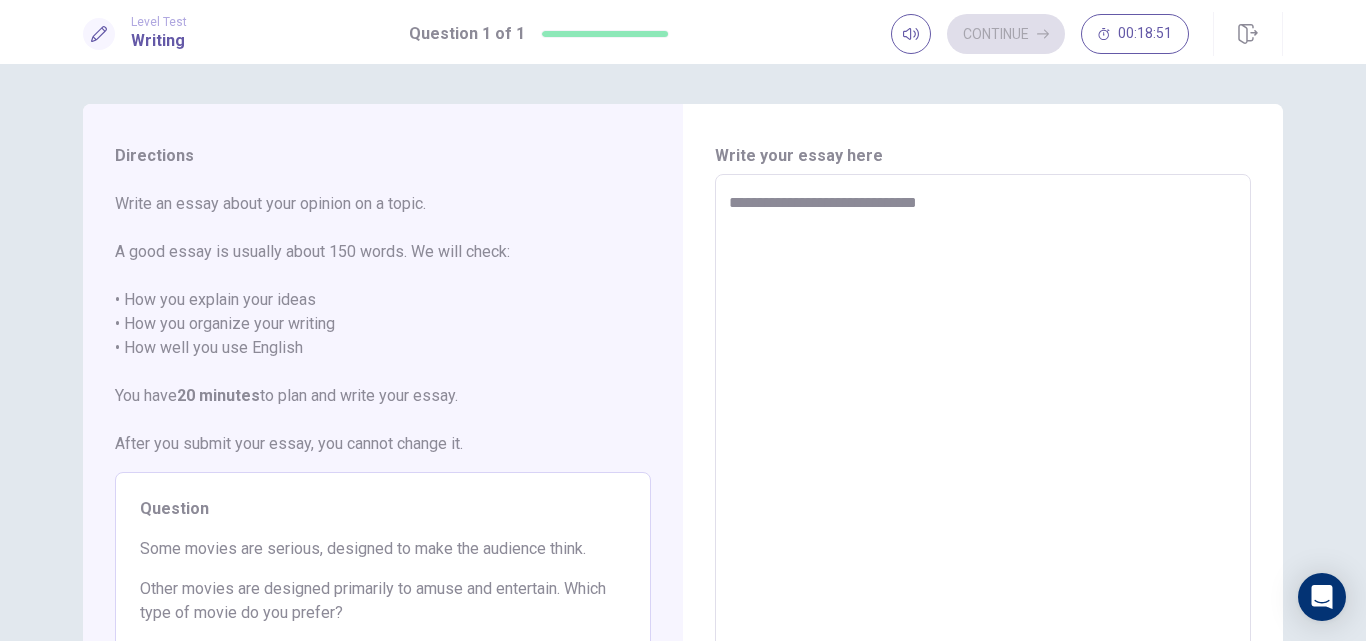type on "*" 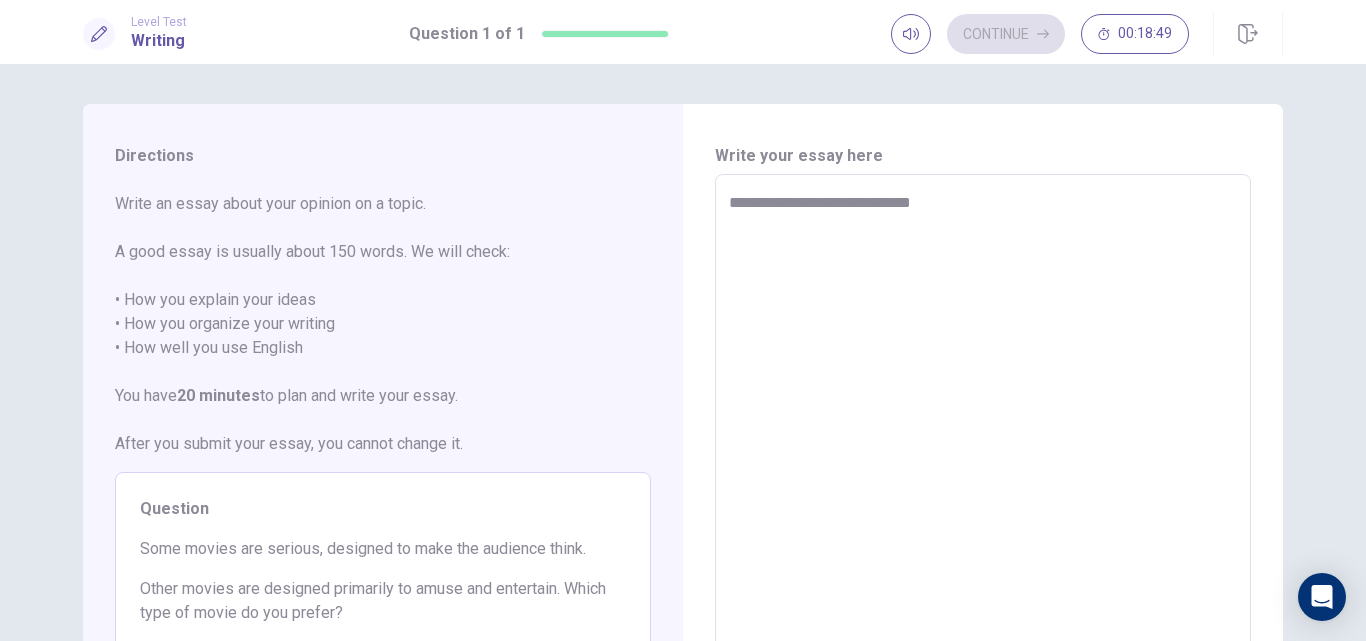 type on "*" 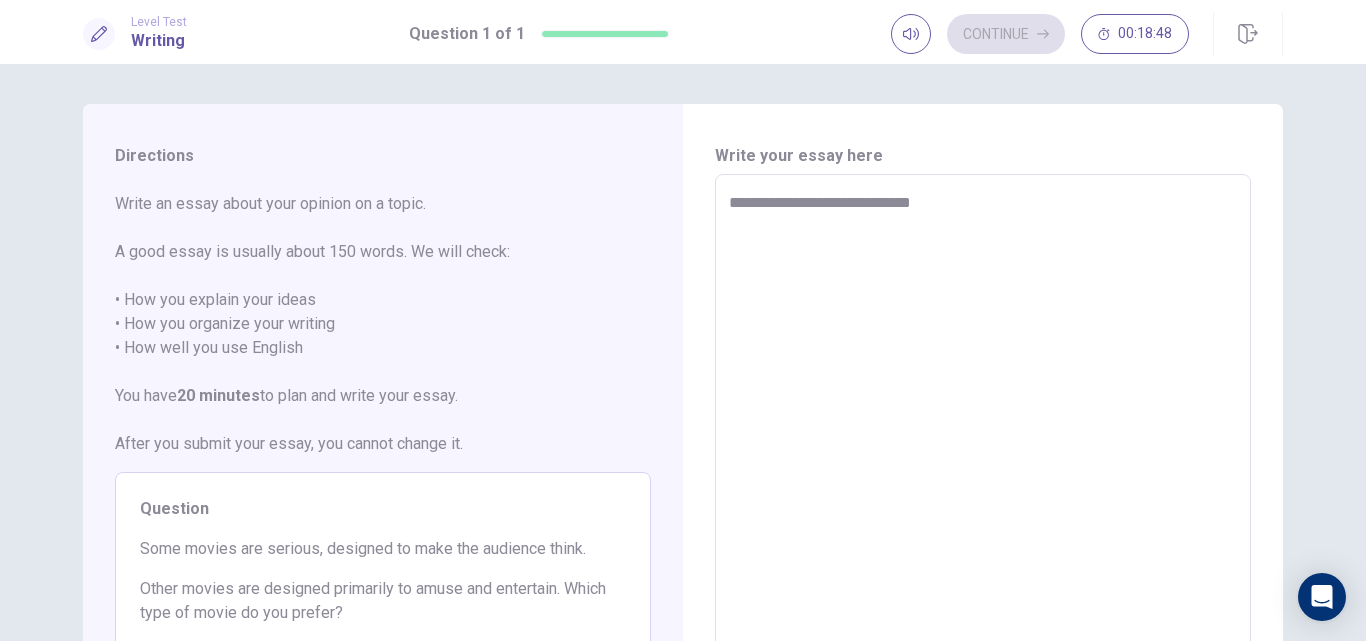 type on "**********" 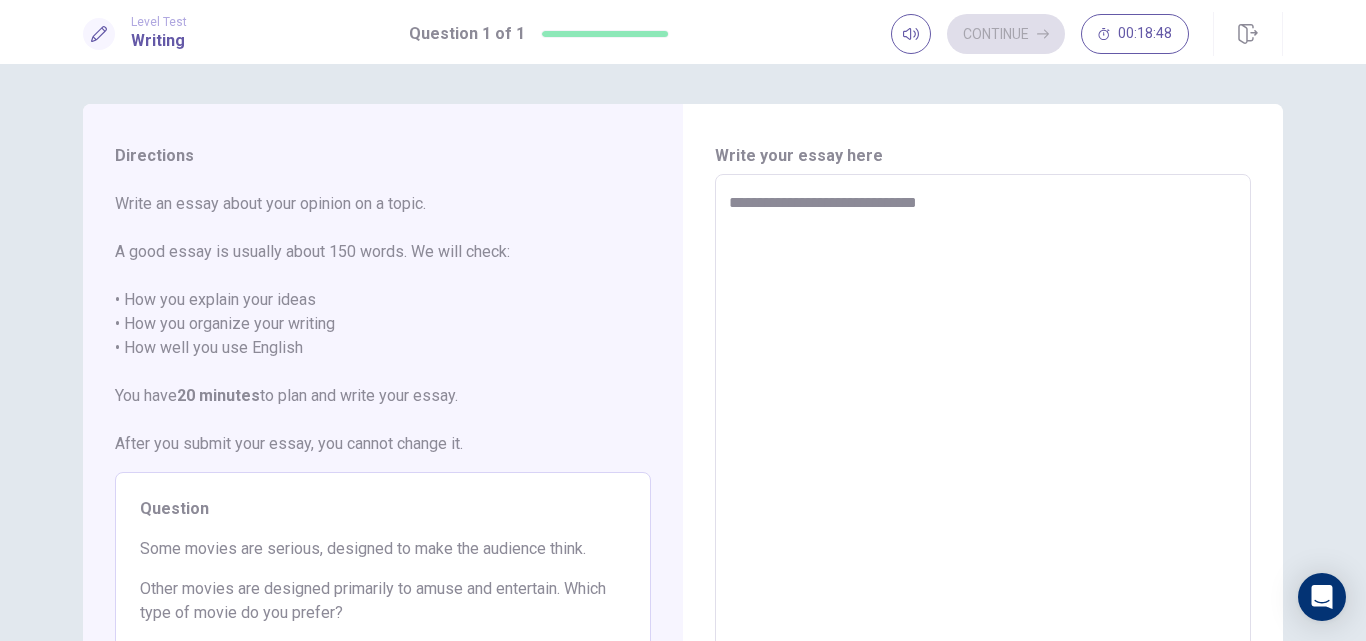 type on "*" 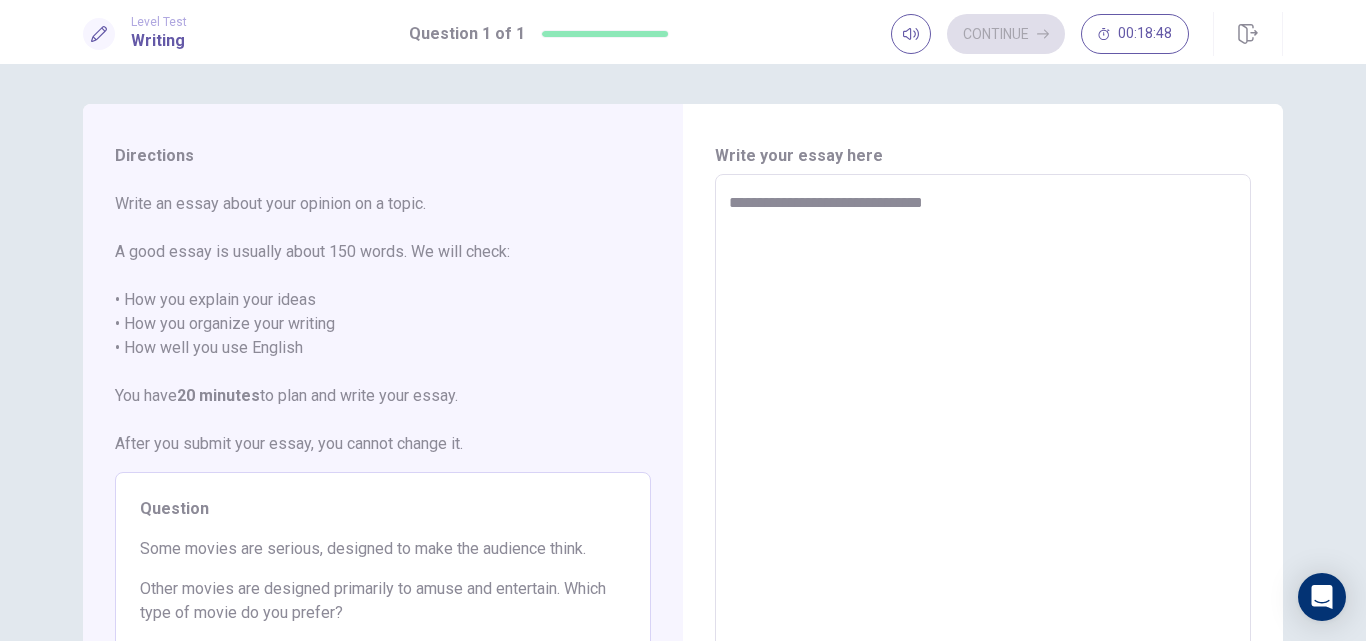 type on "*" 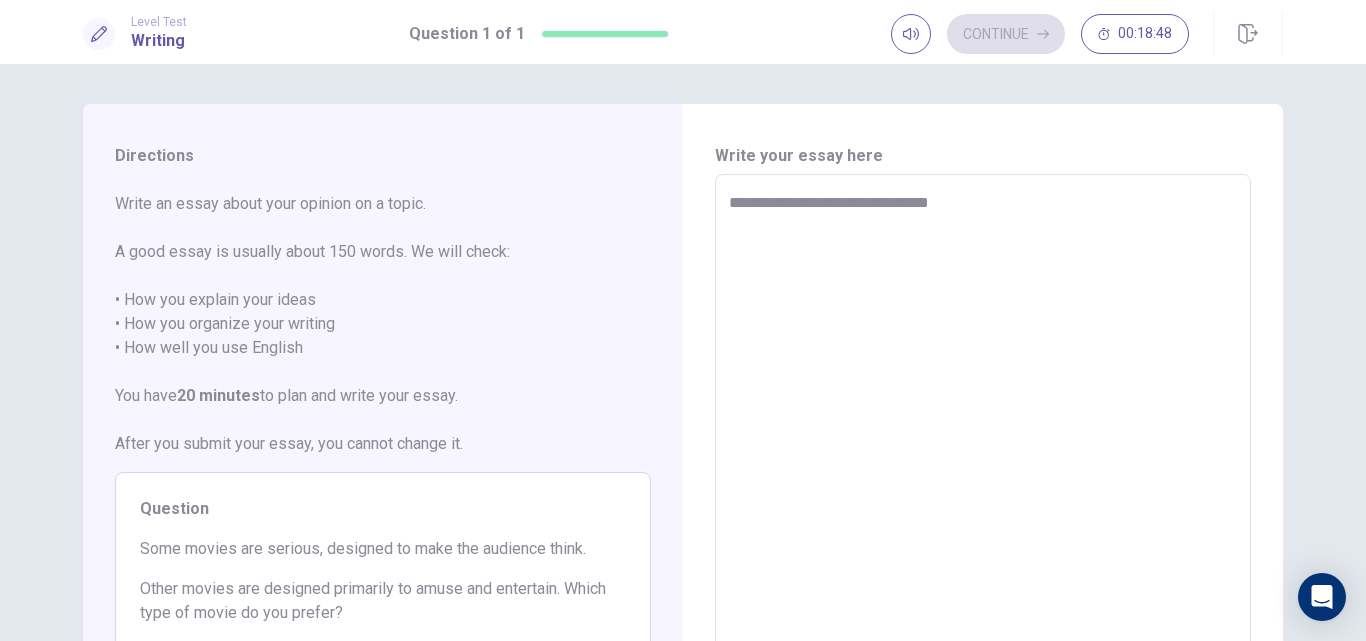 type on "*" 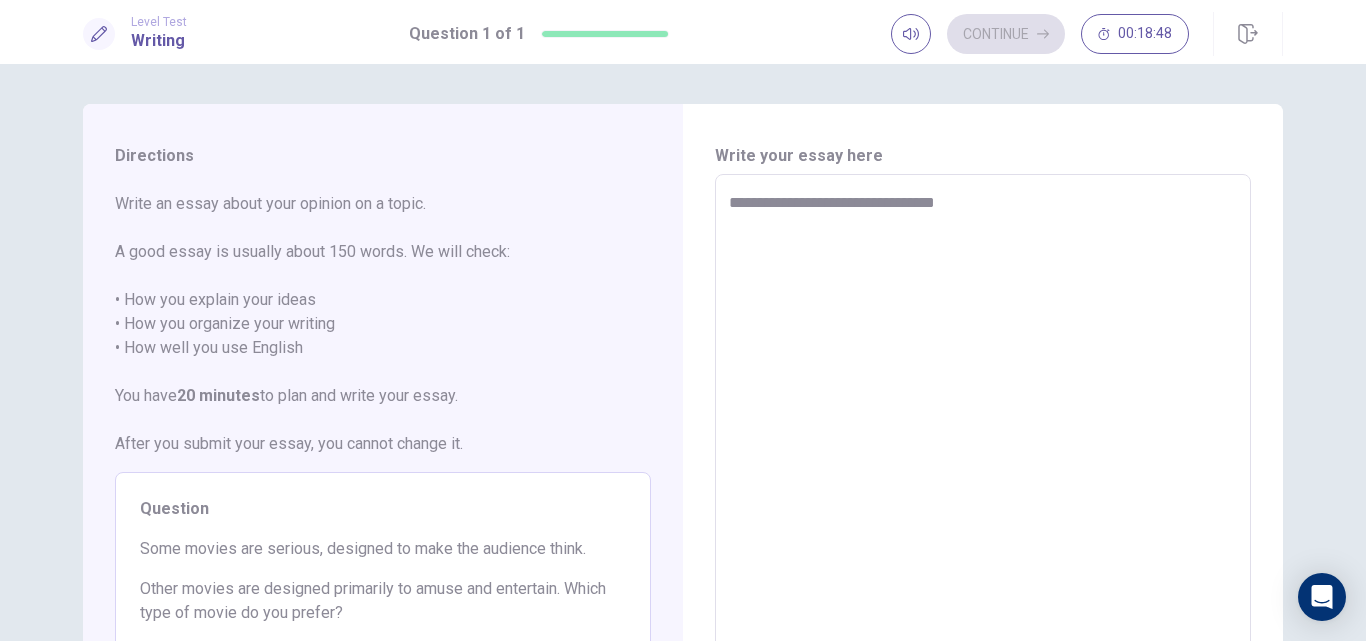 type on "*" 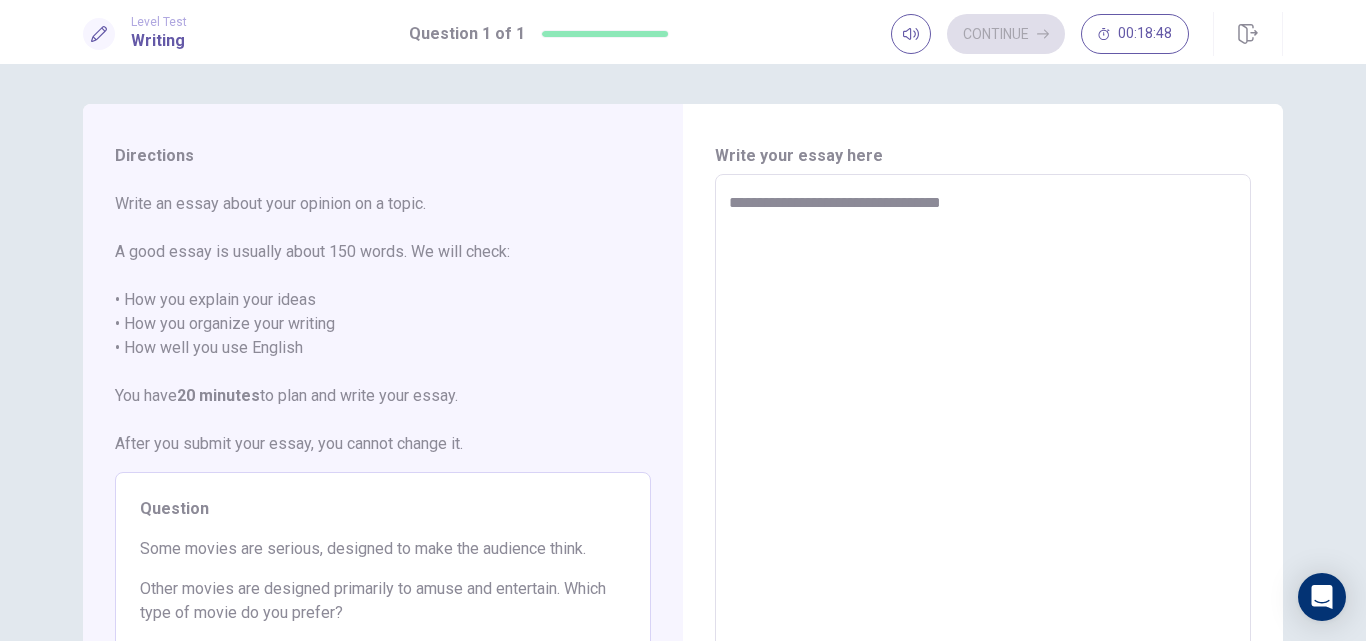 type on "*" 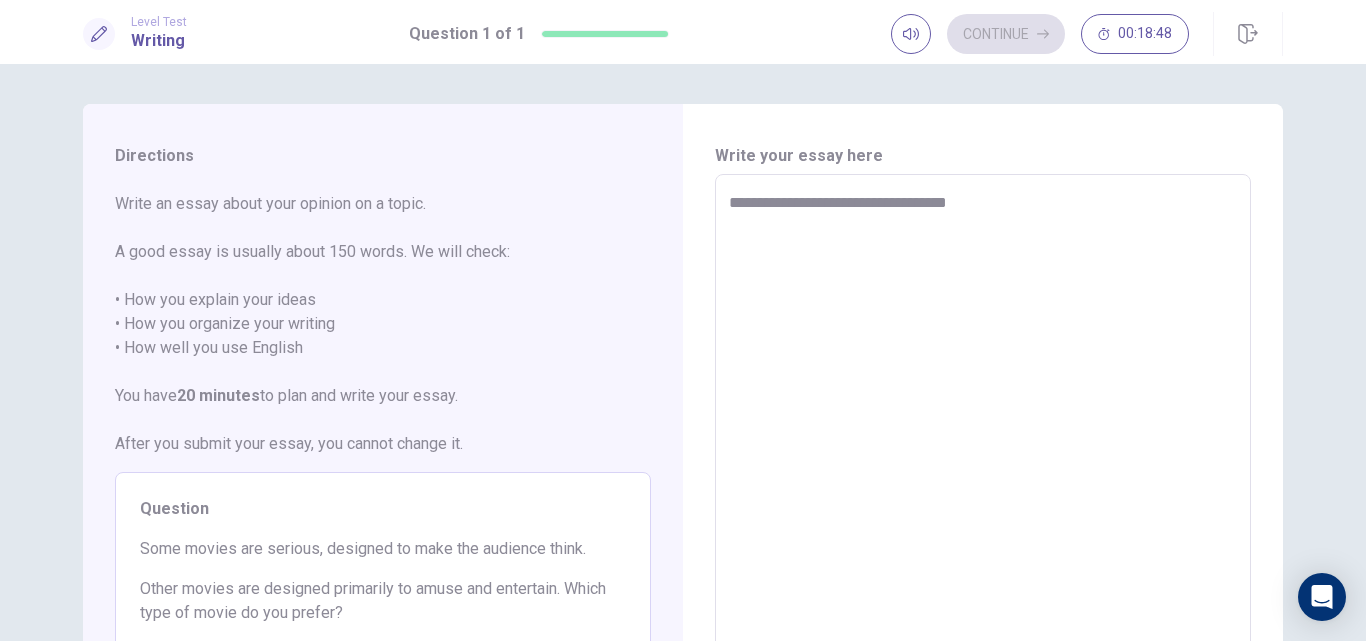 type on "*" 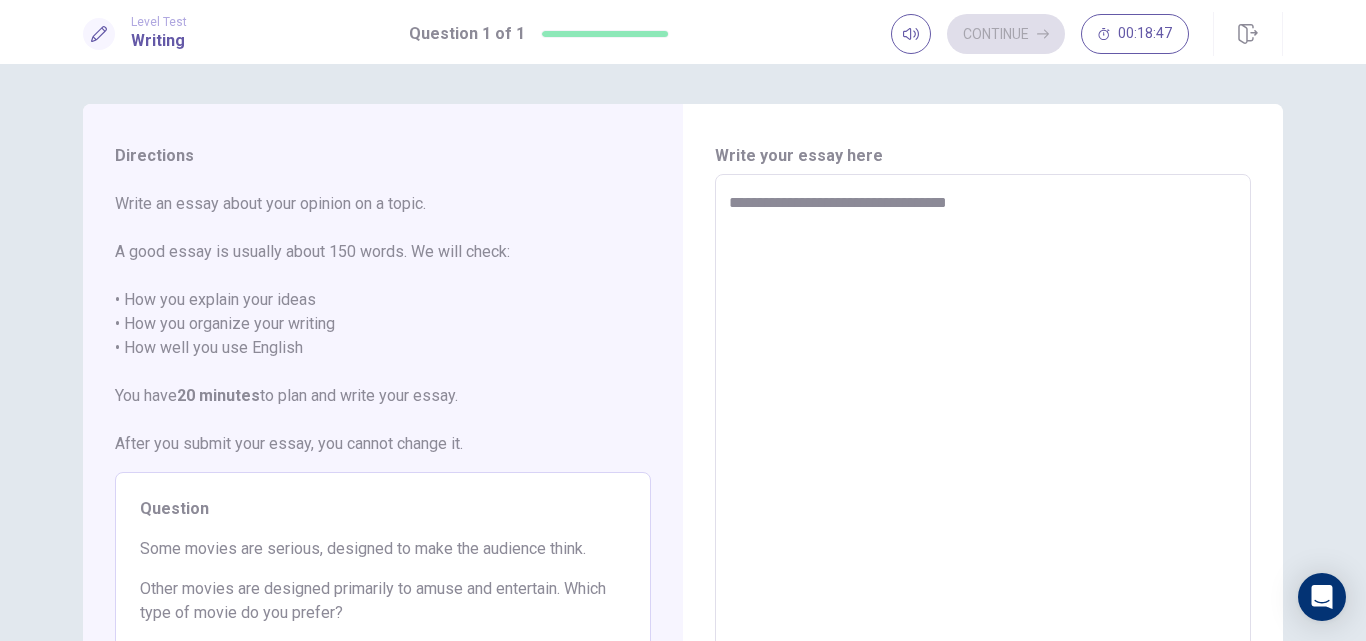 type on "**********" 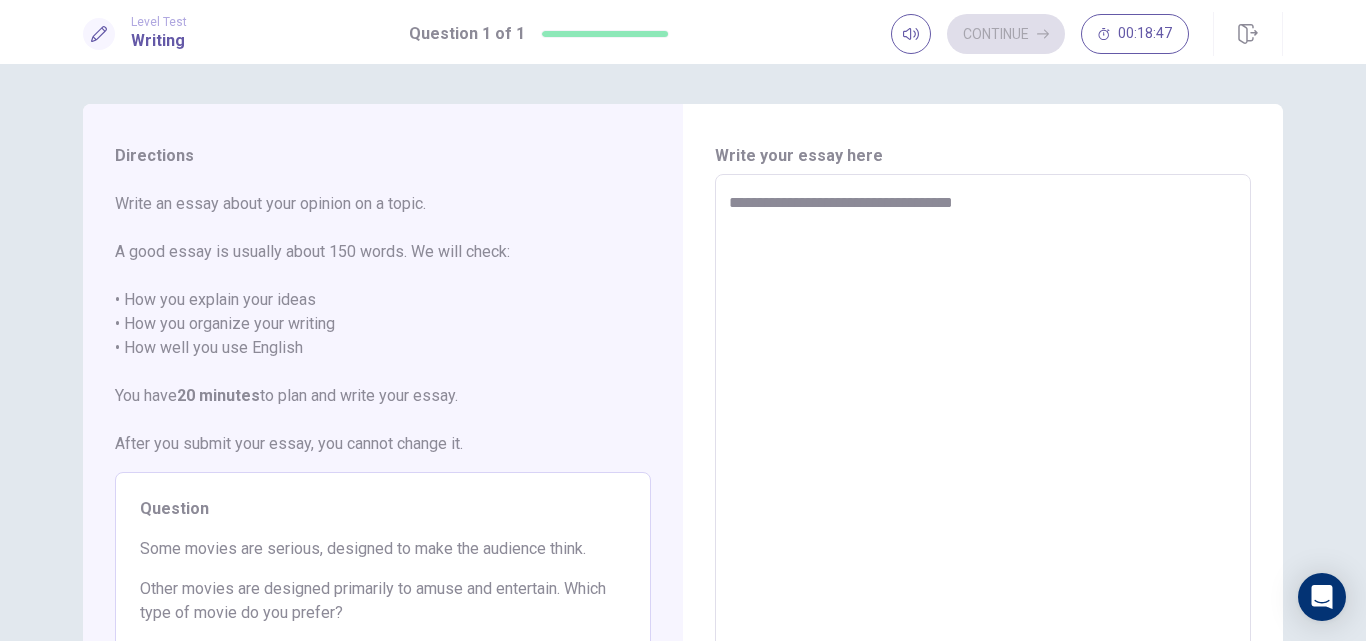 type on "*" 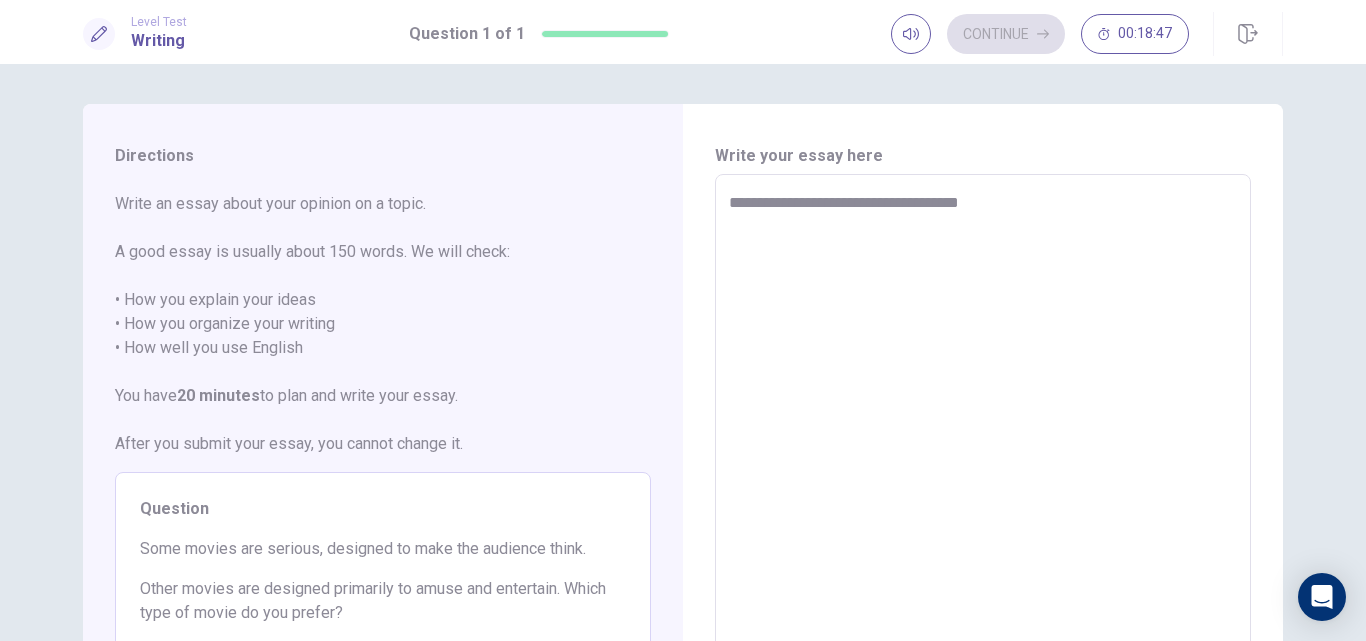 type on "*" 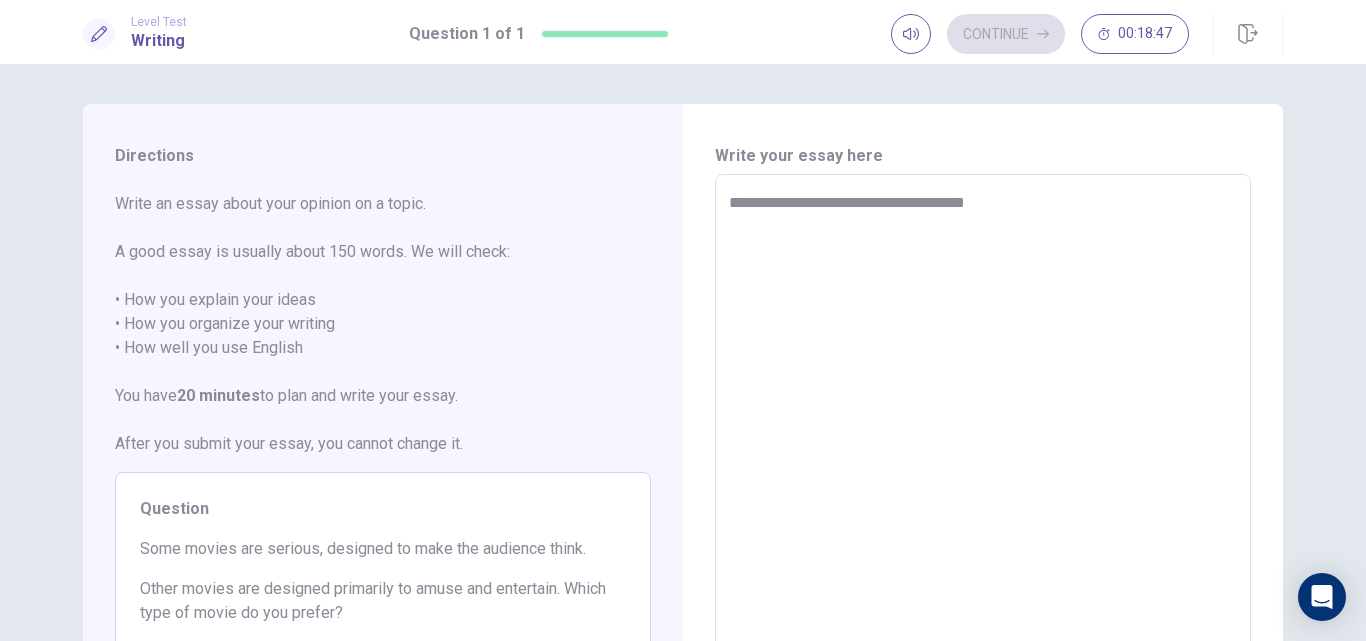 type on "*" 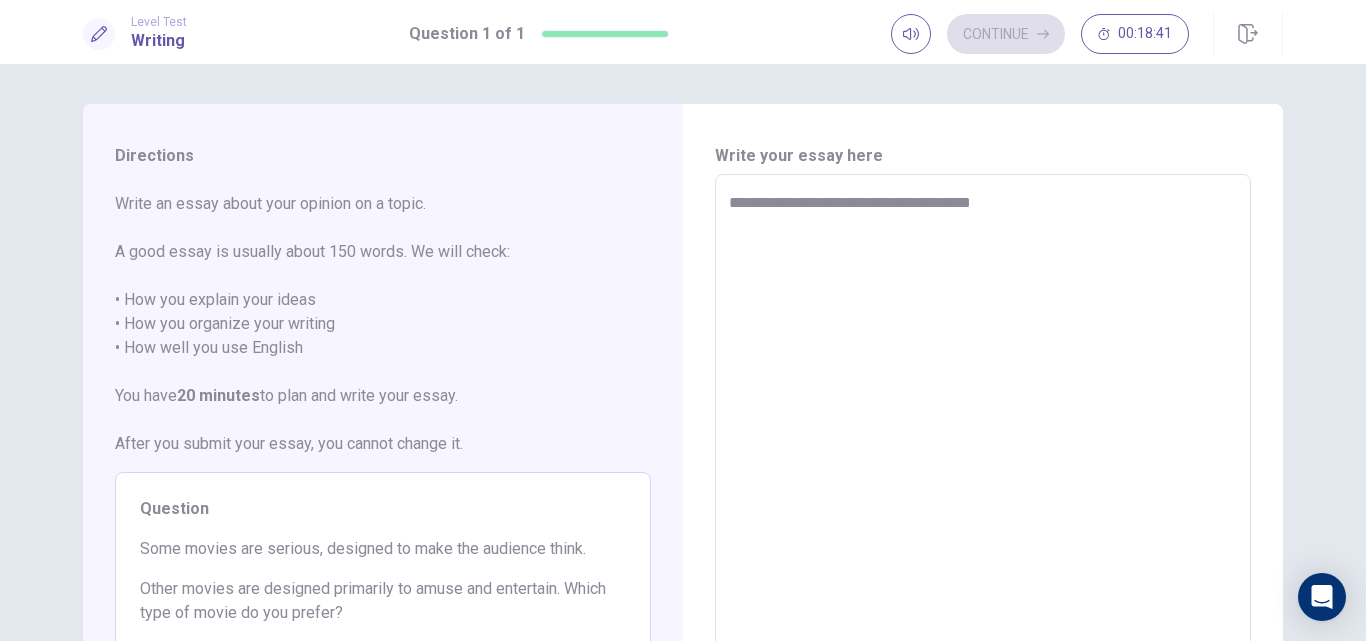 type on "*" 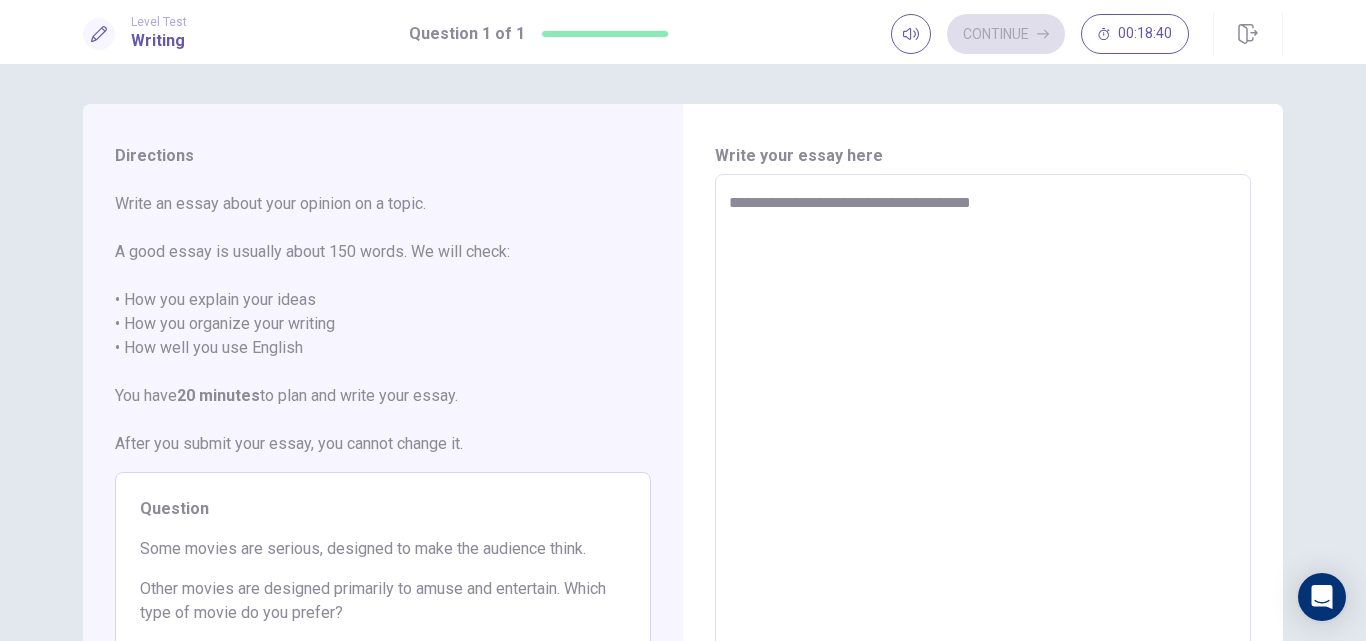 type on "**********" 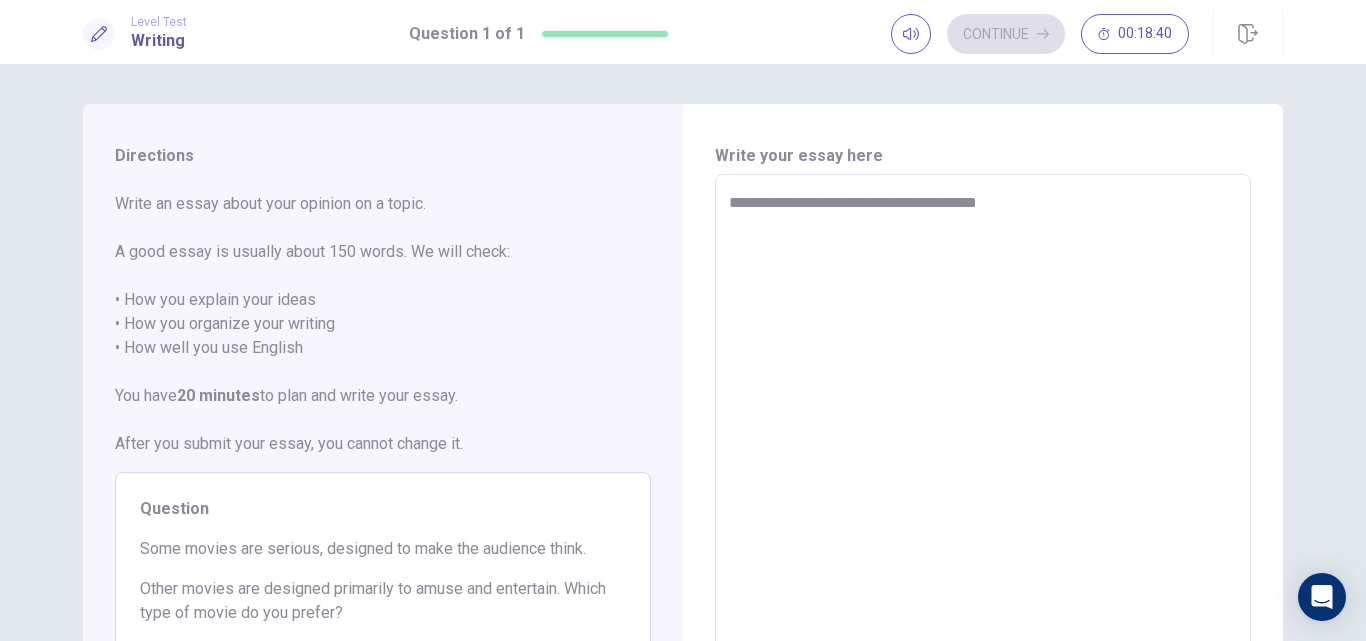 type on "*" 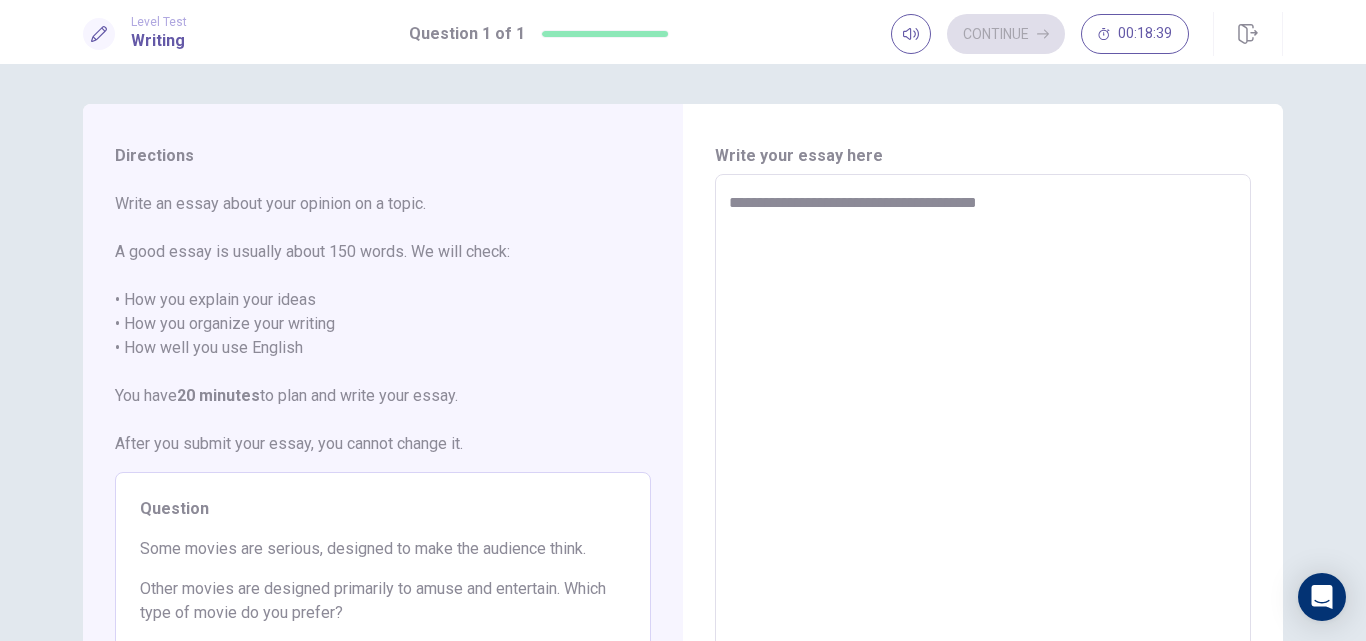 type on "**********" 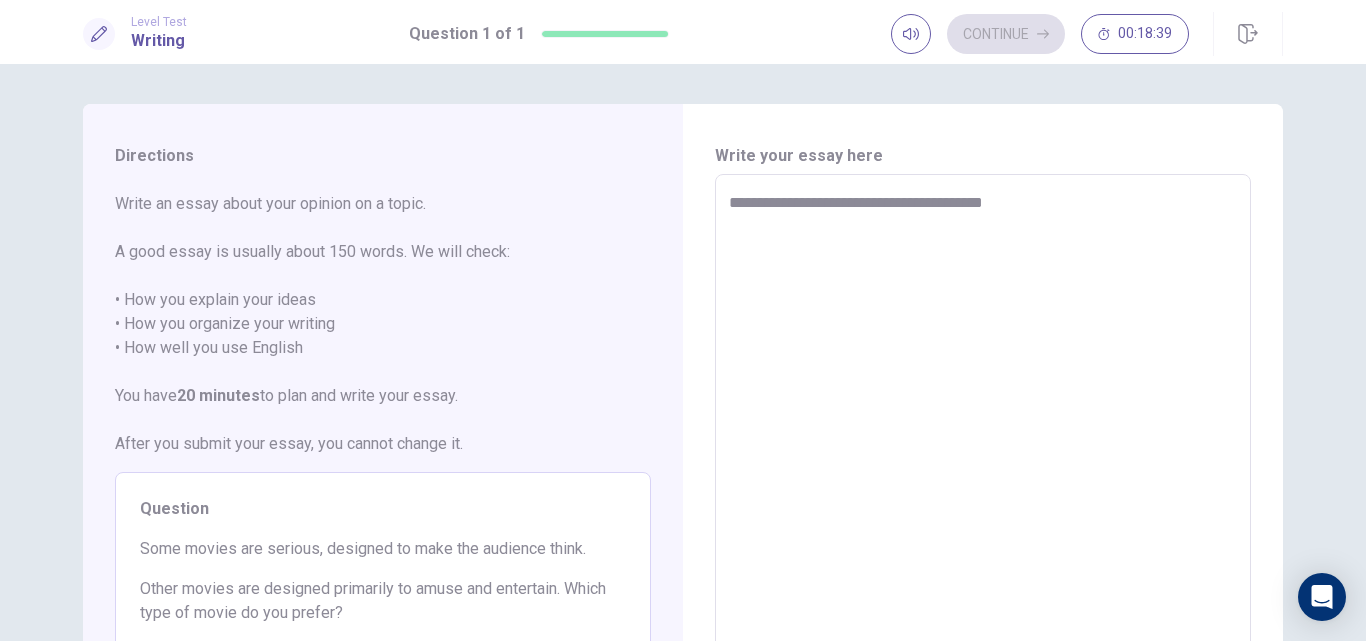 type on "*" 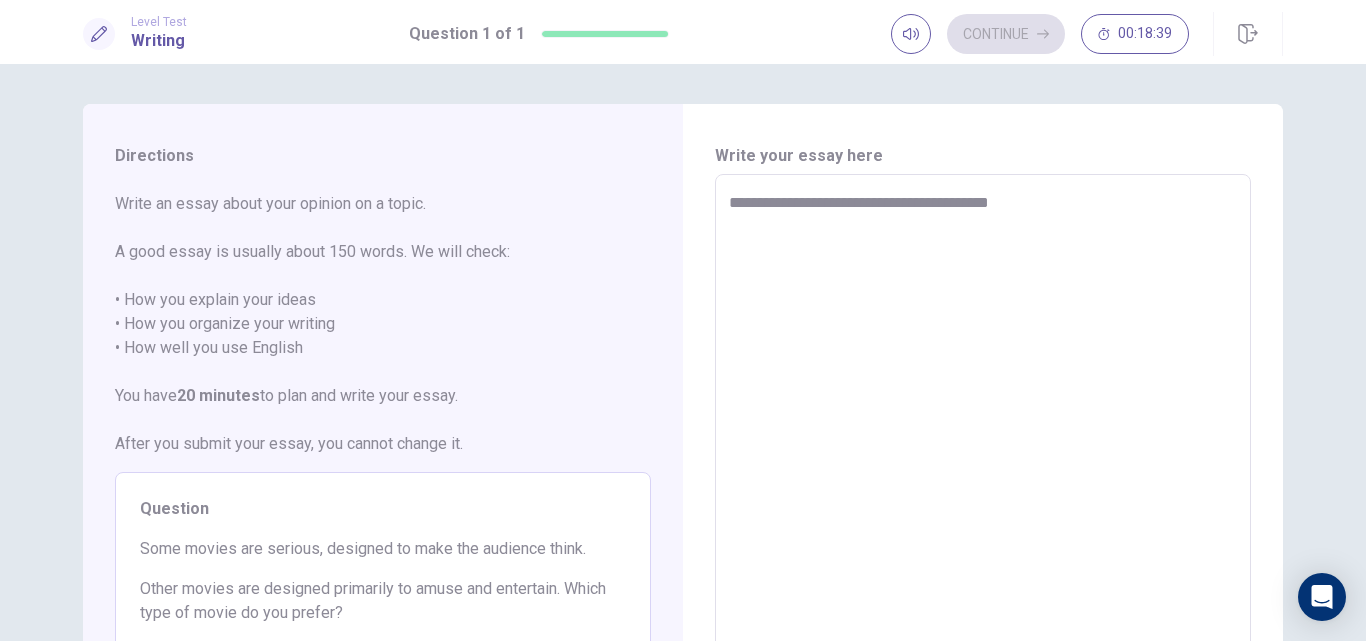 type on "**********" 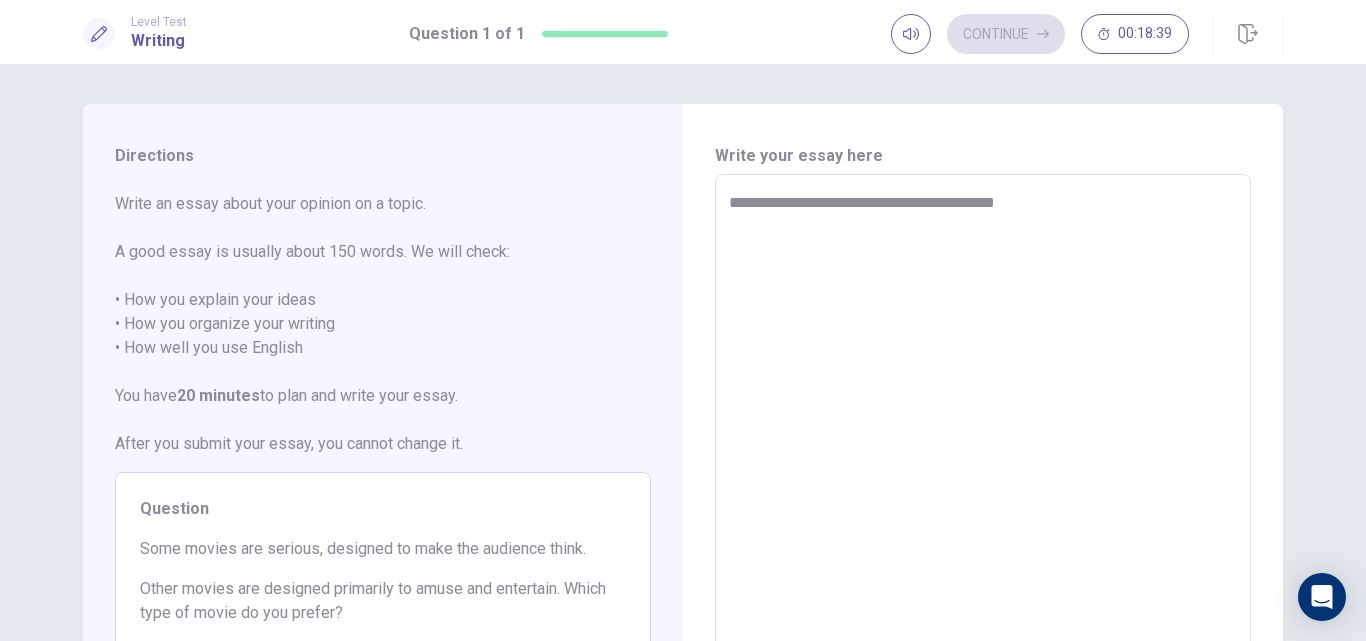 type on "*" 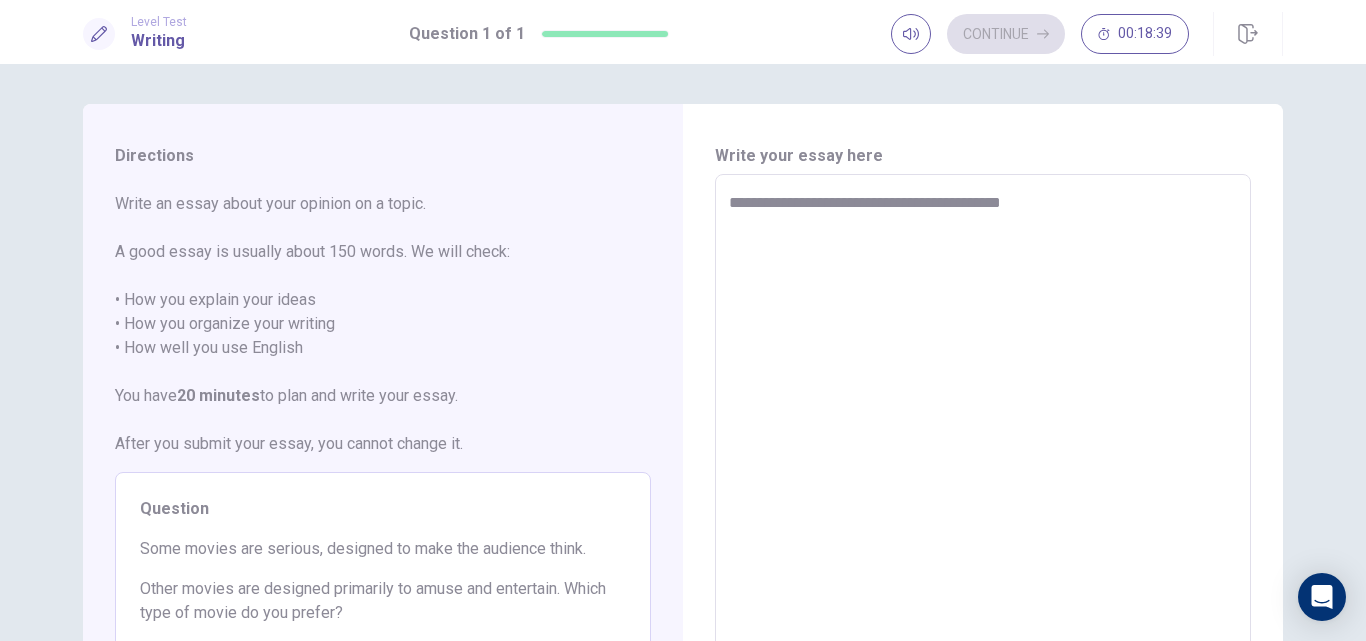 type on "*" 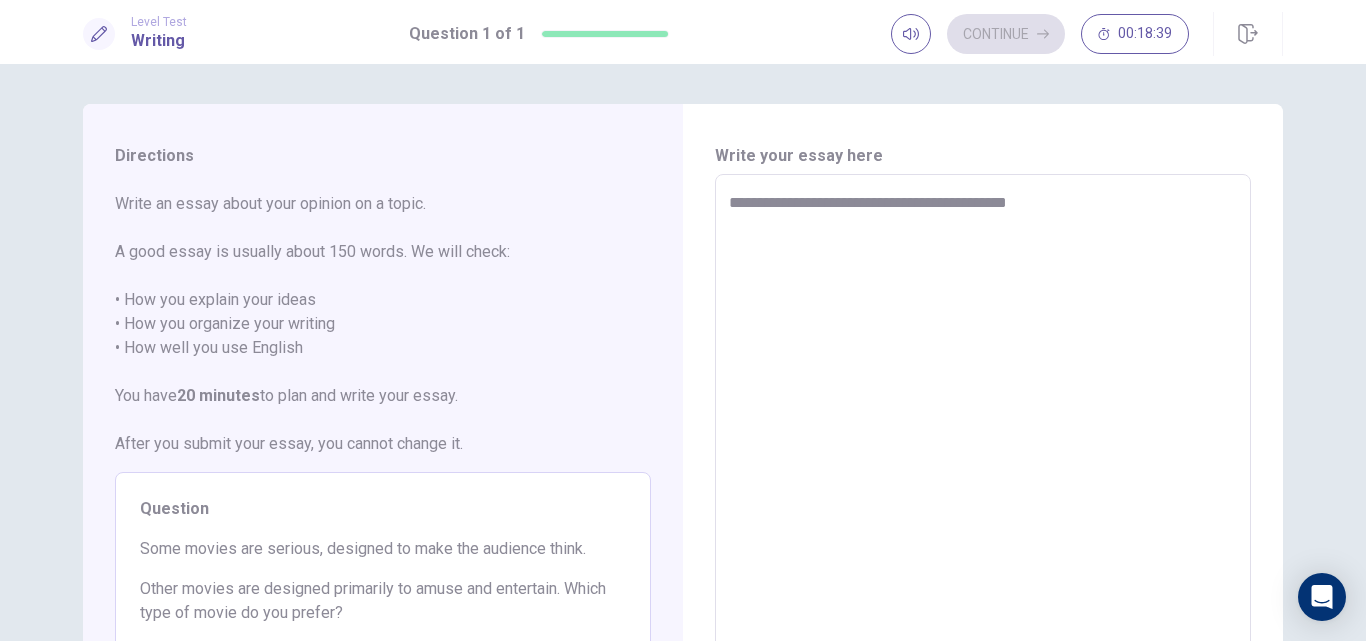 type on "*" 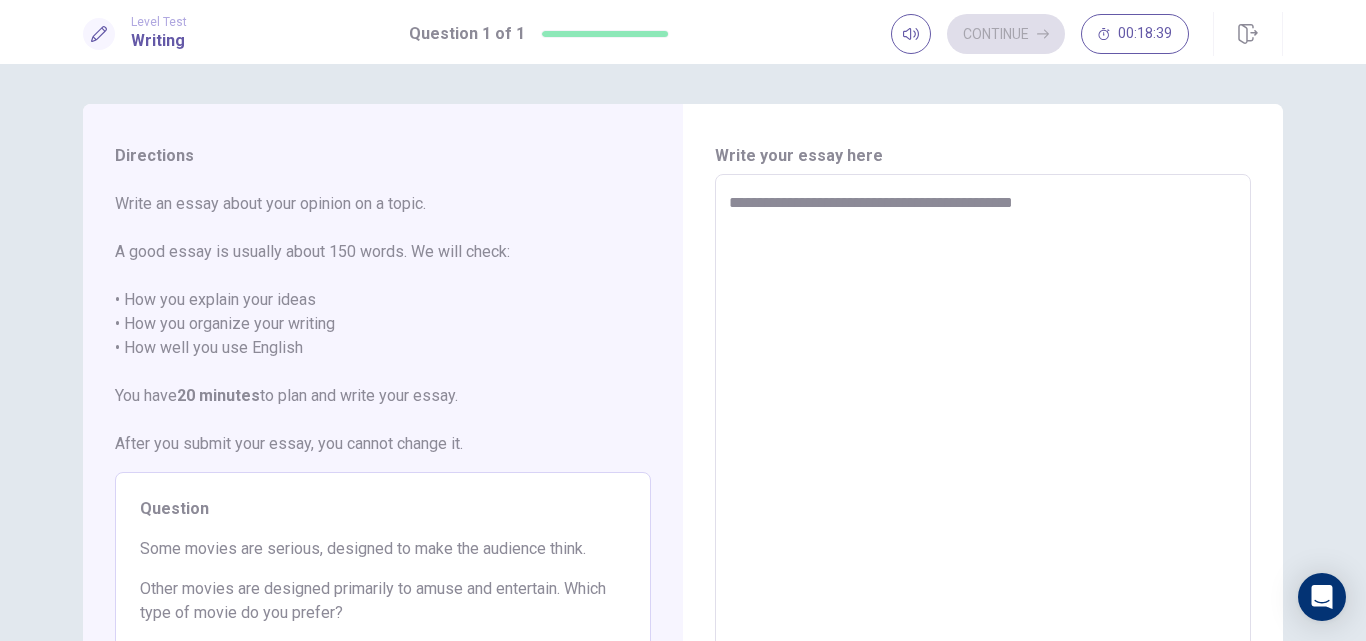 type on "*" 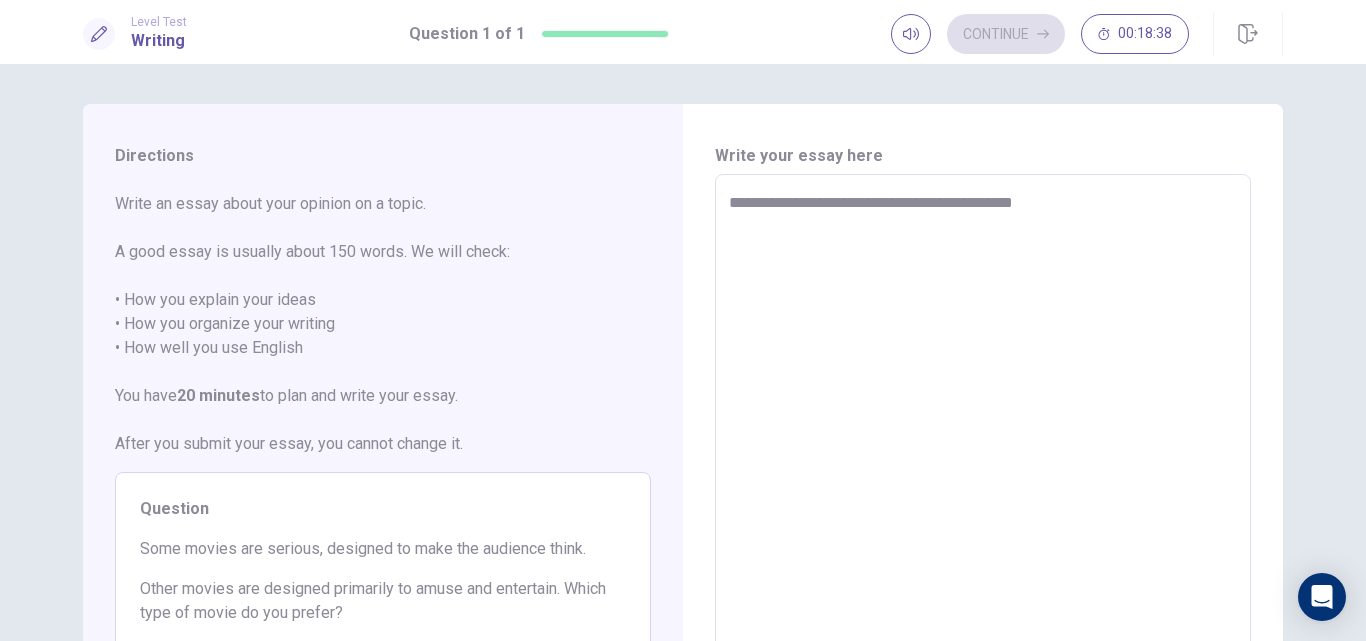 type on "**********" 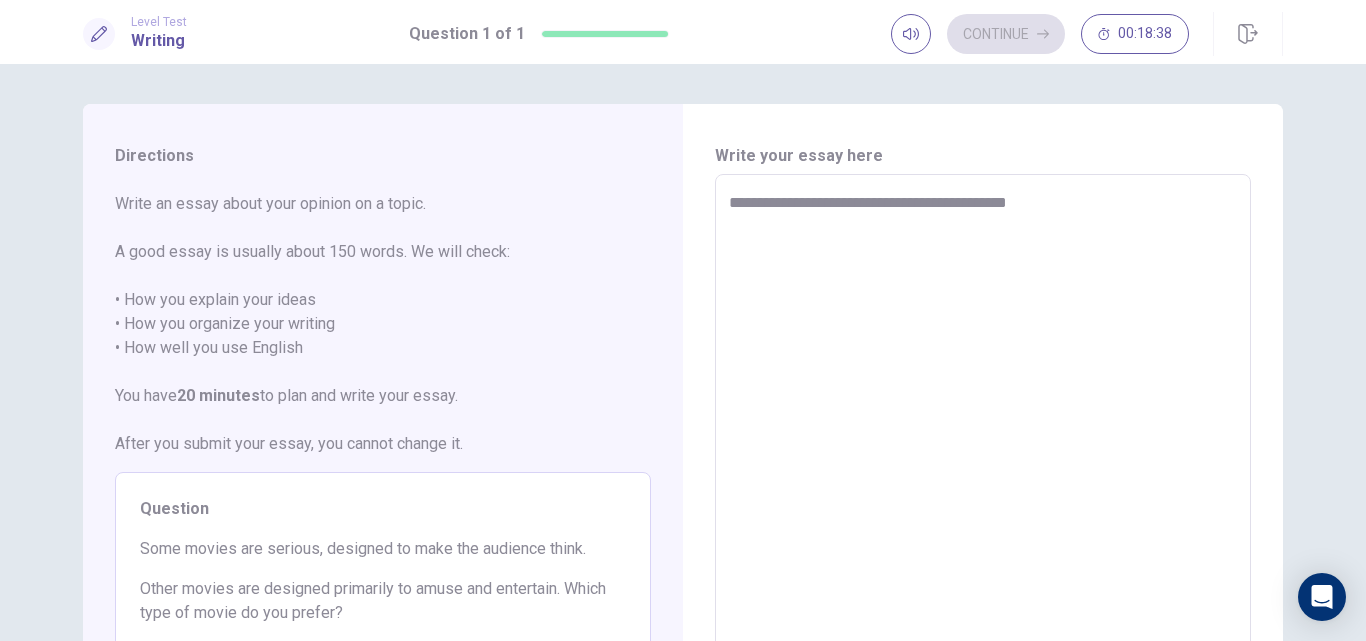 type on "**********" 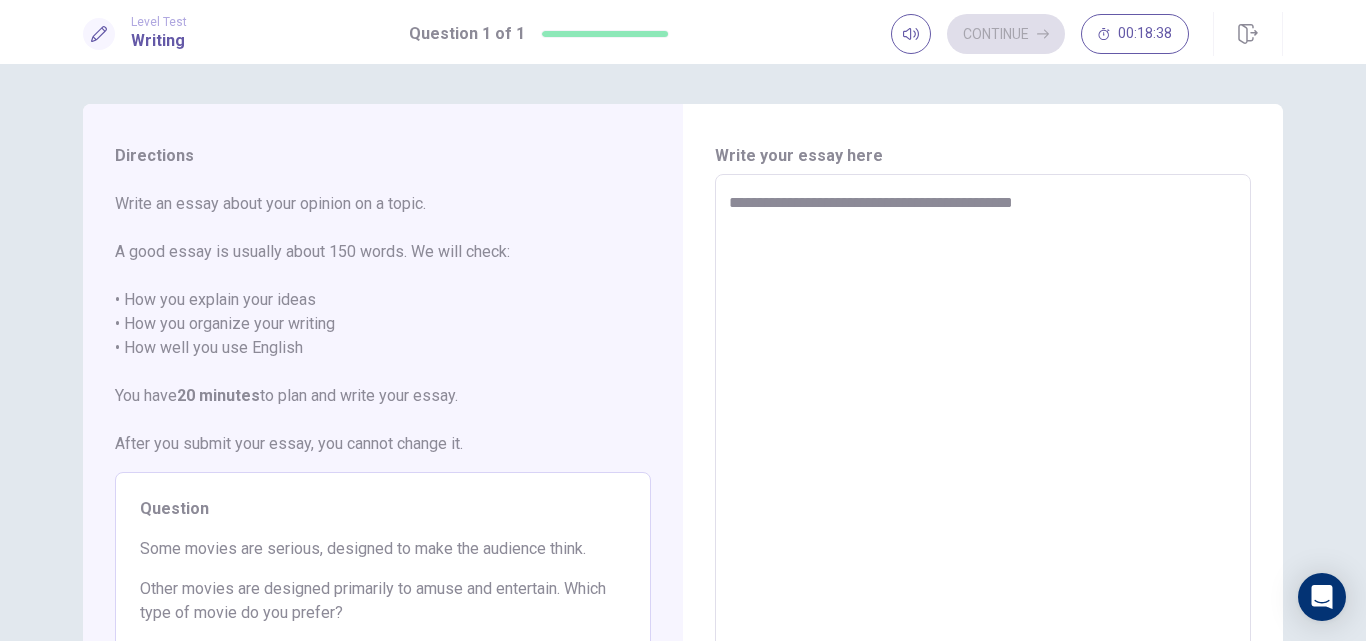 type on "*" 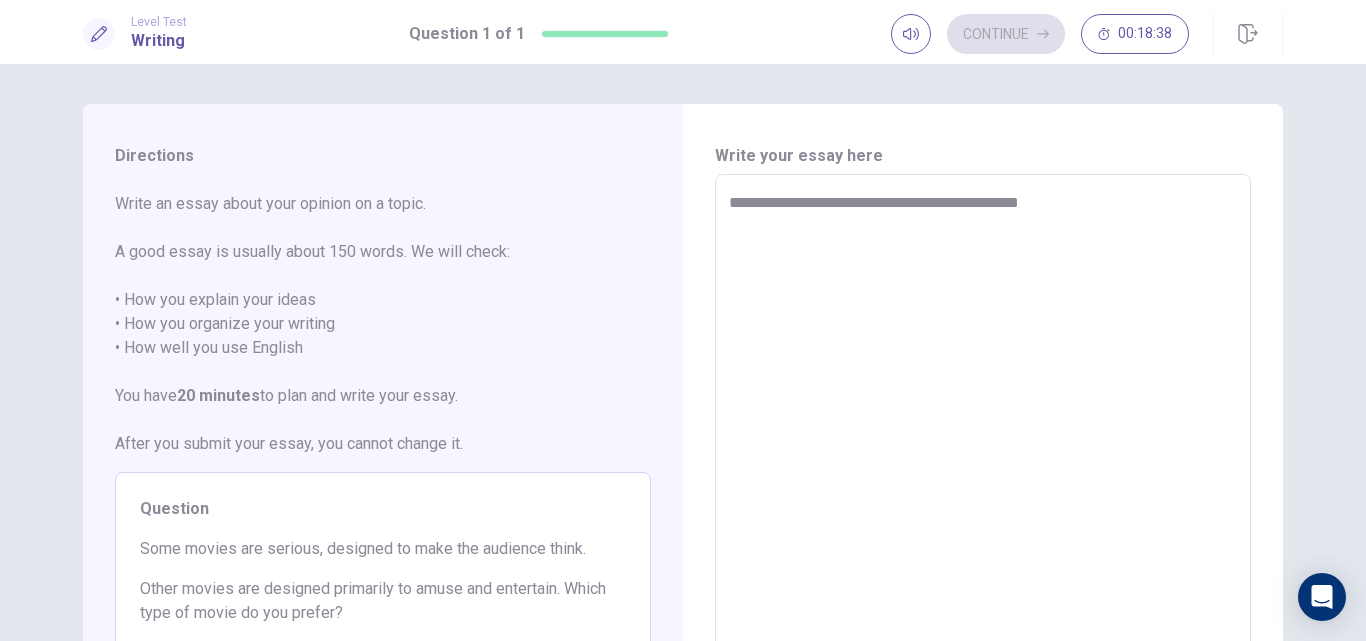 type on "*" 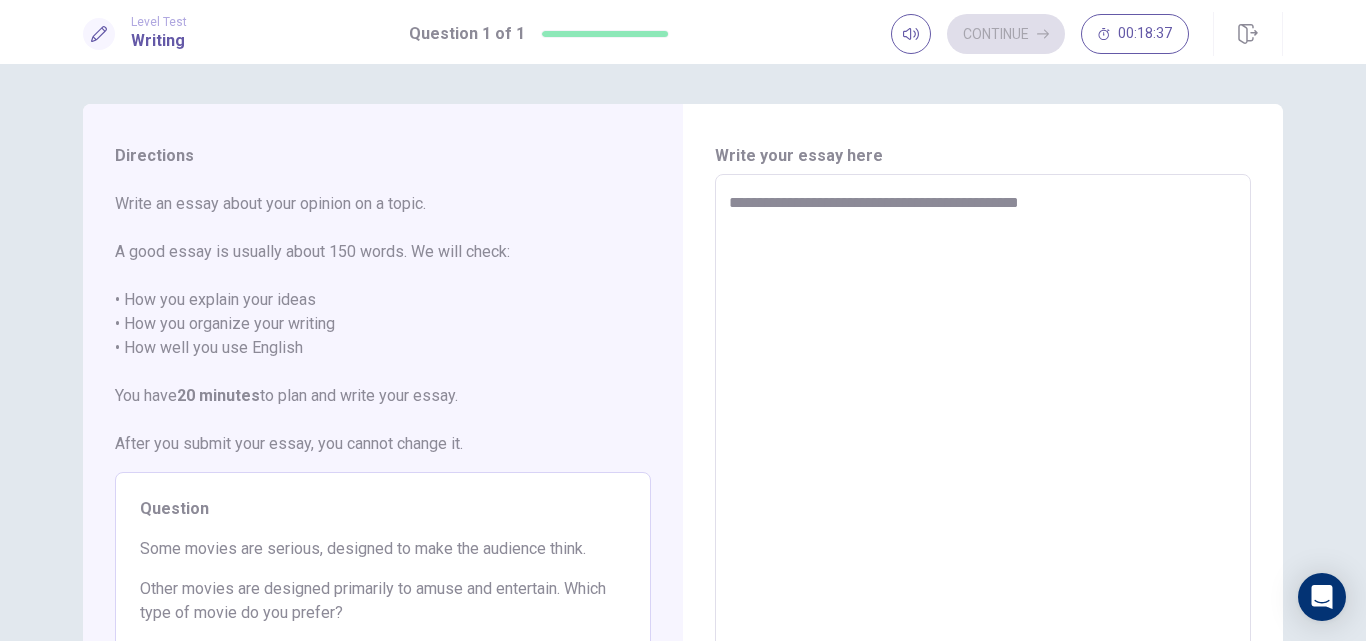 type on "**********" 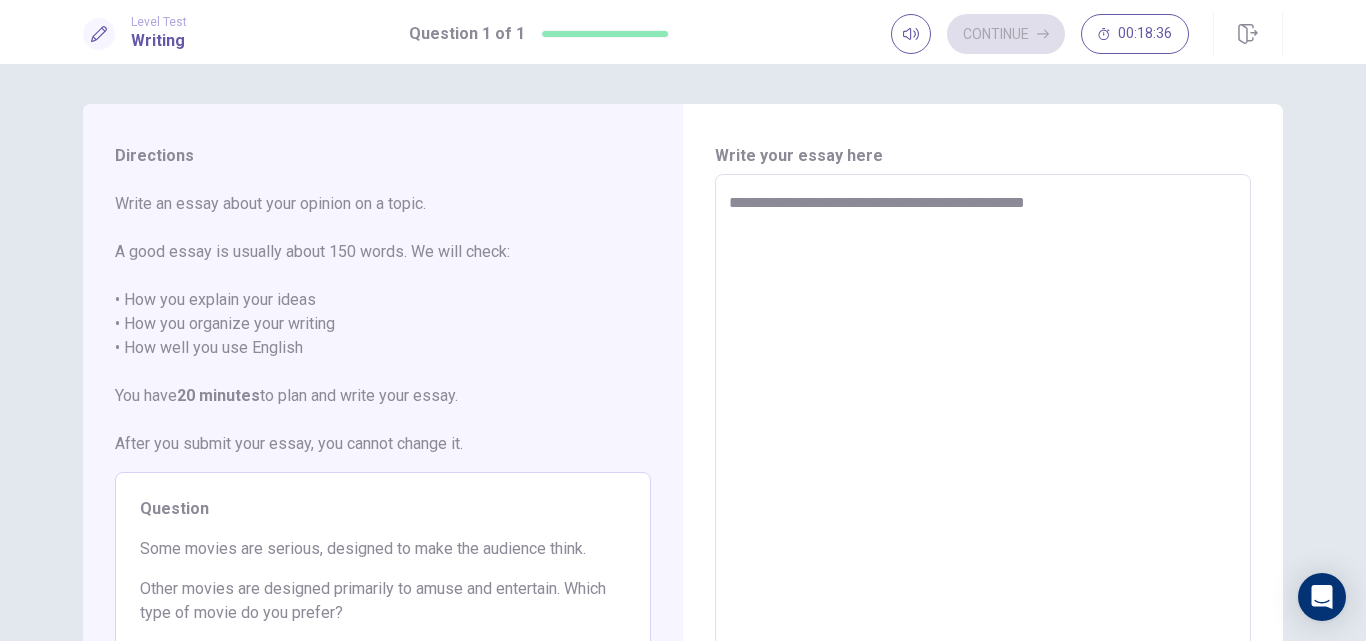 type on "*" 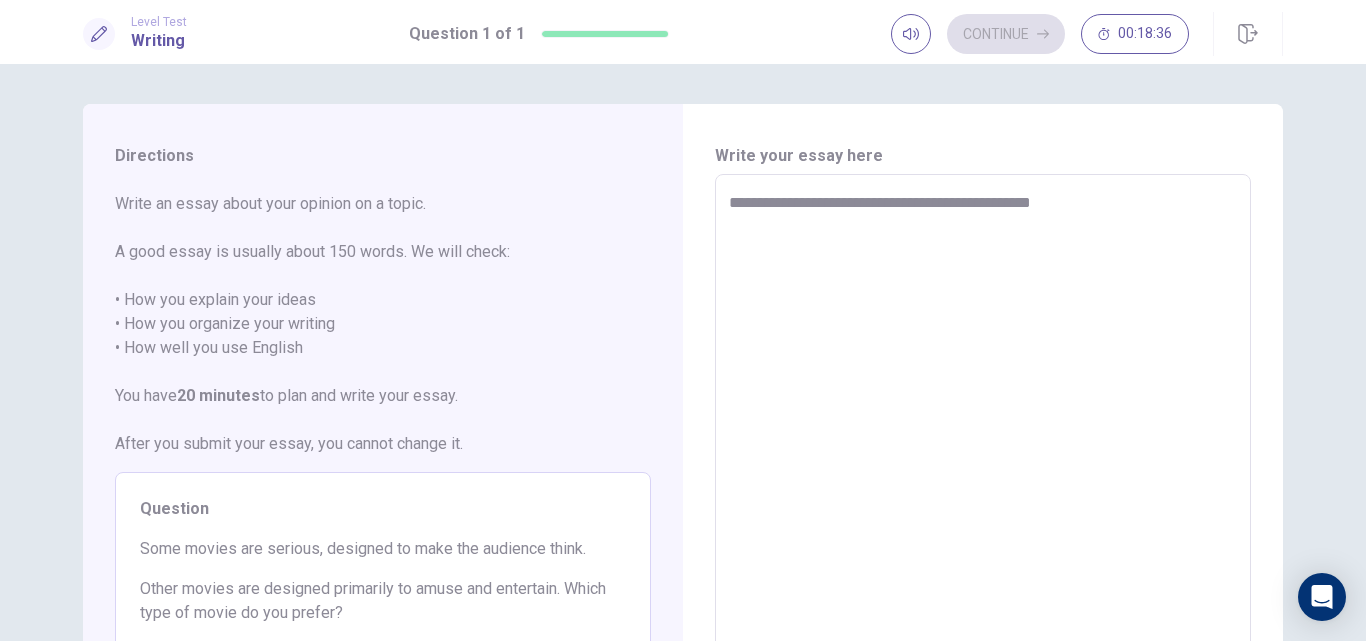 type on "*" 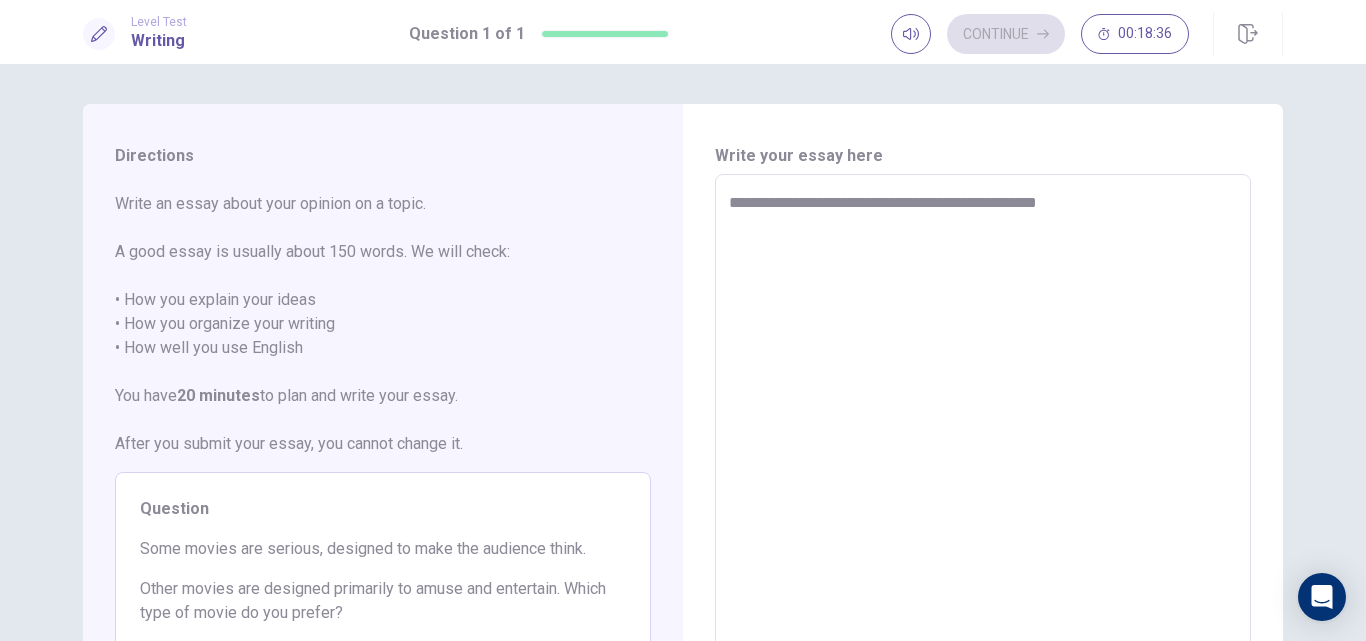 type on "*" 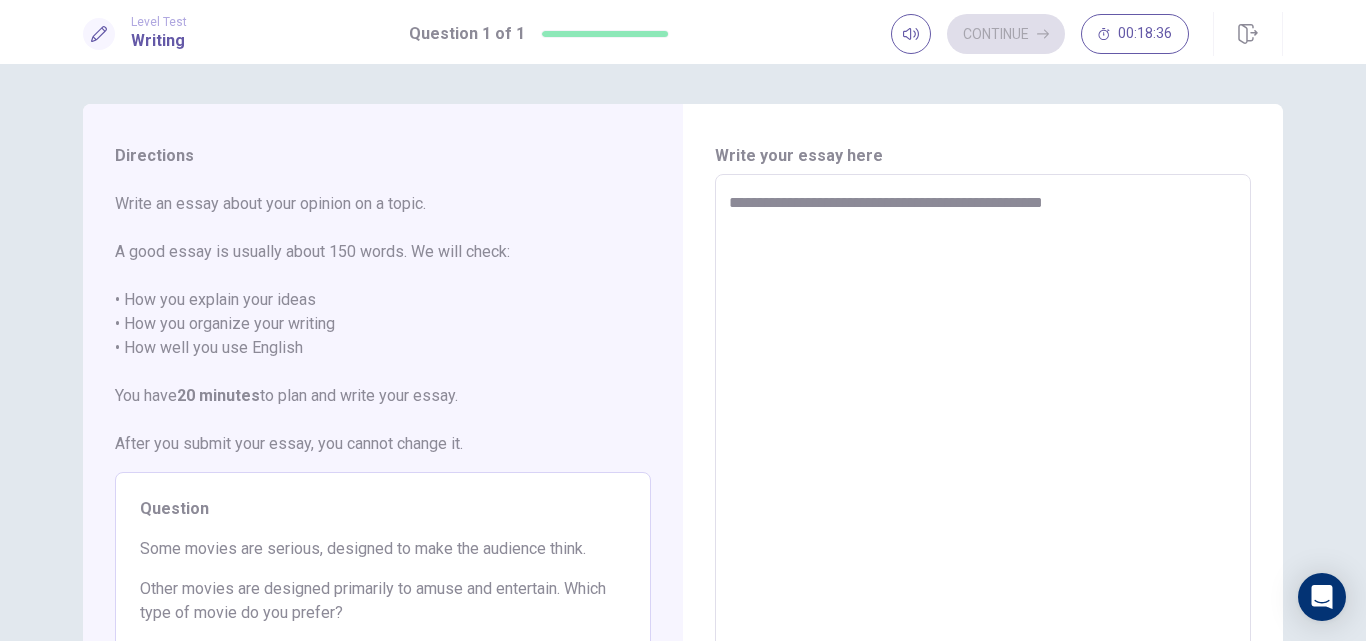type on "*" 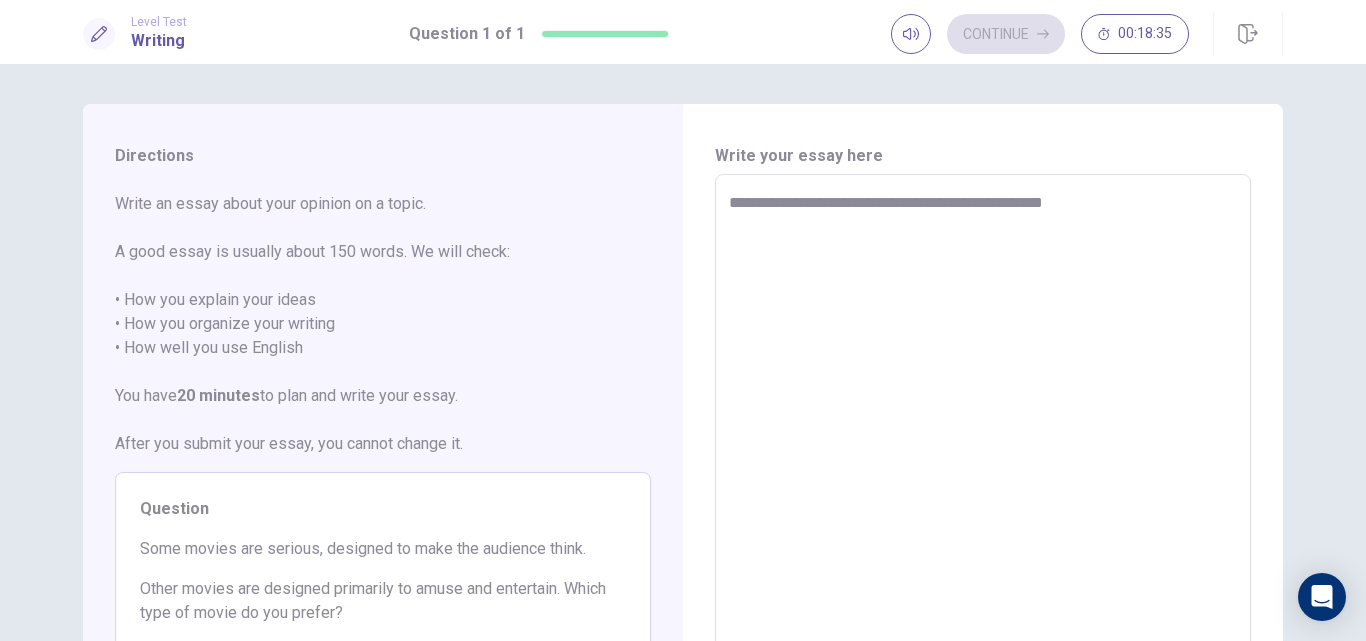 type on "**********" 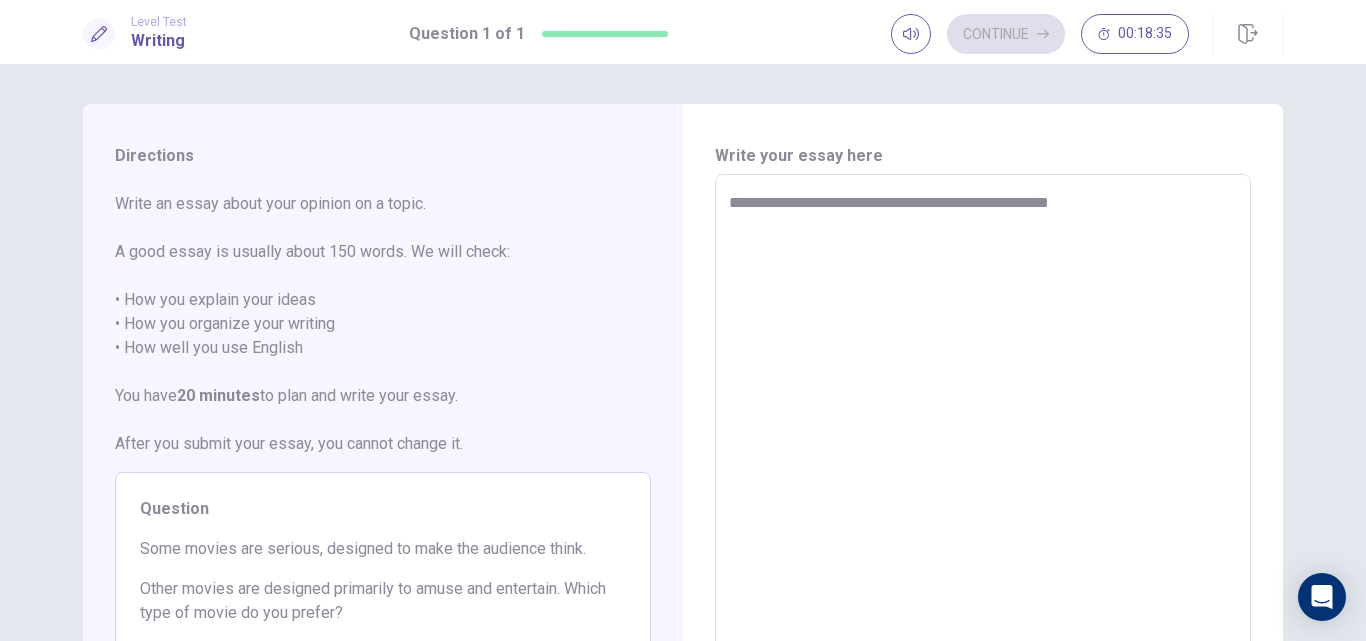 type on "*" 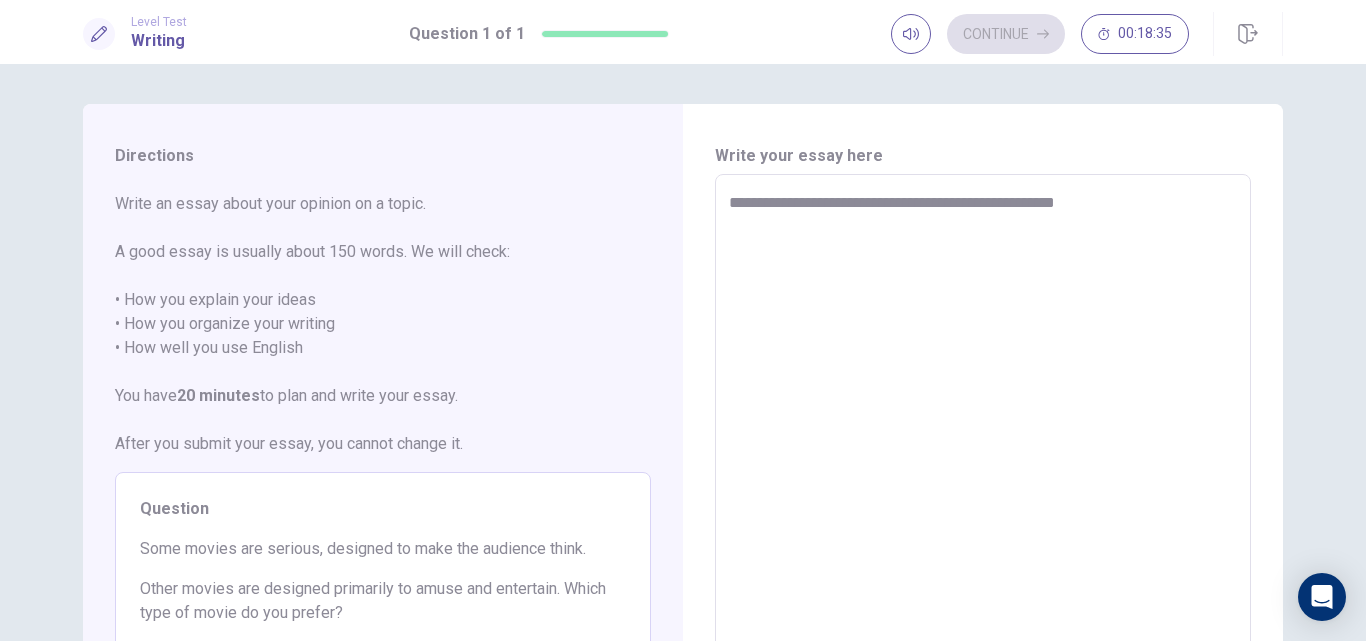 type on "*" 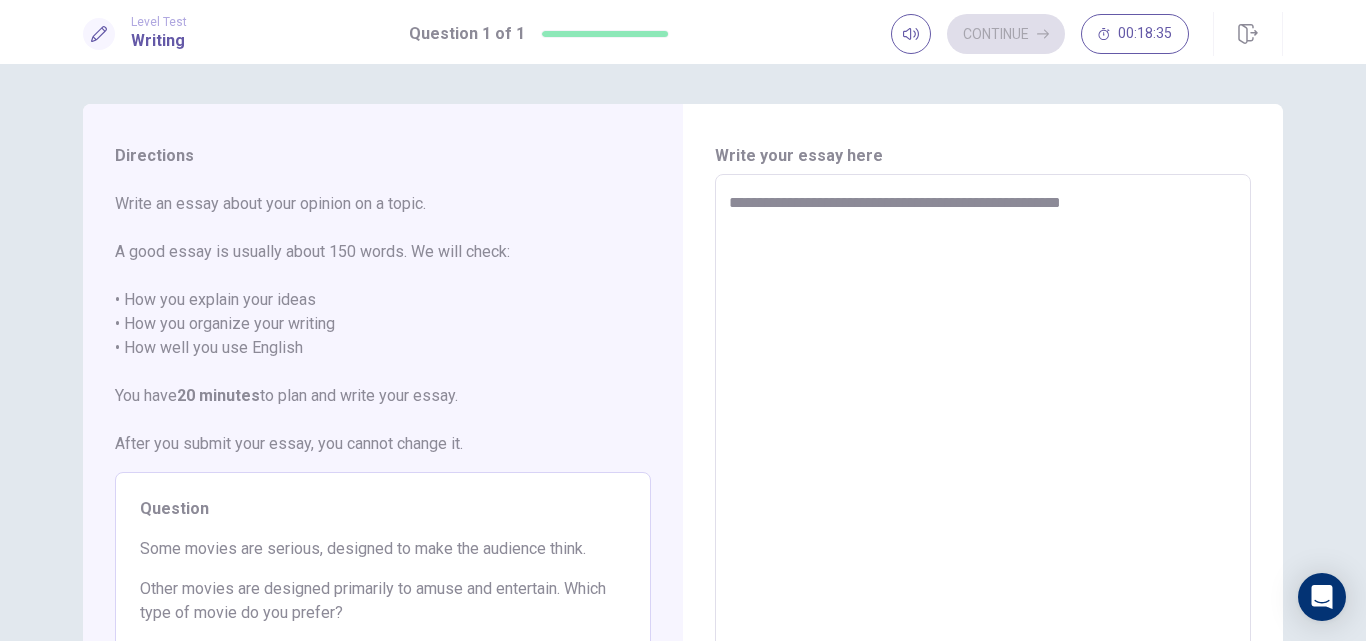 type on "**********" 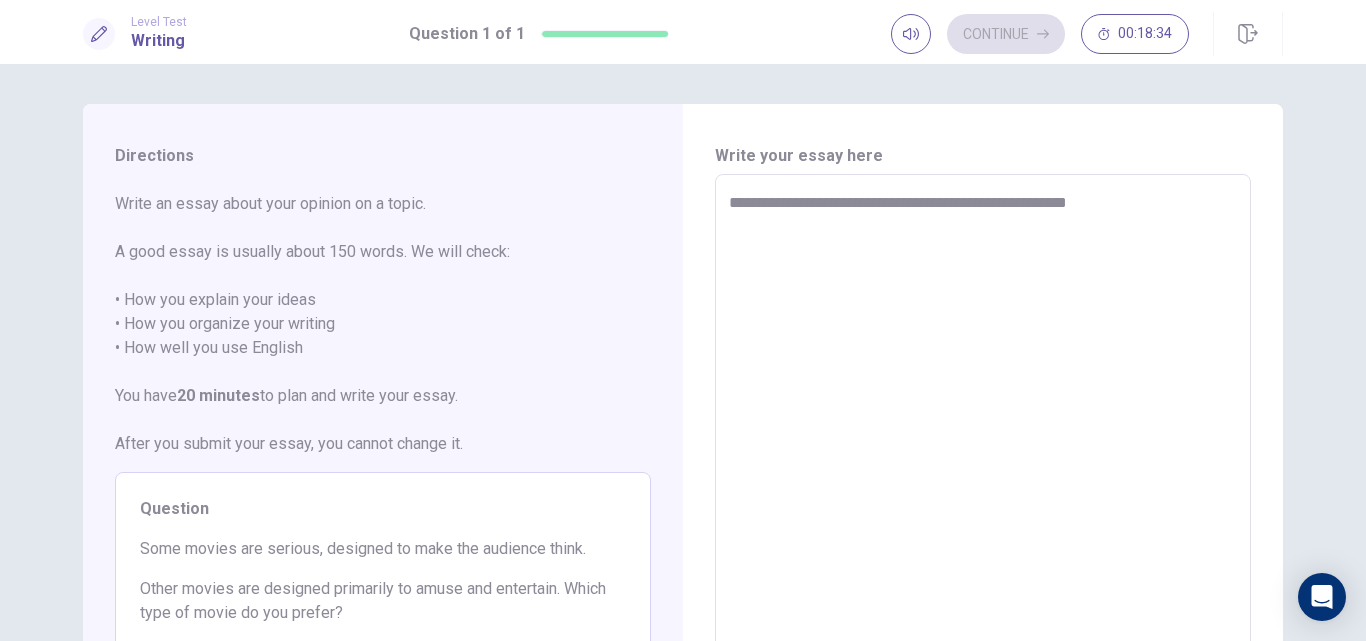 type on "*" 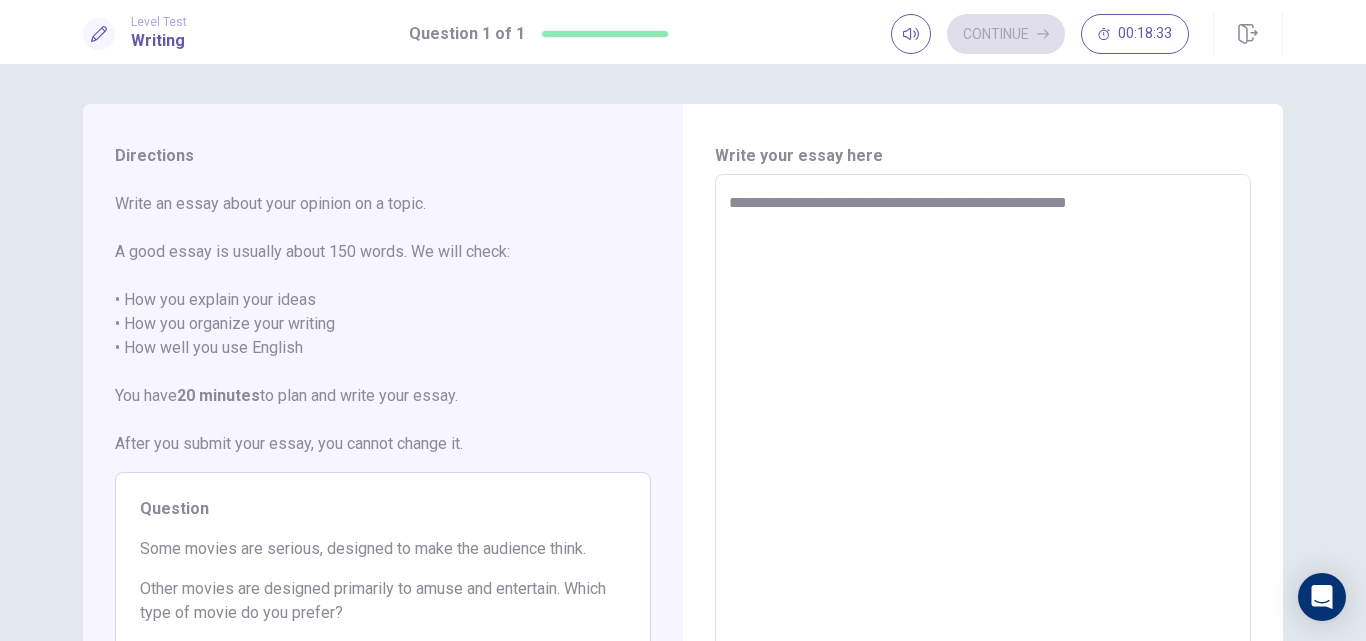 type on "**********" 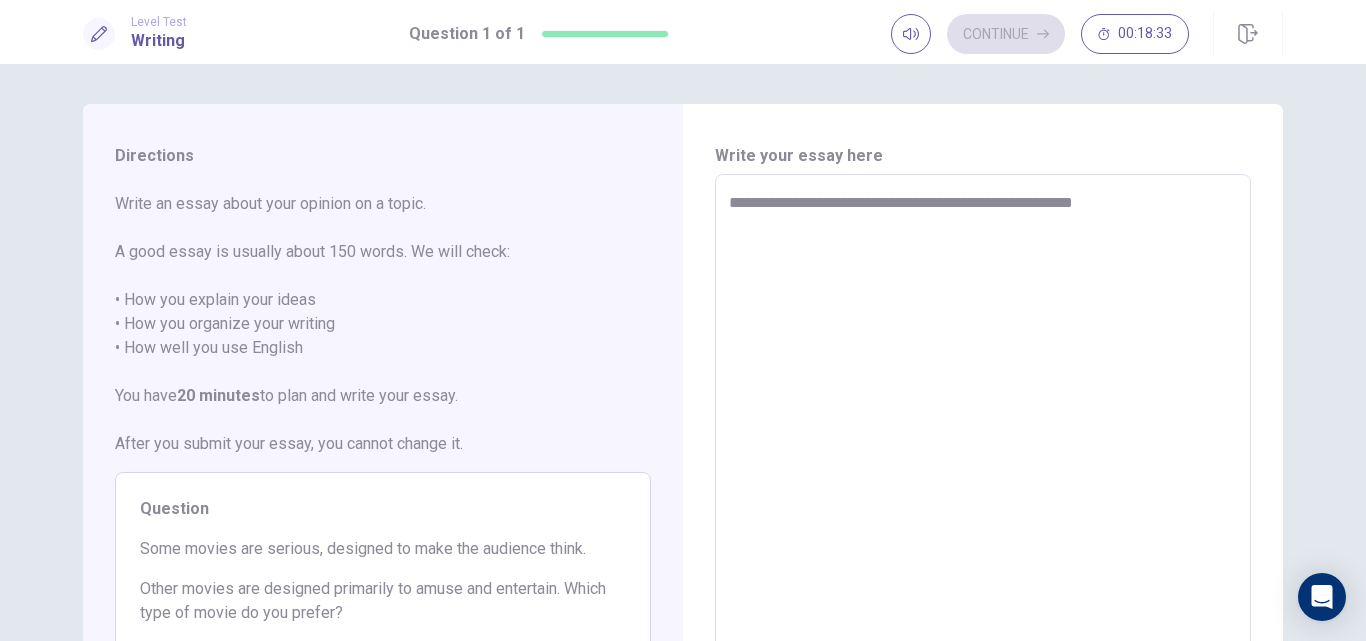 type on "*" 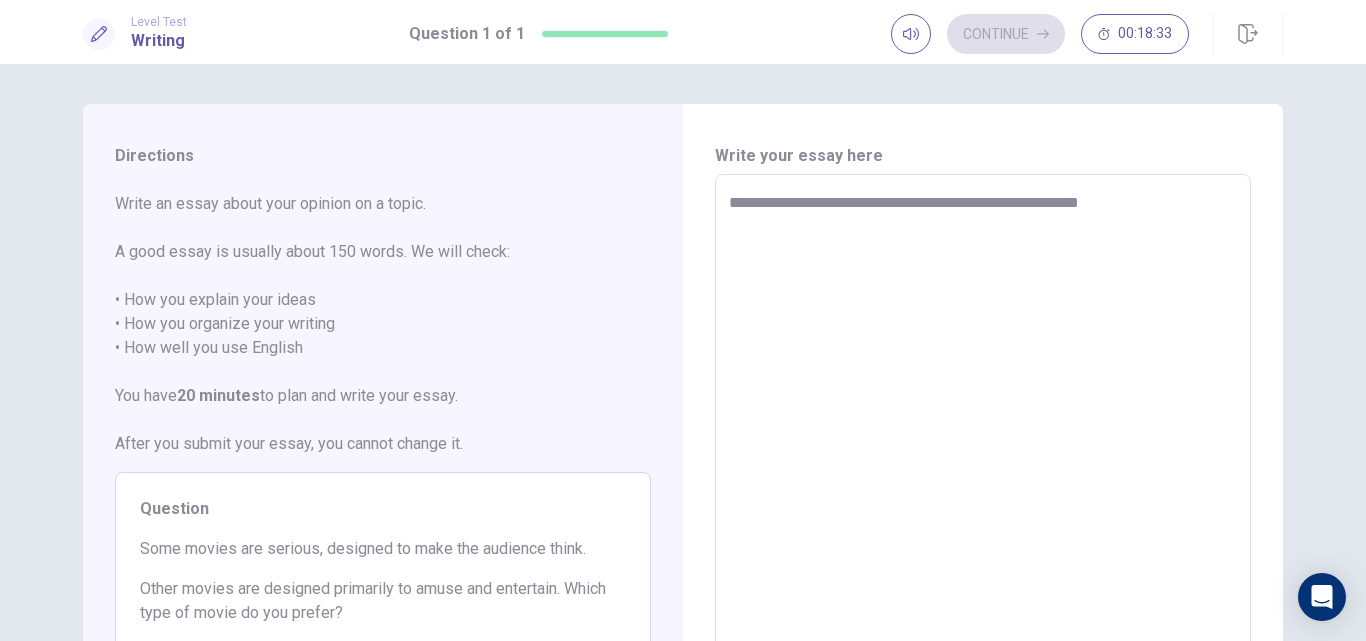type on "*" 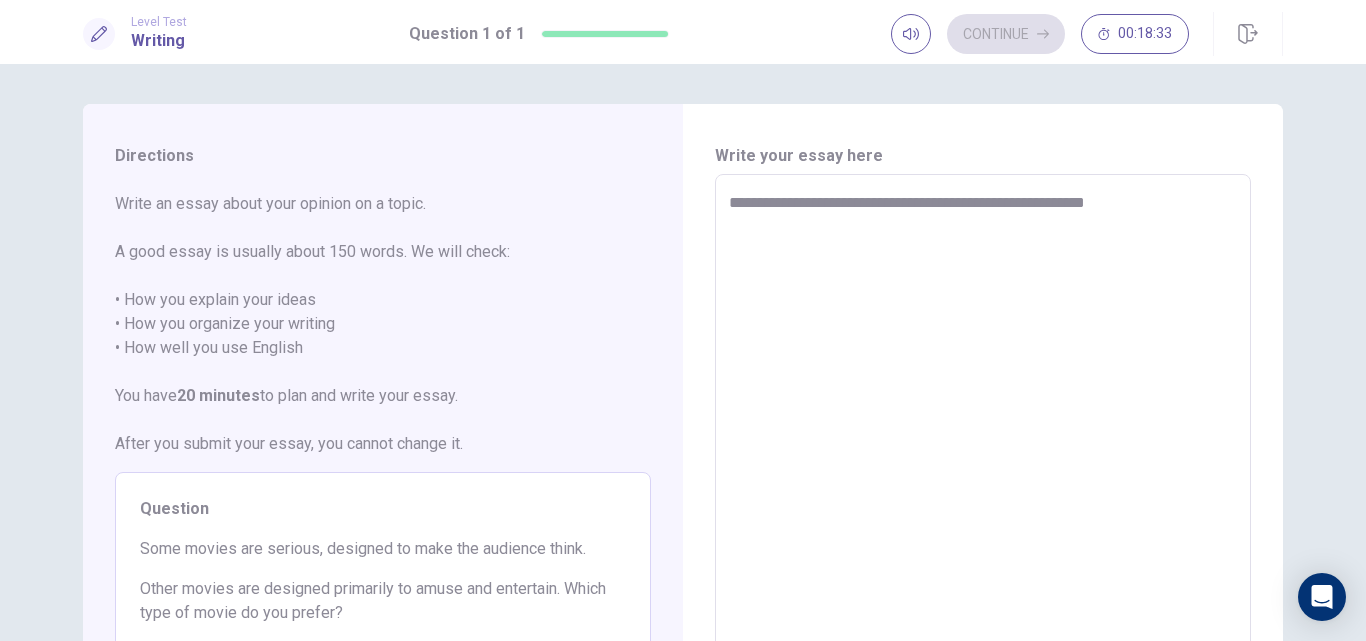 type on "*" 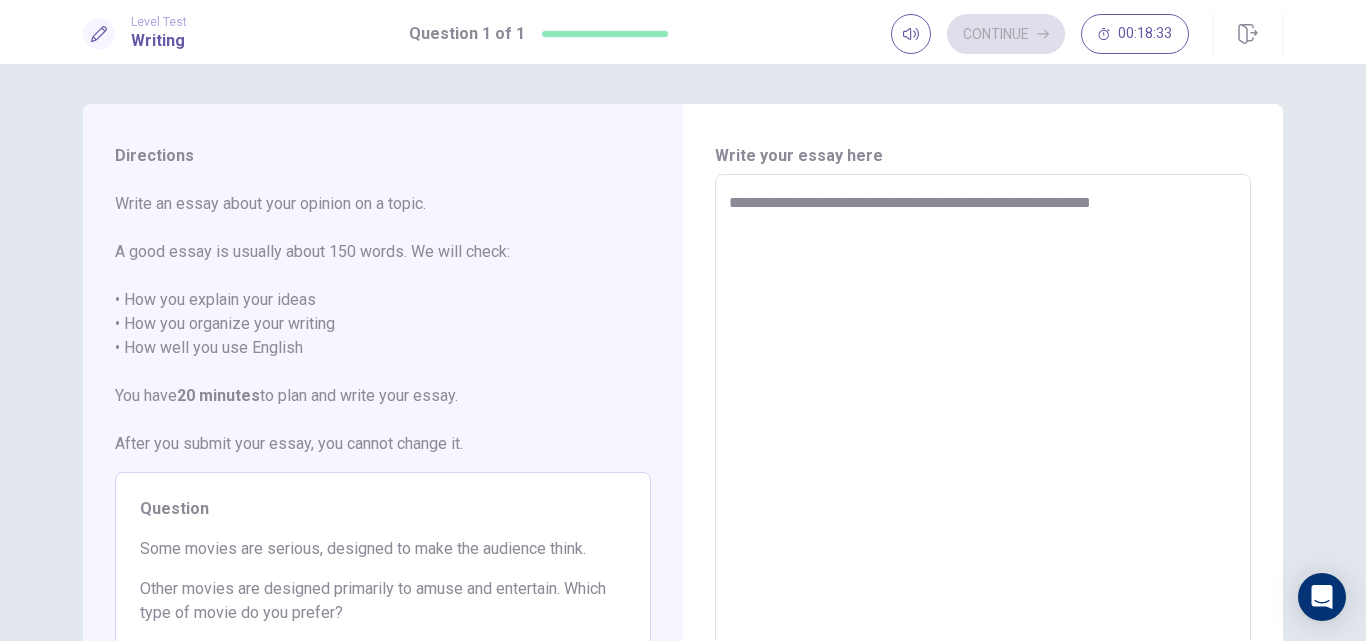 type on "*" 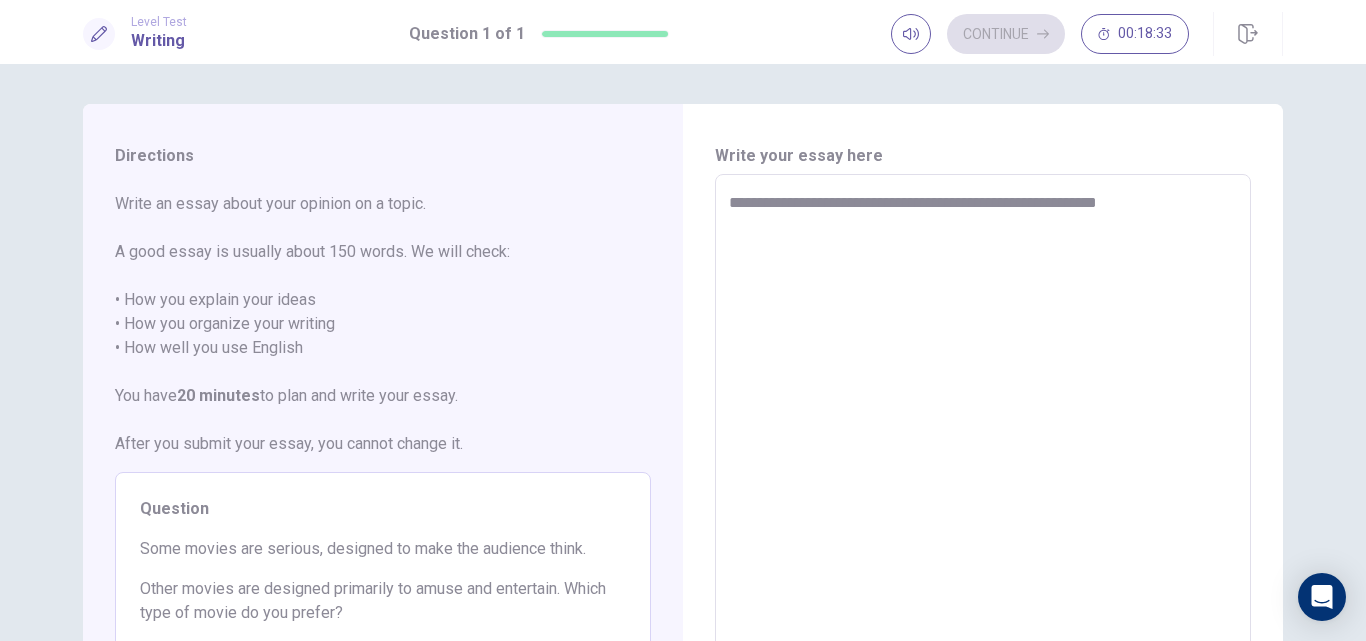 type on "*" 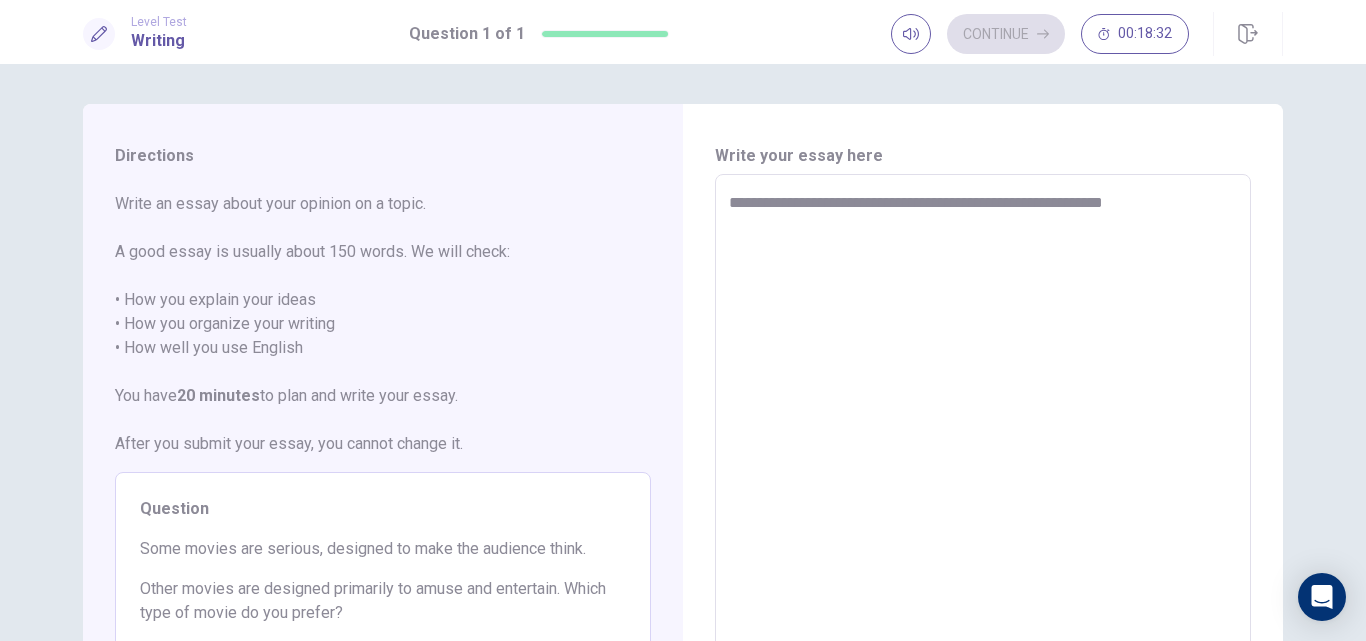 type on "*" 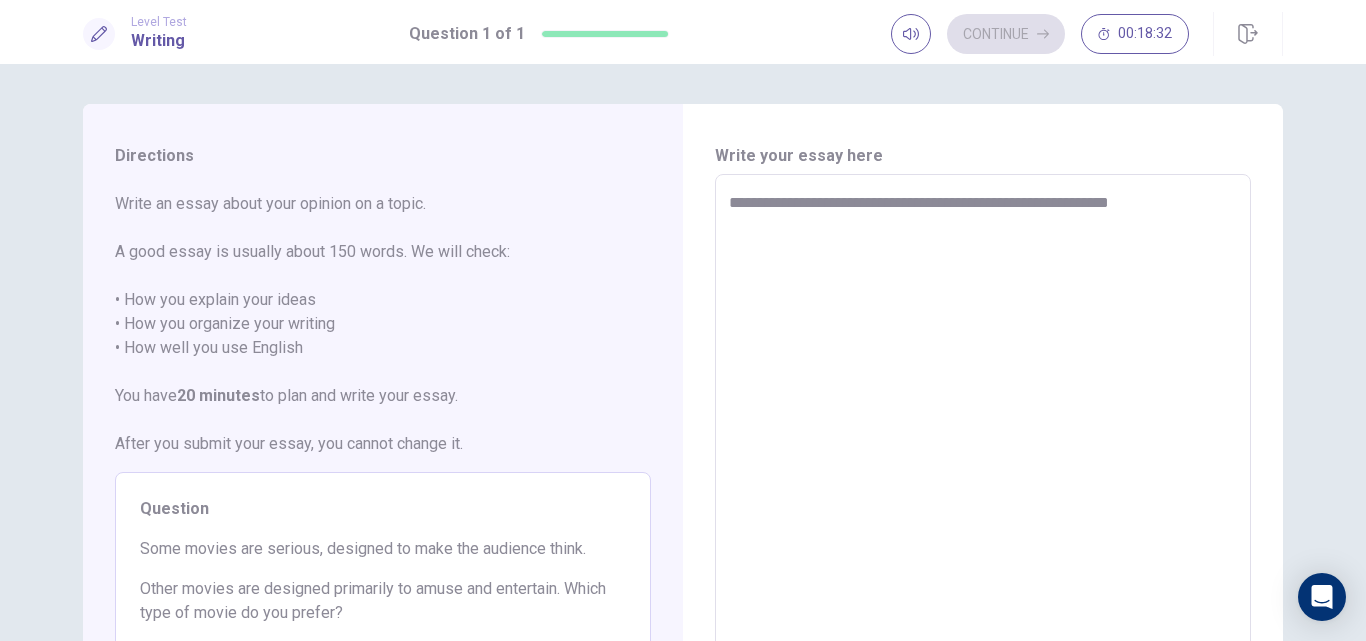 type on "*" 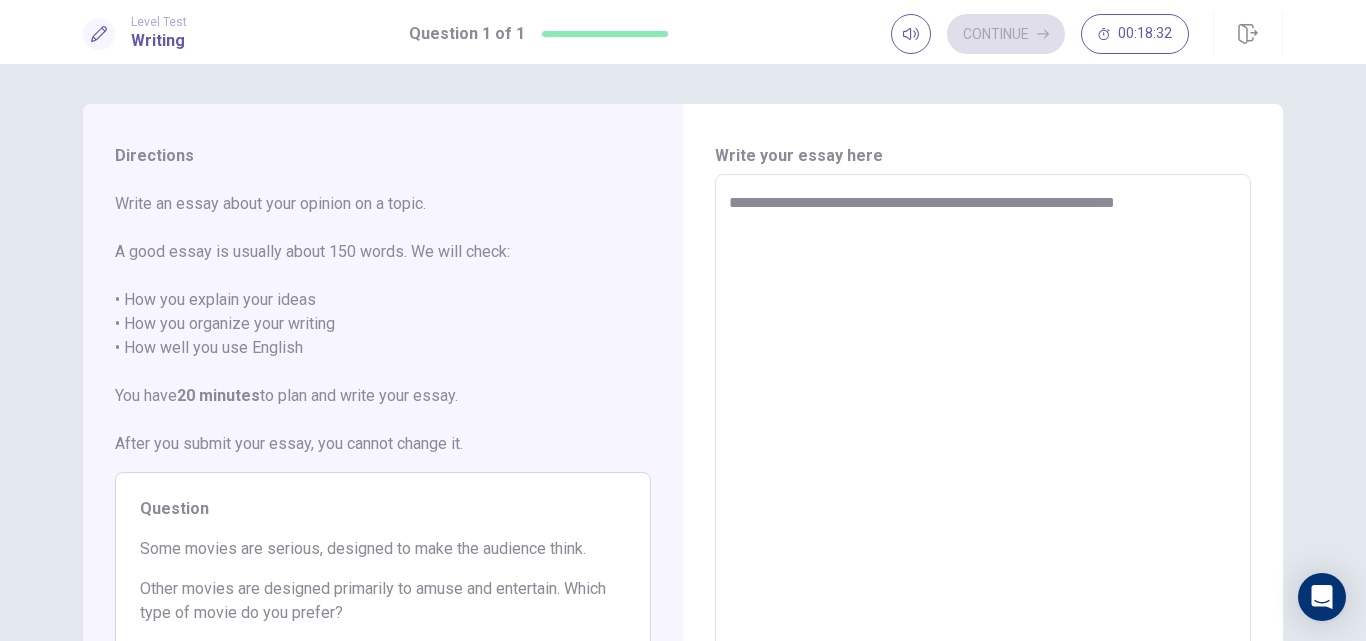 type on "*" 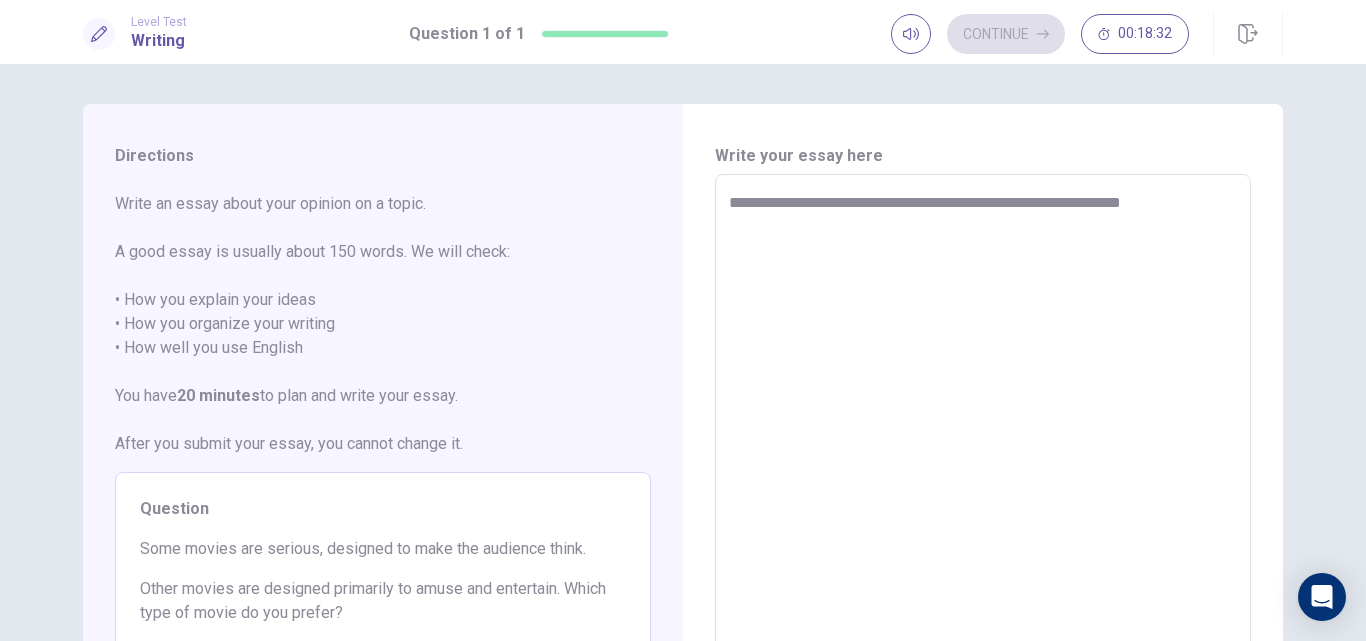 type on "*" 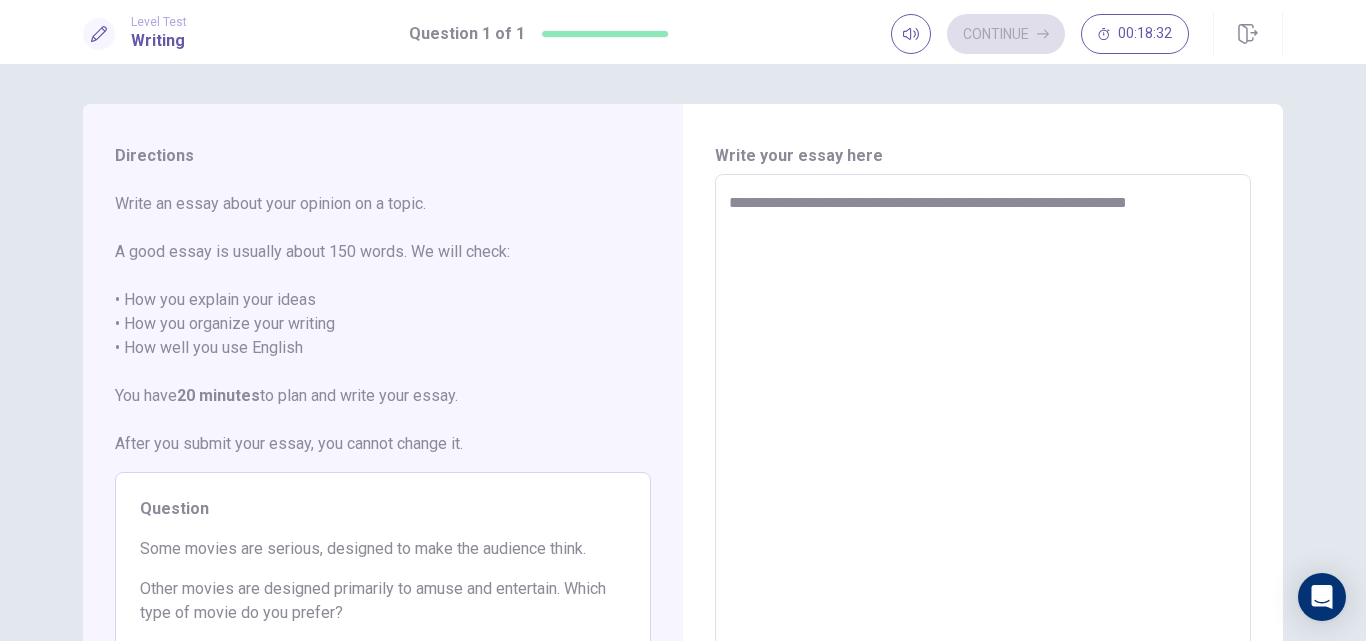 type on "*" 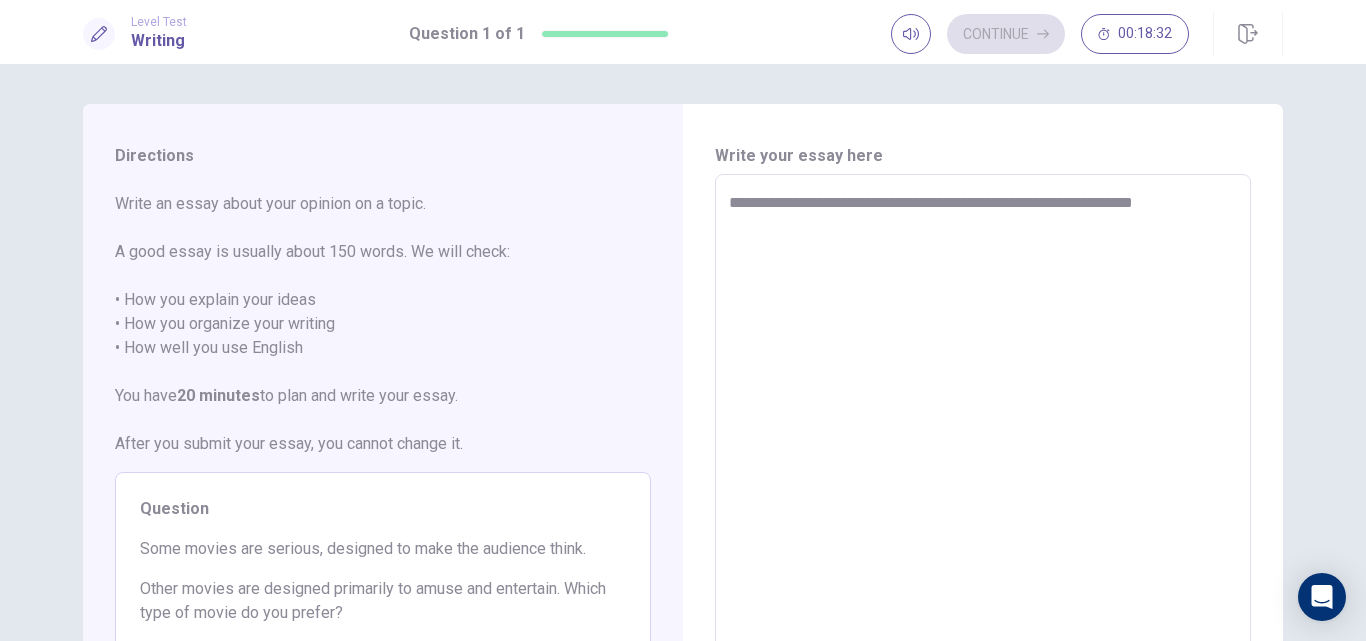 type on "*" 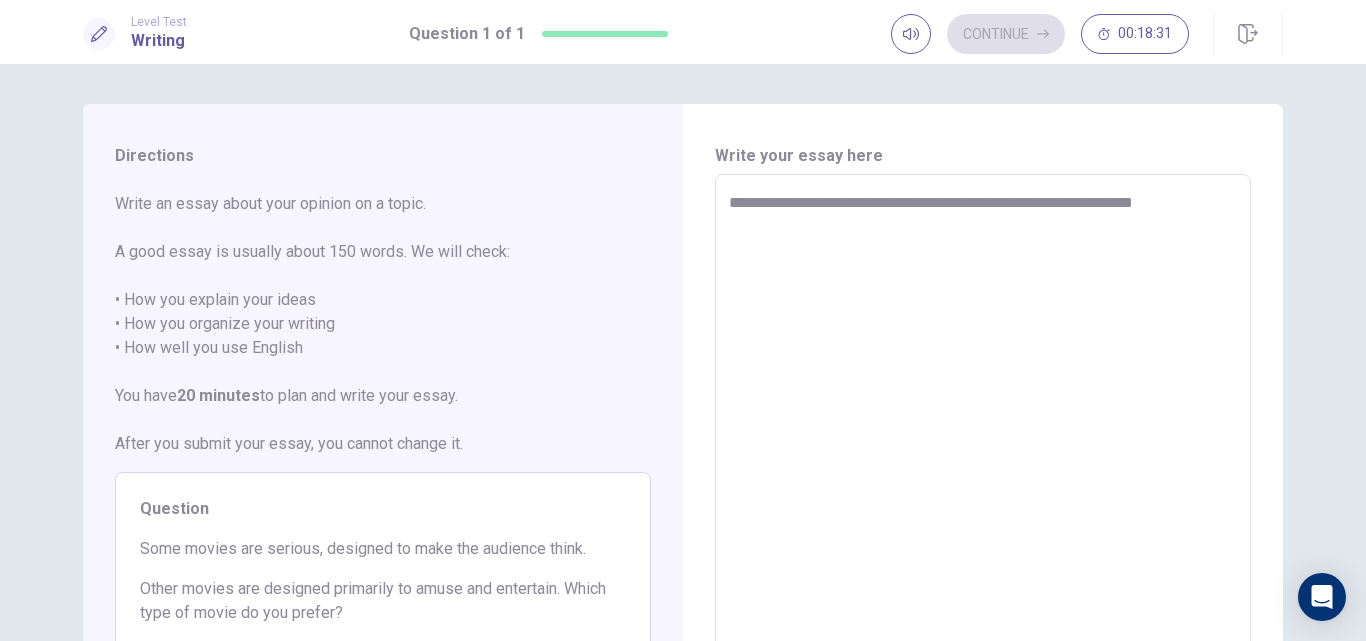 type on "**********" 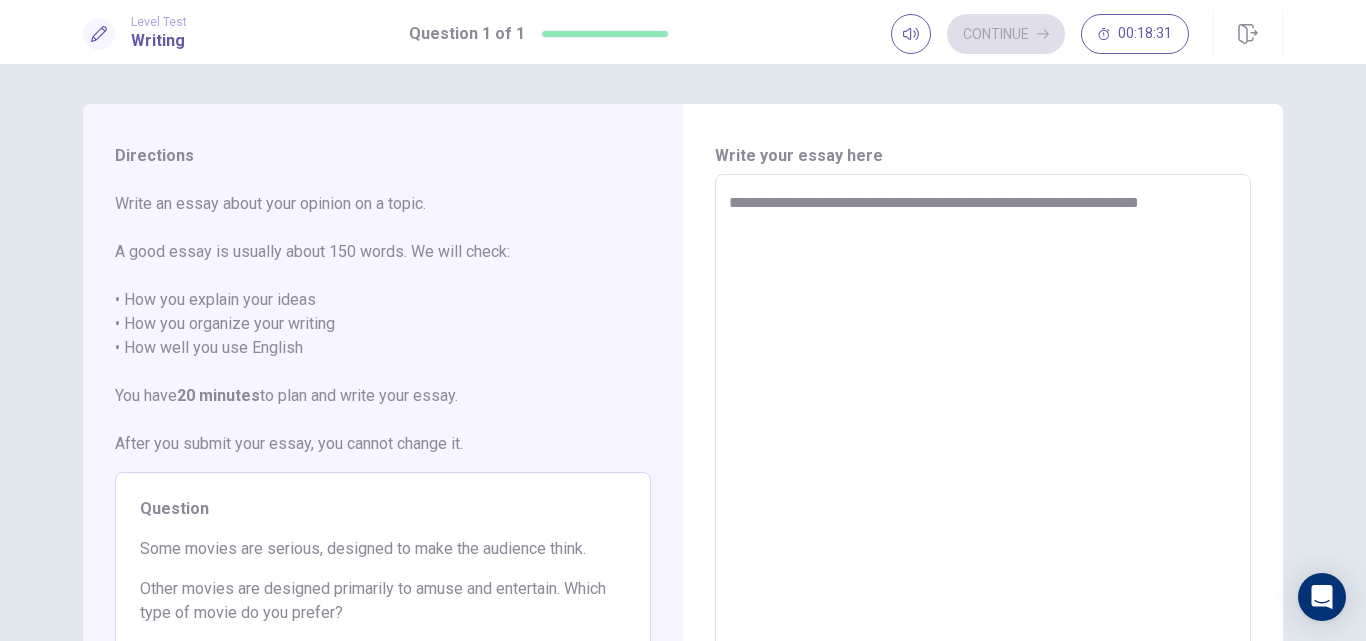 type on "*" 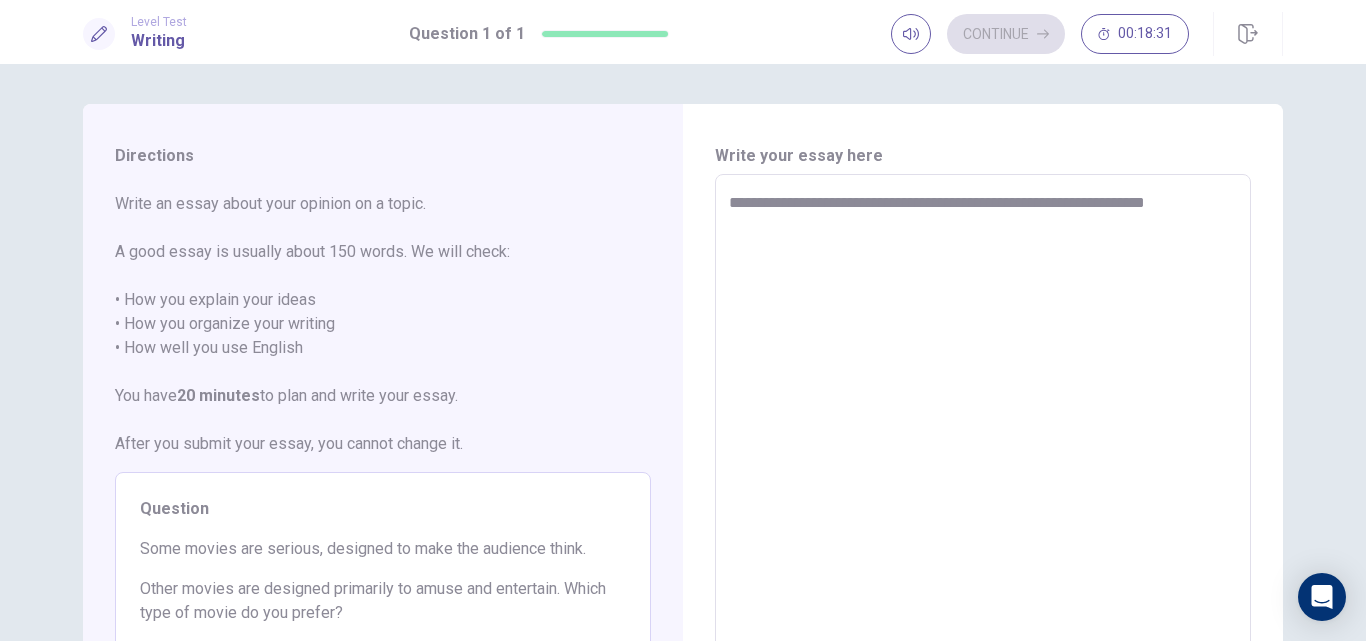 type on "*" 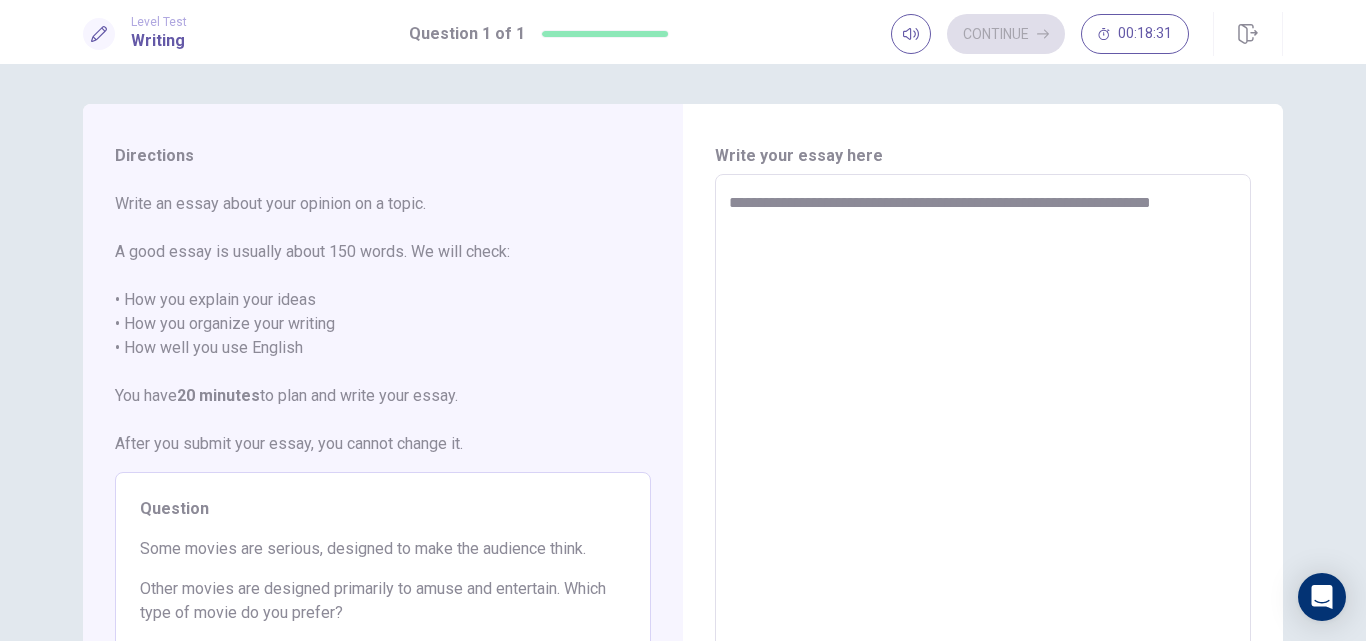 type on "*" 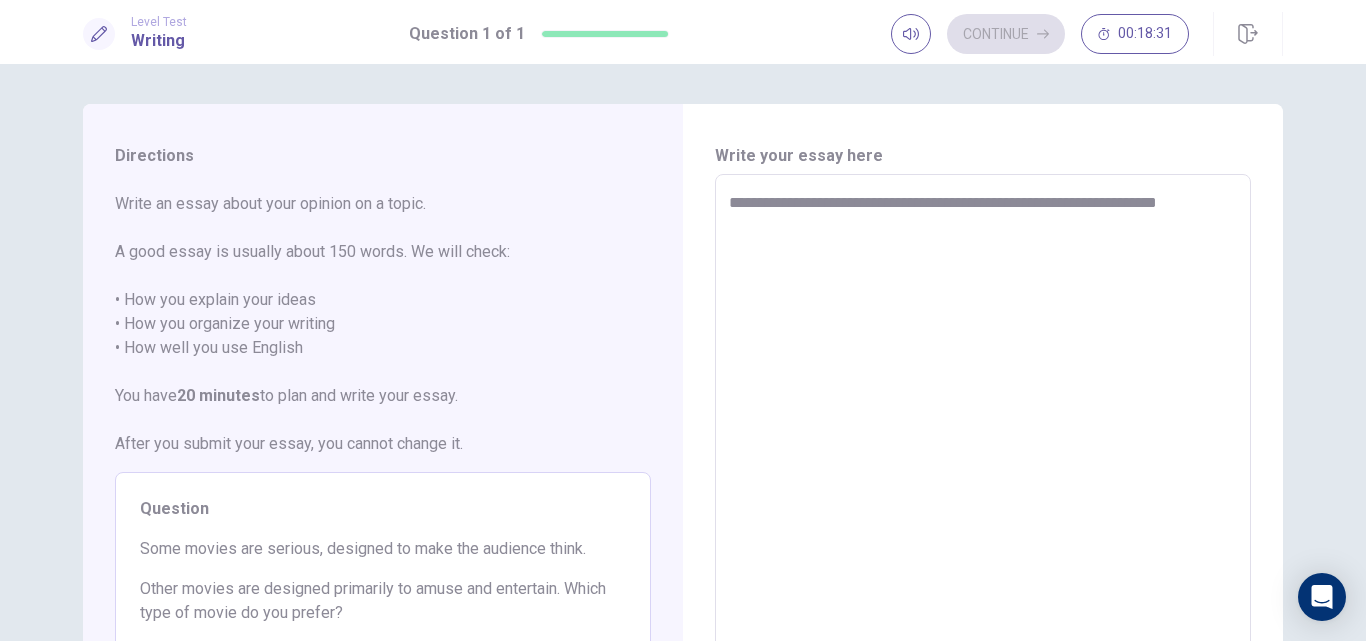 type on "*" 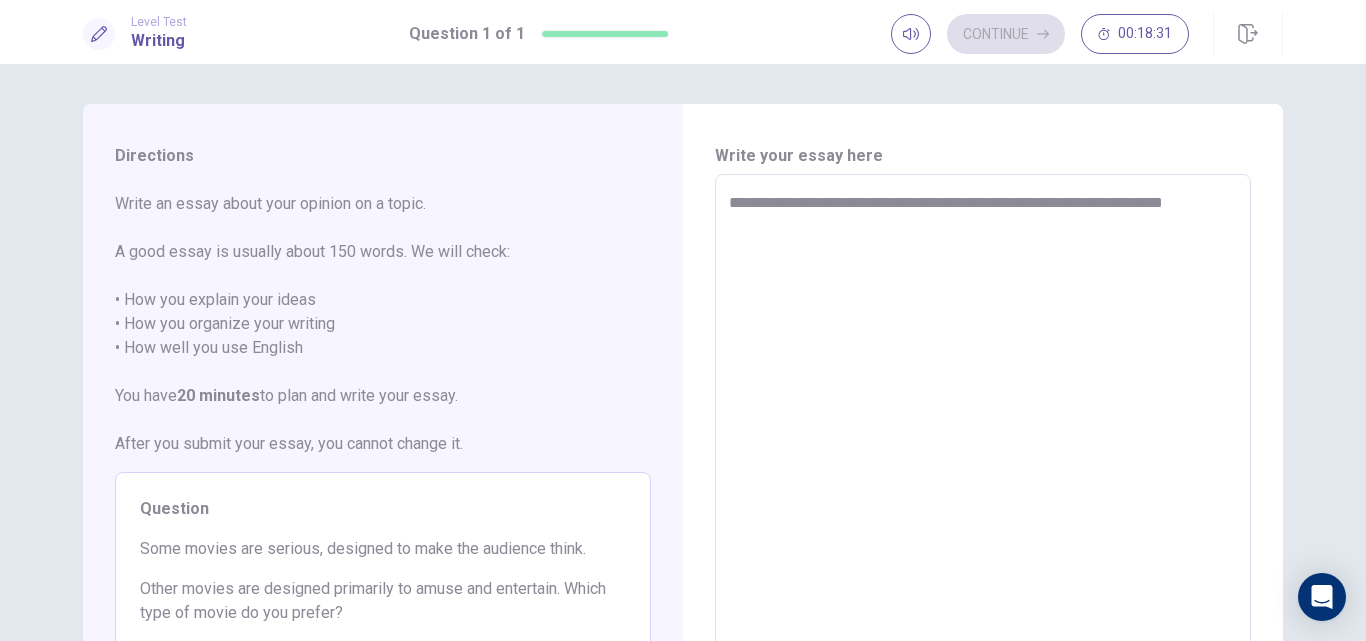 type on "*" 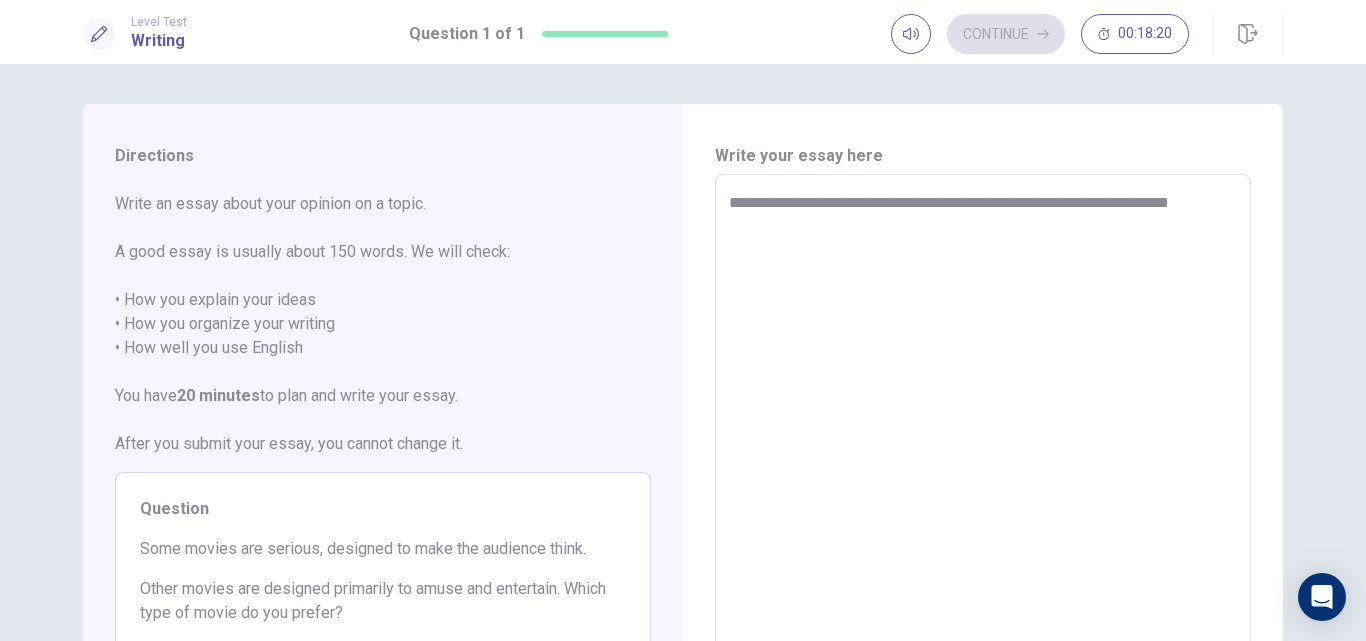 type on "*" 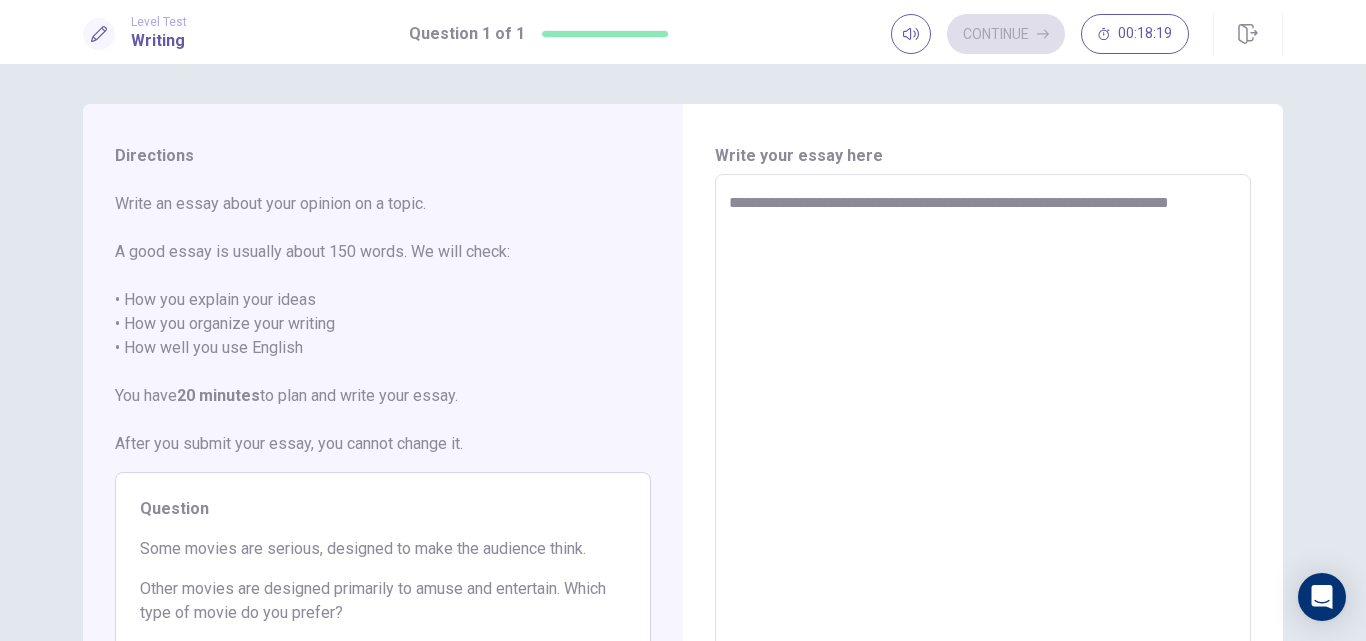 type on "**********" 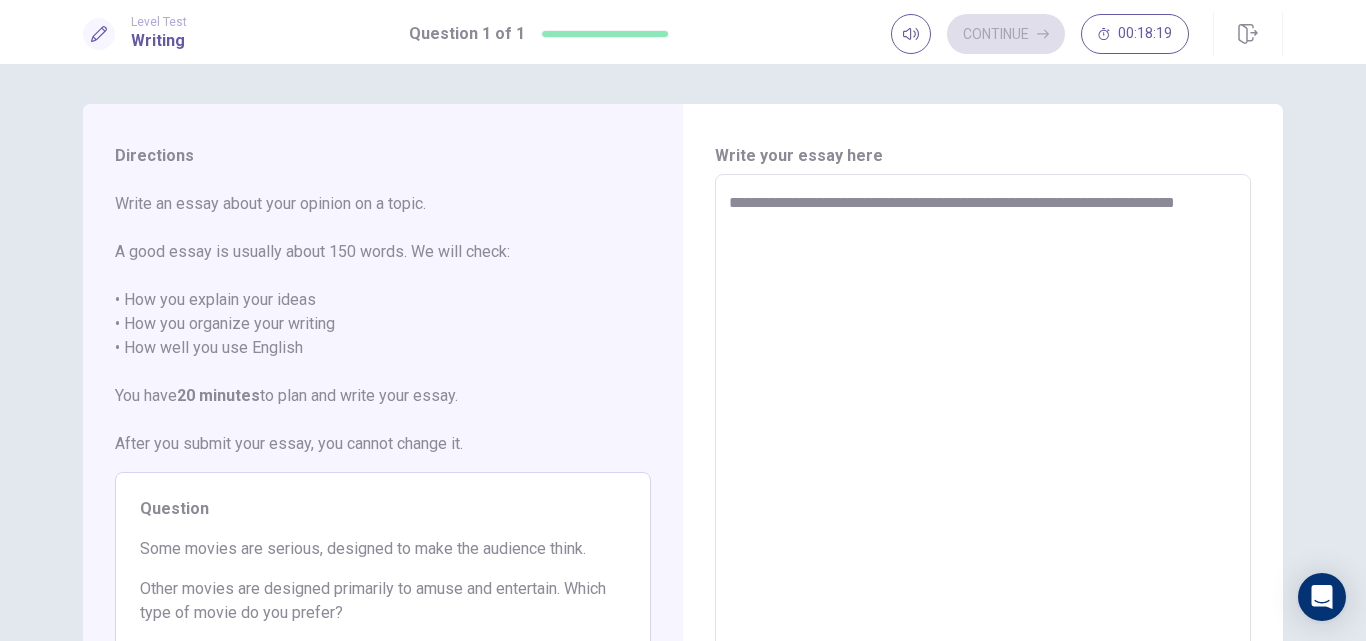 type on "*" 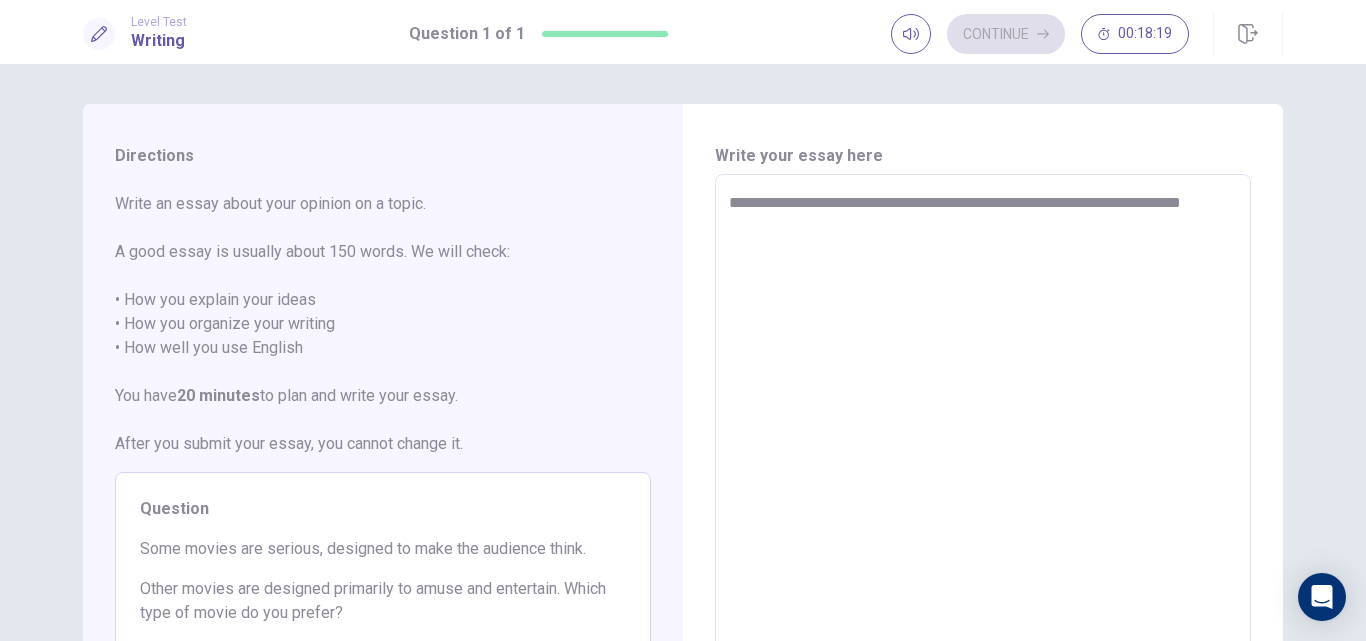 type on "**********" 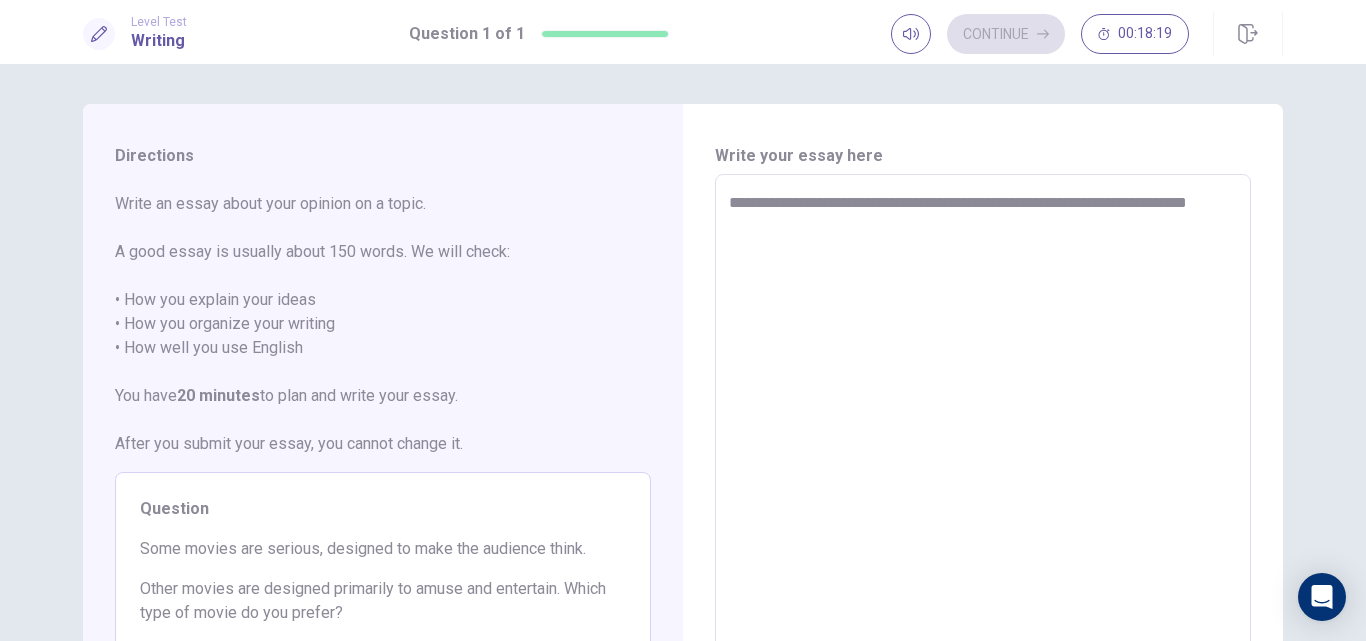 type 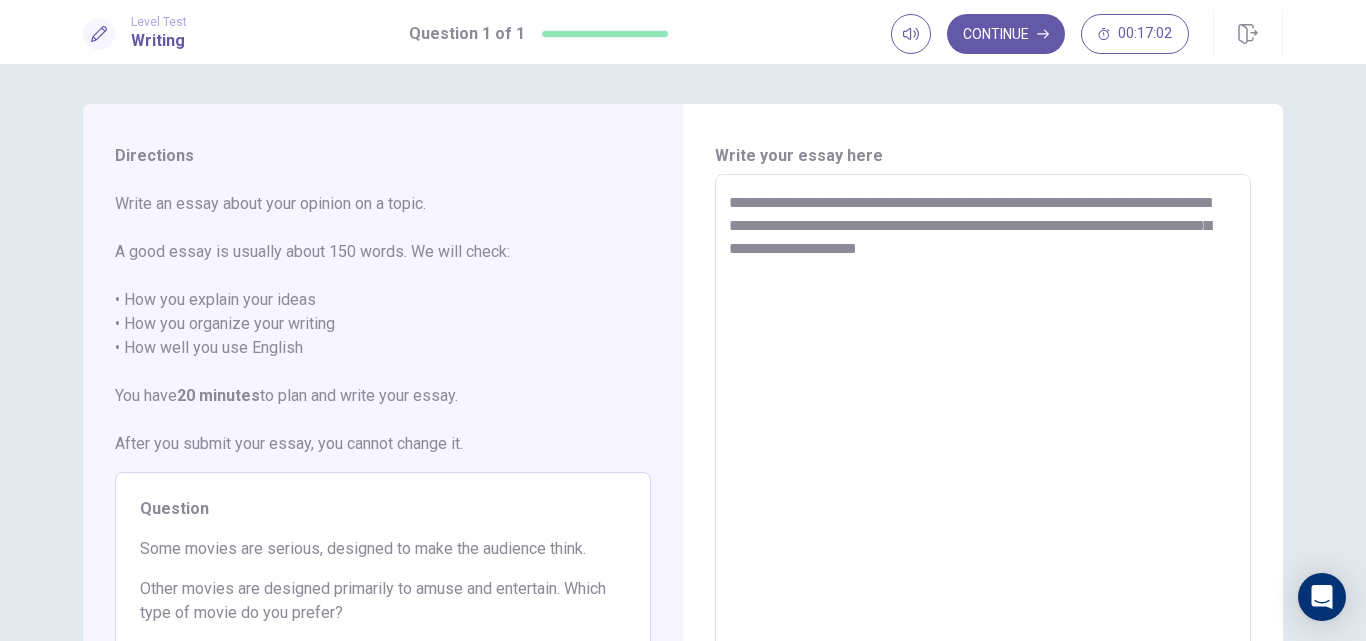 scroll, scrollTop: 100, scrollLeft: 0, axis: vertical 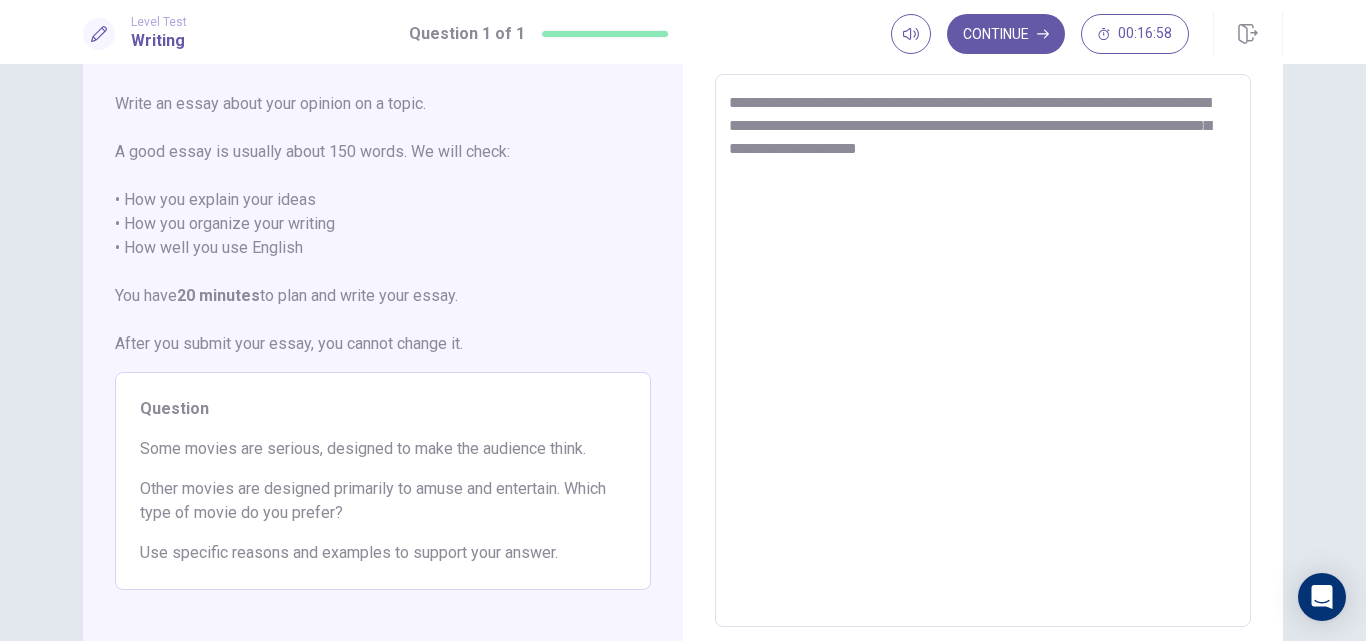 drag, startPoint x: 1086, startPoint y: 101, endPoint x: 1063, endPoint y: 102, distance: 23.021729 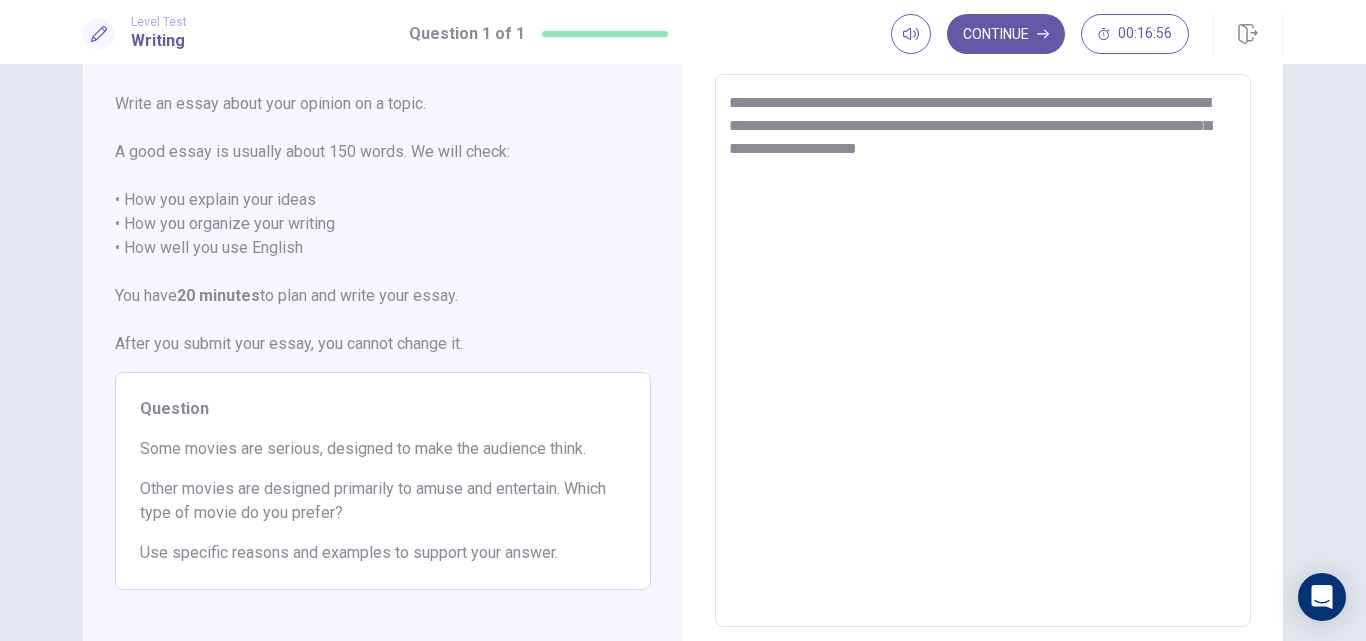 click on "**********" at bounding box center (983, 351) 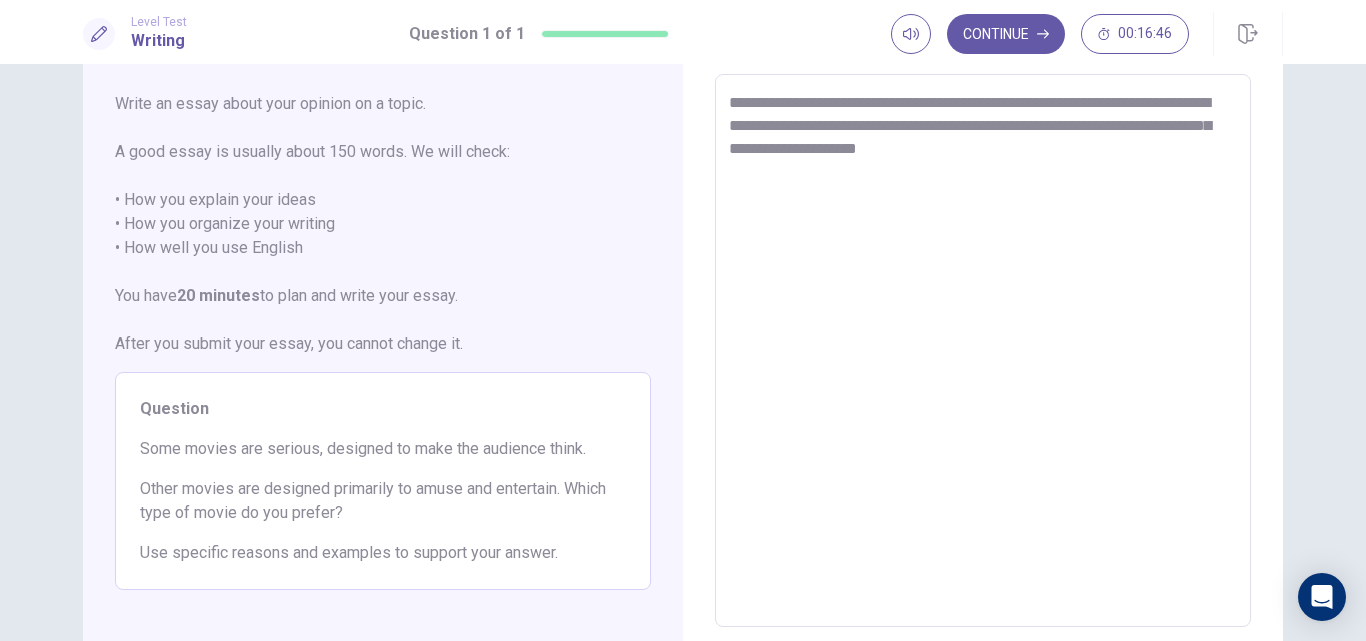 click on "**********" at bounding box center [983, 351] 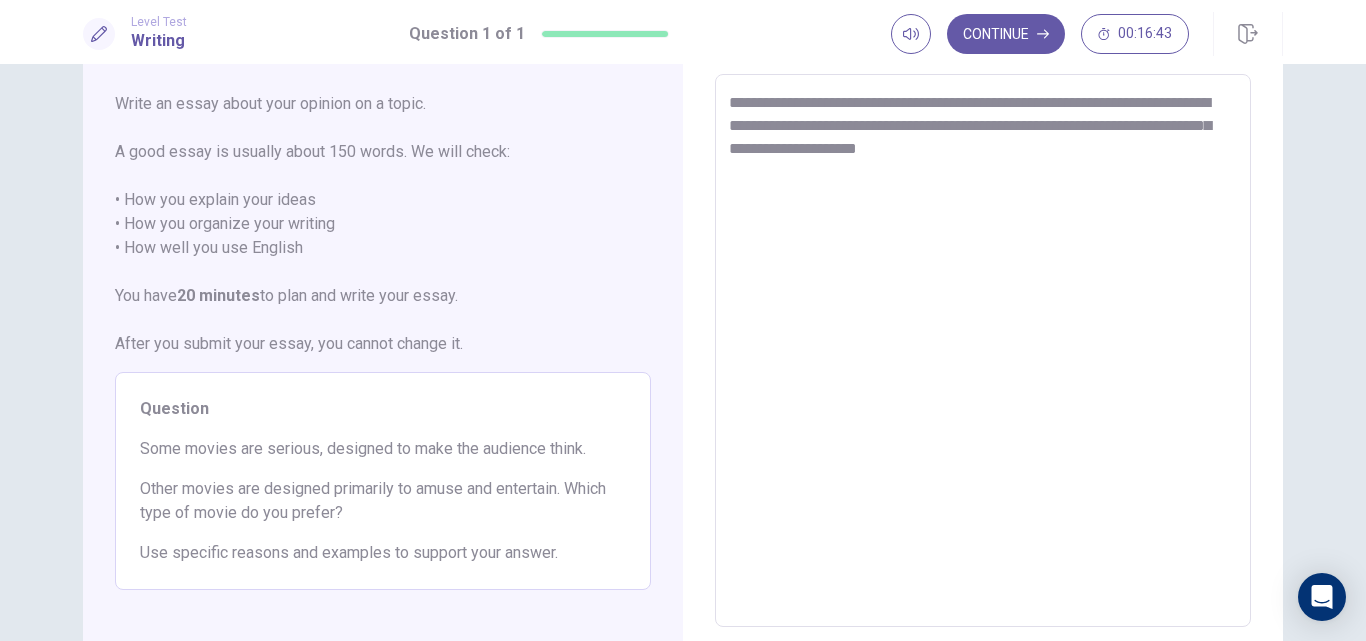 click on "**********" at bounding box center (983, 351) 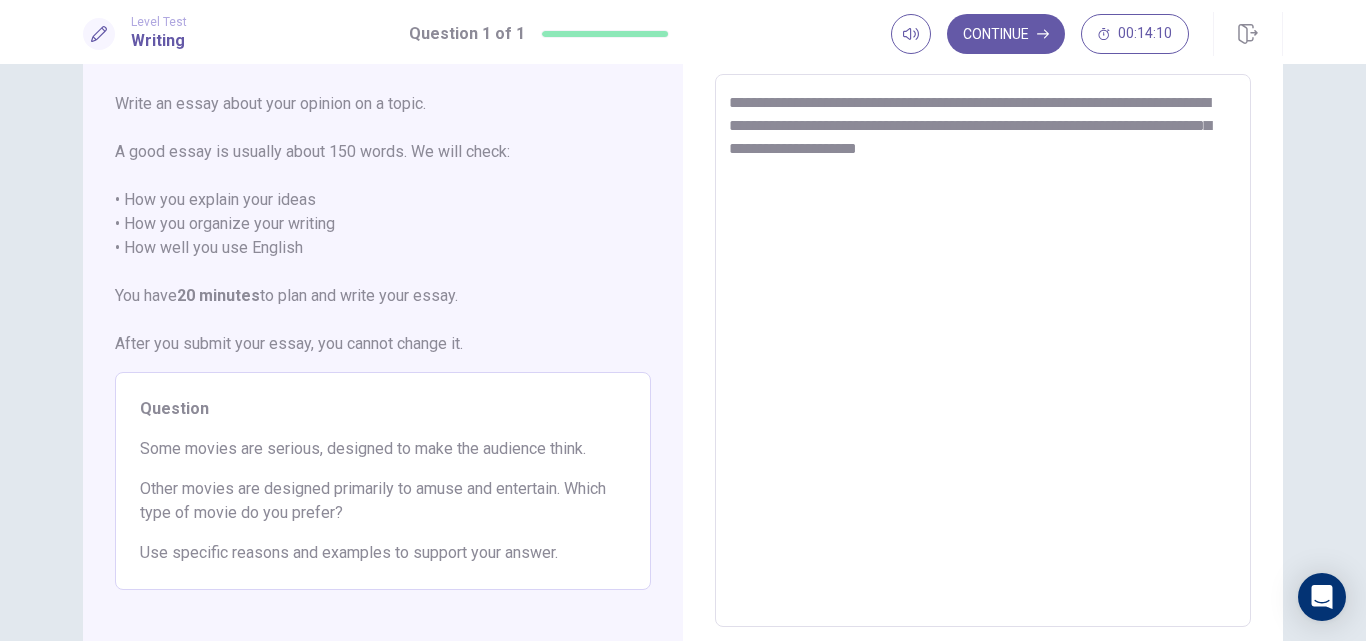 click on "**********" at bounding box center [983, 351] 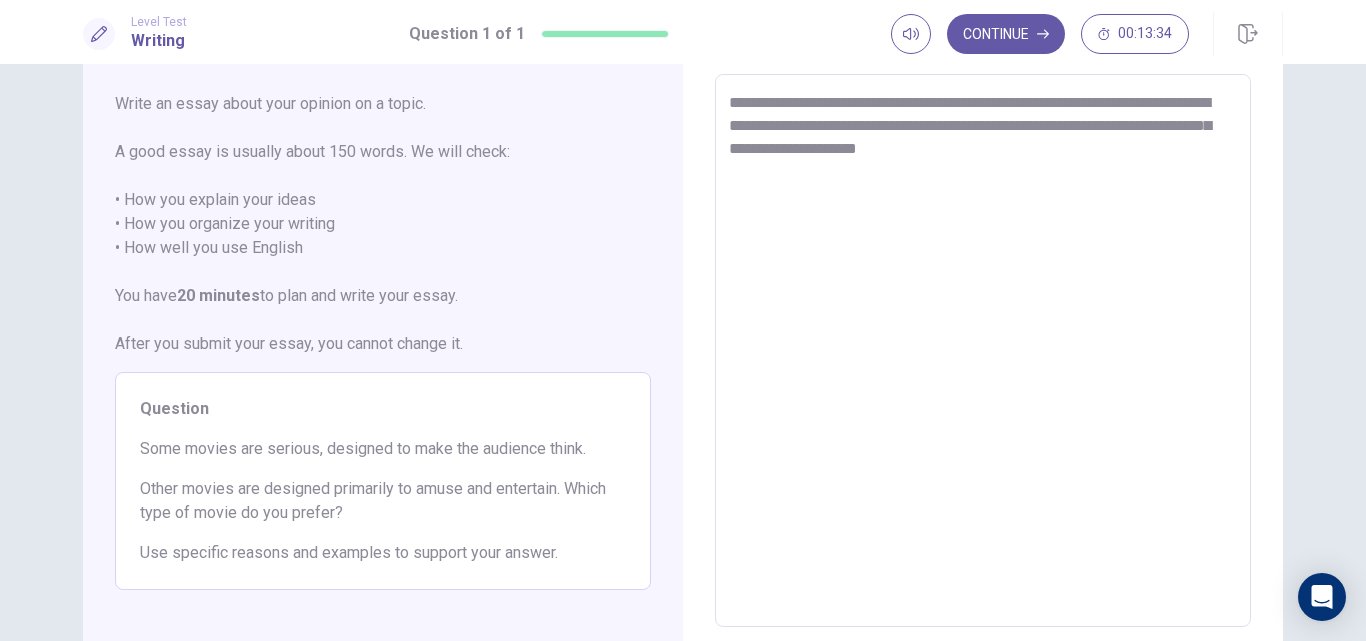 click on "**********" at bounding box center (983, 351) 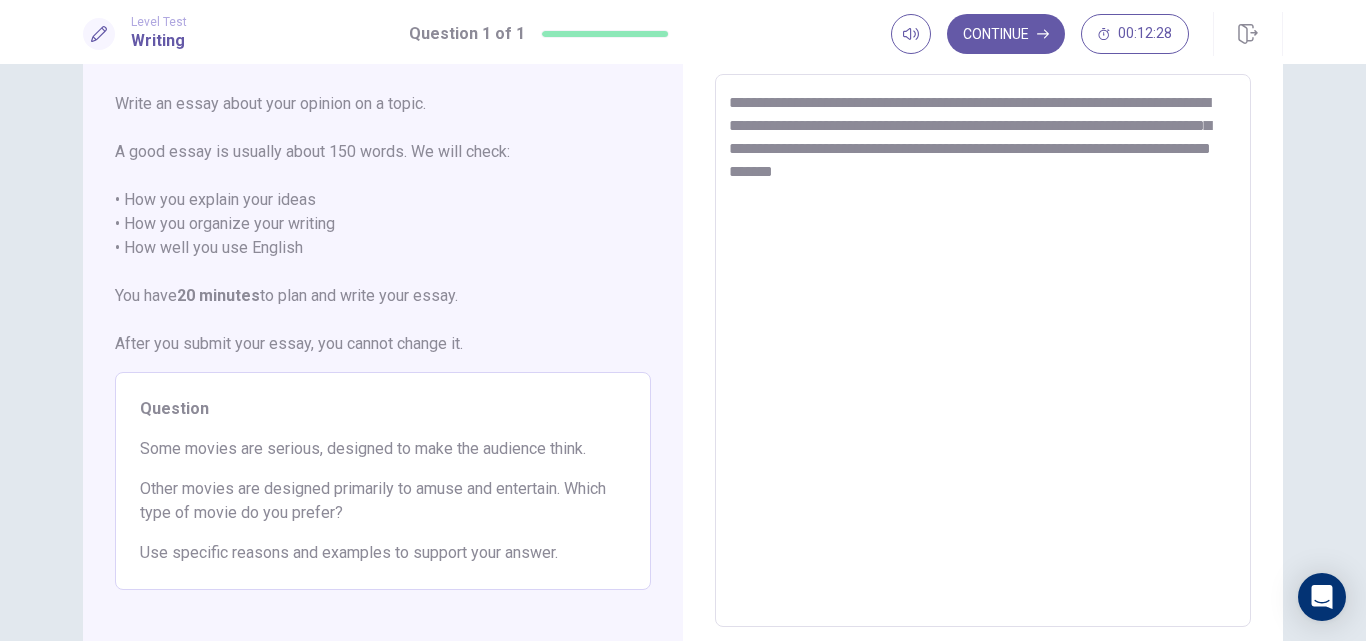 click on "**********" at bounding box center [983, 351] 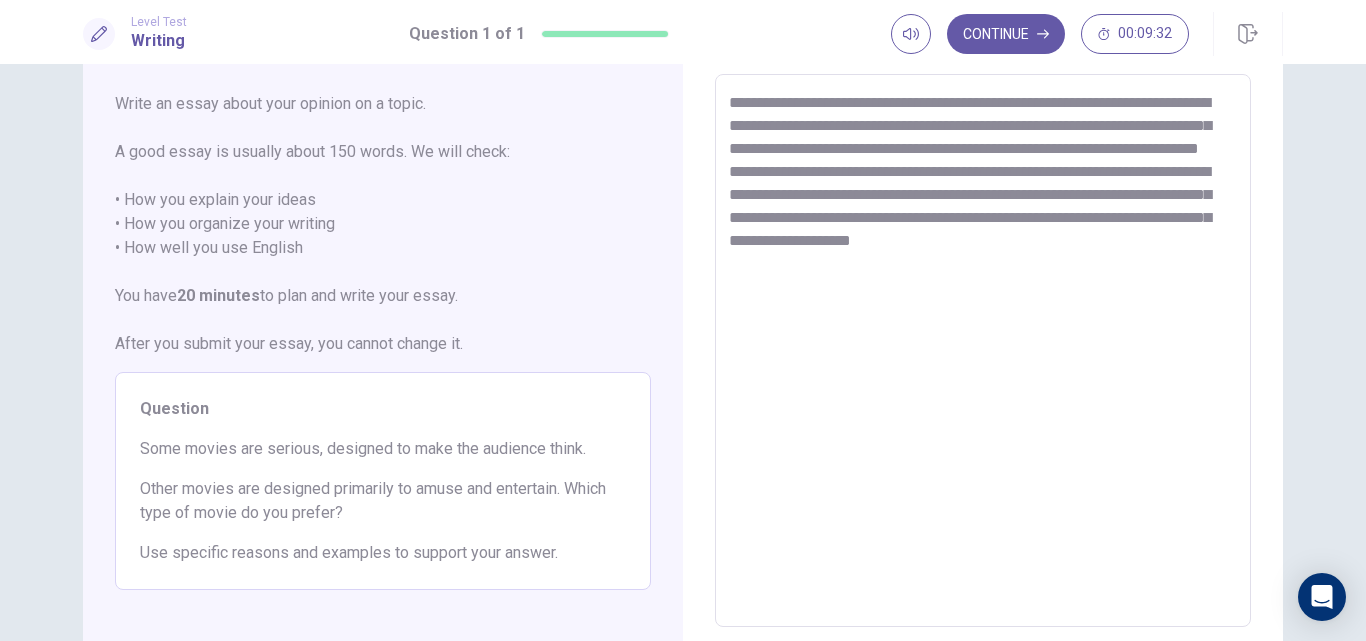 click on "**********" at bounding box center [983, 351] 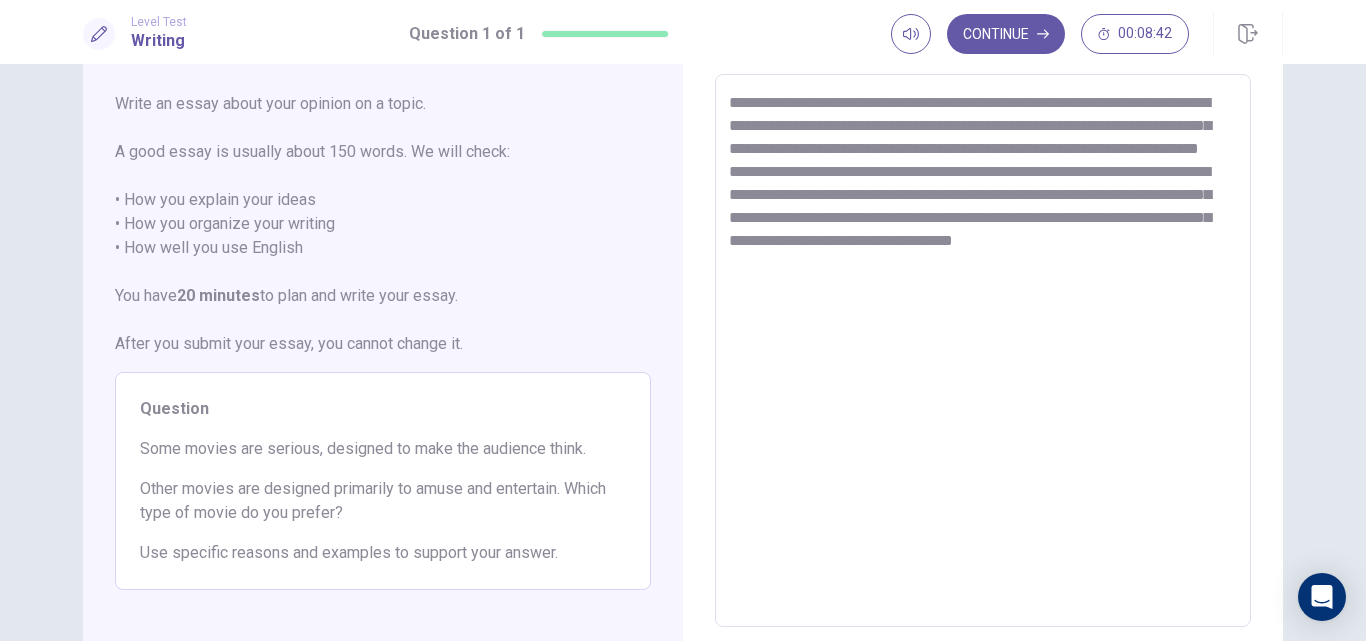 click on "**********" at bounding box center (983, 351) 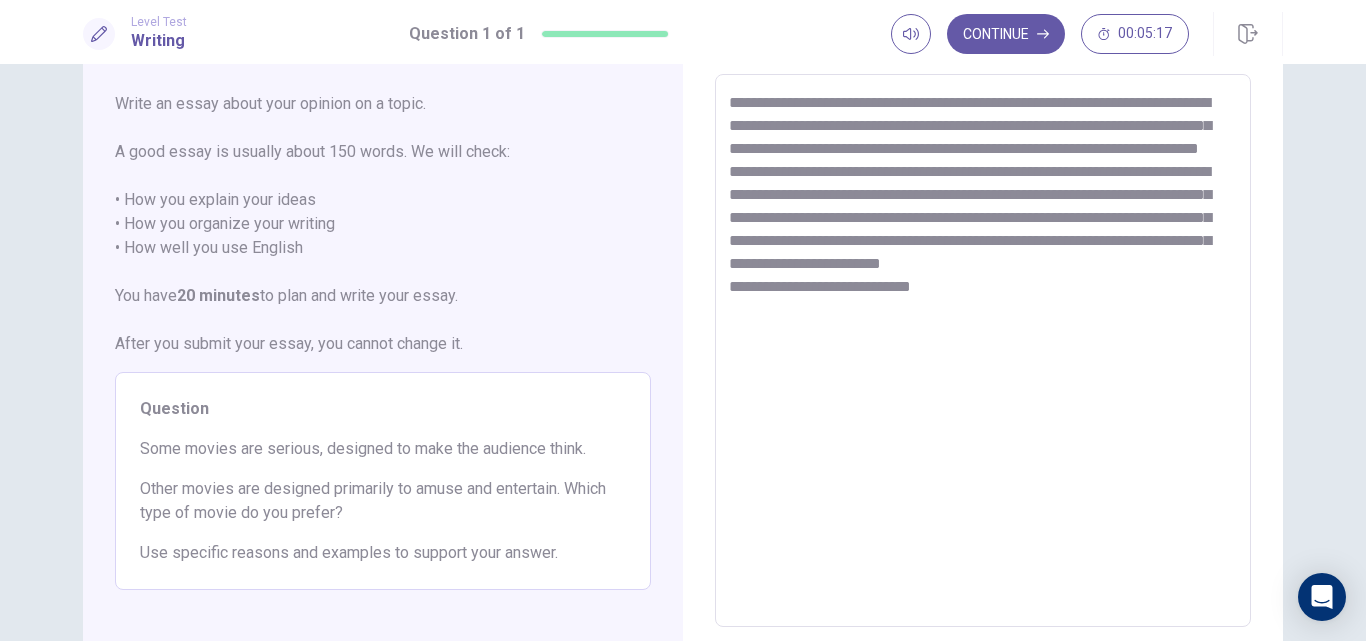 scroll, scrollTop: 200, scrollLeft: 0, axis: vertical 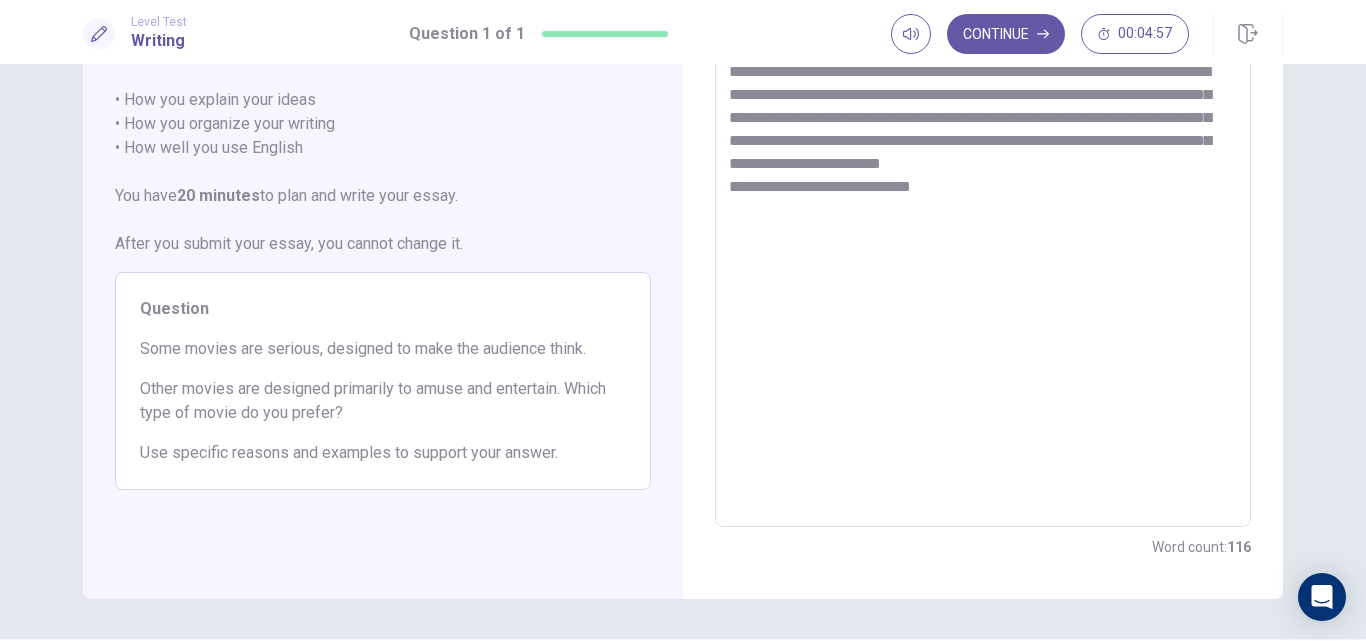 click on "**********" at bounding box center [983, 251] 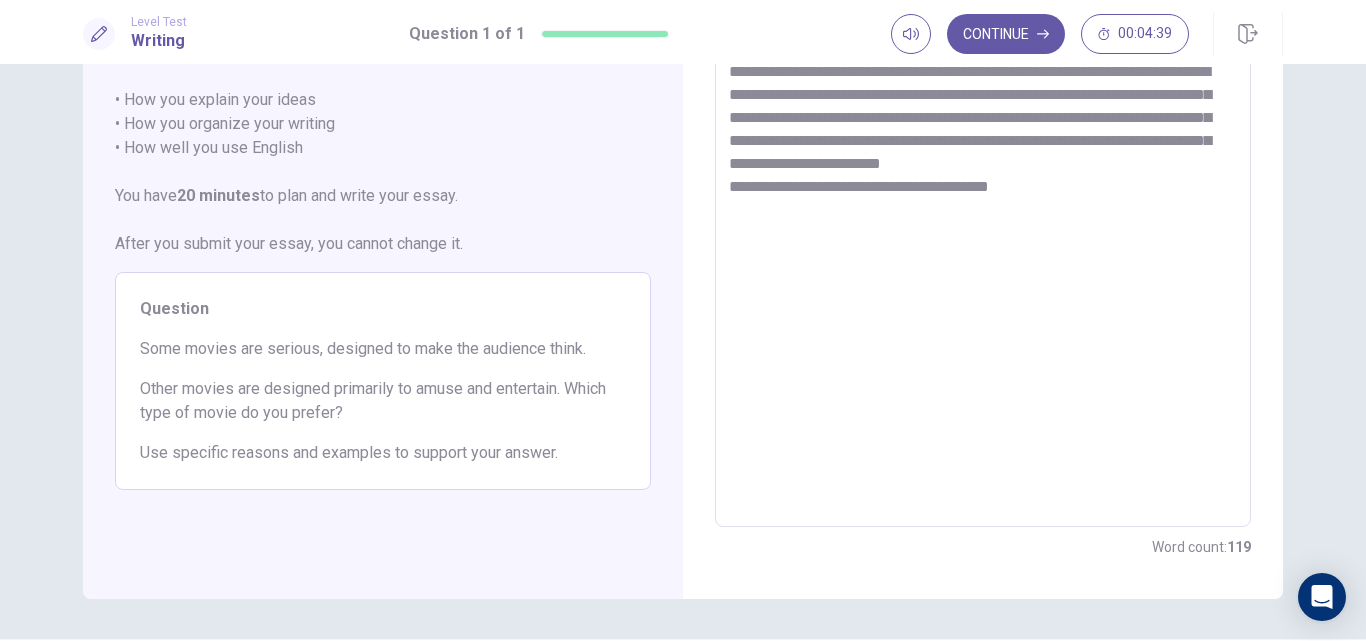 click on "**********" at bounding box center (983, 251) 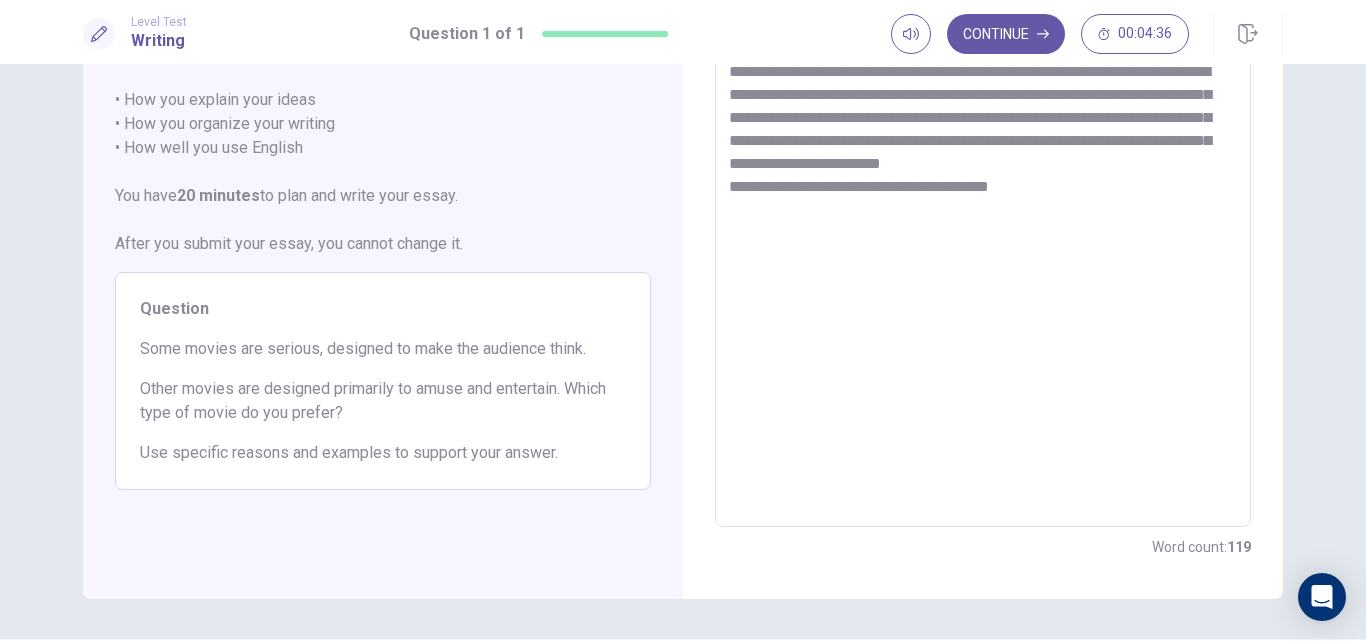 click on "**********" at bounding box center (983, 251) 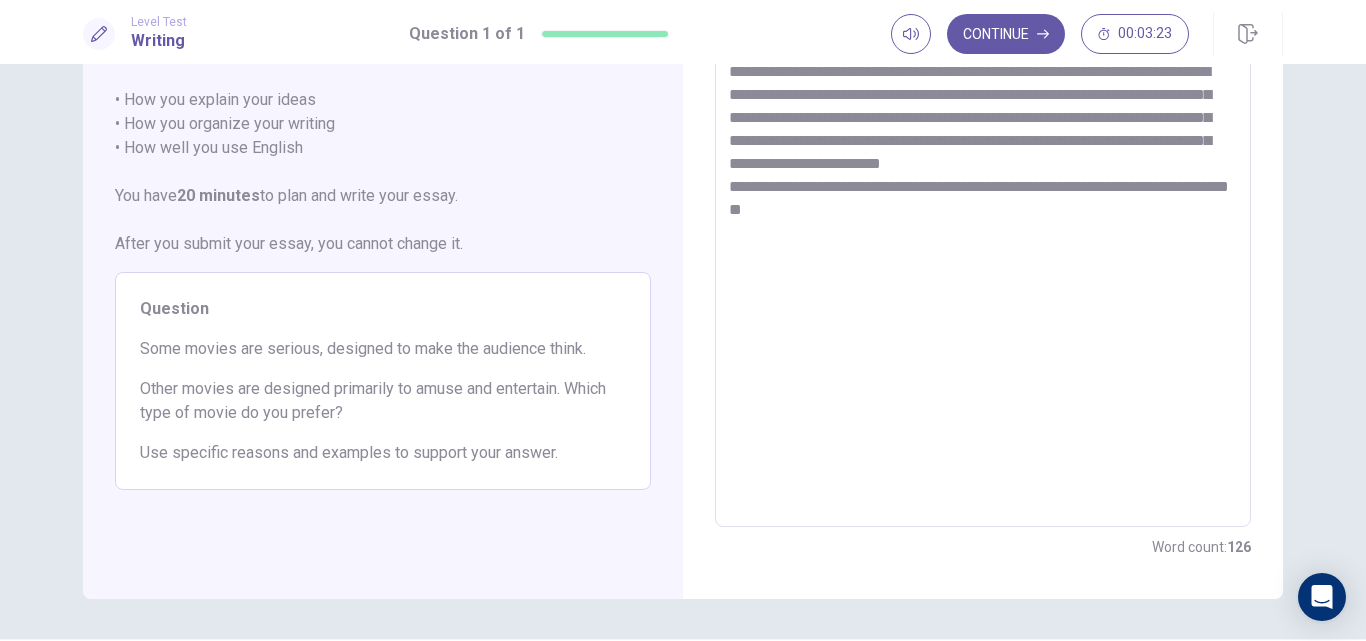 click on "**********" at bounding box center (983, 251) 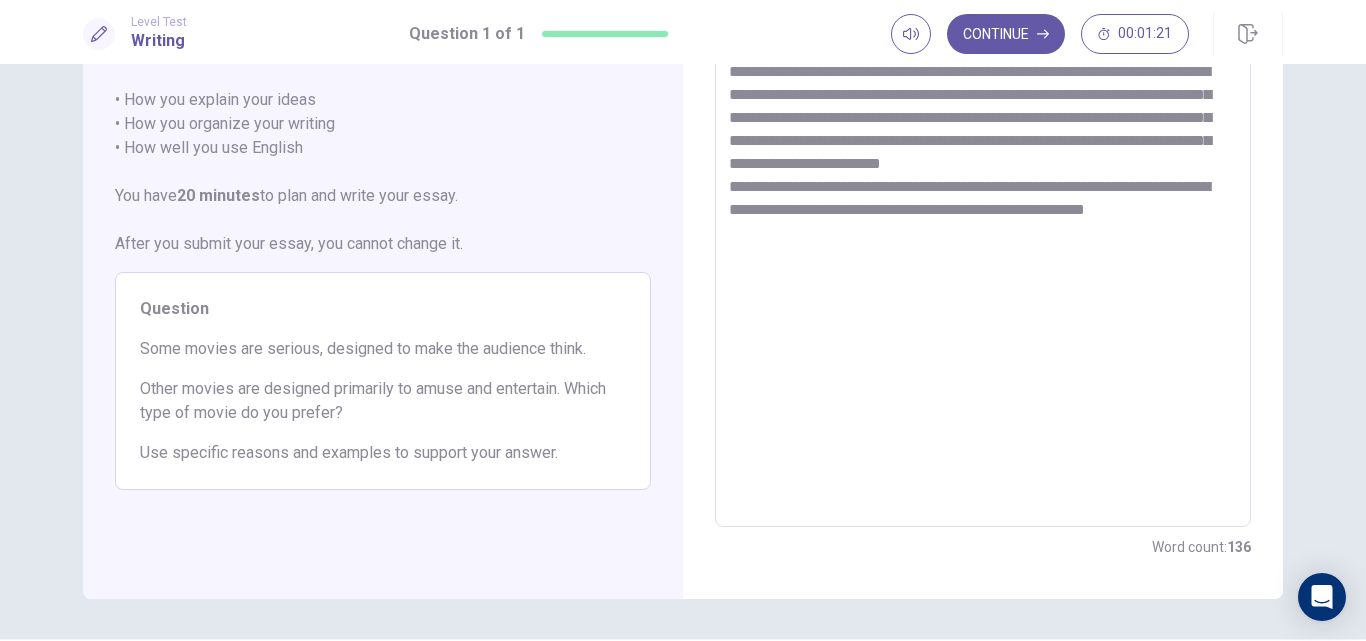 click on "**********" at bounding box center (983, 251) 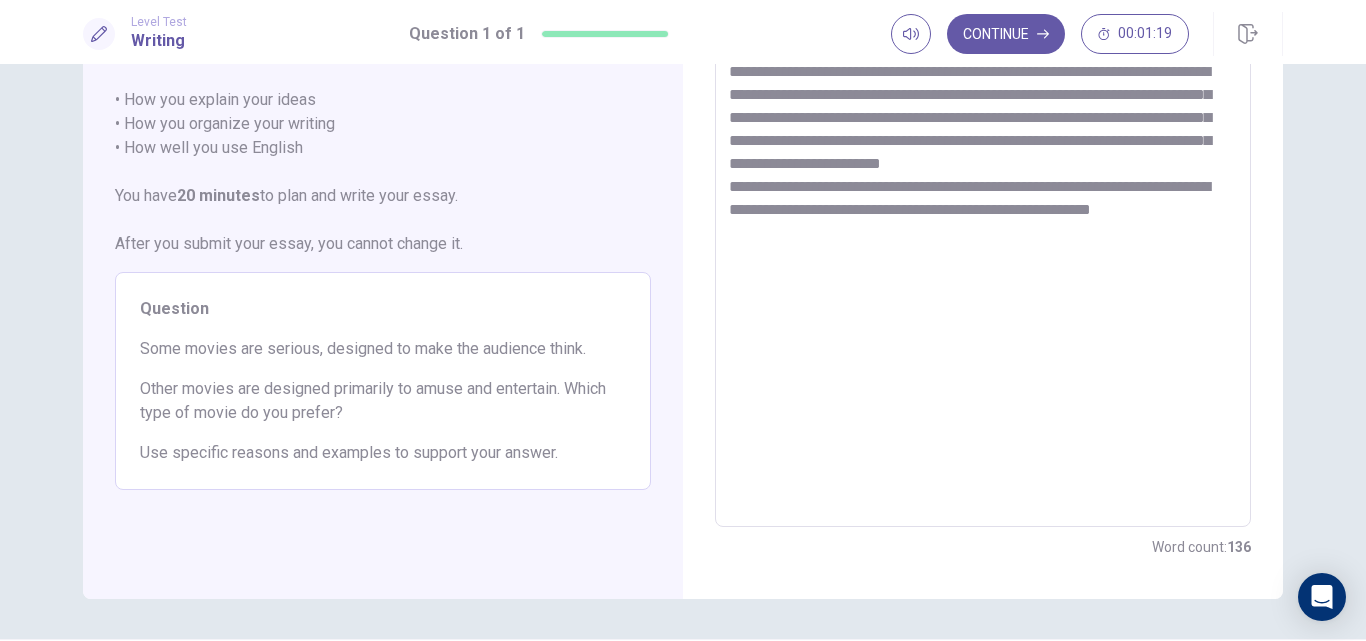 click on "**********" at bounding box center (983, 251) 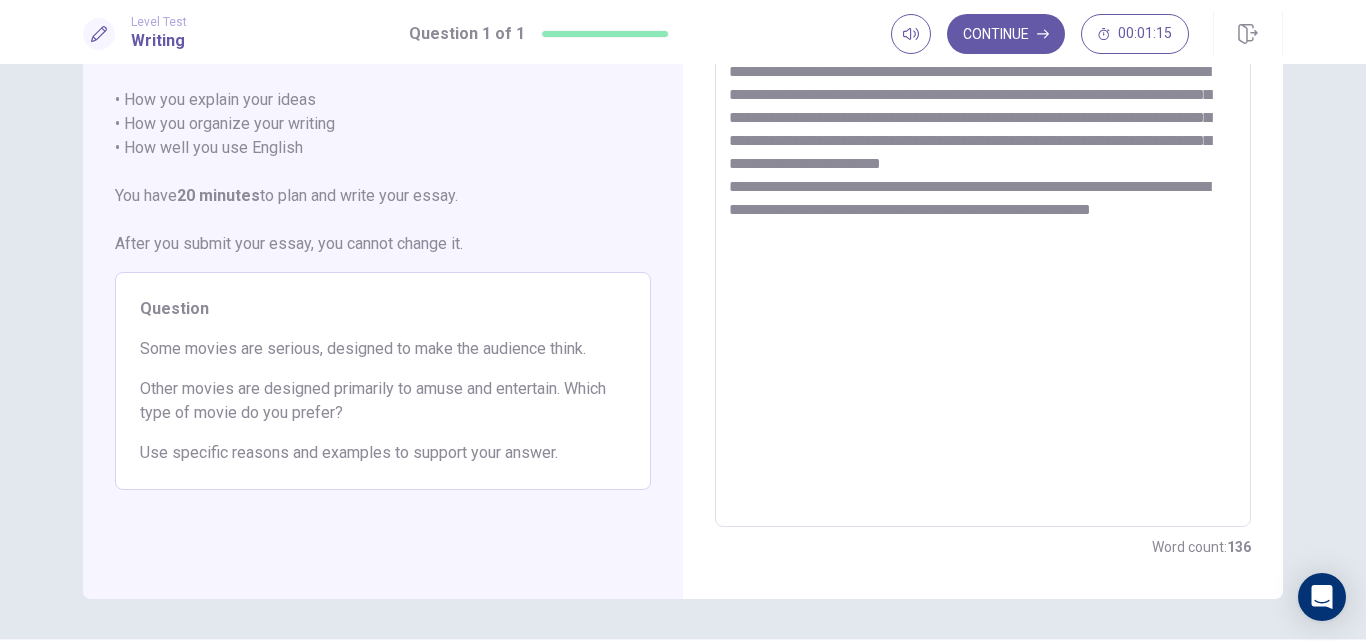 click on "**********" at bounding box center [983, 251] 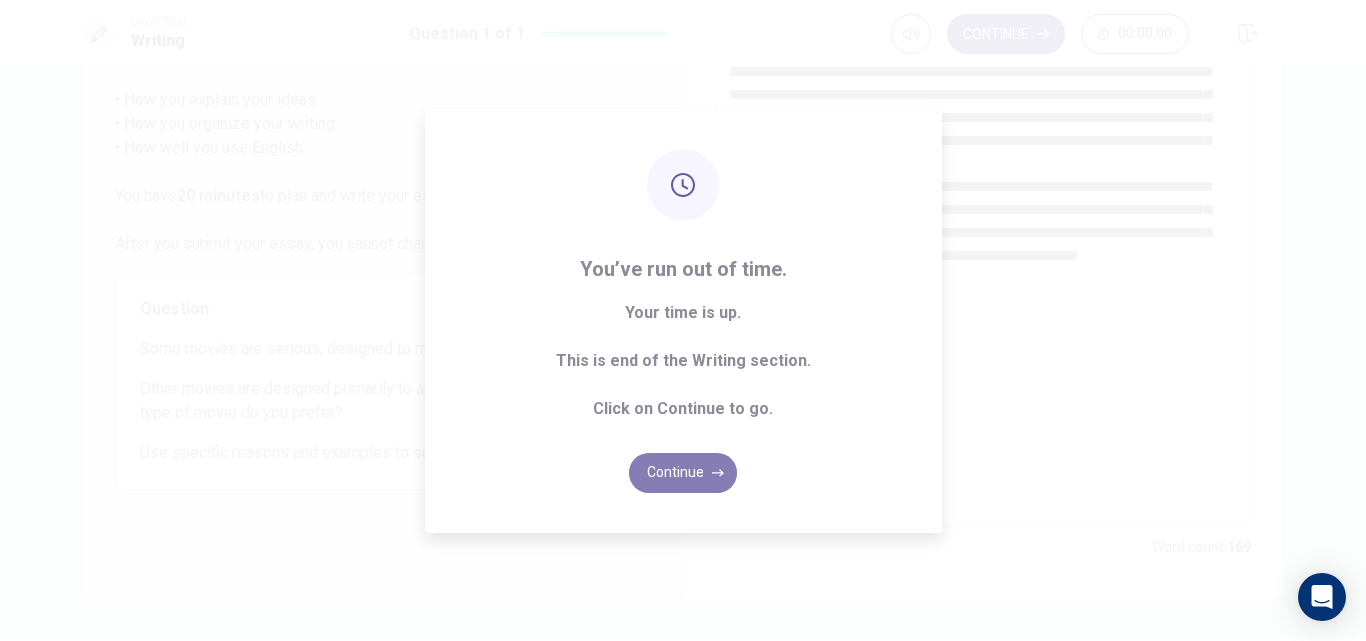 click on "Continue" at bounding box center (683, 473) 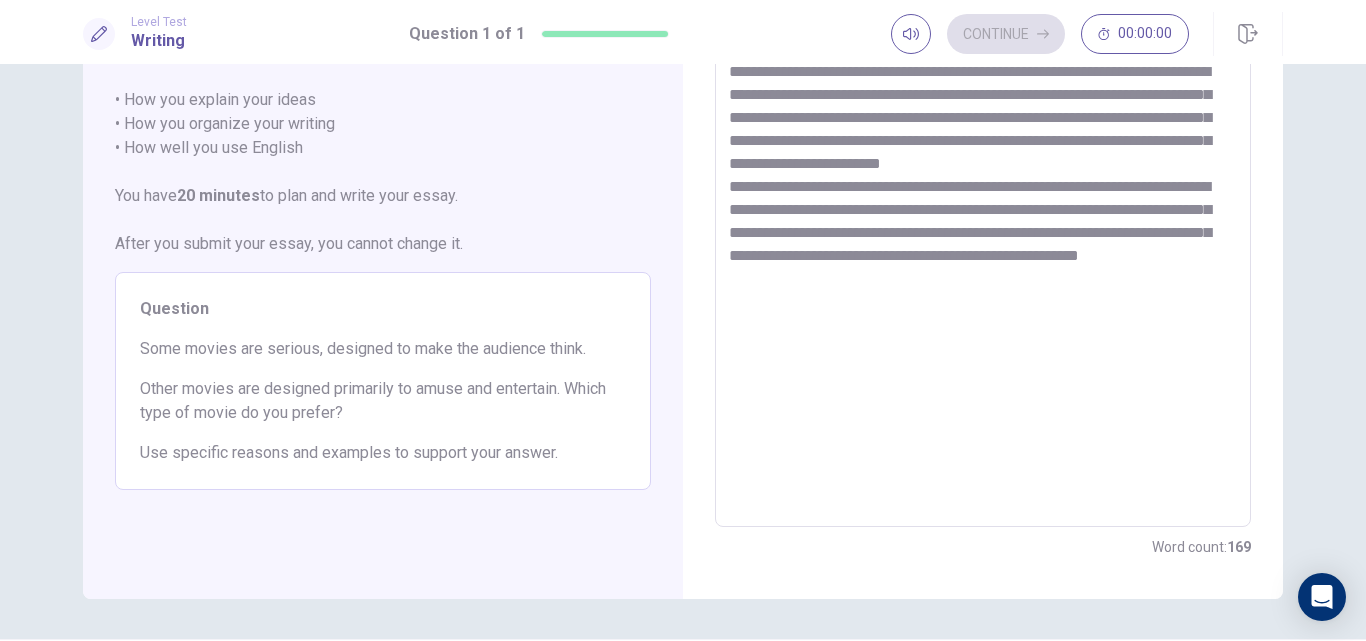 scroll, scrollTop: 87, scrollLeft: 0, axis: vertical 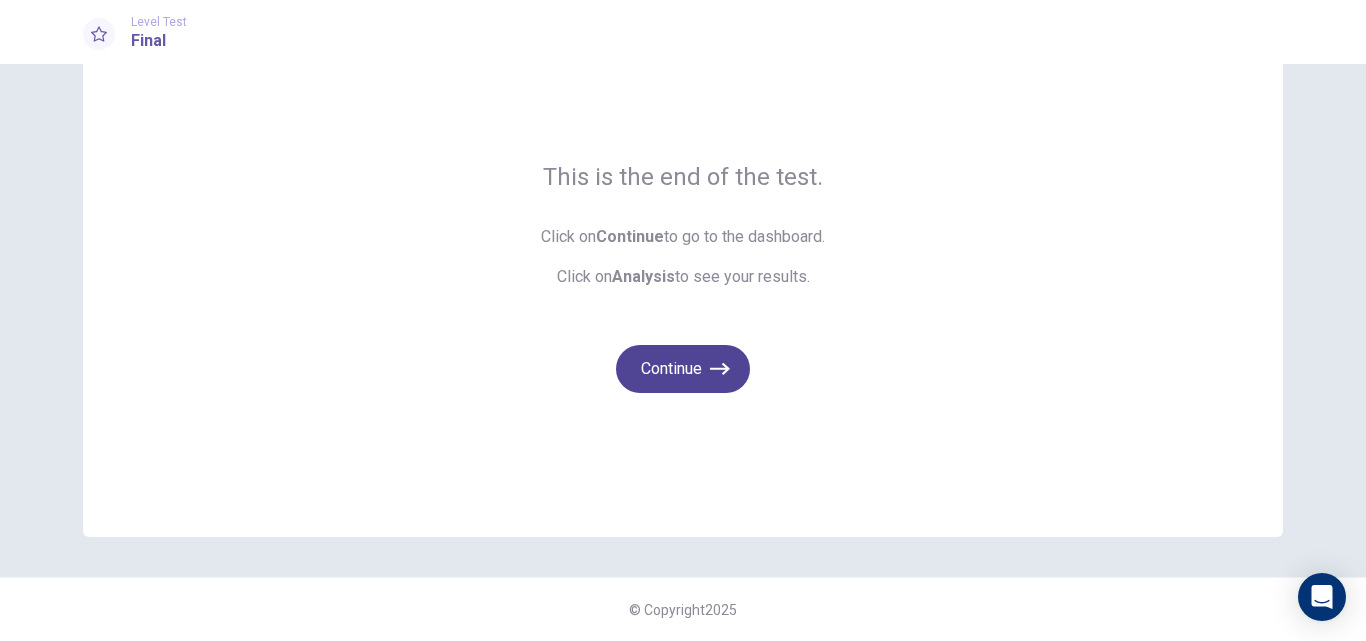 click 